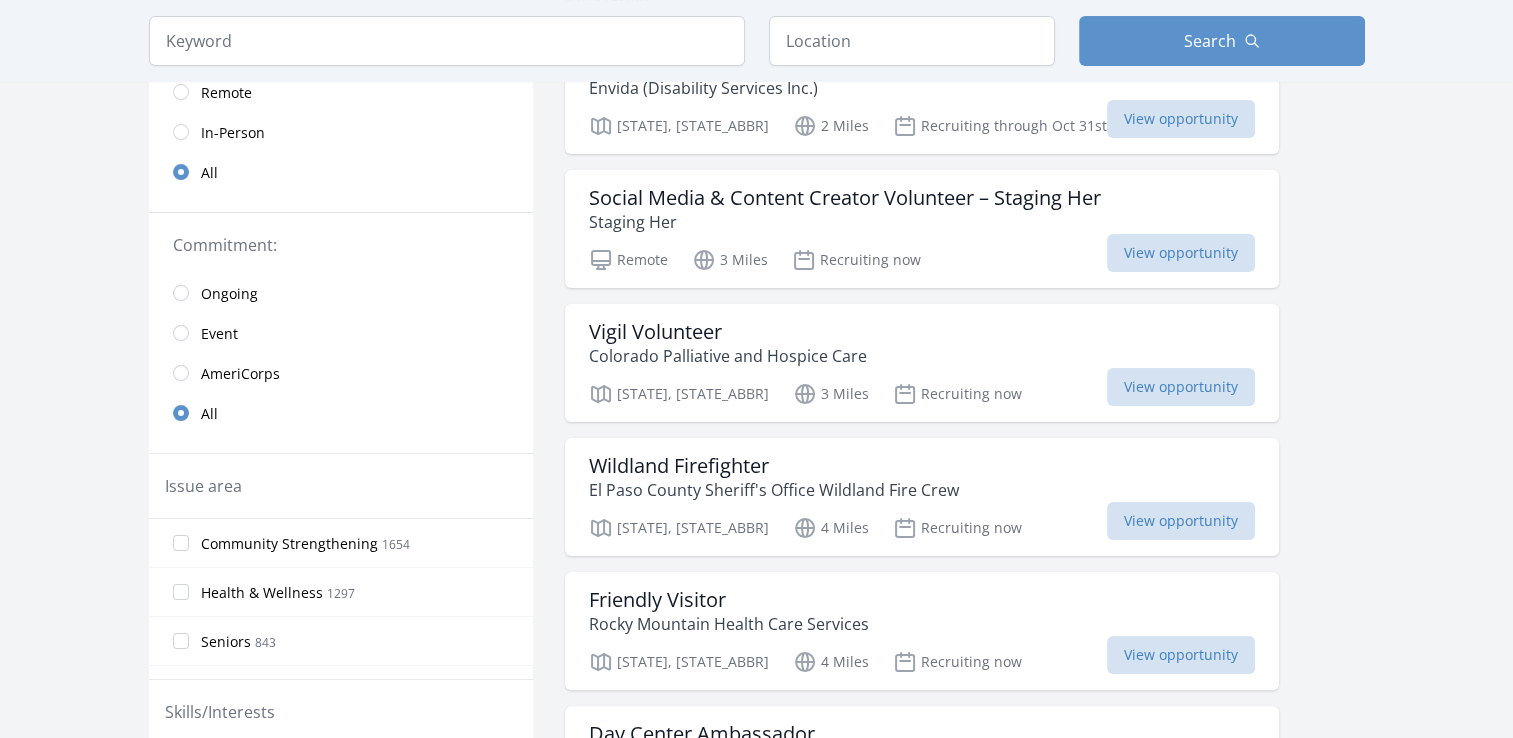 scroll, scrollTop: 0, scrollLeft: 0, axis: both 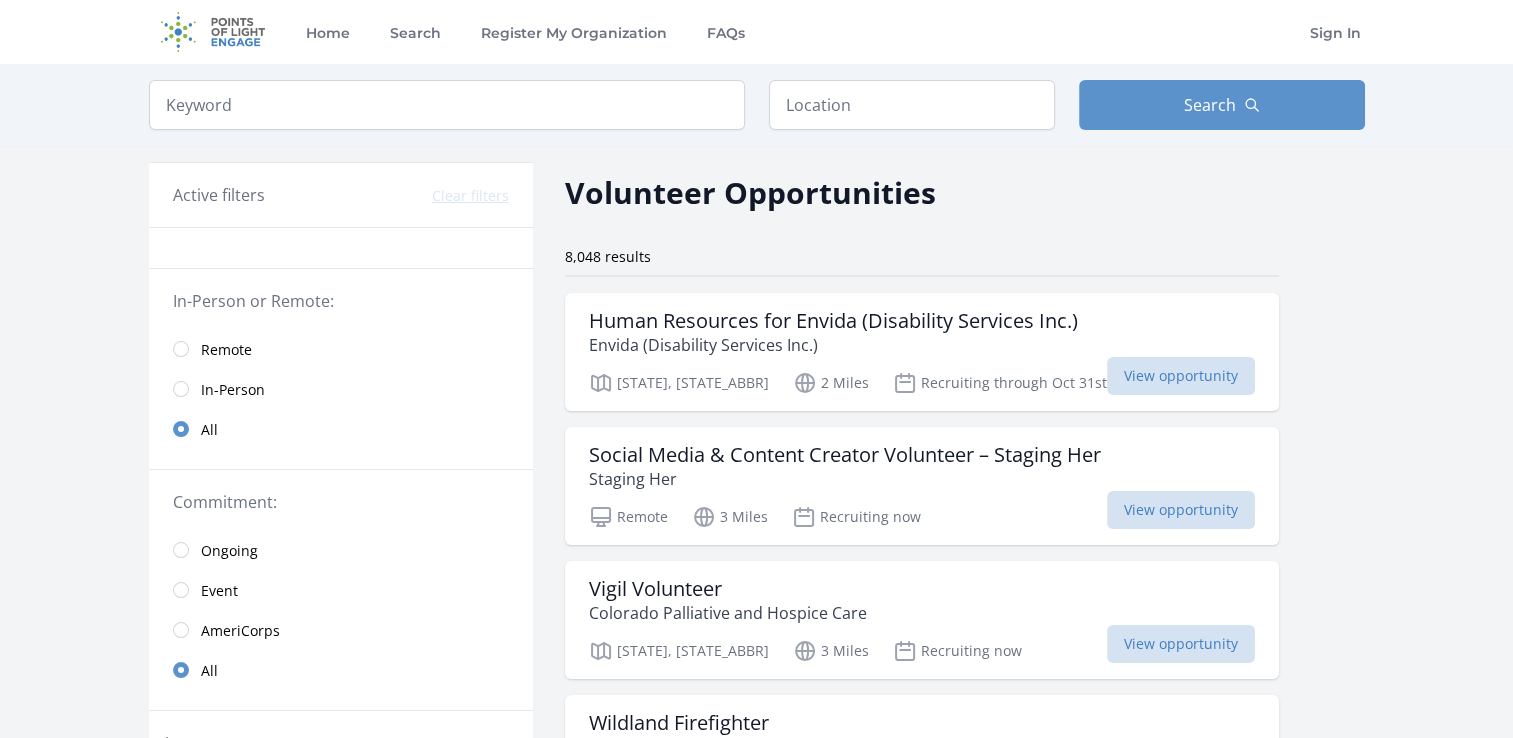 drag, startPoint x: 1297, startPoint y: 43, endPoint x: 972, endPoint y: 13, distance: 326.38168 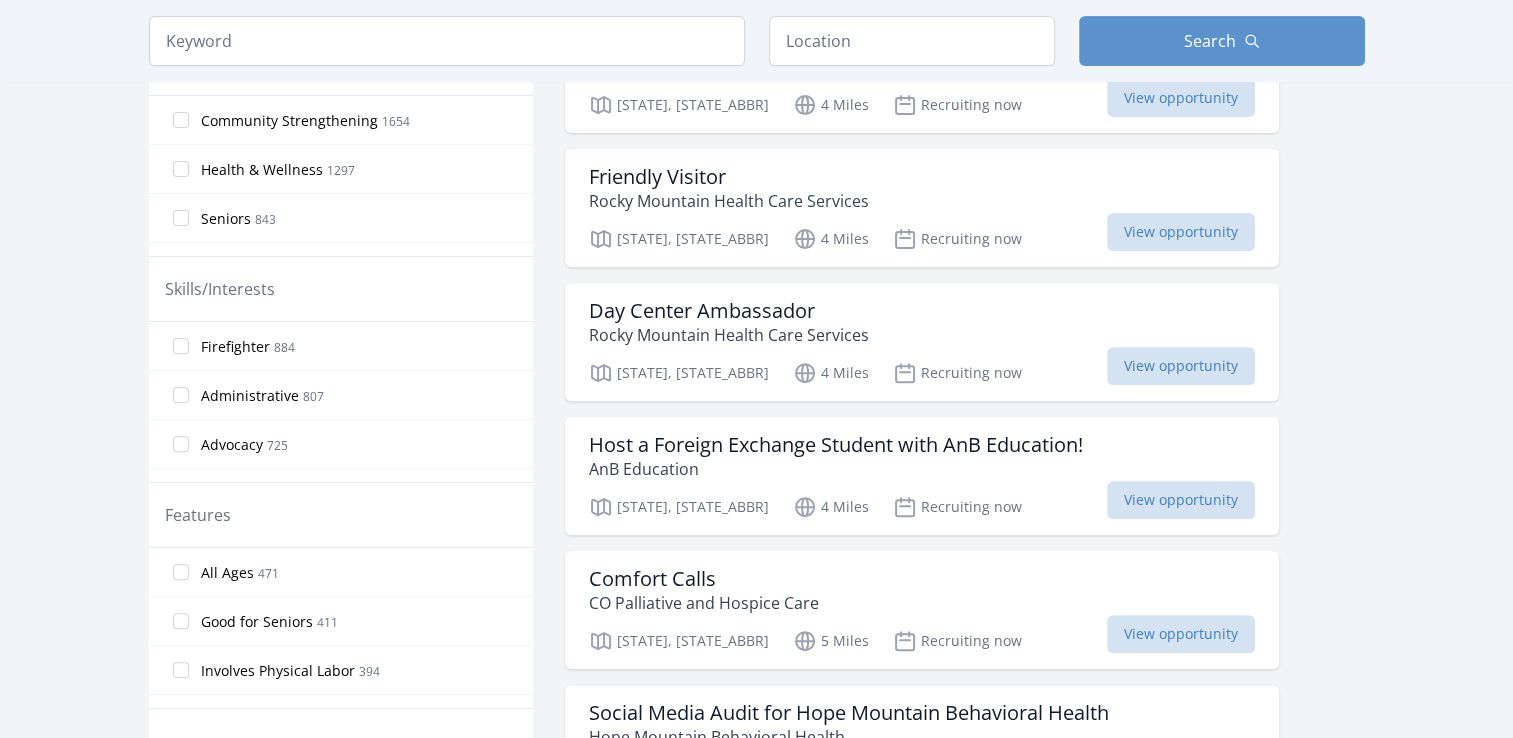 drag, startPoint x: 350, startPoint y: 294, endPoint x: 356, endPoint y: 284, distance: 11.661903 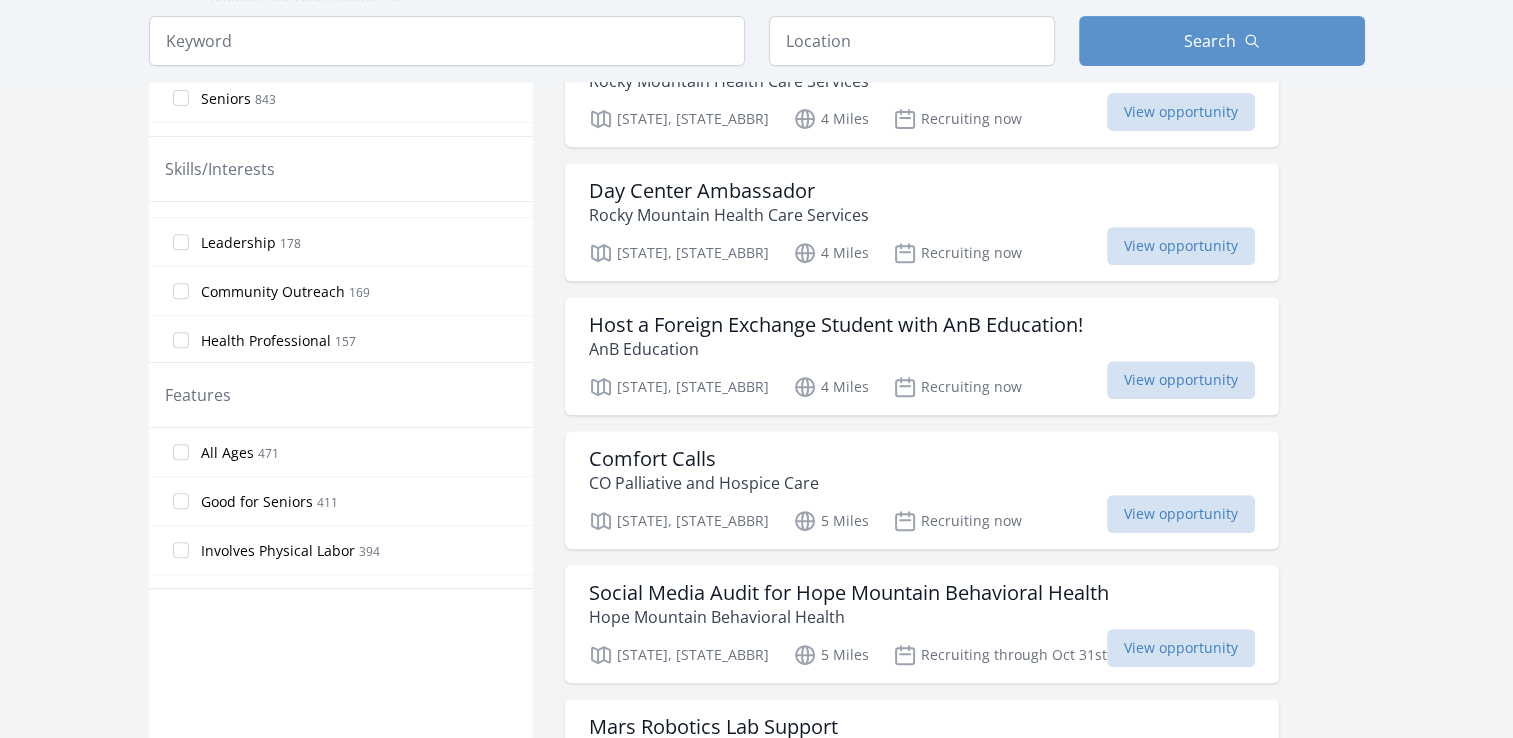scroll, scrollTop: 771, scrollLeft: 0, axis: vertical 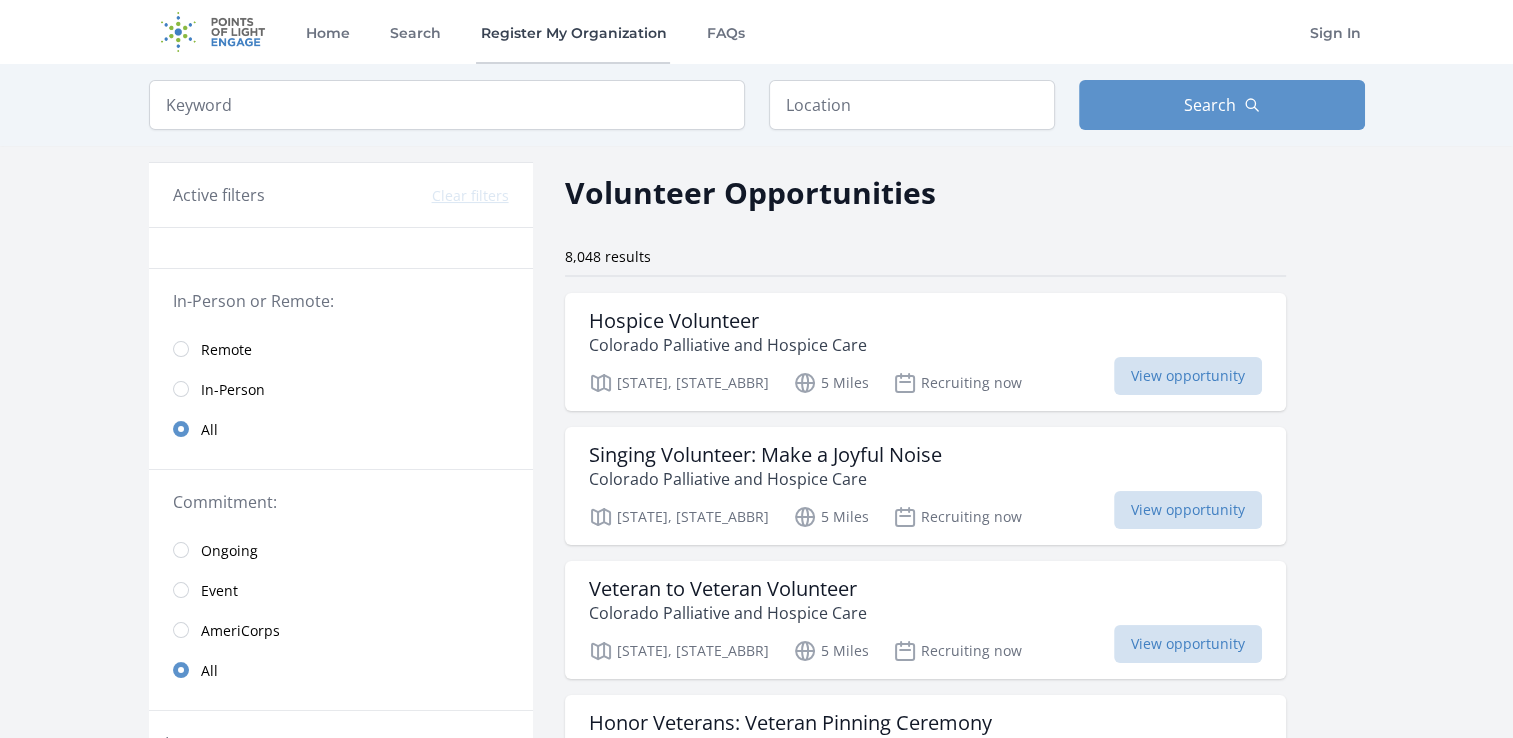 click on "Register My Organization" at bounding box center (573, 32) 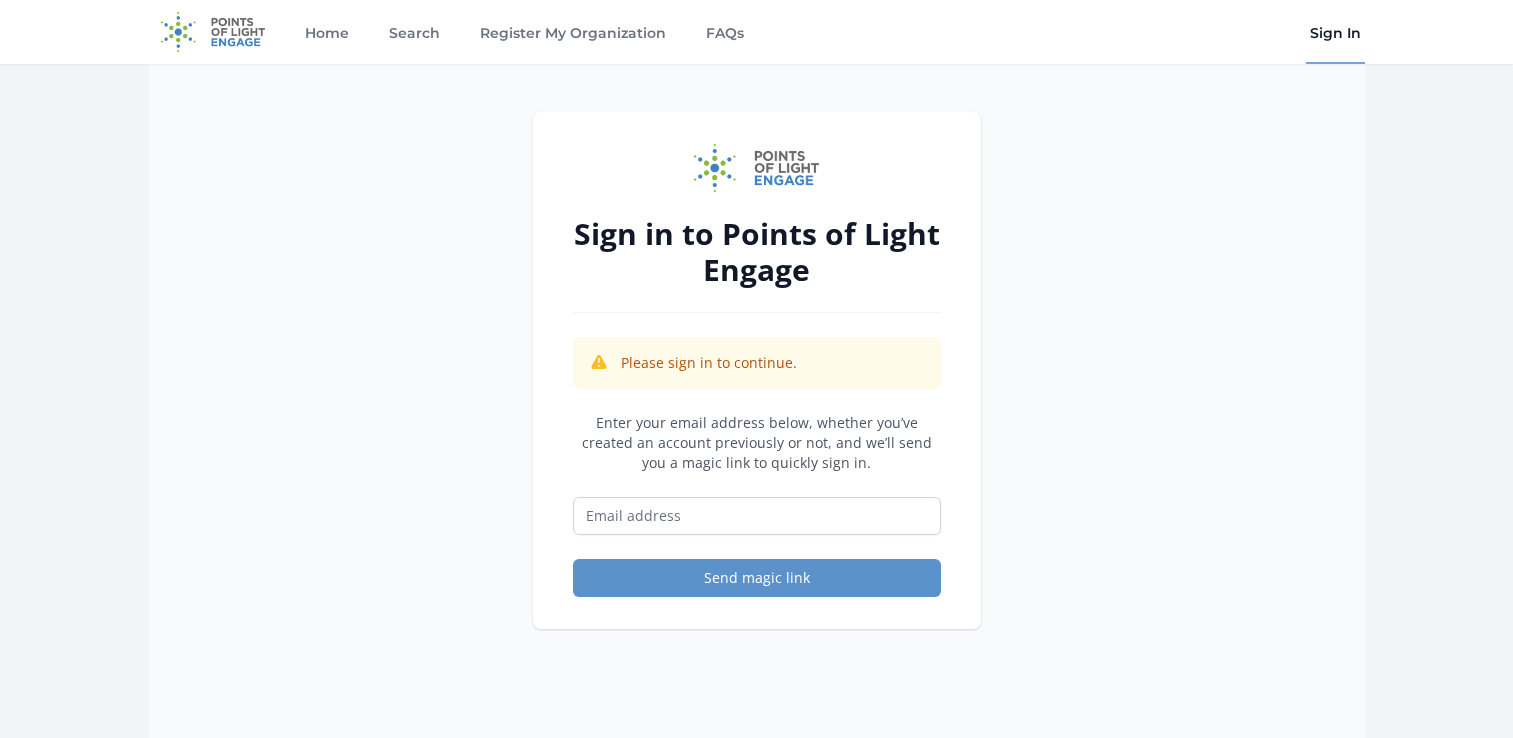 scroll, scrollTop: 0, scrollLeft: 0, axis: both 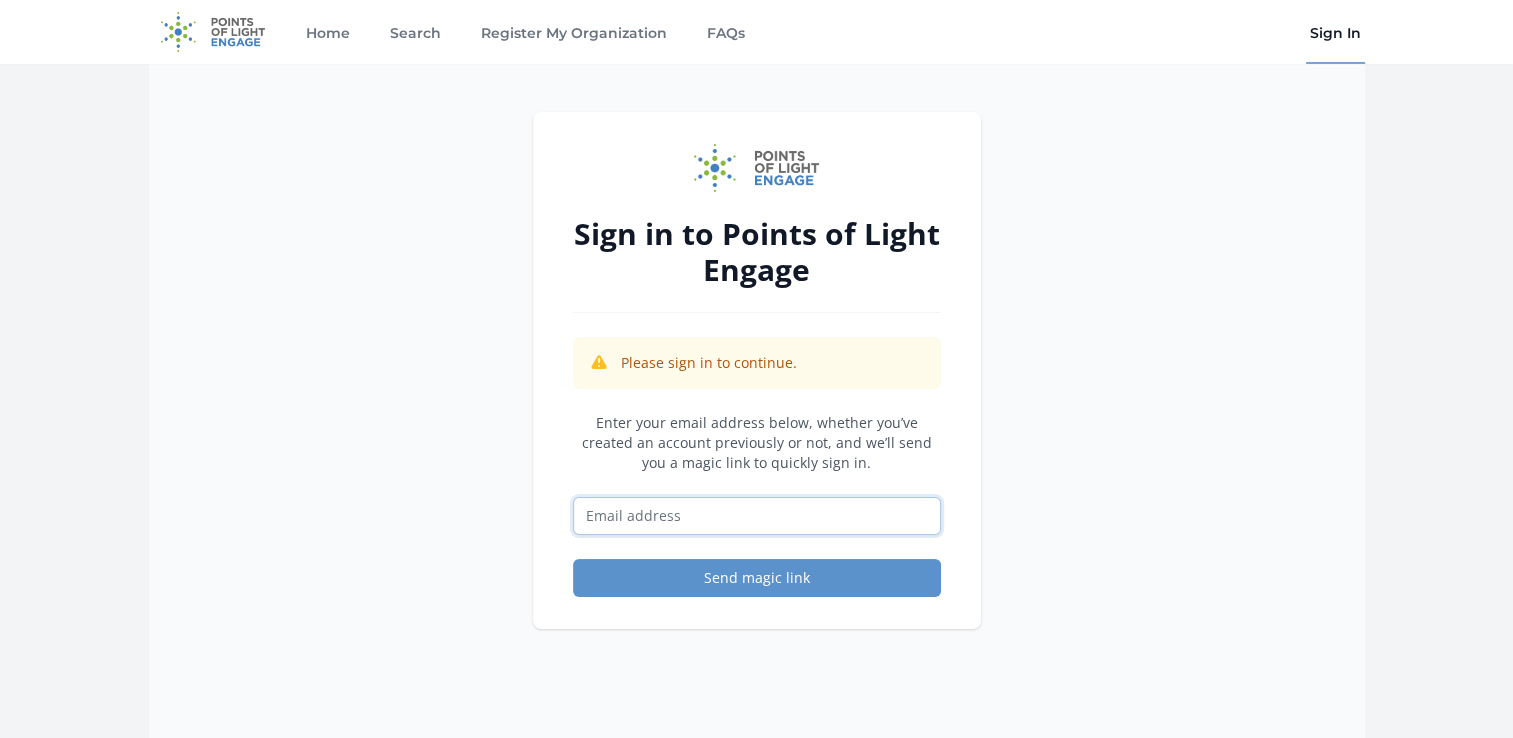 click at bounding box center [757, 516] 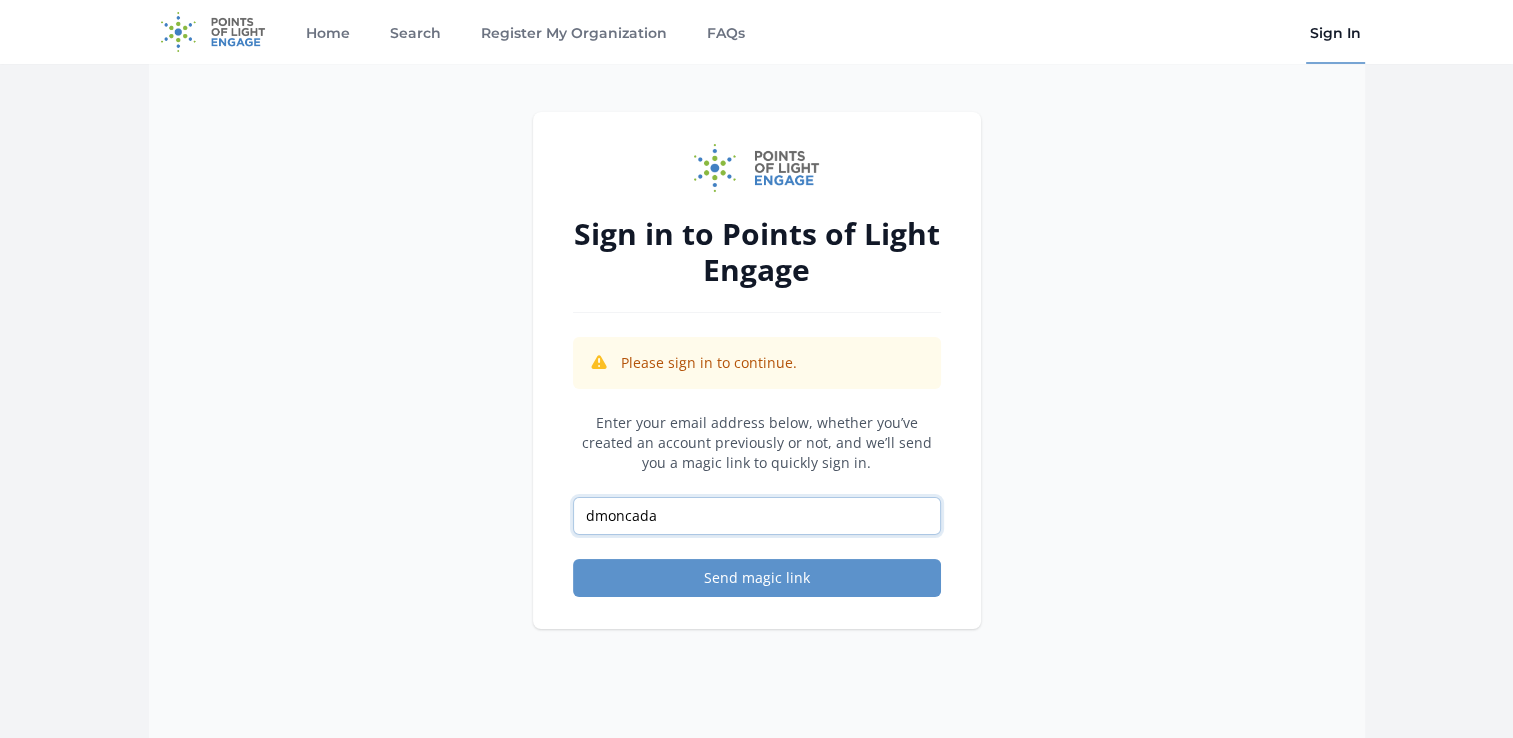 type on "dmoncada@ppacg.org" 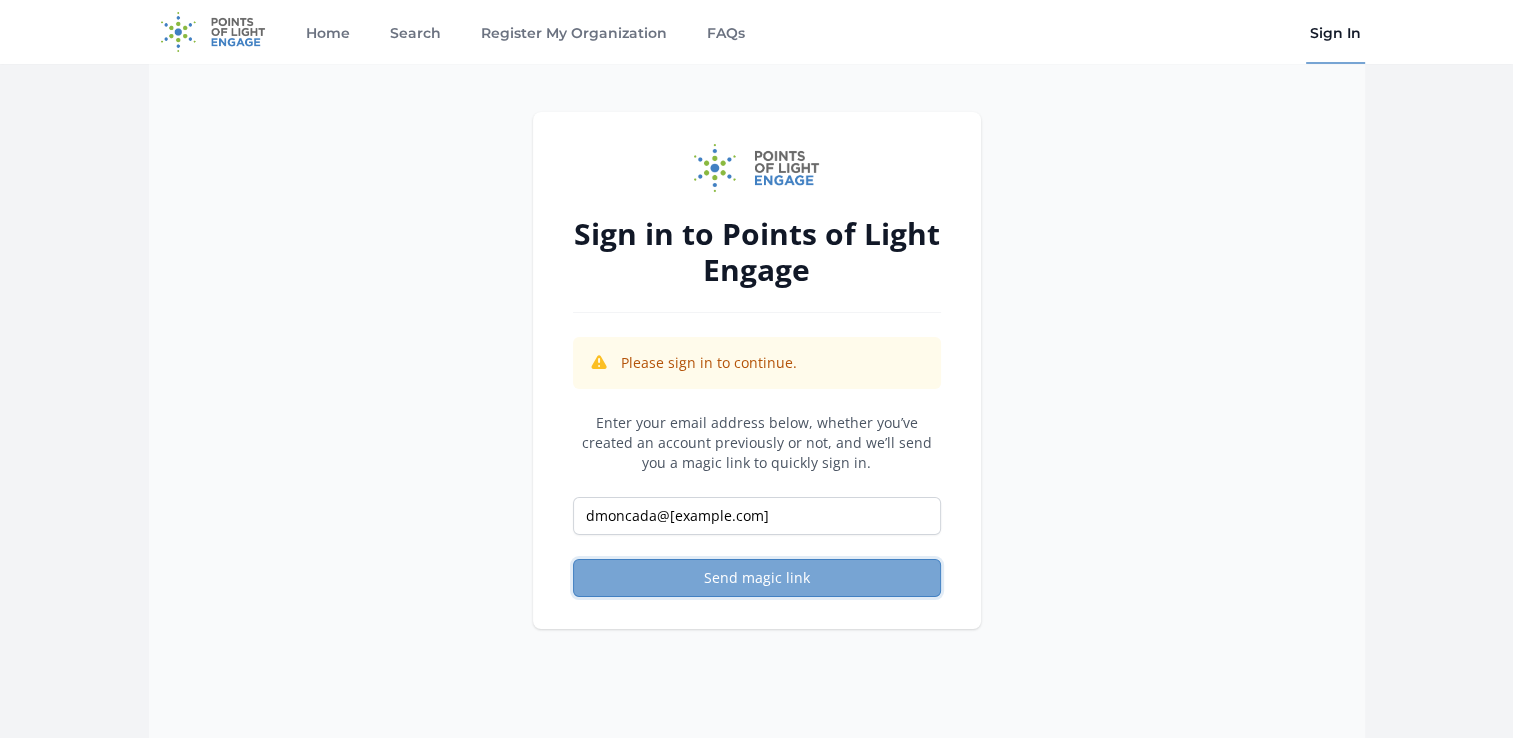 click on "Send magic link" at bounding box center [757, 578] 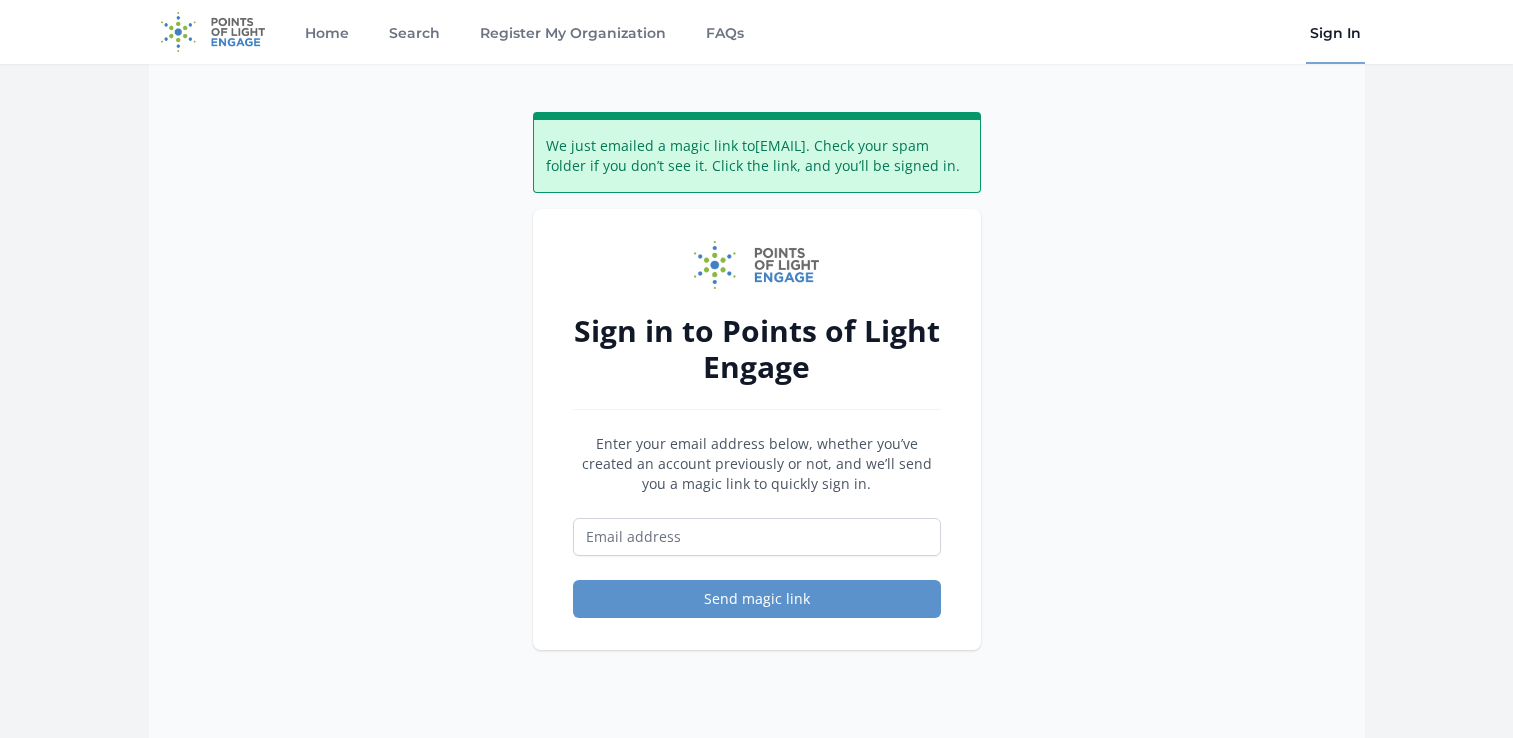 scroll, scrollTop: 0, scrollLeft: 0, axis: both 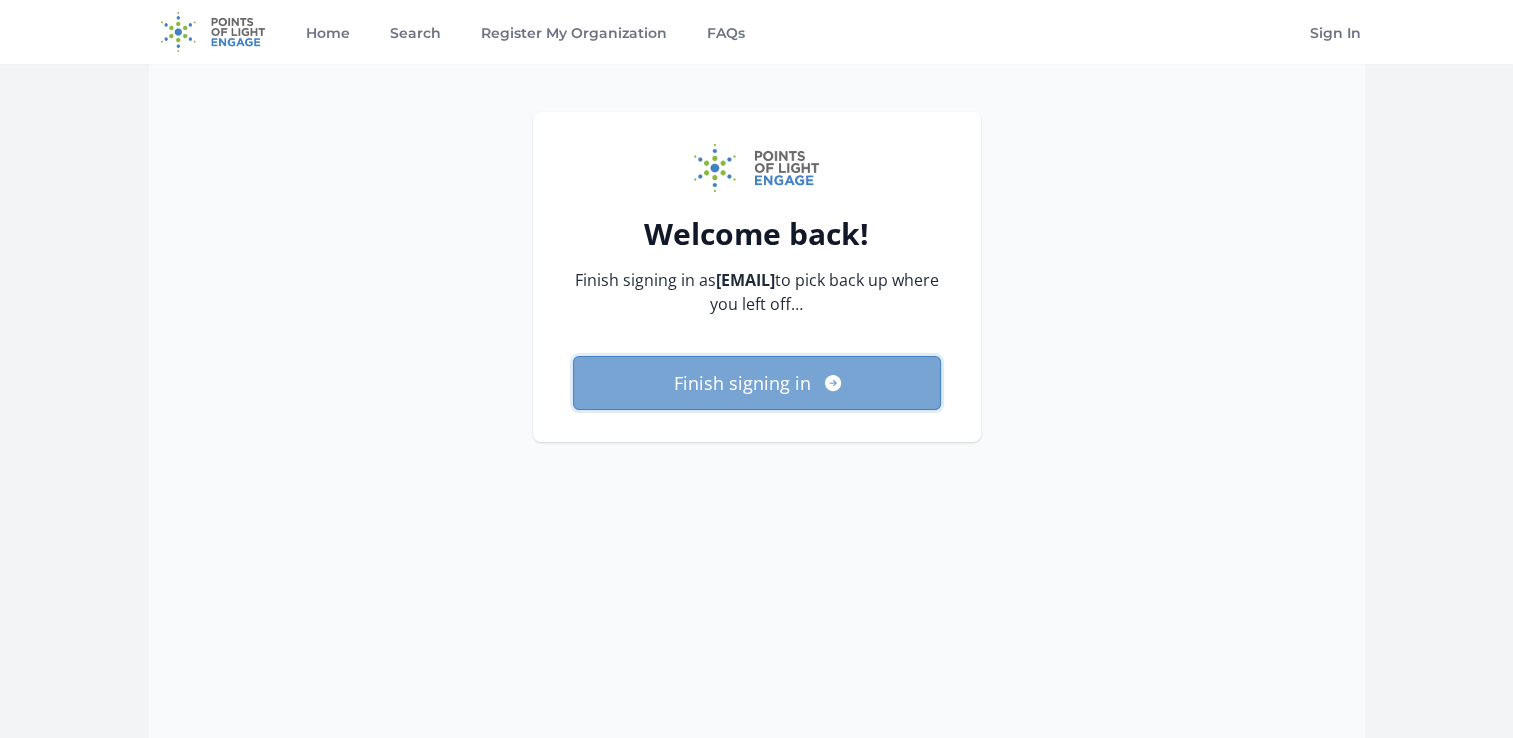 click on "Finish signing in" at bounding box center (757, 383) 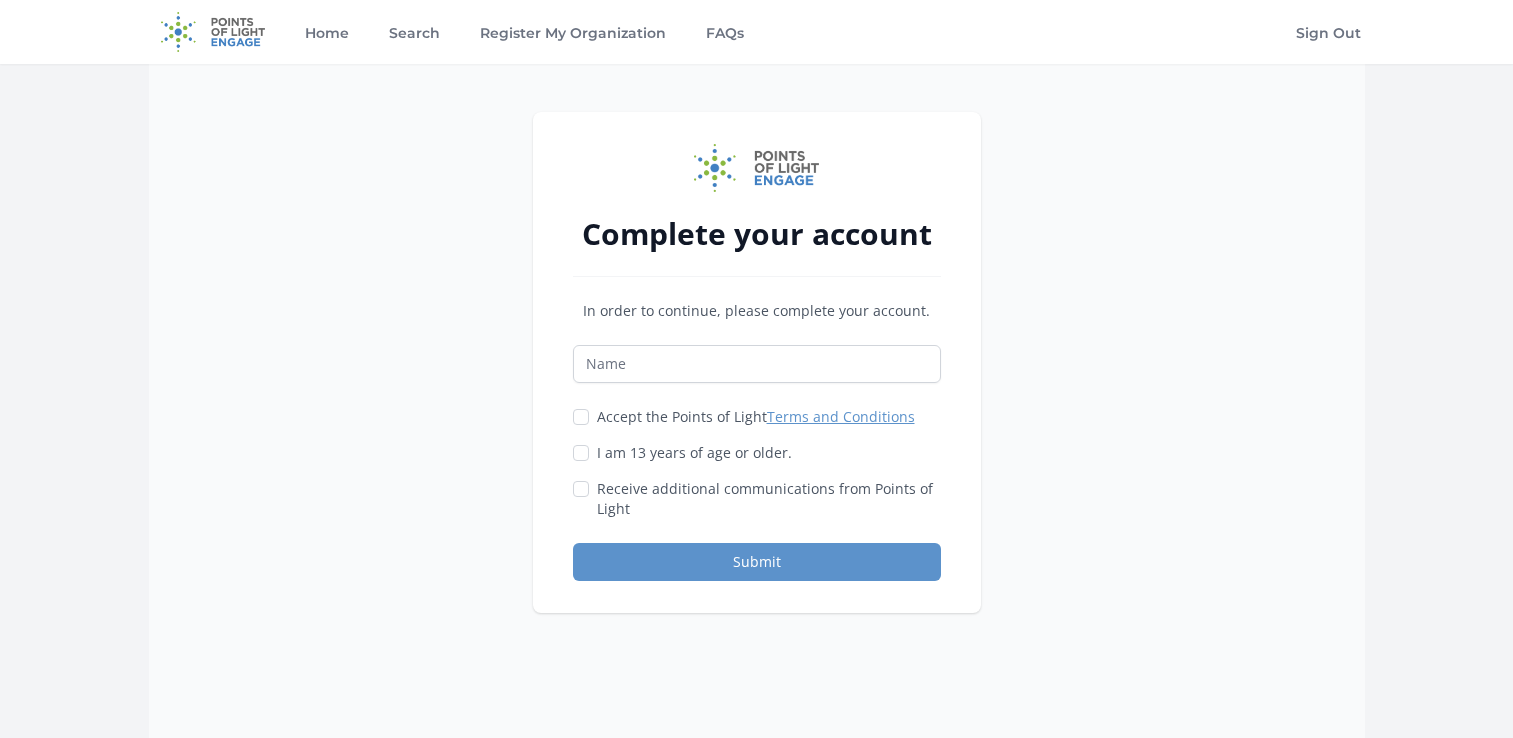 scroll, scrollTop: 0, scrollLeft: 0, axis: both 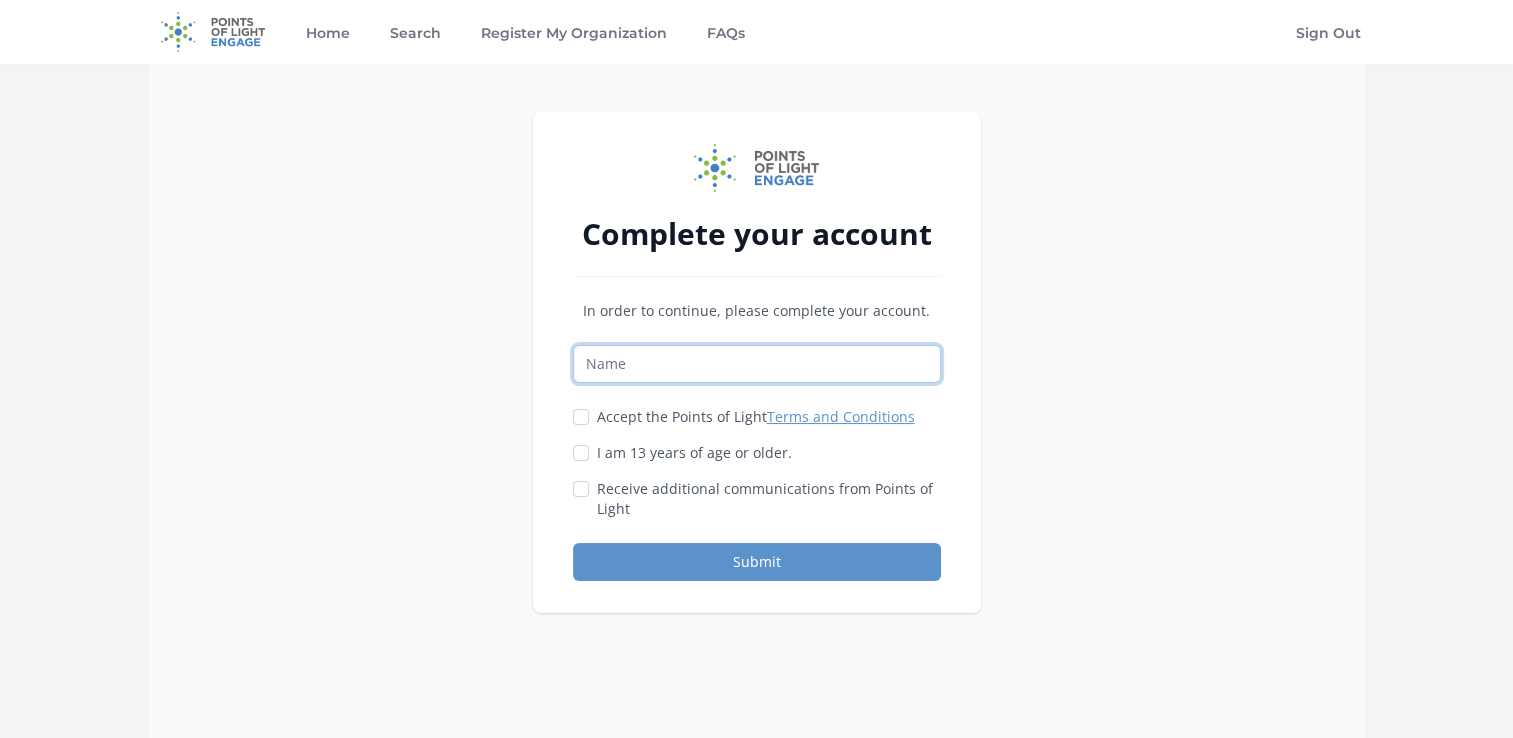 click at bounding box center (757, 364) 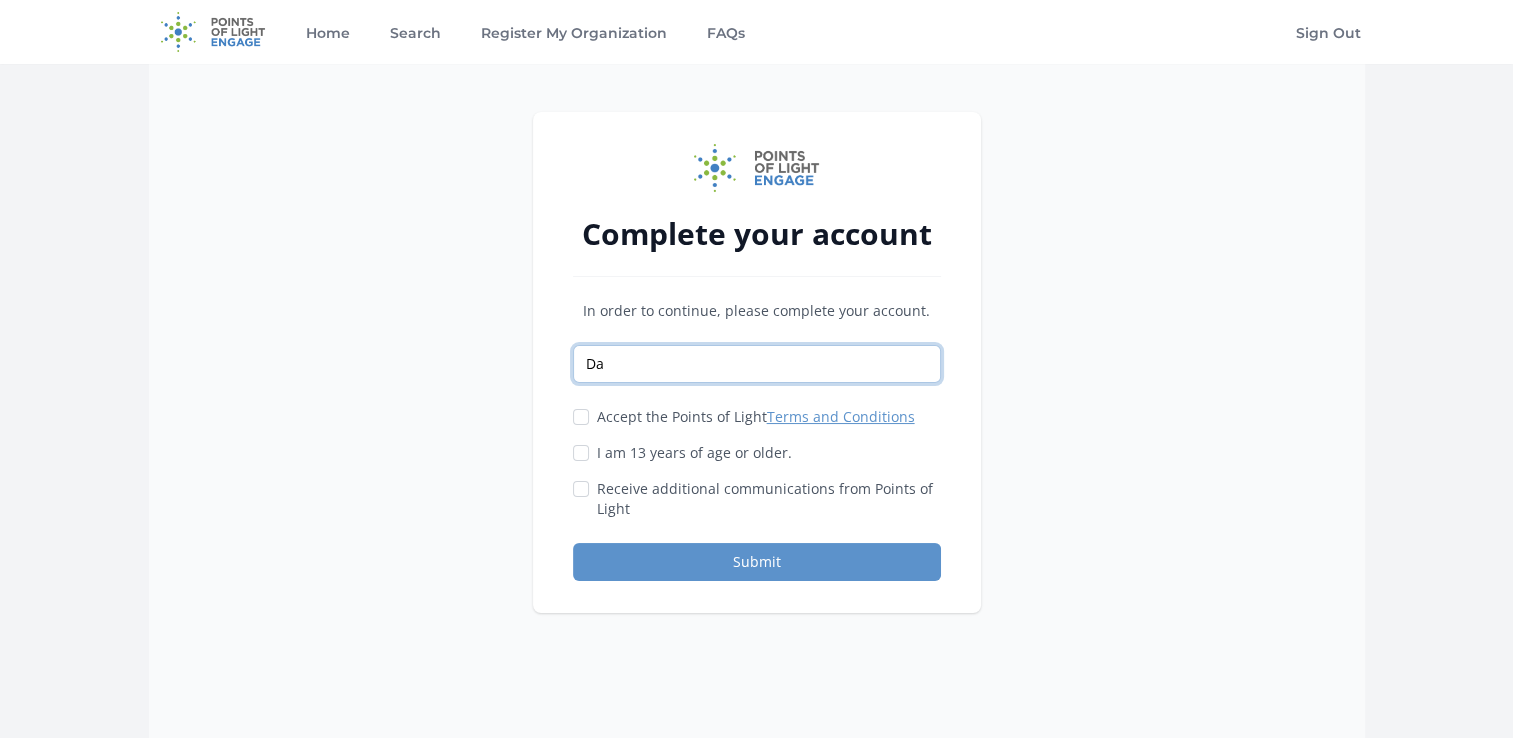 type on "D" 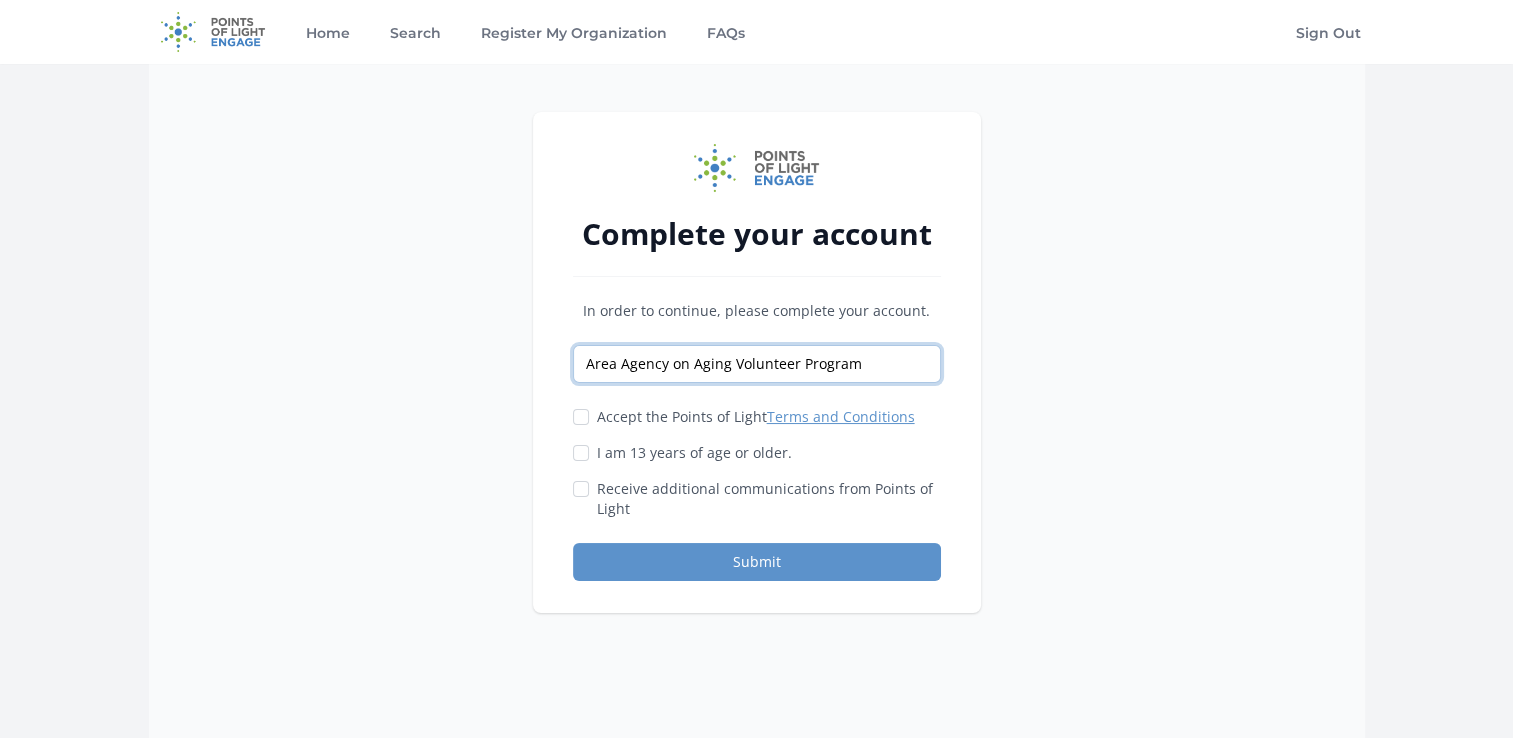 type on "Area Agency on Aging Volunteer Program" 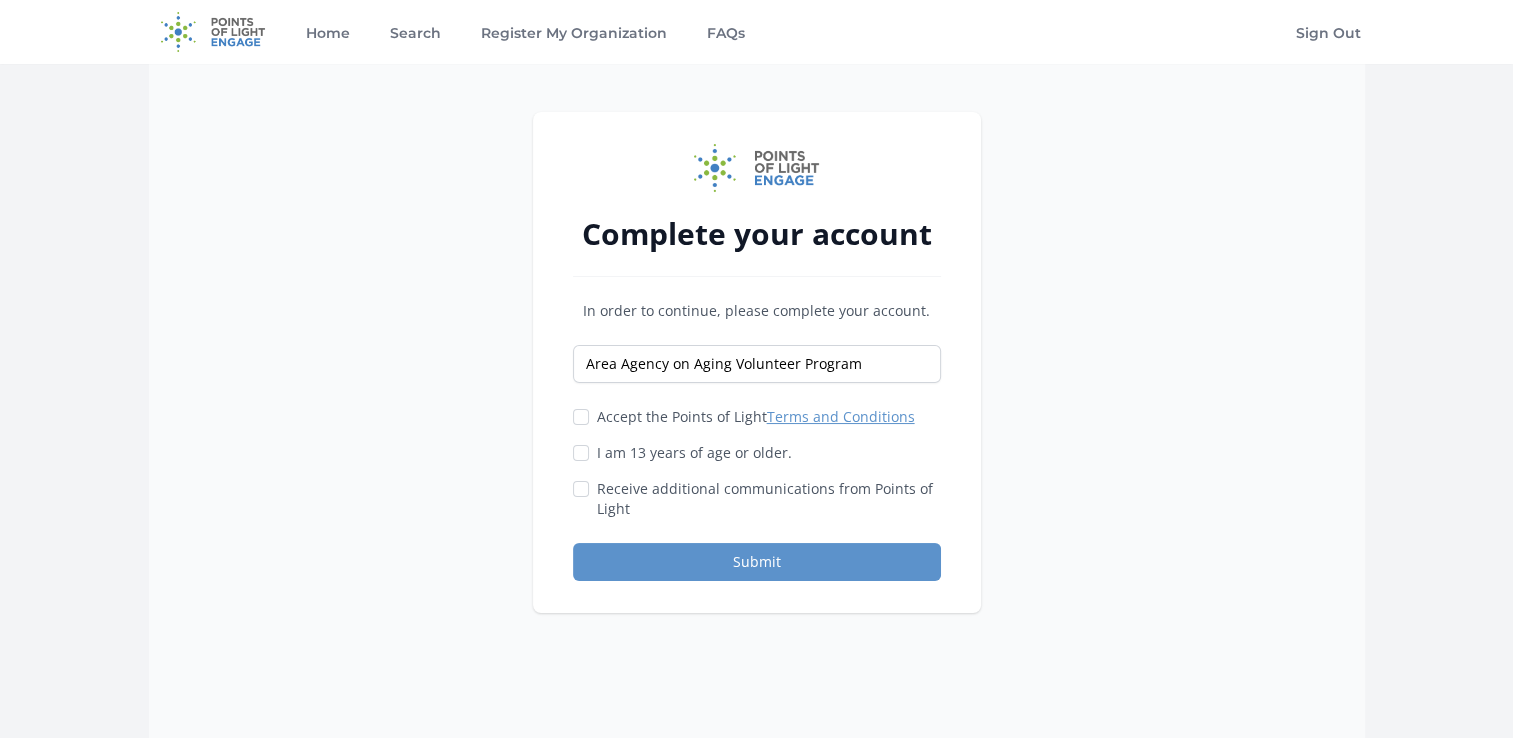 click on "Accept the Points of Light  Terms and Conditions" at bounding box center [757, 417] 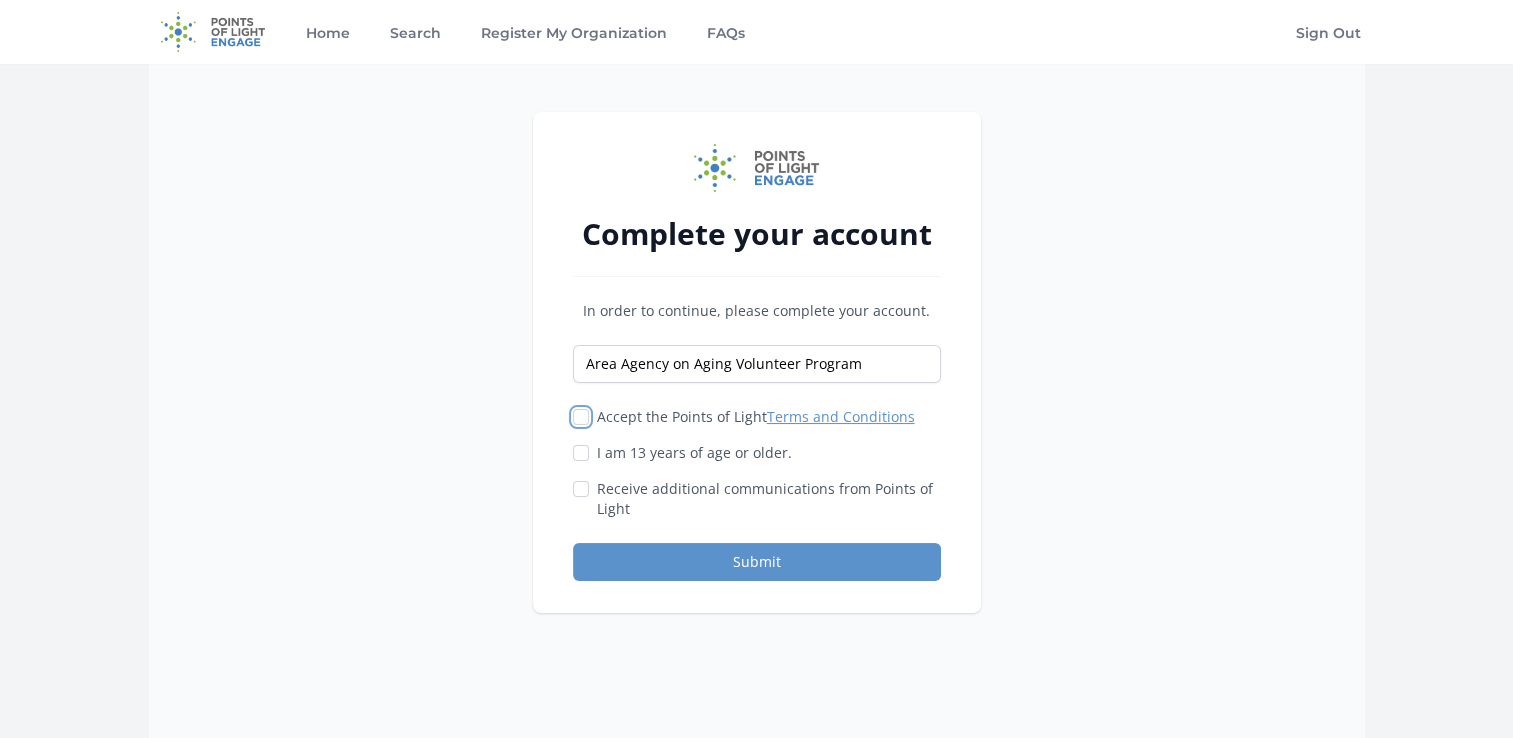 click on "Accept the Points of Light  Terms and Conditions" at bounding box center [581, 417] 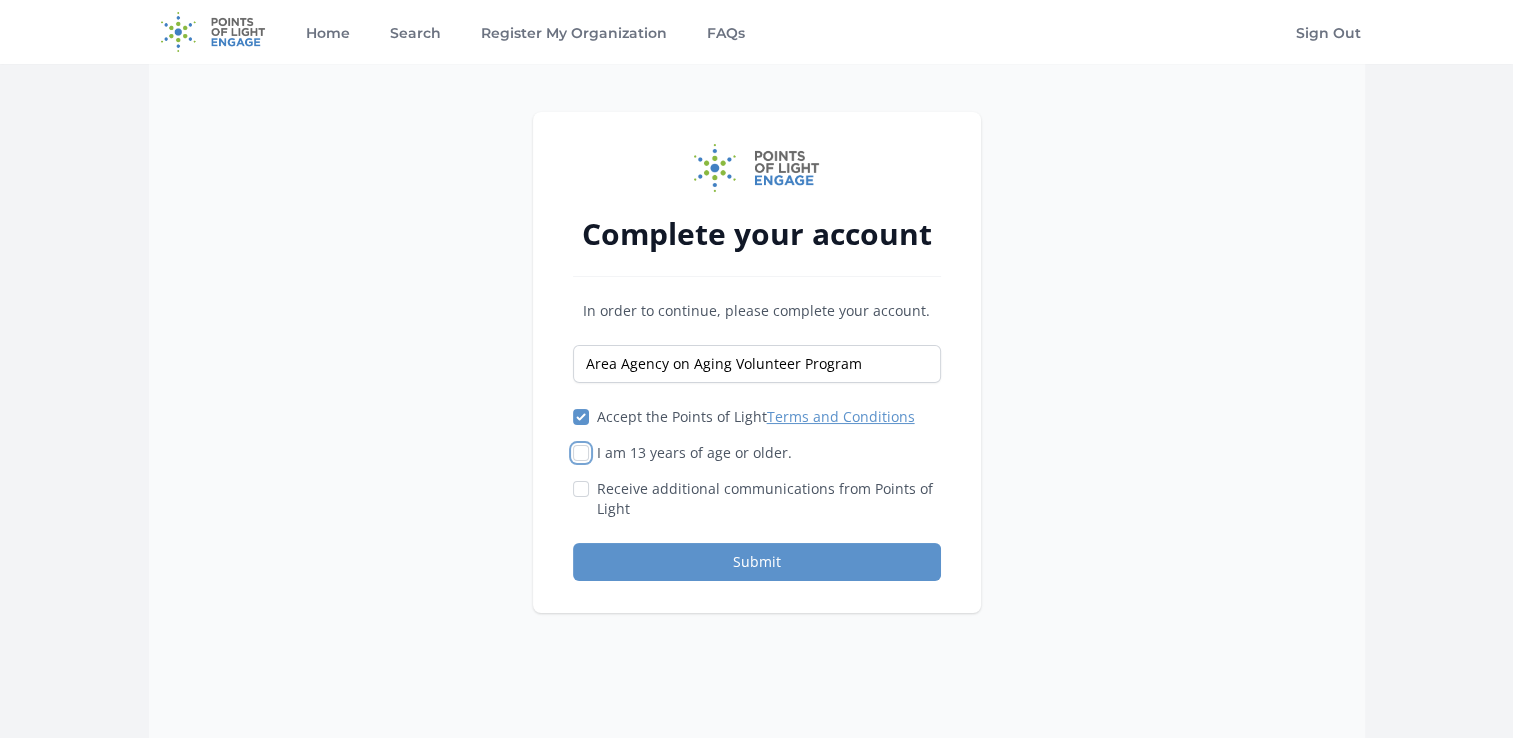 click on "I am 13 years of age or older." at bounding box center (581, 453) 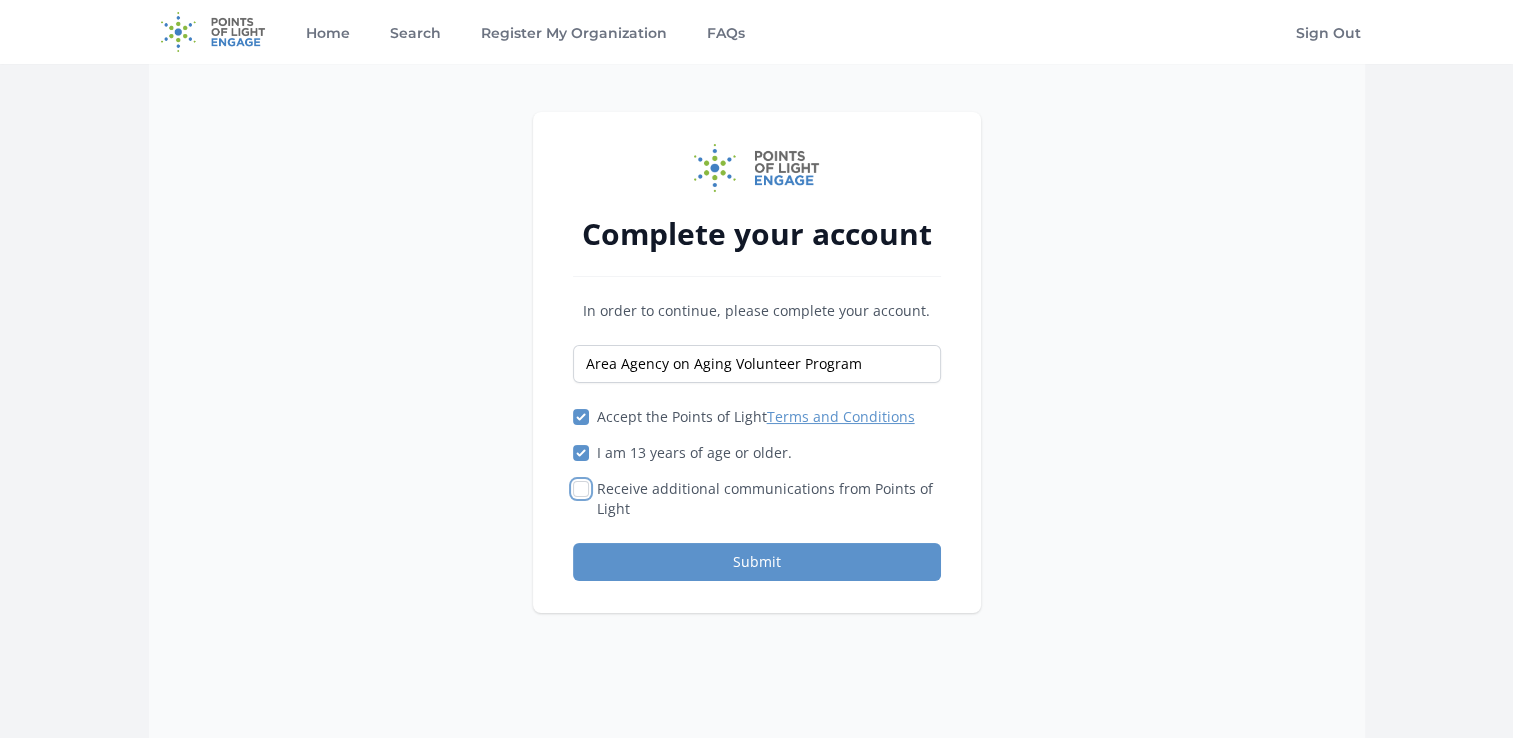 drag, startPoint x: 577, startPoint y: 491, endPoint x: 656, endPoint y: 488, distance: 79.05694 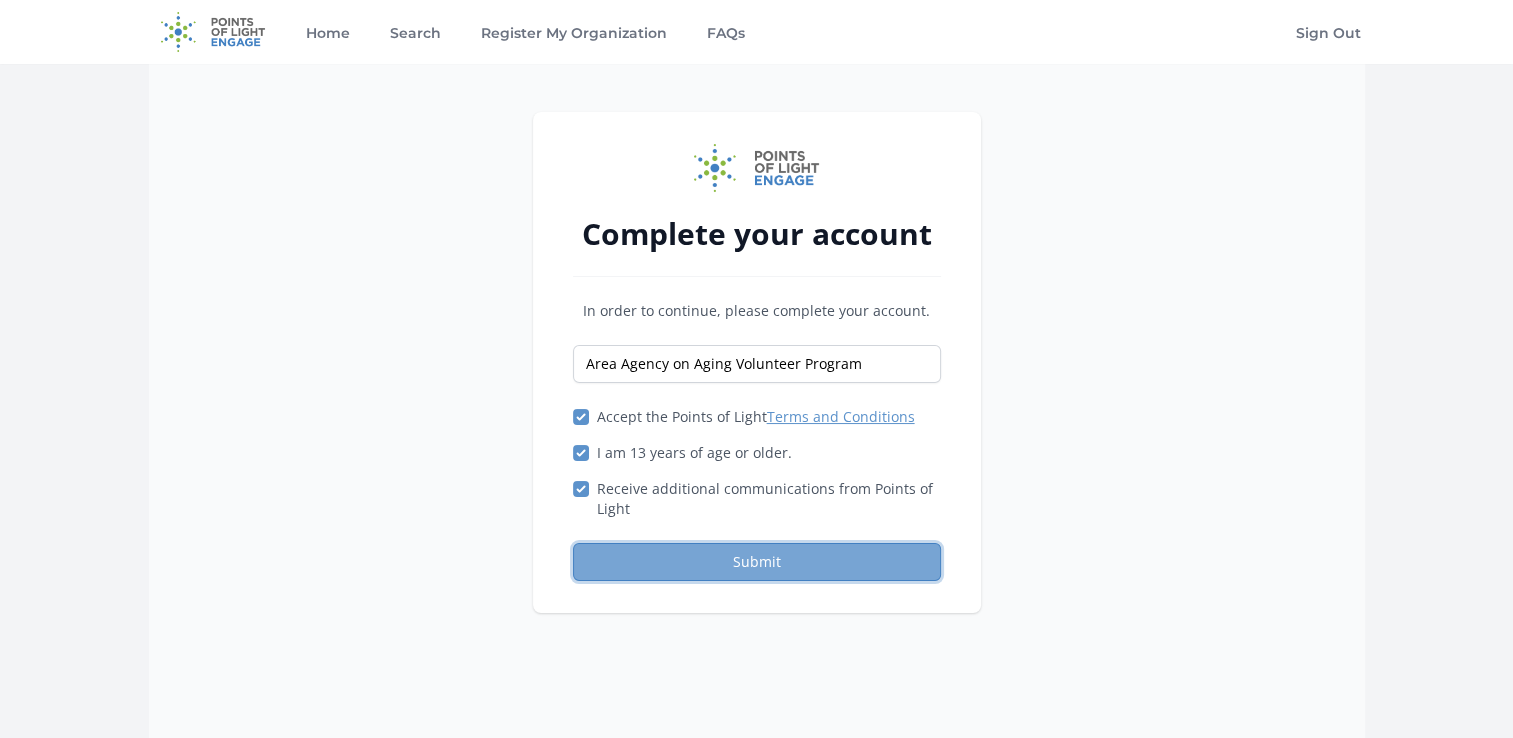 click on "Submit" at bounding box center [757, 562] 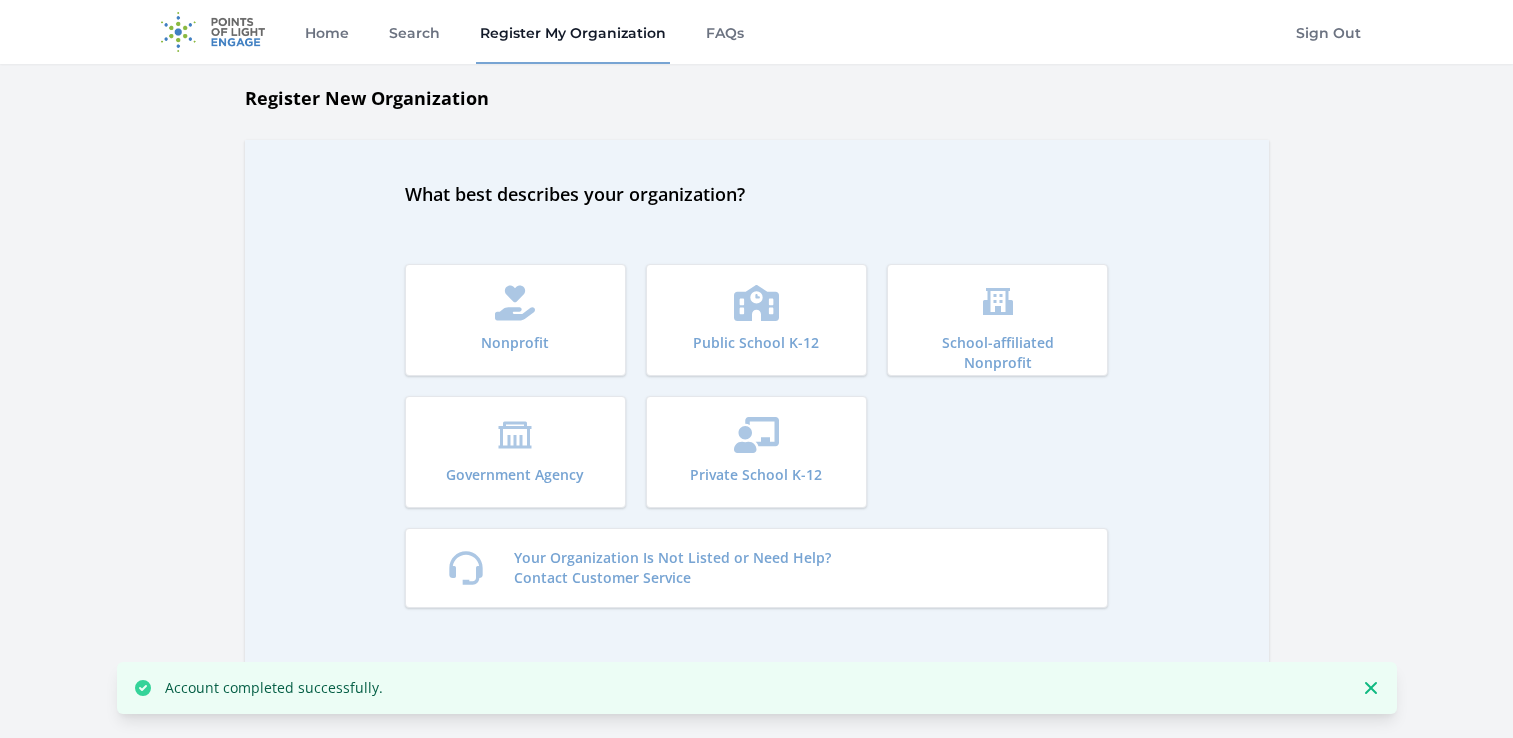 scroll, scrollTop: 0, scrollLeft: 0, axis: both 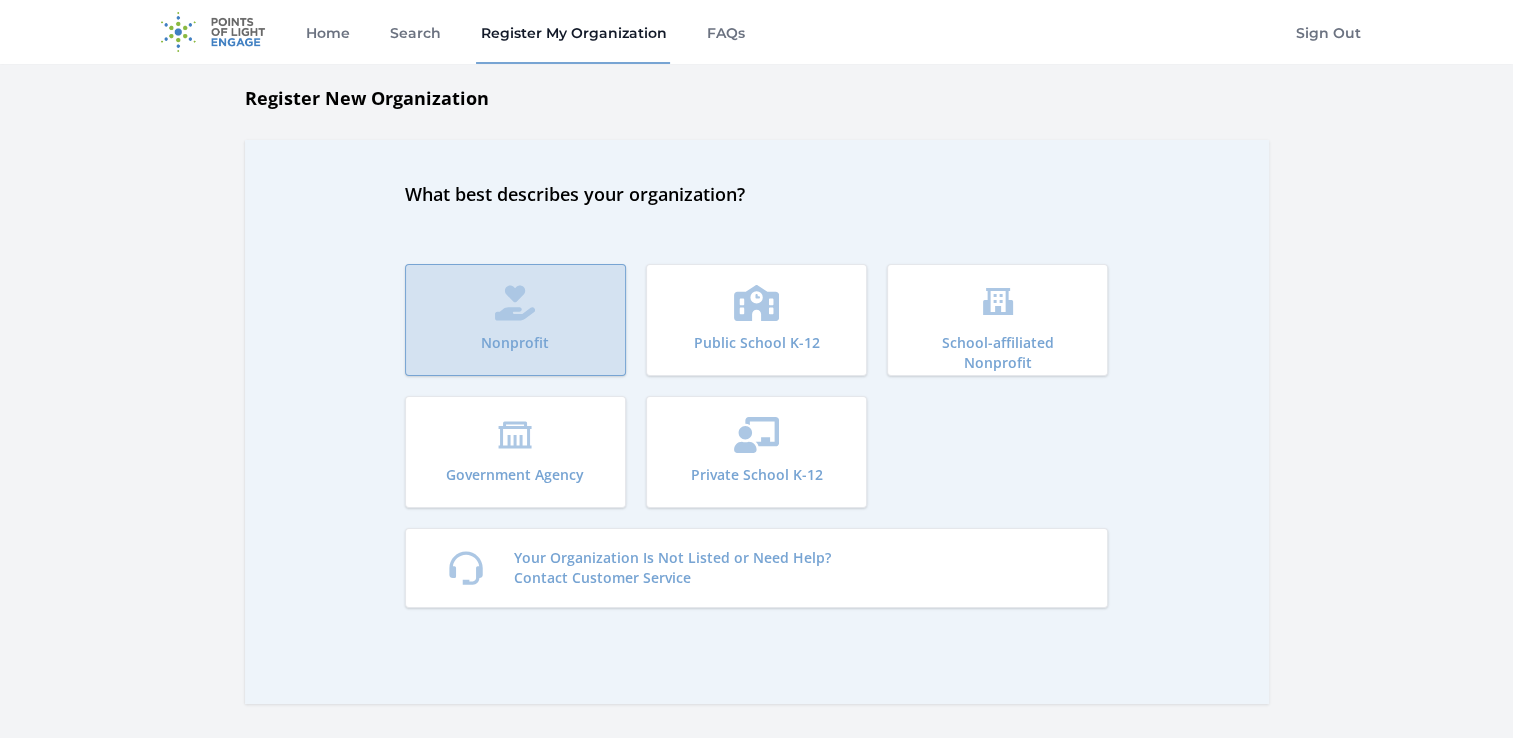 click on "Nonprofit" at bounding box center (515, 320) 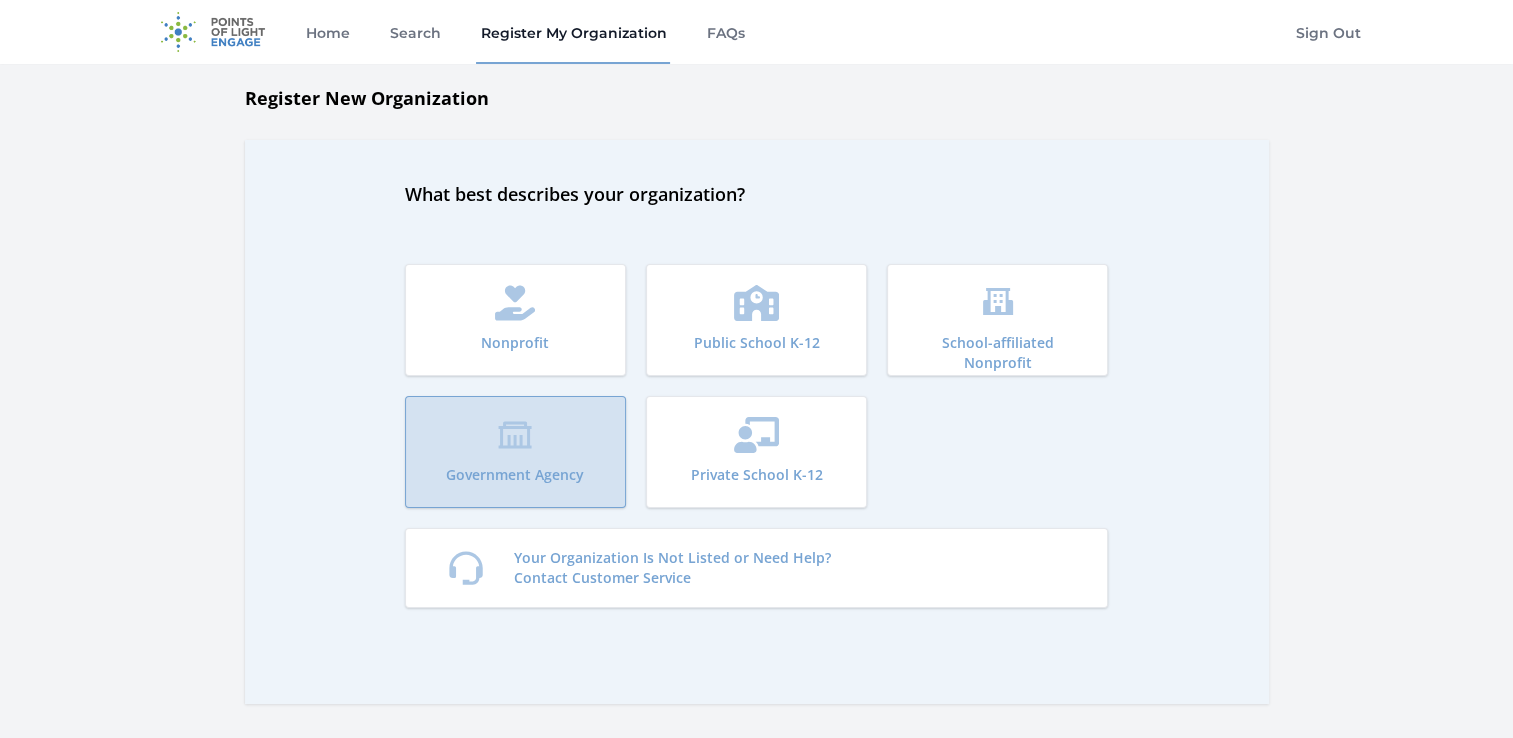 click on "Government Agency" at bounding box center (515, 452) 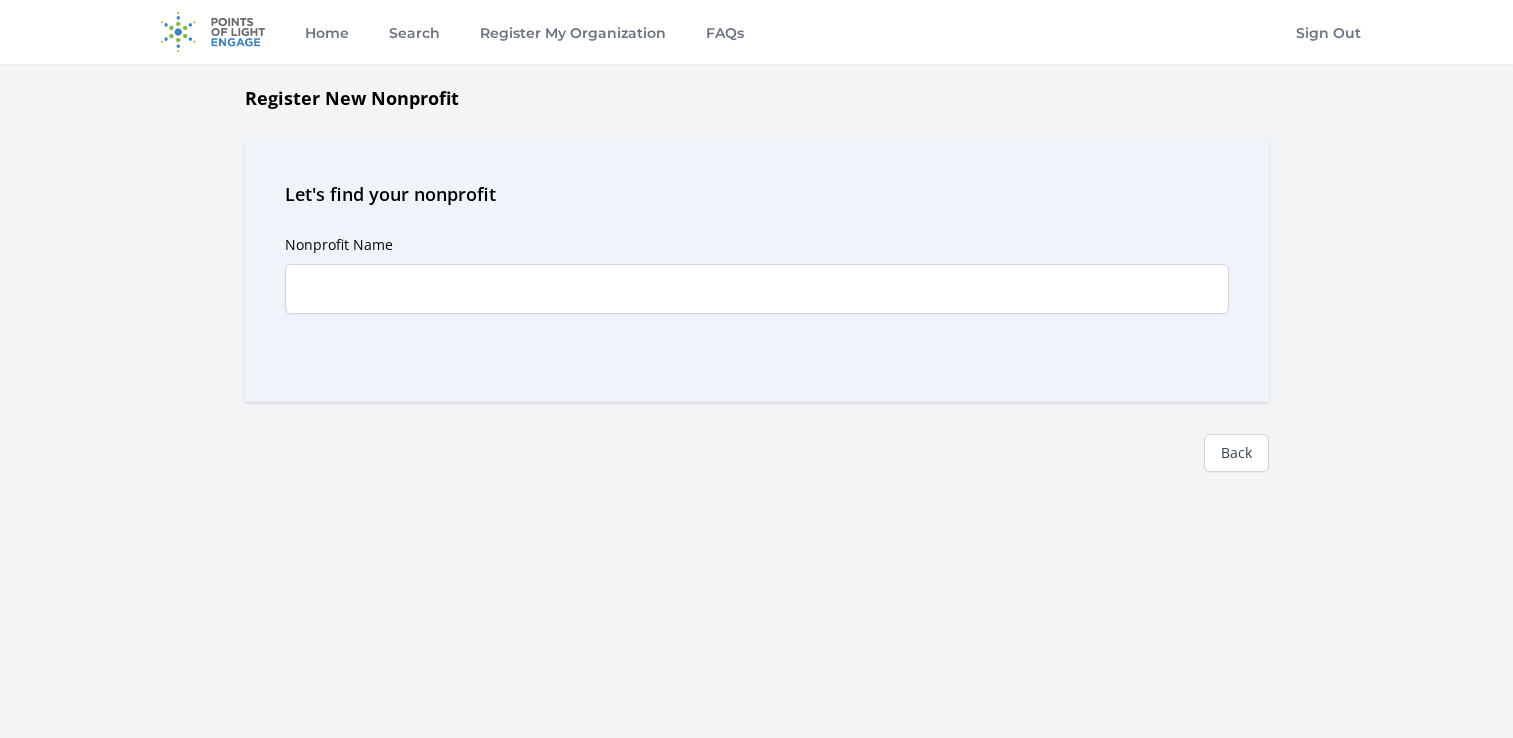 scroll, scrollTop: 0, scrollLeft: 0, axis: both 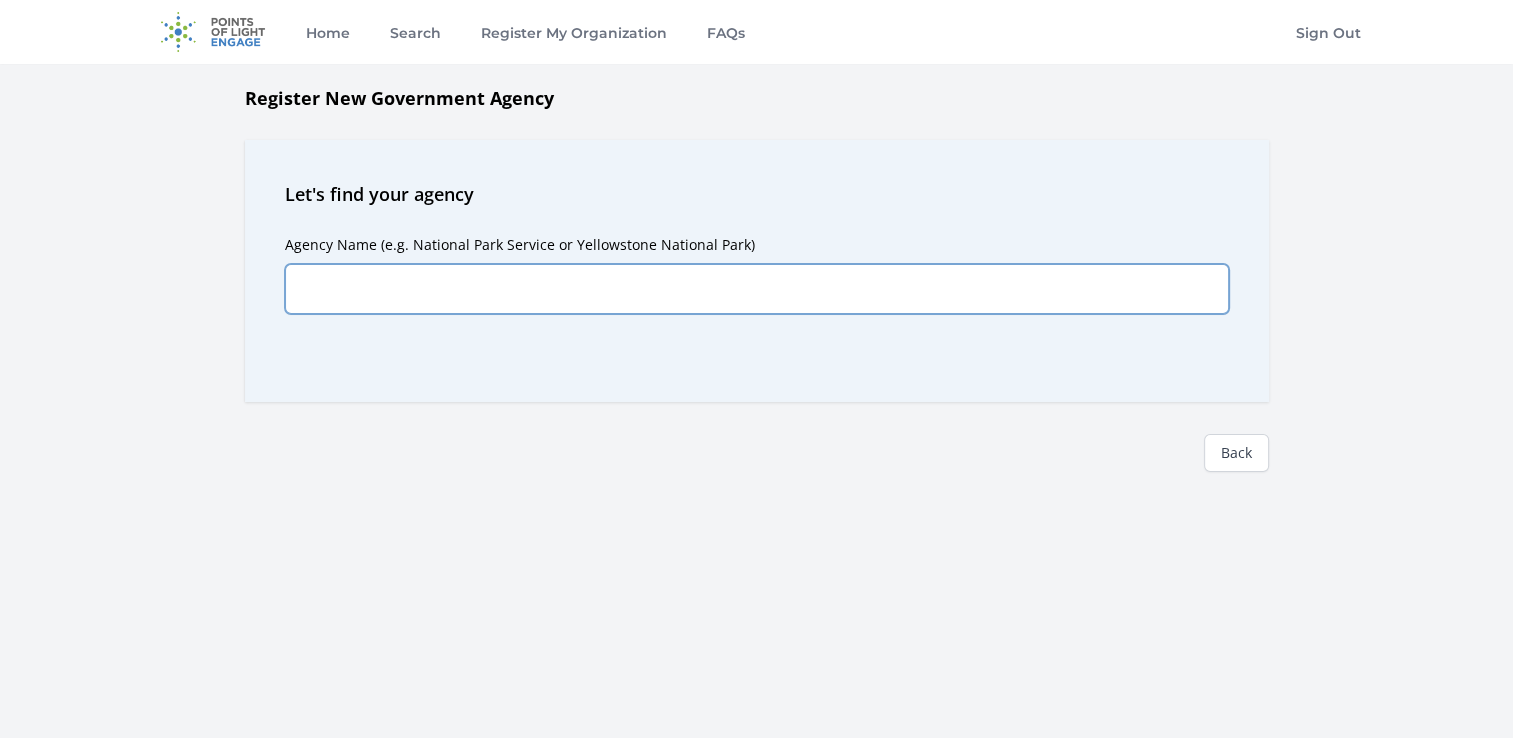 drag, startPoint x: 465, startPoint y: 302, endPoint x: 476, endPoint y: 285, distance: 20.248457 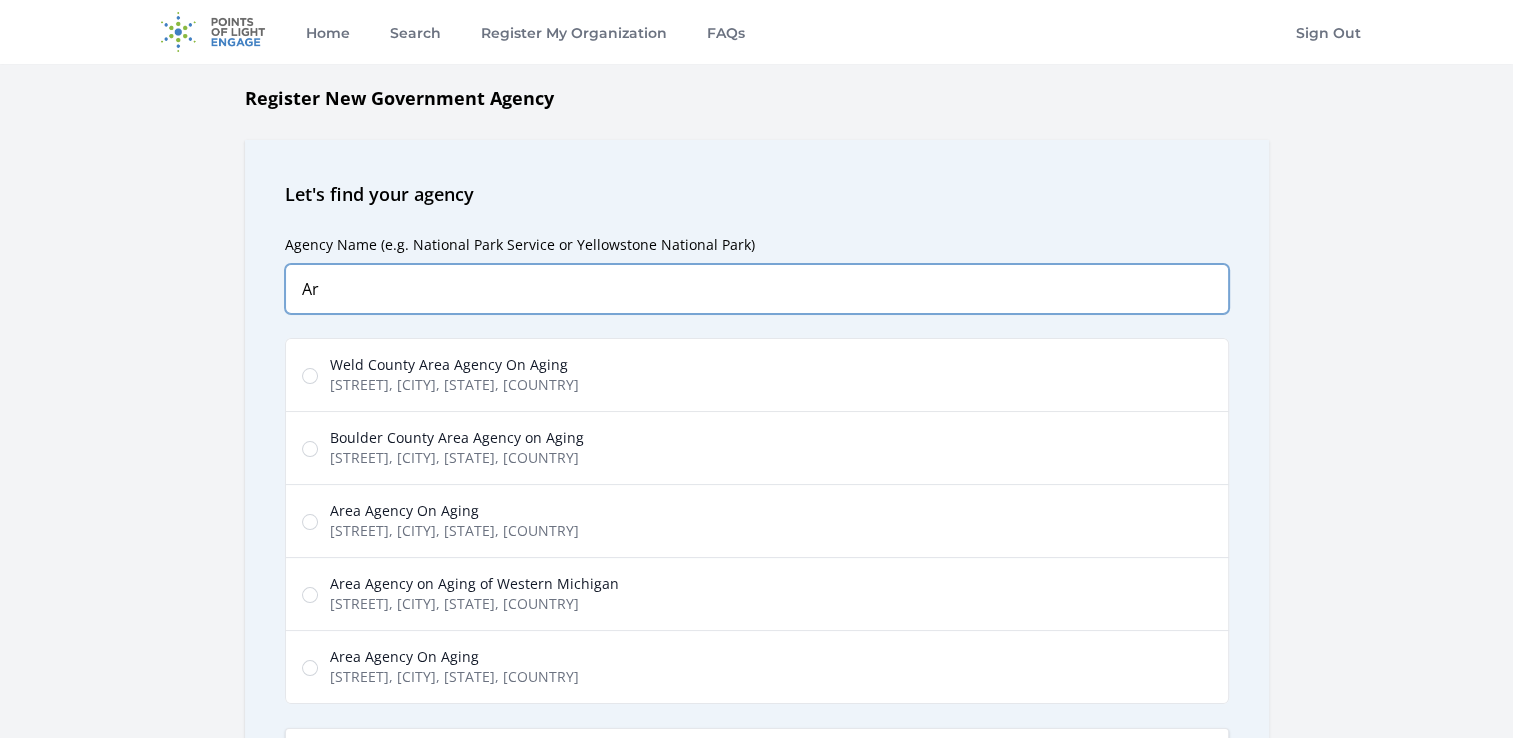 type on "A" 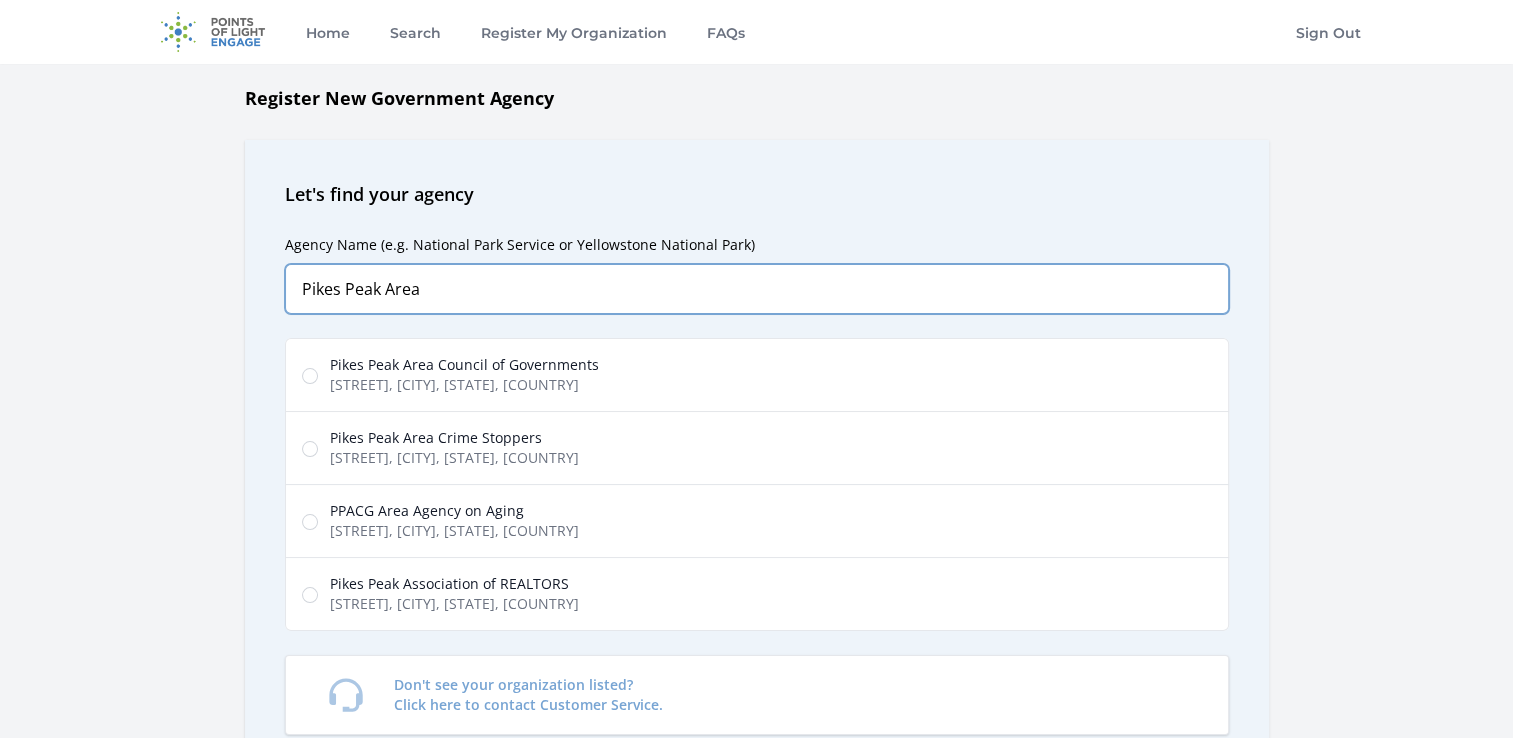 type on "Pikes Peak Area" 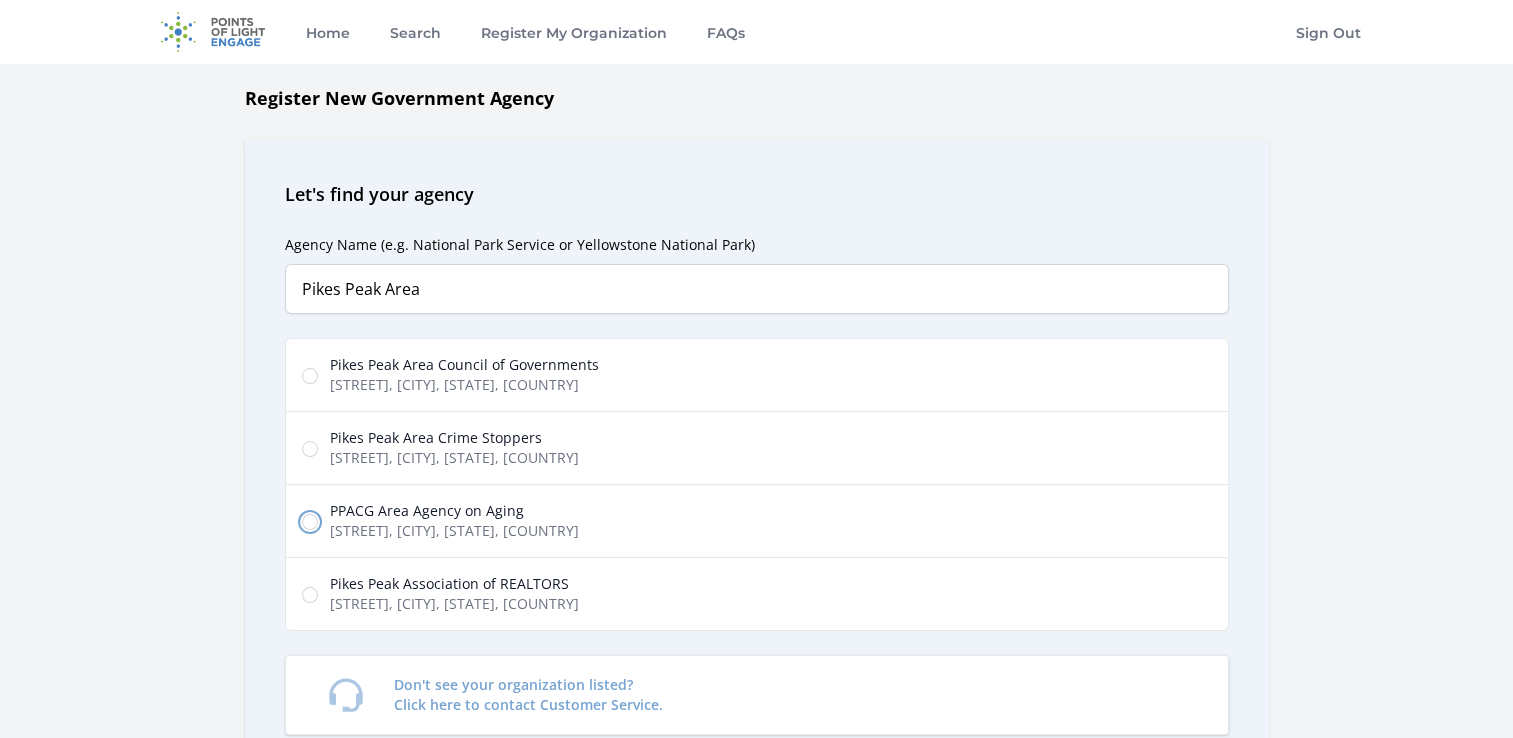 click on "PPACG Area Agency on Aging
South Chestnut Street, Colorado Springs, CO, USA" at bounding box center [310, 522] 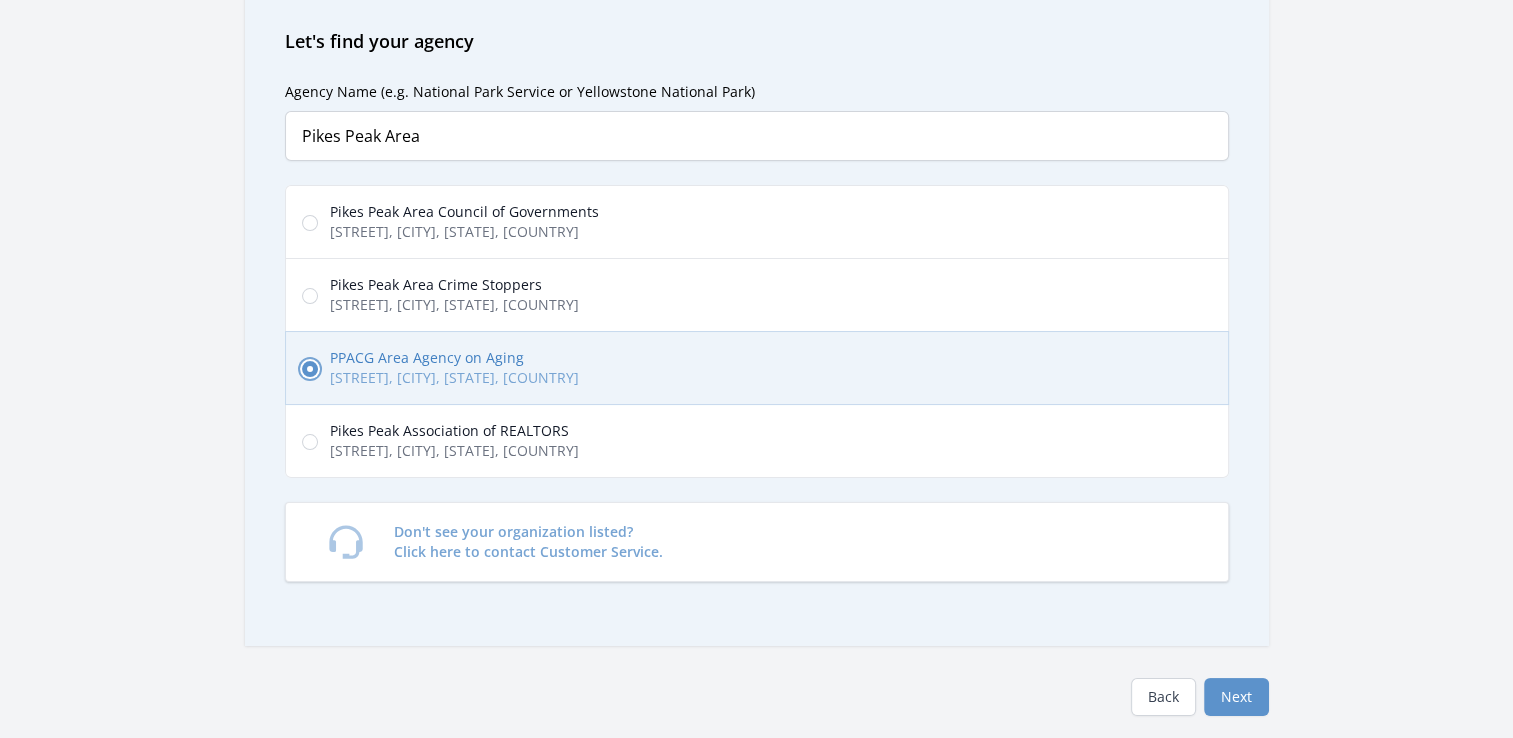 scroll, scrollTop: 300, scrollLeft: 0, axis: vertical 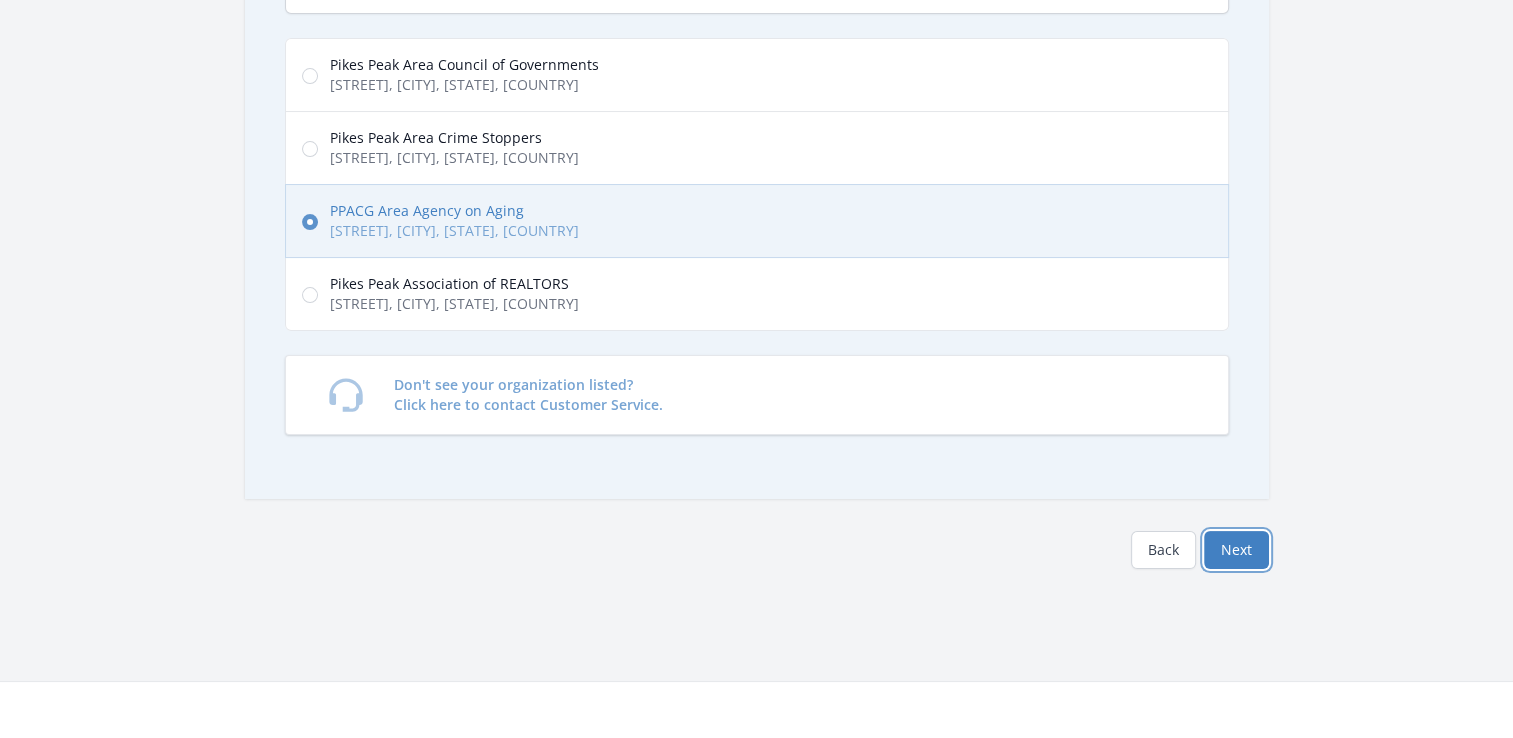 click on "Next" at bounding box center (1236, 550) 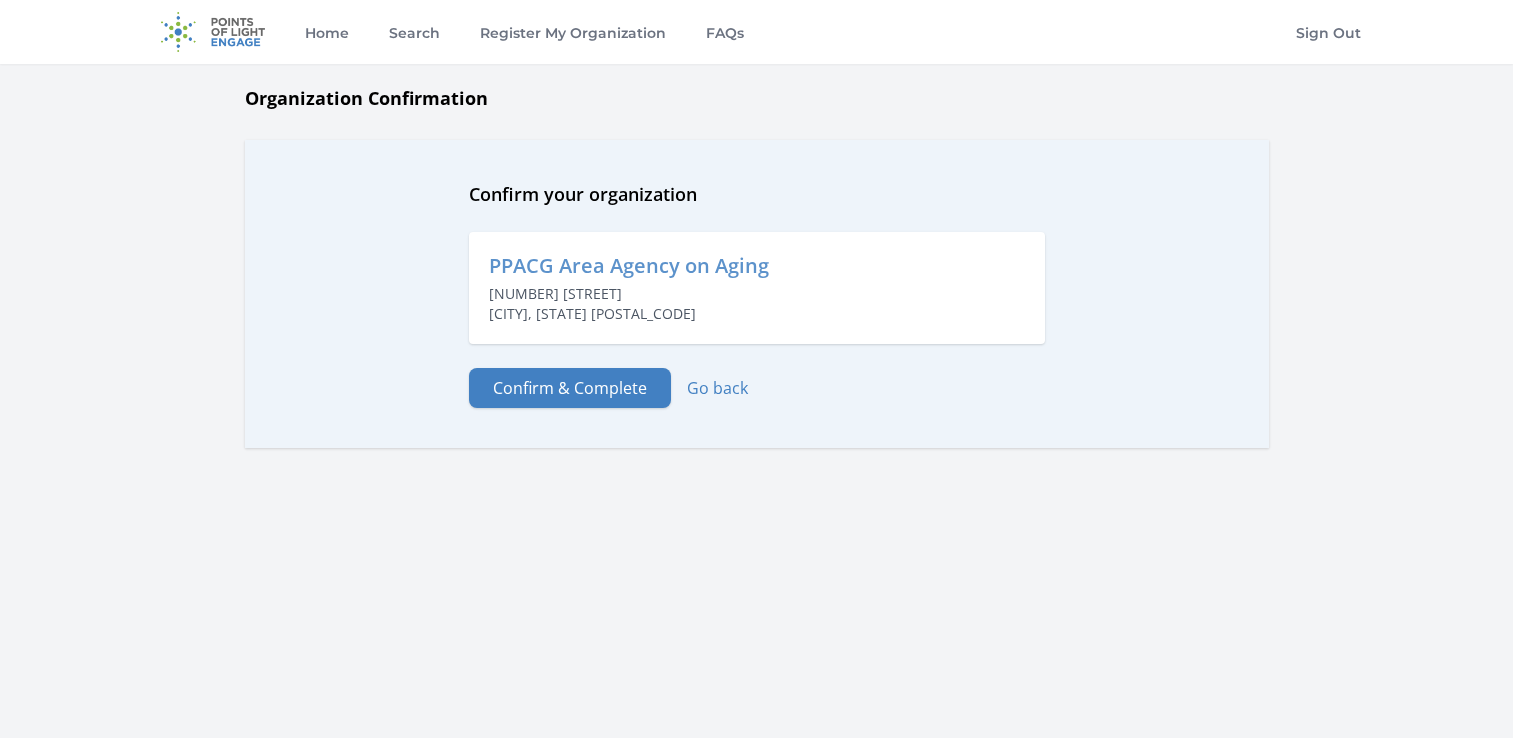 scroll, scrollTop: 0, scrollLeft: 0, axis: both 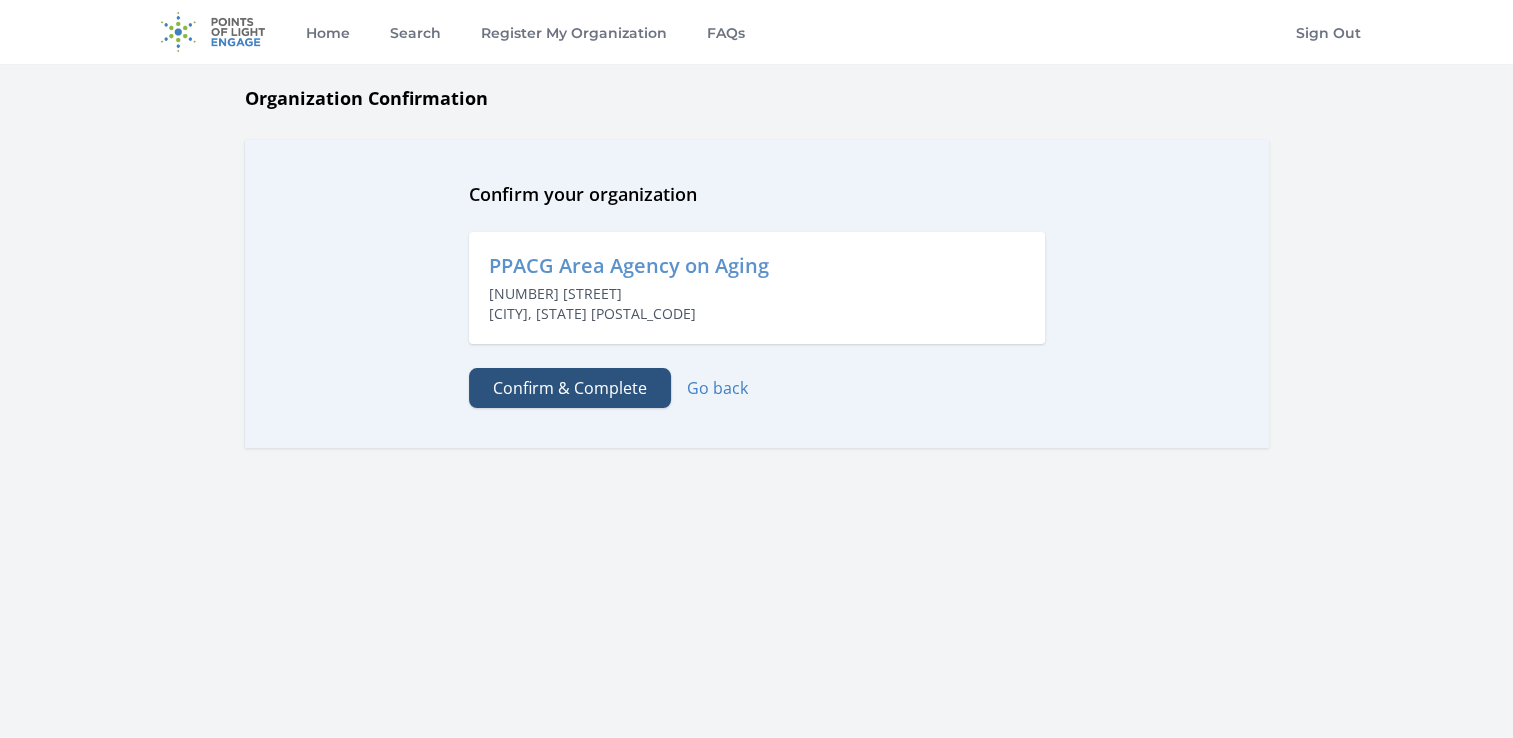 click on "Confirm & Complete" at bounding box center [570, 388] 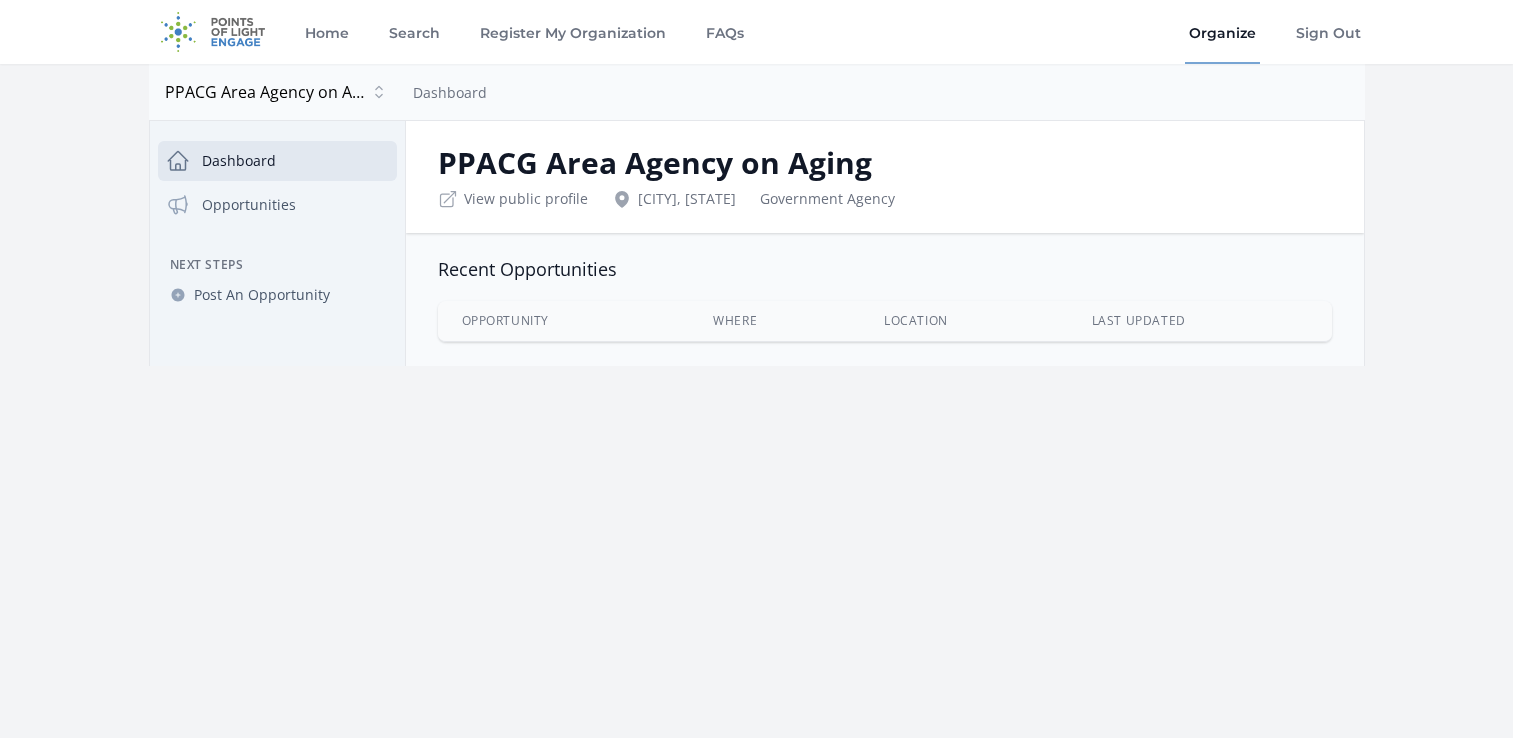 scroll, scrollTop: 0, scrollLeft: 0, axis: both 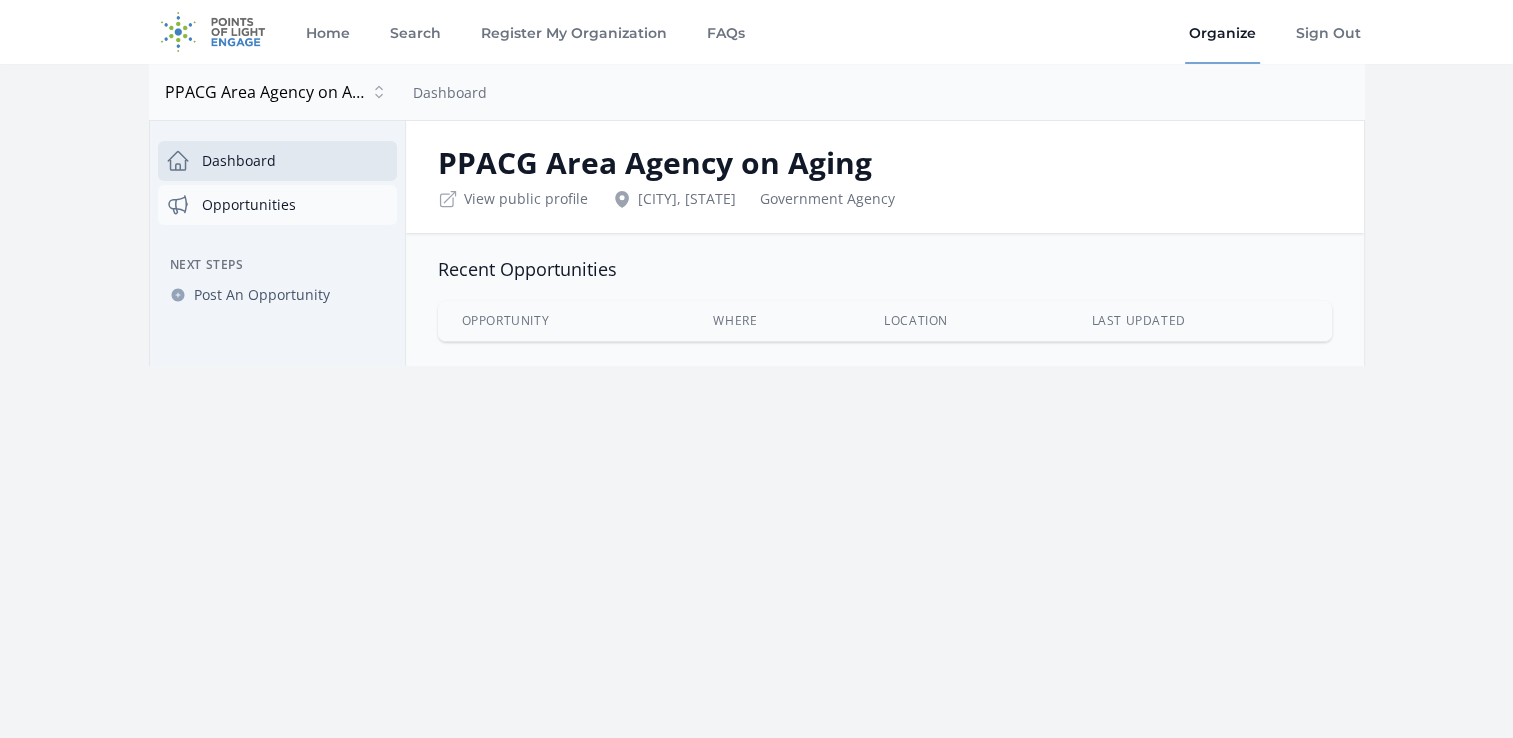 click on "Opportunities" at bounding box center (277, 205) 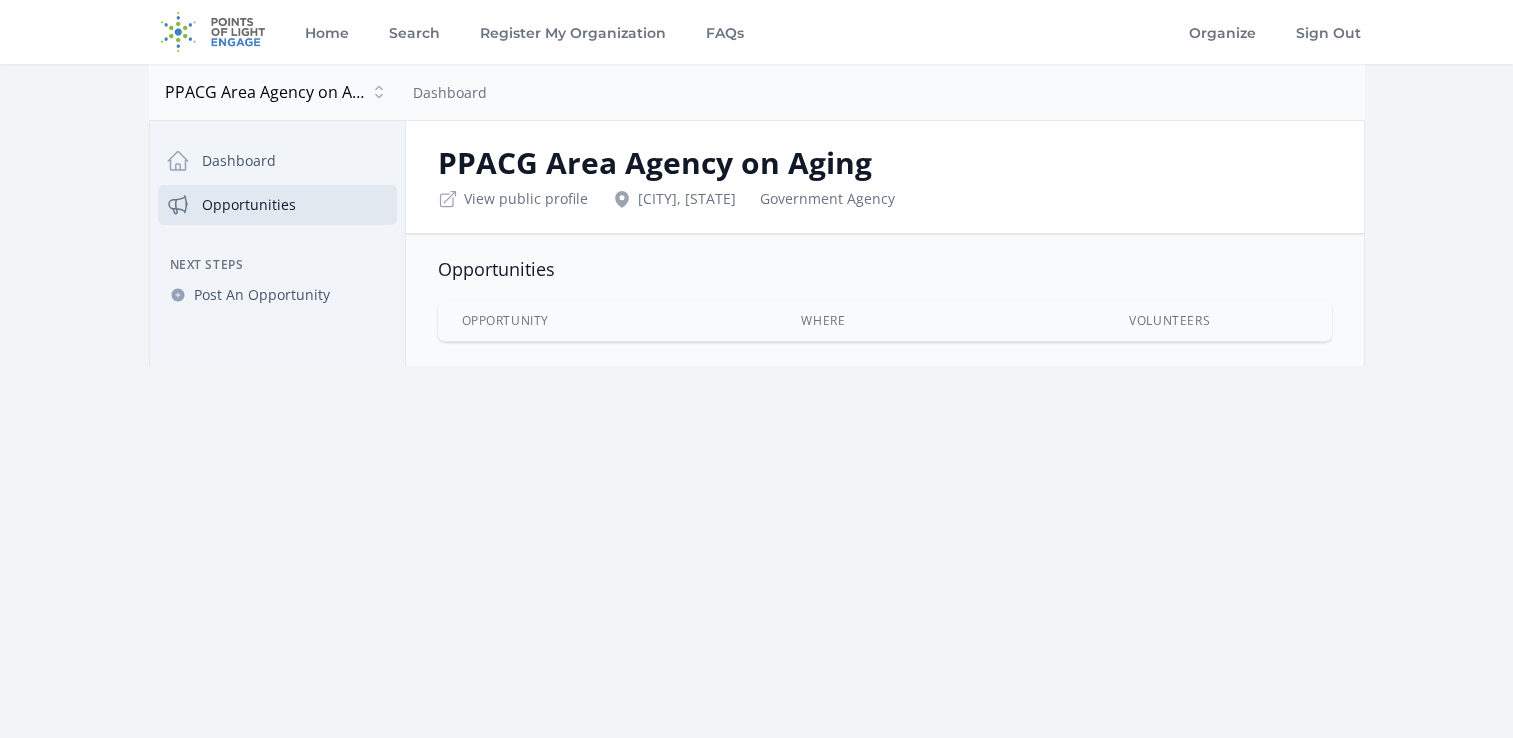 scroll, scrollTop: 0, scrollLeft: 0, axis: both 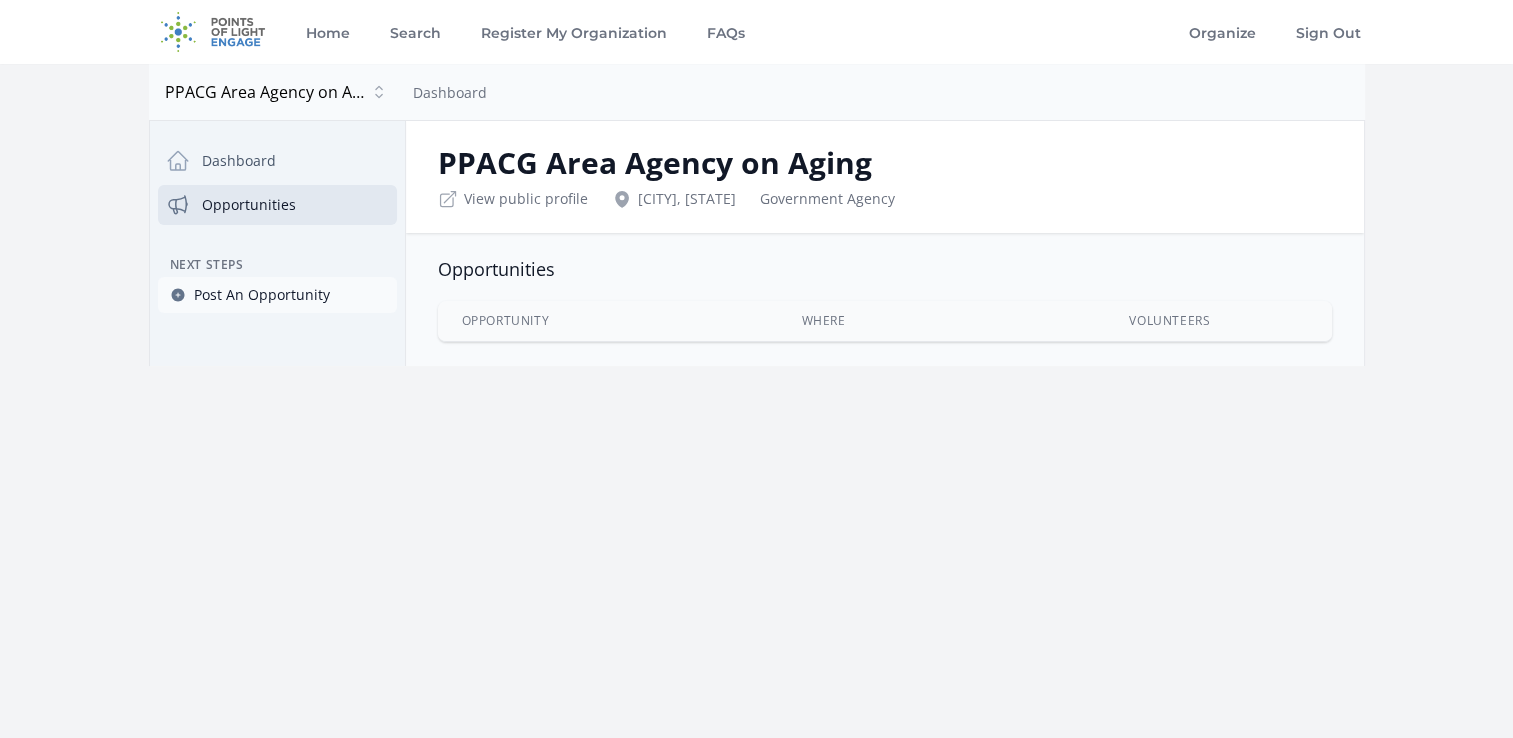 click on "Post An Opportunity" at bounding box center [262, 295] 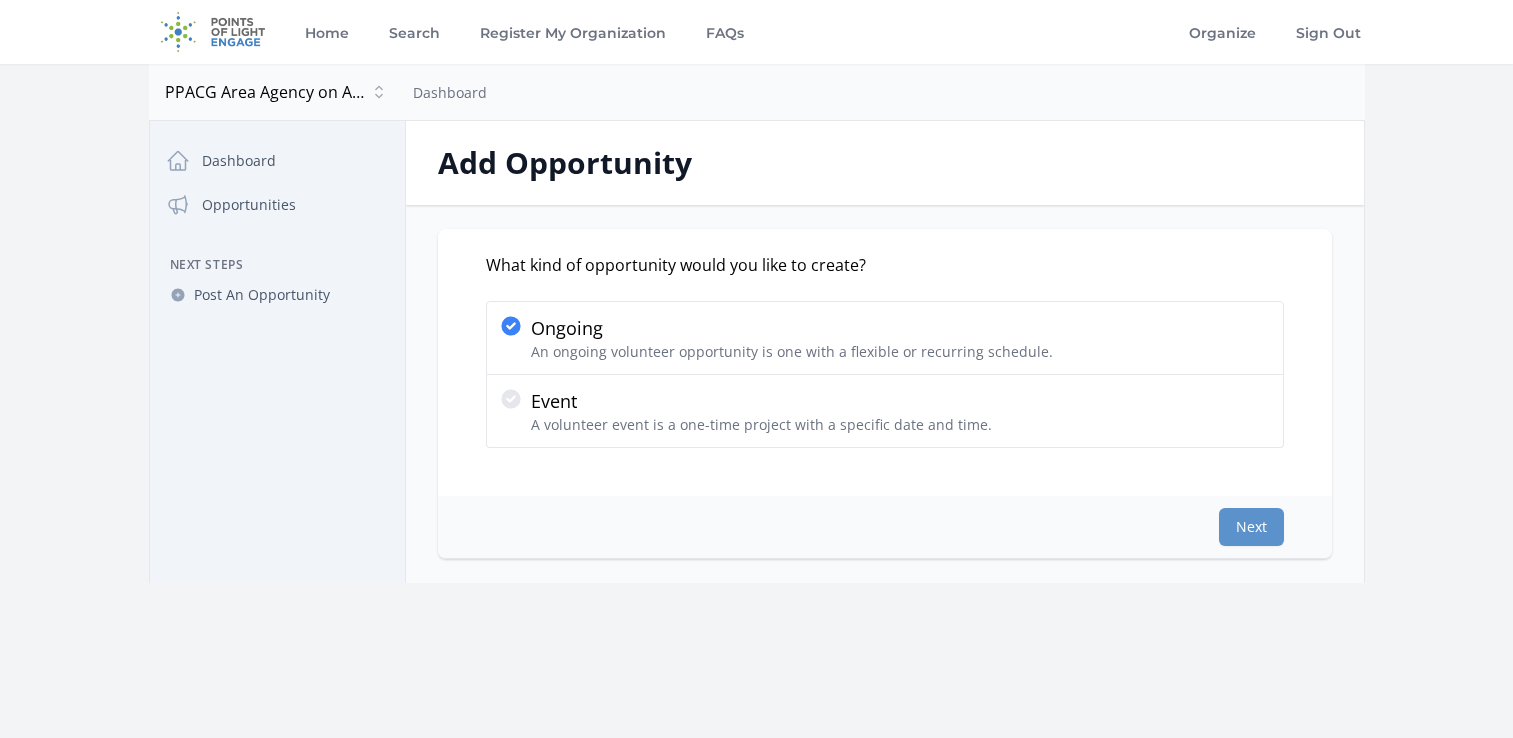 scroll, scrollTop: 0, scrollLeft: 0, axis: both 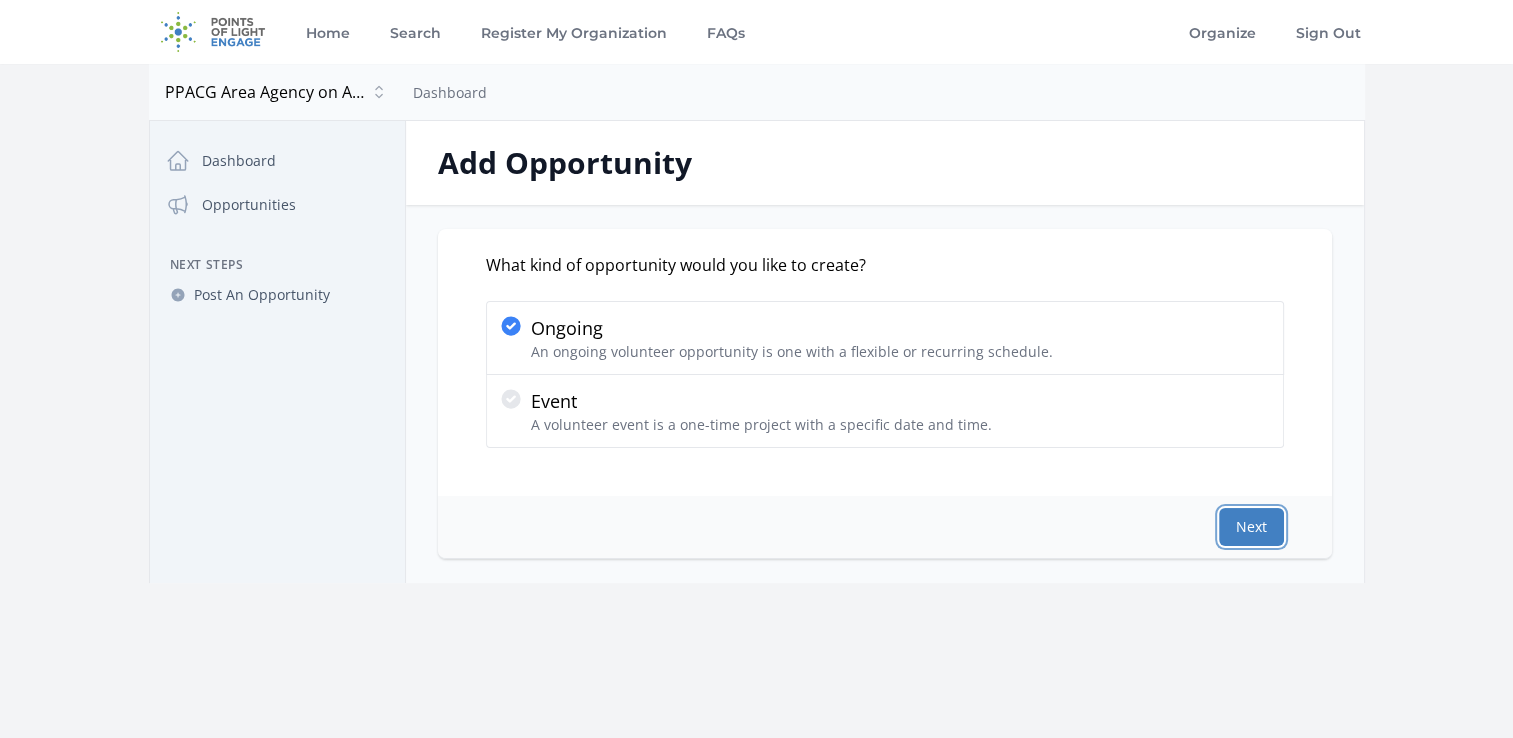 click on "Next" at bounding box center (1251, 527) 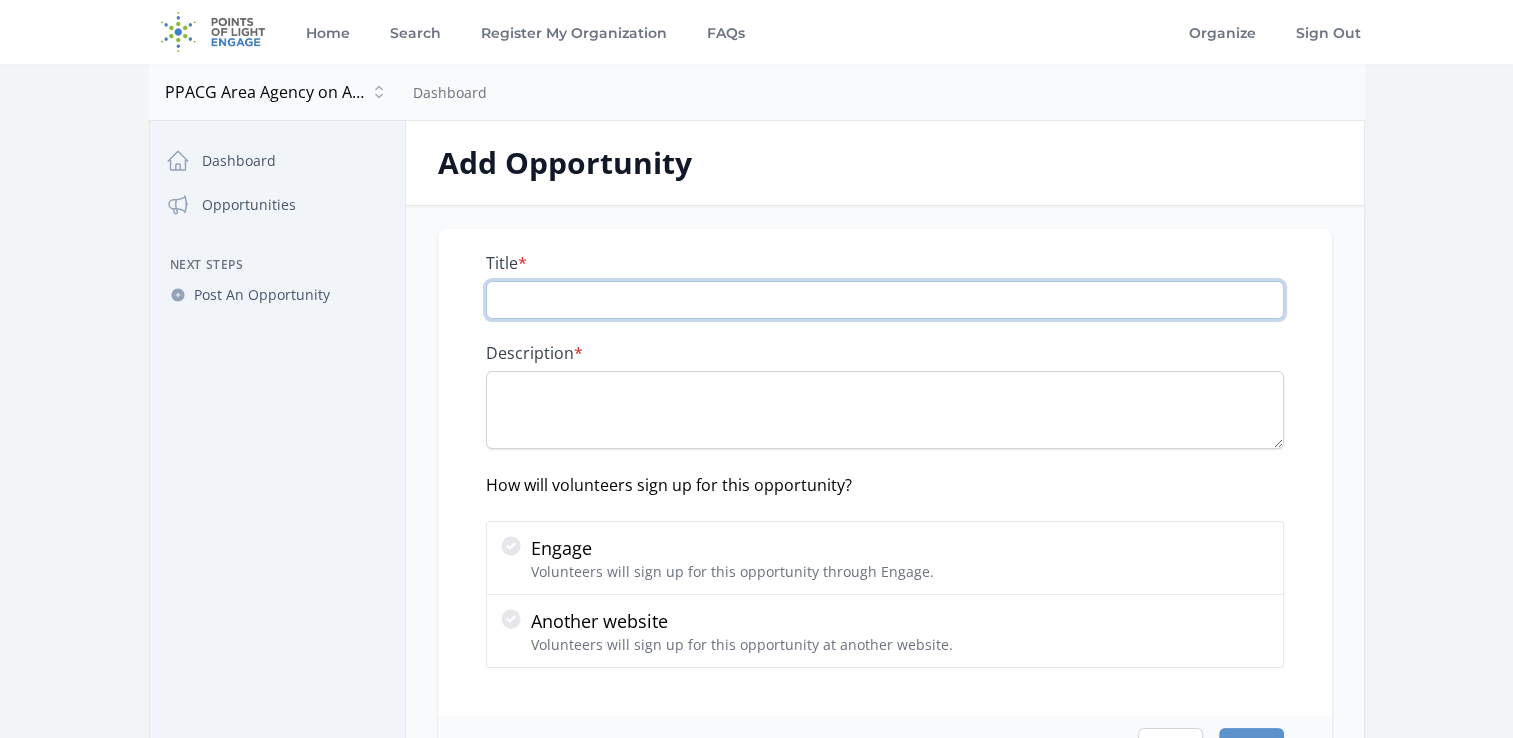 click on "Title  *" at bounding box center [885, 300] 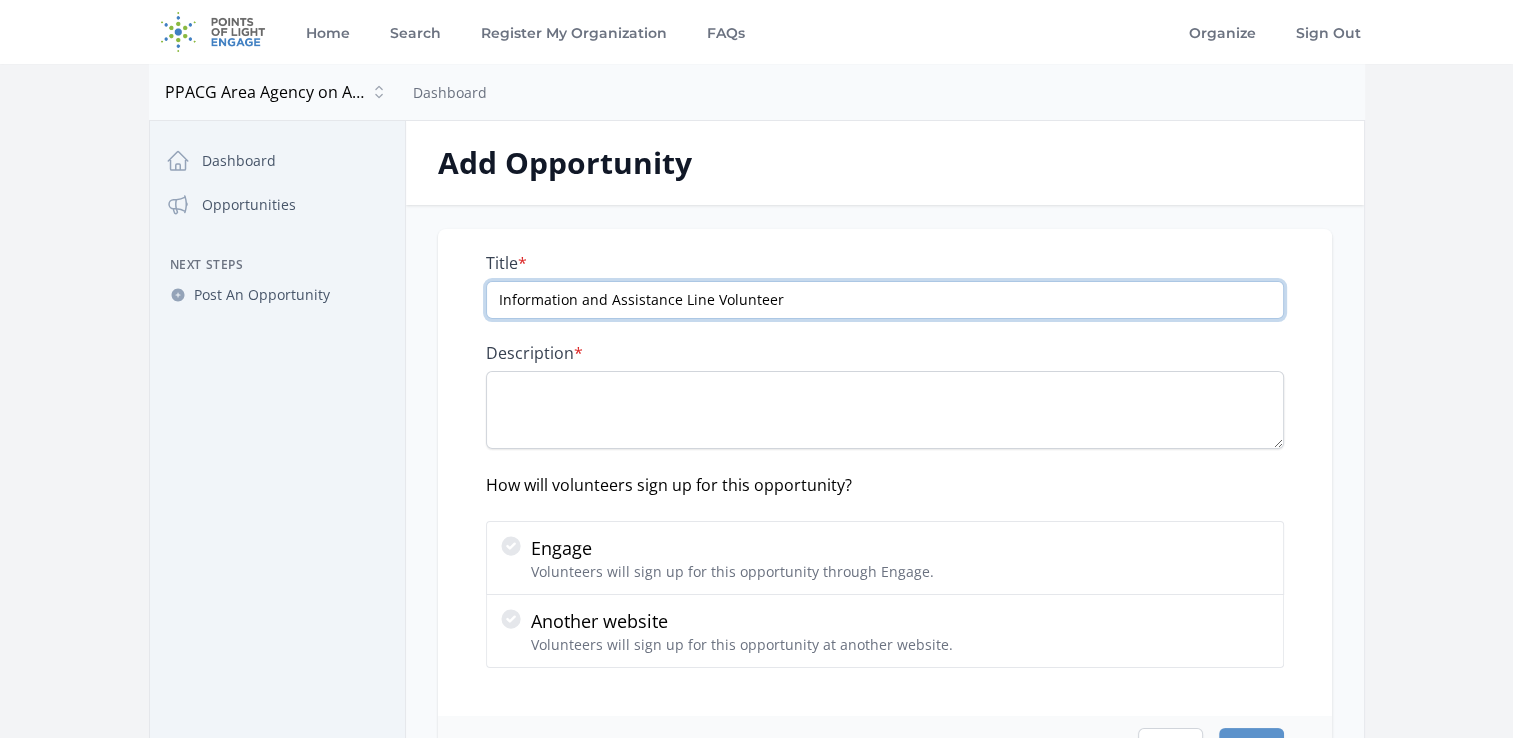 type on "Information and Assistance Line Volunteer" 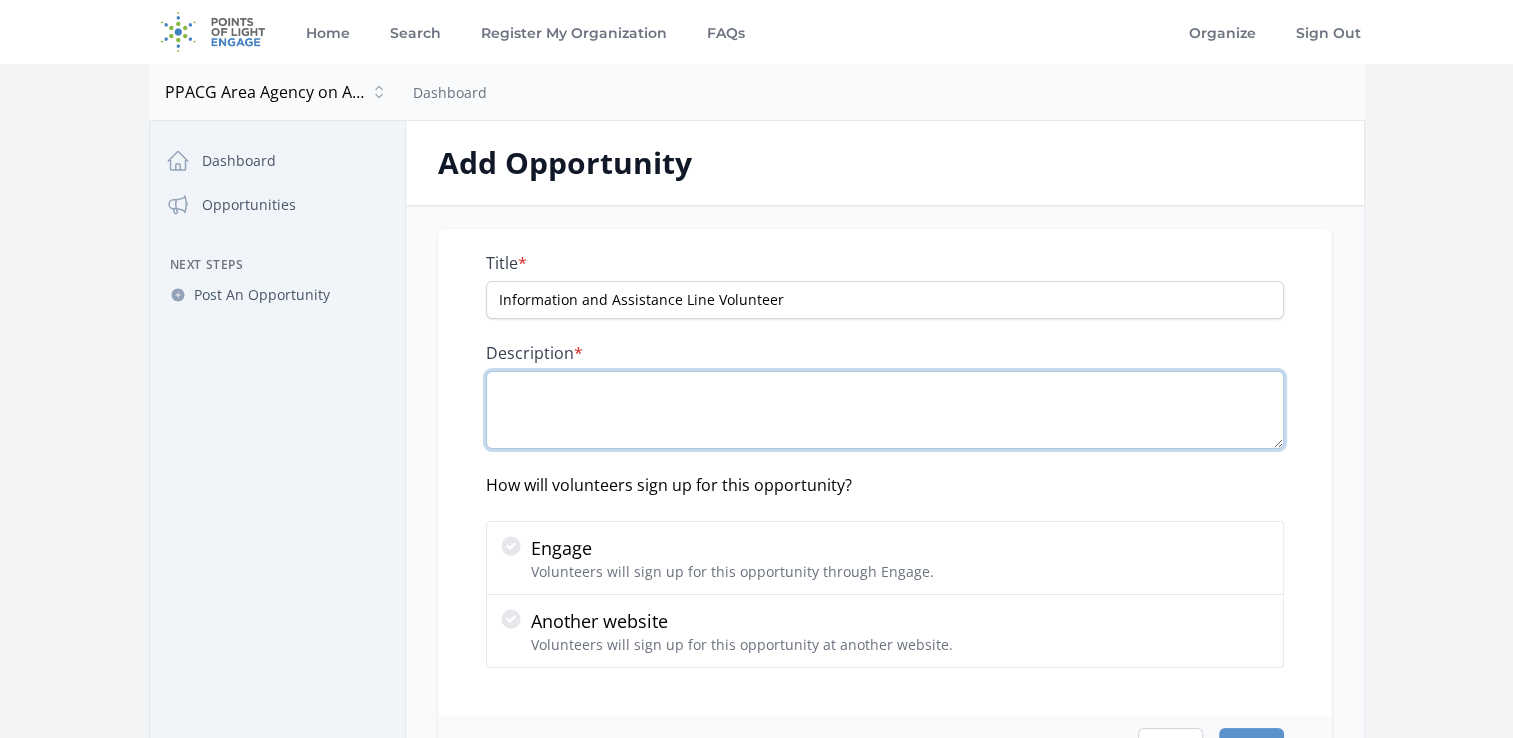 click on "Description  *" at bounding box center [885, 410] 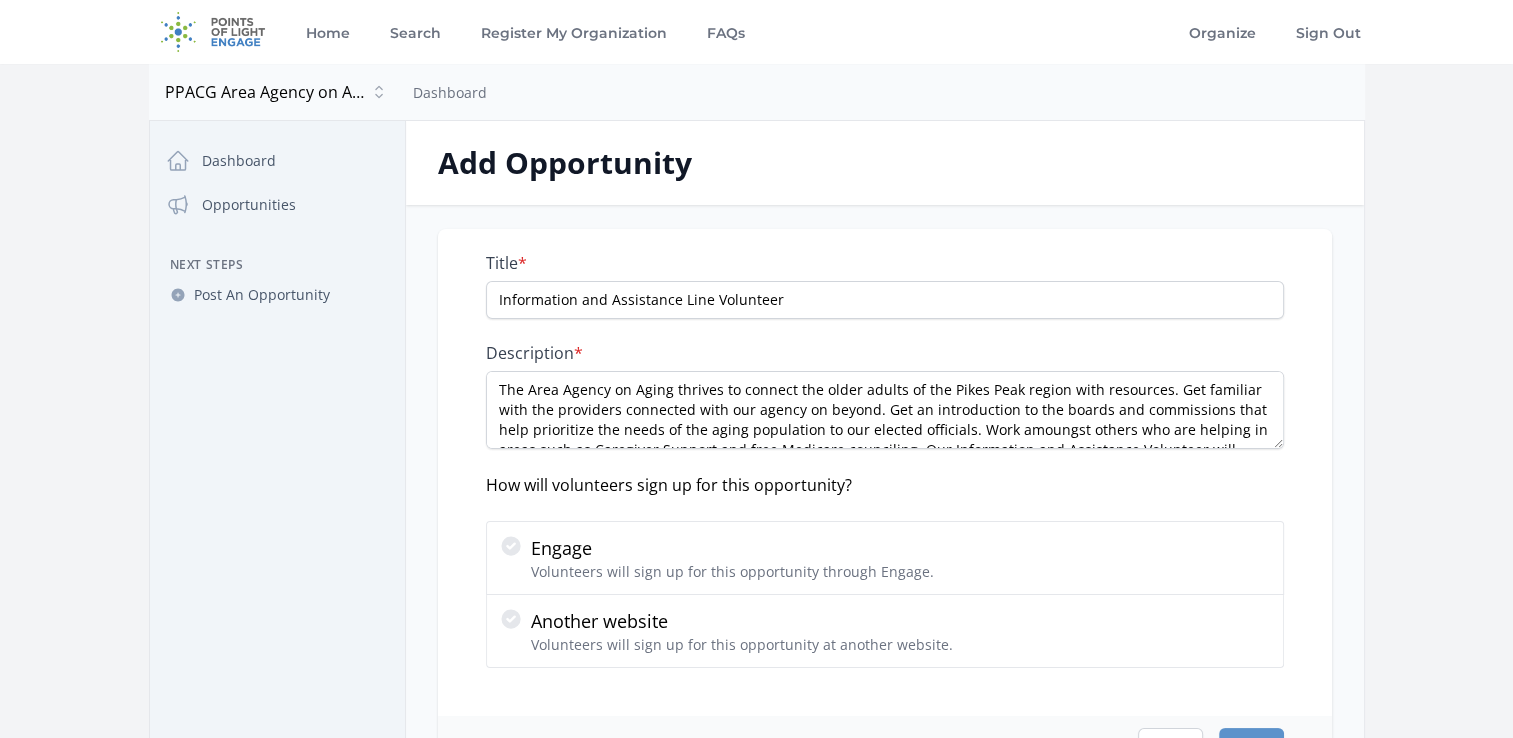 click on "How will volunteers sign up for this opportunity?" at bounding box center [885, 485] 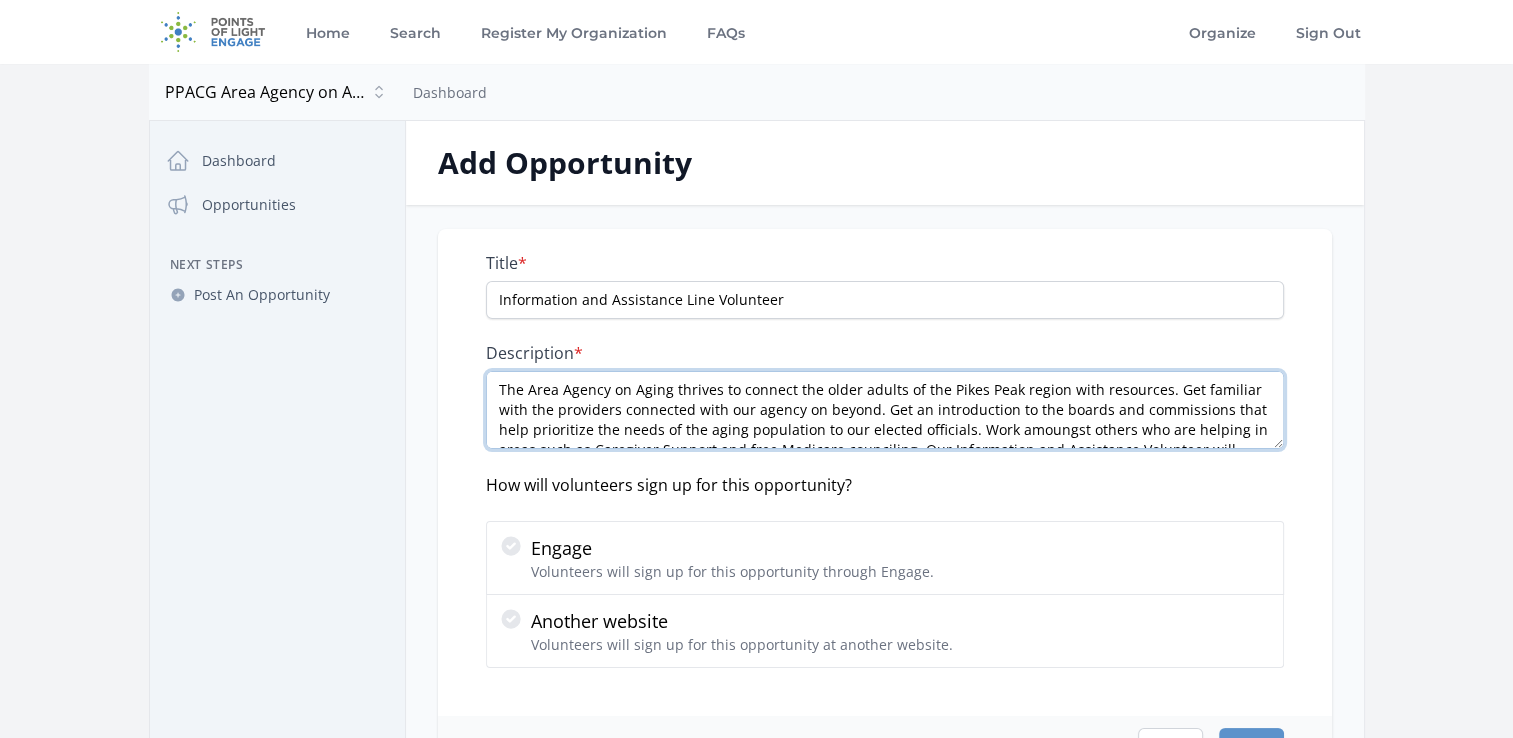 click on "The Area Agency on Aging thrives to connect the older adults of the Pikes Peak region with resources. Get familiar with the providers connected with our agency on beyond. Get an introduction to the boards and commissions that help prioritize the needs of the aging population to our elected officials. Work amoungst others who are helping in areas such as Caregiver Support and free Medicare counciling. Our Information and Assistance Volunteer will direct callers to resources as well as staff members. Fixed schedule based on your availability. Work independently while relying on staff support." at bounding box center (885, 410) 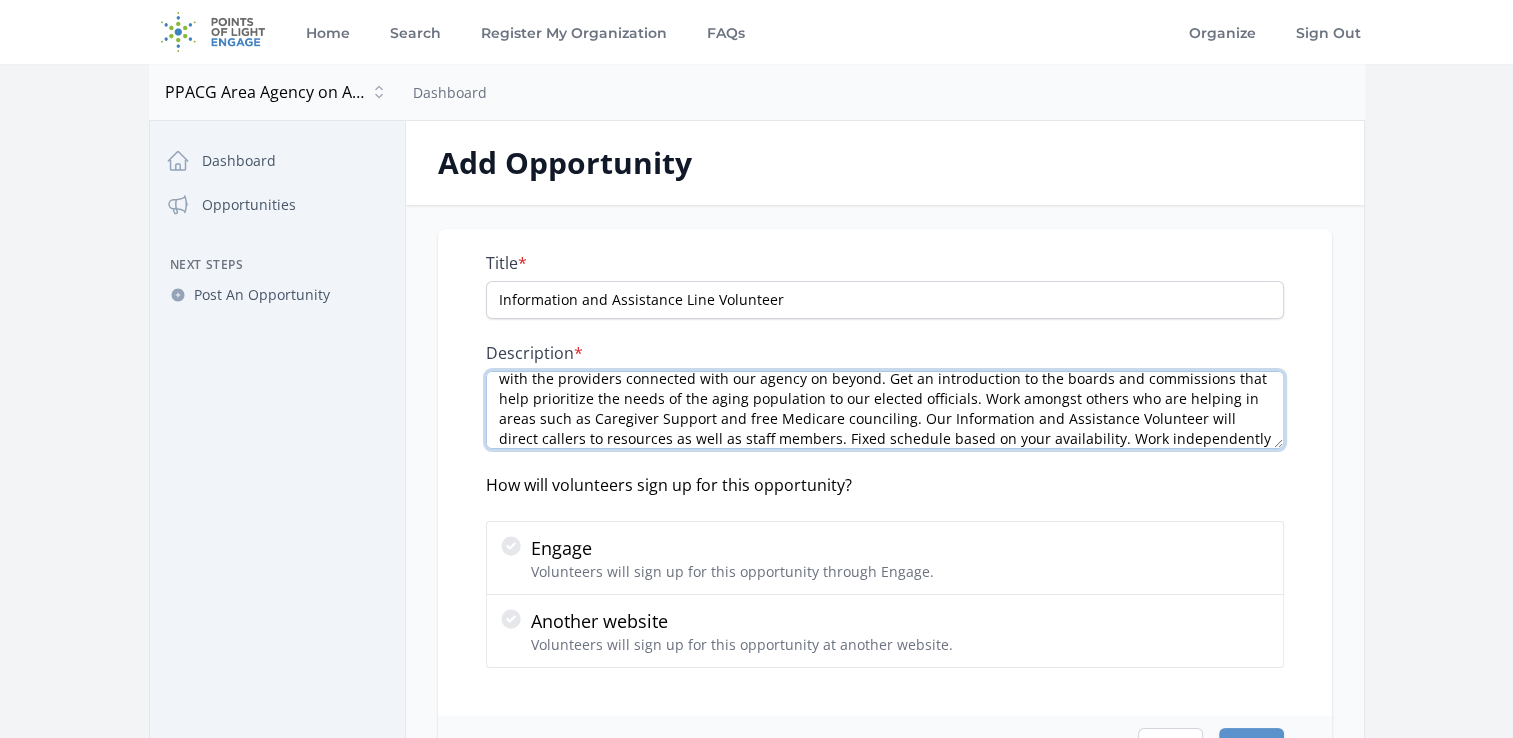 scroll, scrollTop: 60, scrollLeft: 0, axis: vertical 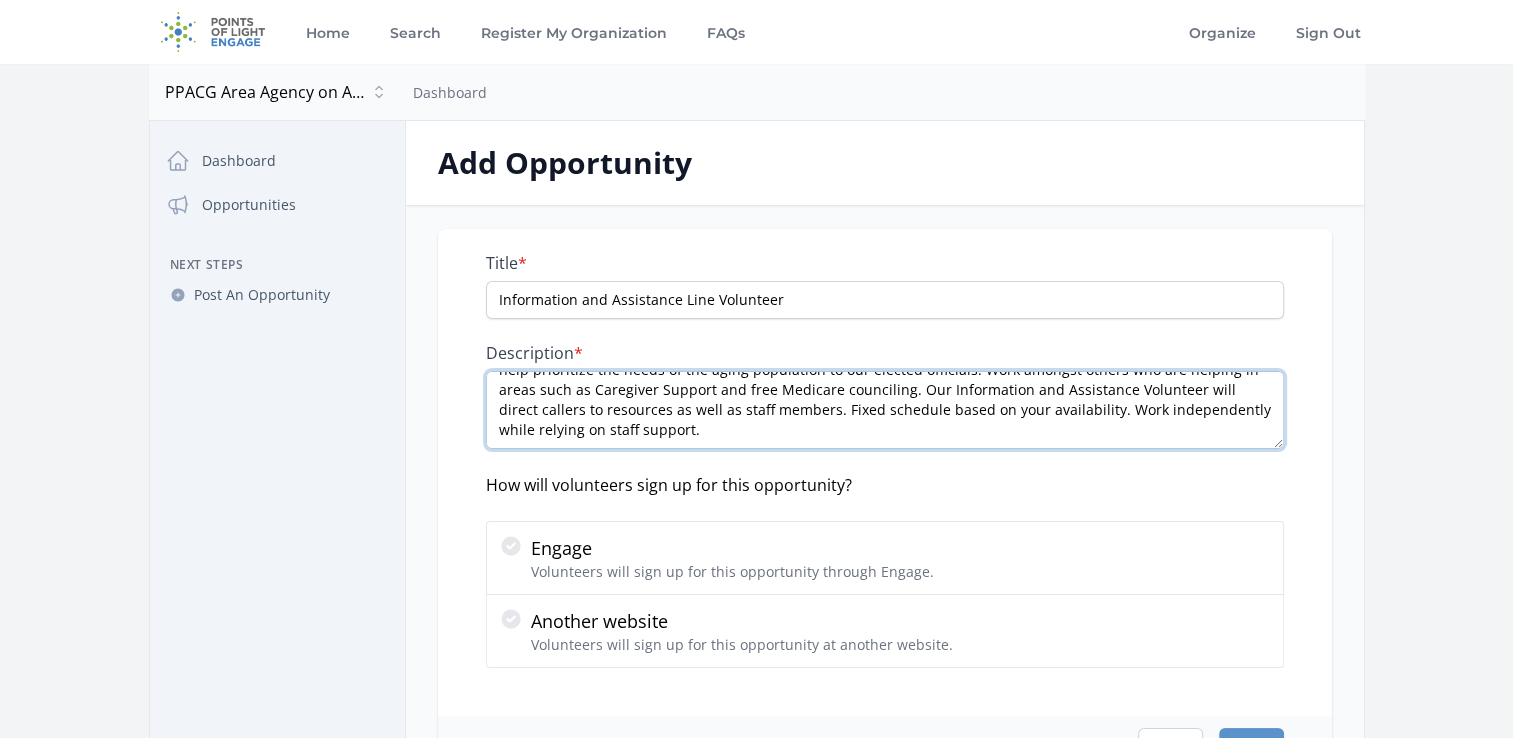 click on "The Area Agency on Aging thrives to connect the older adults of the Pikes Peak region with resources. Get familiar with the providers connected with our agency on beyond. Get an introduction to the boards and commissions that help prioritize the needs of the aging population to our elected officials. Work amongst others who are helping in areas such as Caregiver Support and free Medicare counciling. Our Information and Assistance Volunteer will direct callers to resources as well as staff members. Fixed schedule based on your availability. Work independently while relying on staff support." at bounding box center [885, 410] 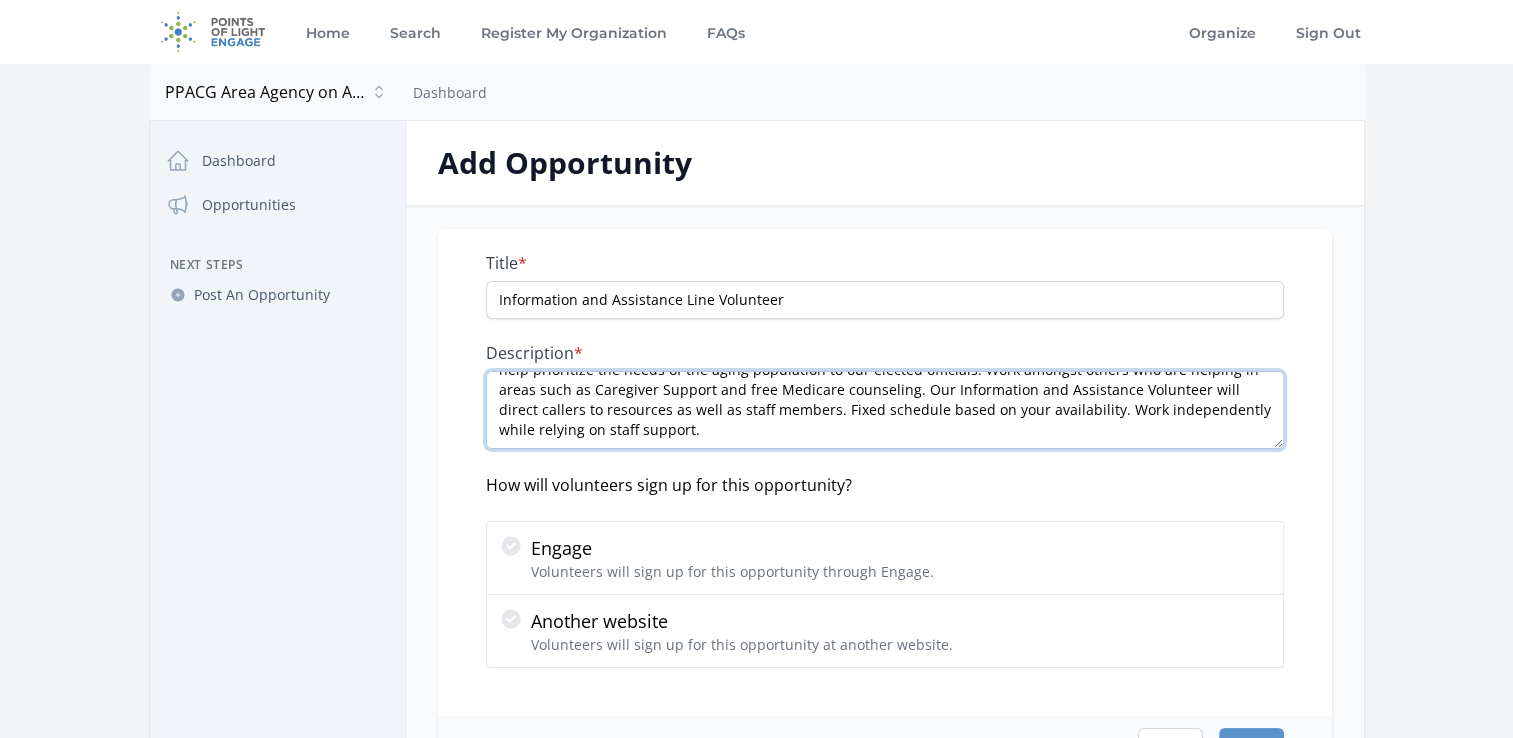 click on "The Area Agency on Aging thrives to connect the older adults of the Pikes Peak region with resources. Get familiar with the providers connected with our agency on beyond. Get an introduction to the boards and commissions that help prioritize the needs of the aging population to our elected officials. Work amongst others who are helping in areas such as Caregiver Support and free Medicare counseling. Our Information and Assistance Volunteer will direct callers to resources as well as staff members. Fixed schedule based on your availability. Work independently while relying on staff support." at bounding box center [885, 410] 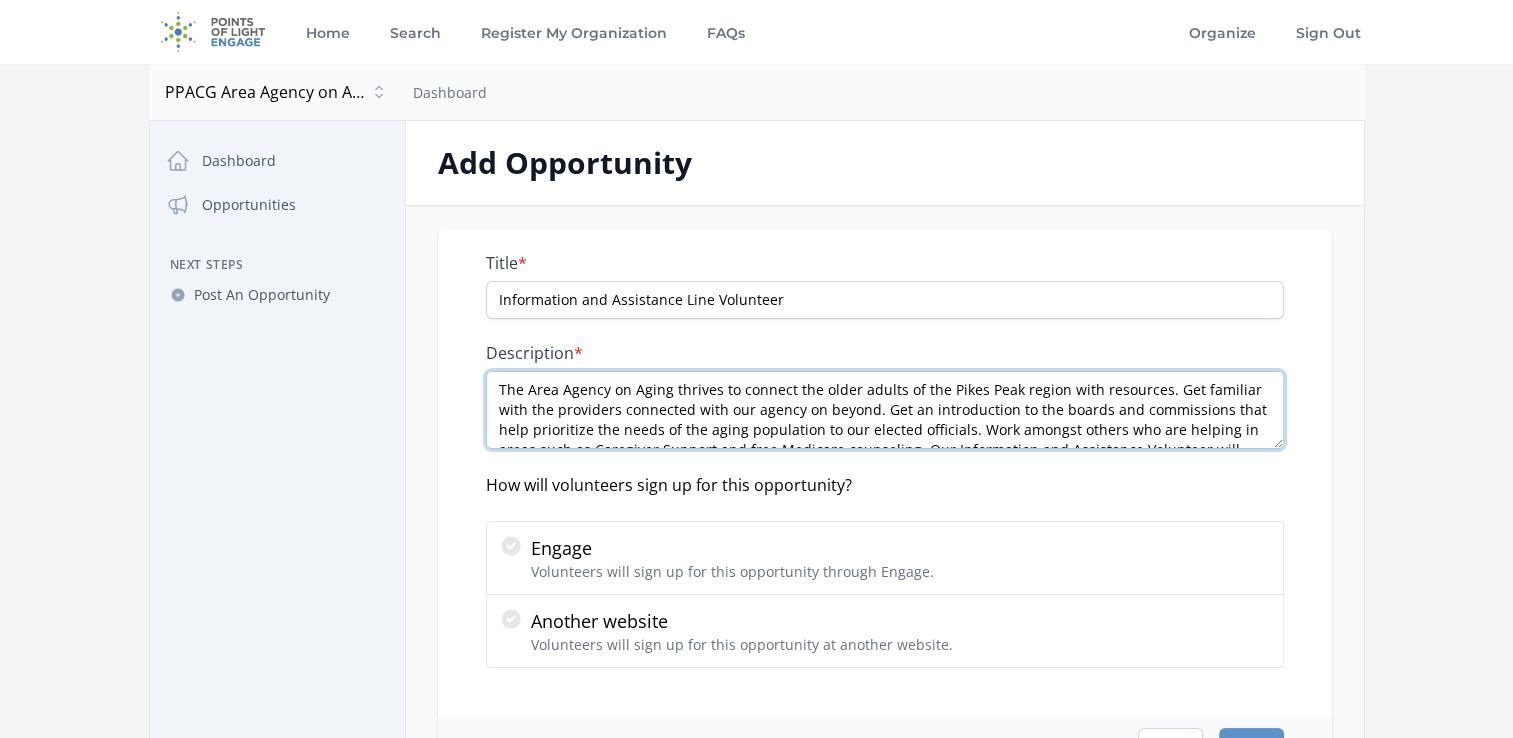 drag, startPoint x: 726, startPoint y: 438, endPoint x: 492, endPoint y: 378, distance: 241.56987 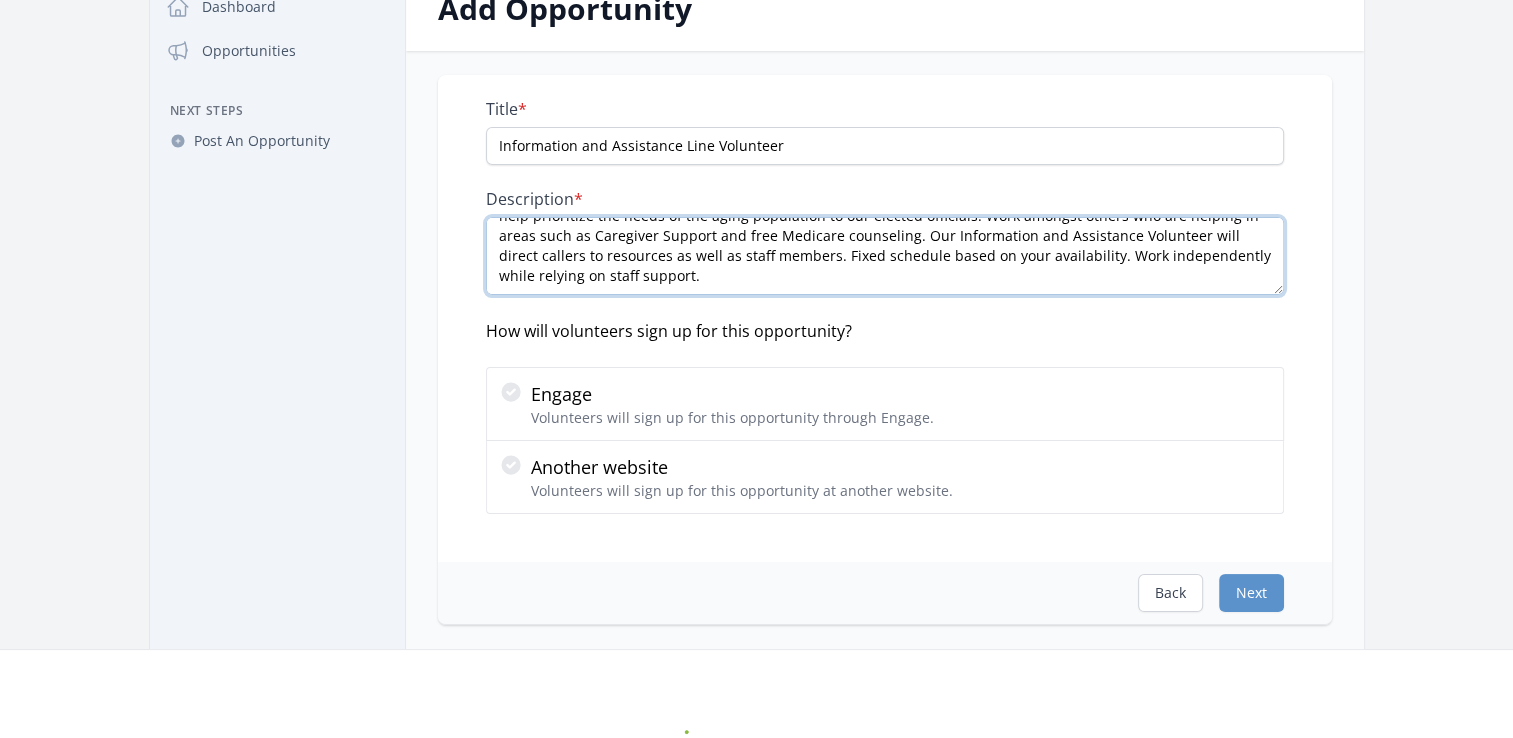 scroll, scrollTop: 200, scrollLeft: 0, axis: vertical 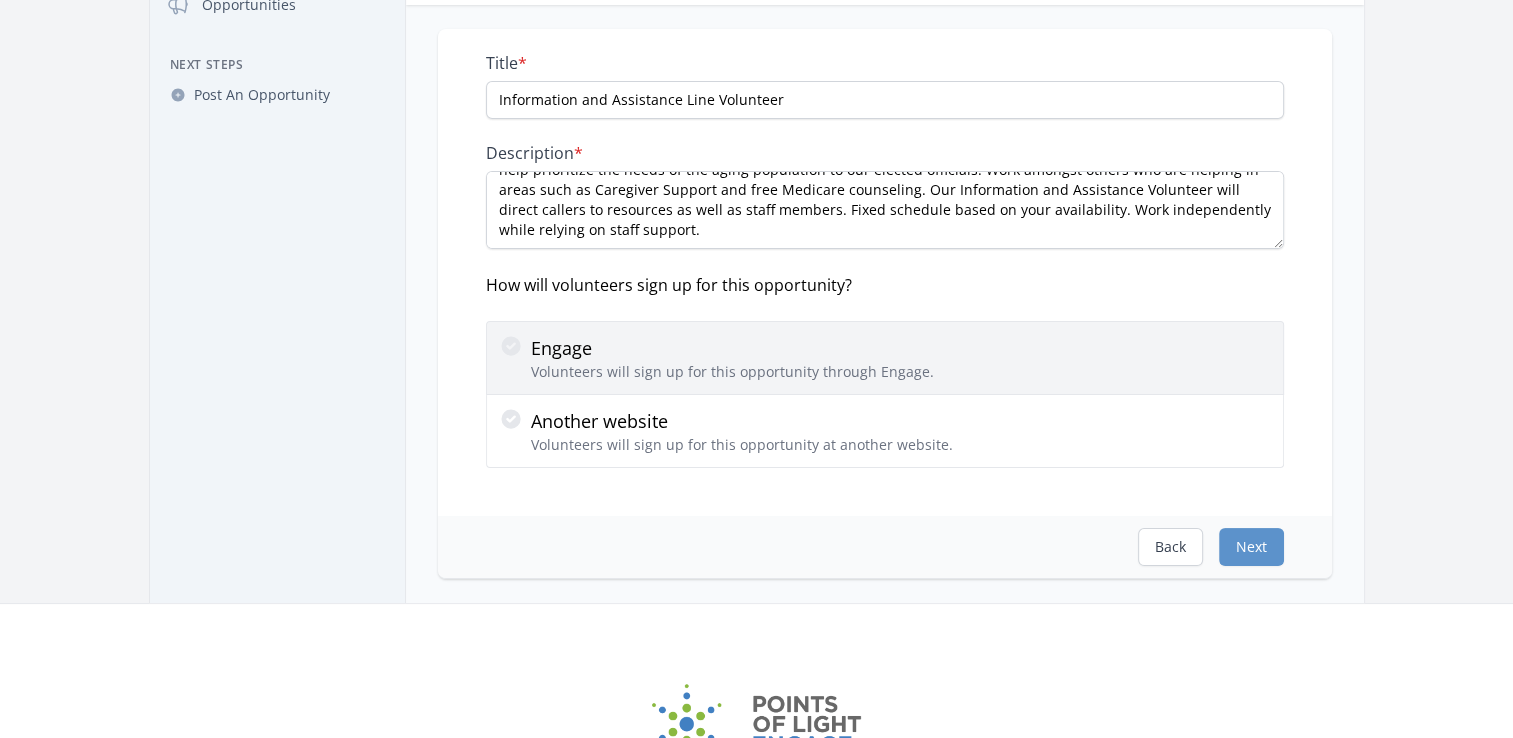 click at bounding box center [515, 358] 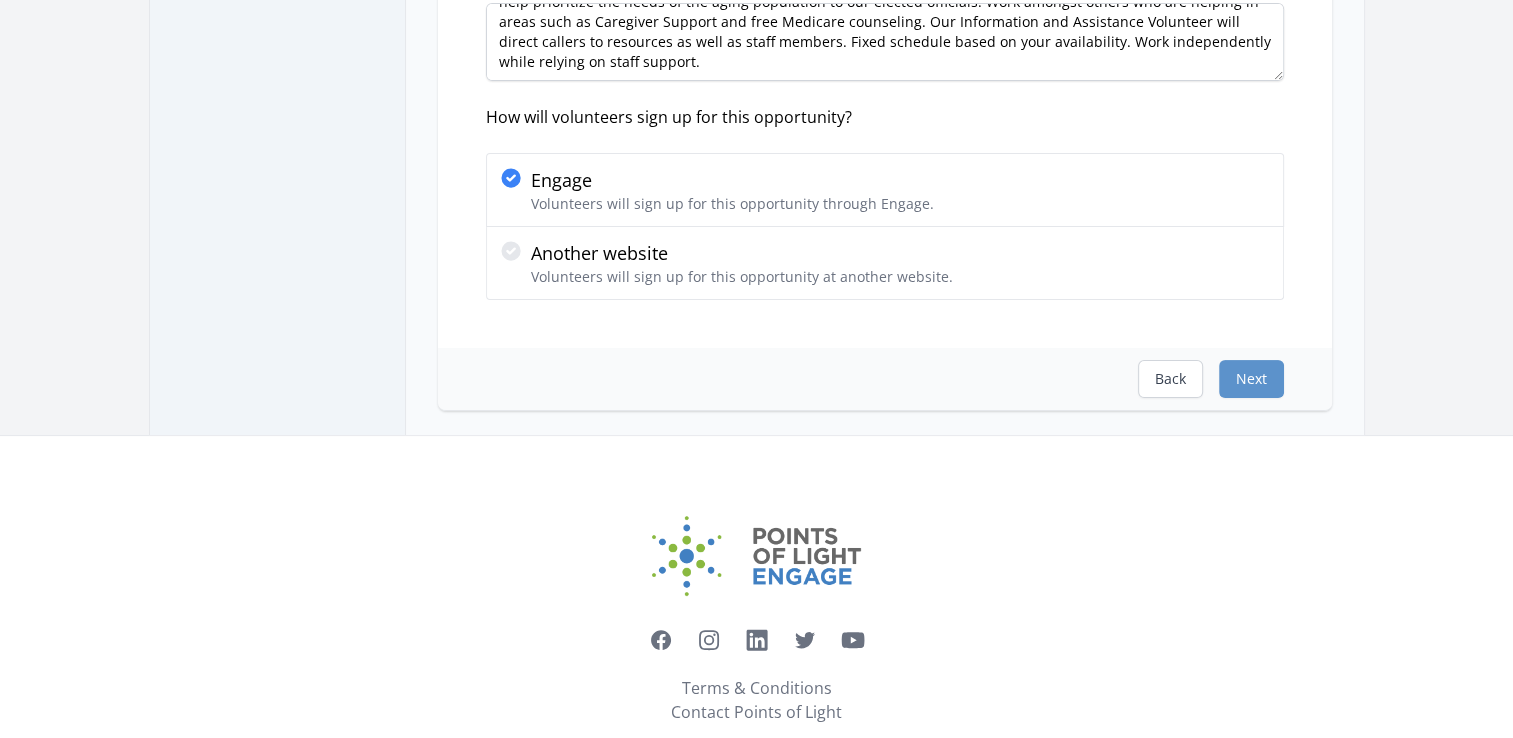 scroll, scrollTop: 407, scrollLeft: 0, axis: vertical 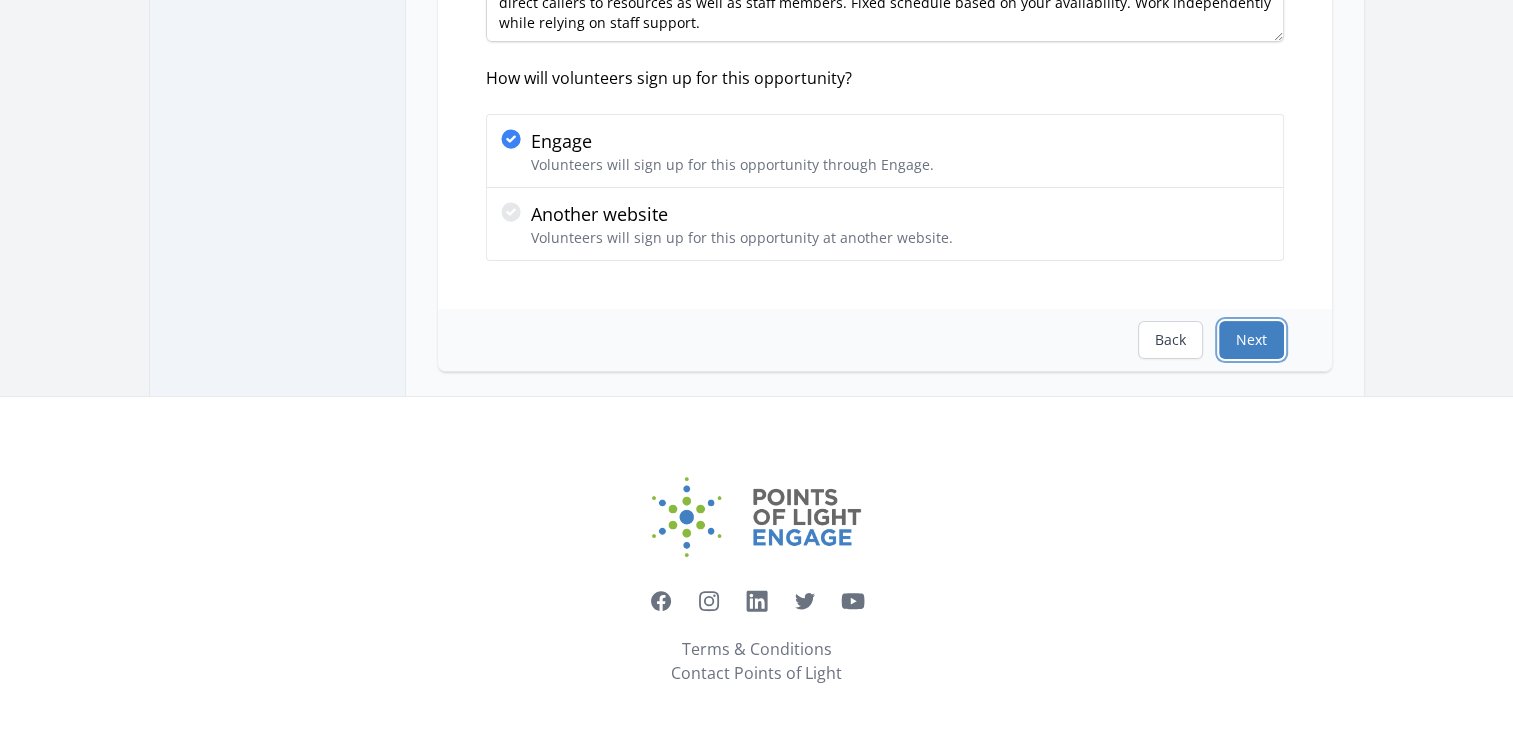 click on "Next" at bounding box center (1251, 340) 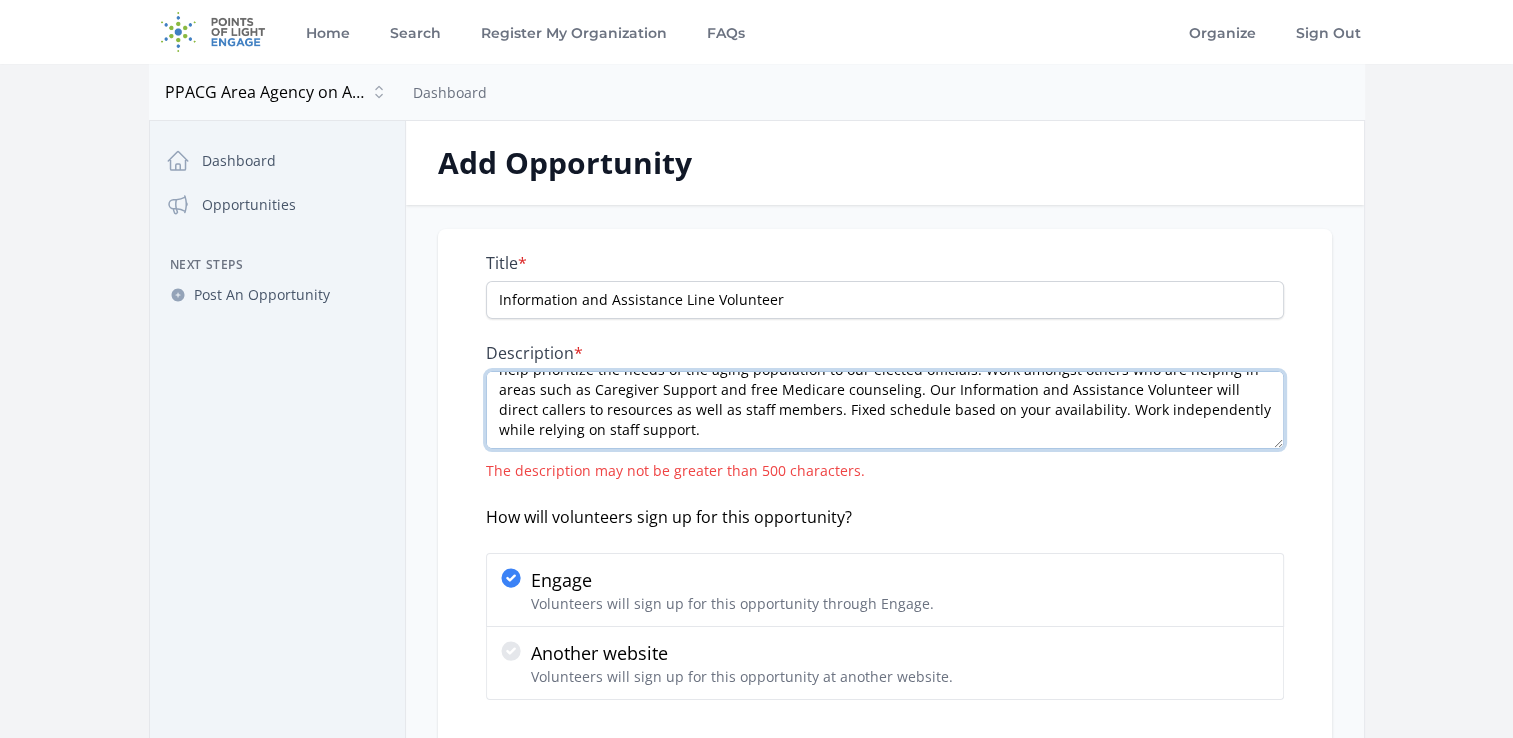 click on "The Area Agency on Aging thrives to connect the older adults of the Pikes Peak region with resources. Get familiar with the providers connected with our agency on beyond. Get an introduction to the boards and commissions that help prioritize the needs of the aging population to our elected officials. Work amongst others who are helping in areas such as Caregiver Support and free Medicare counseling. Our Information and Assistance Volunteer will direct callers to resources as well as staff members. Fixed schedule based on your availability. Work independently while relying on staff support." at bounding box center [885, 410] 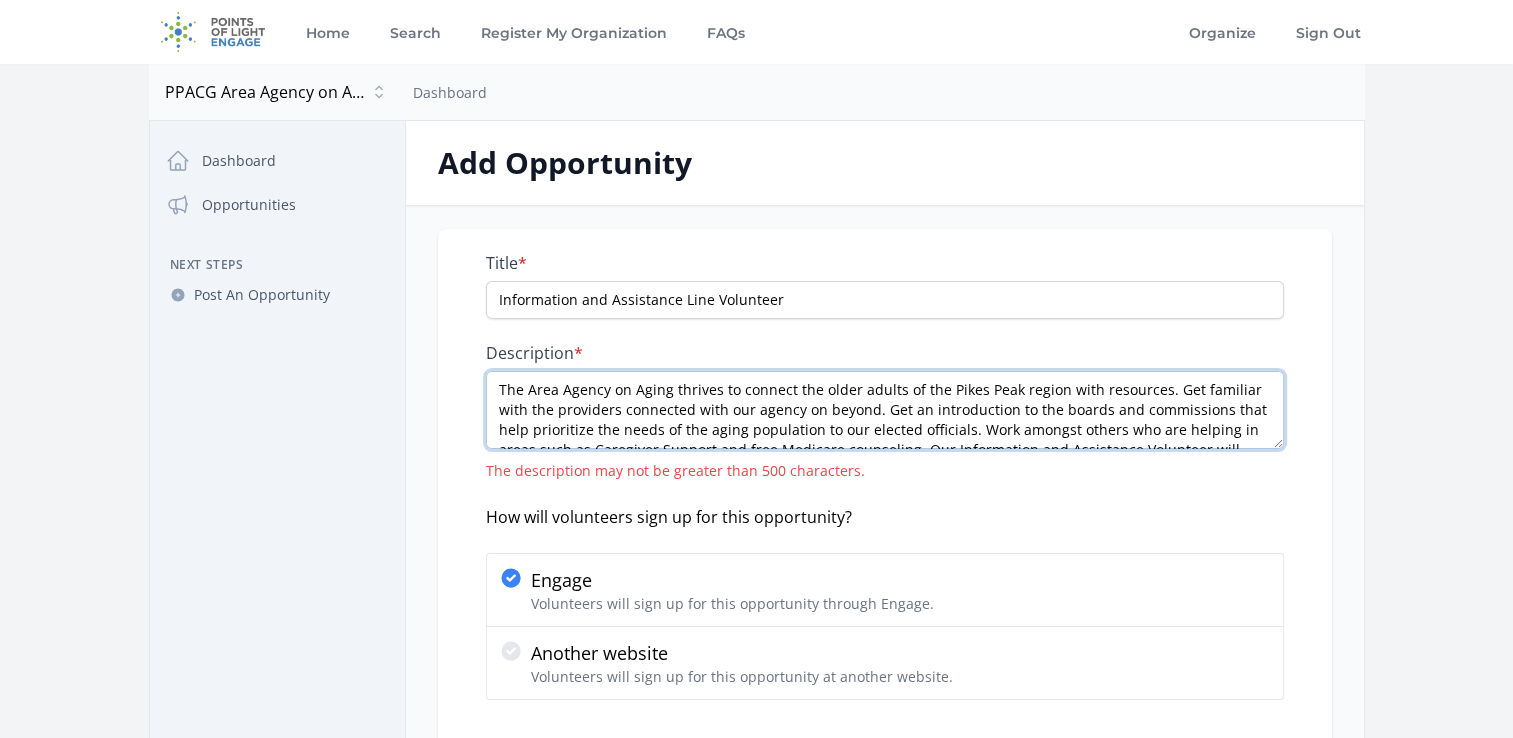 click on "The Area Agency on Aging thrives to connect the older adults of the Pikes Peak region with resources. Get familiar with the providers connected with our agency on beyond. Get an introduction to the boards and commissions that help prioritize the needs of the aging population to our elected officials. Work amongst others who are helping in areas such as Caregiver Support and free Medicare counseling. Our Information and Assistance Volunteer will direct callers to resources as well as staff members. Fixed schedule based on your availability. Work independently while relying on staff support." at bounding box center [885, 410] 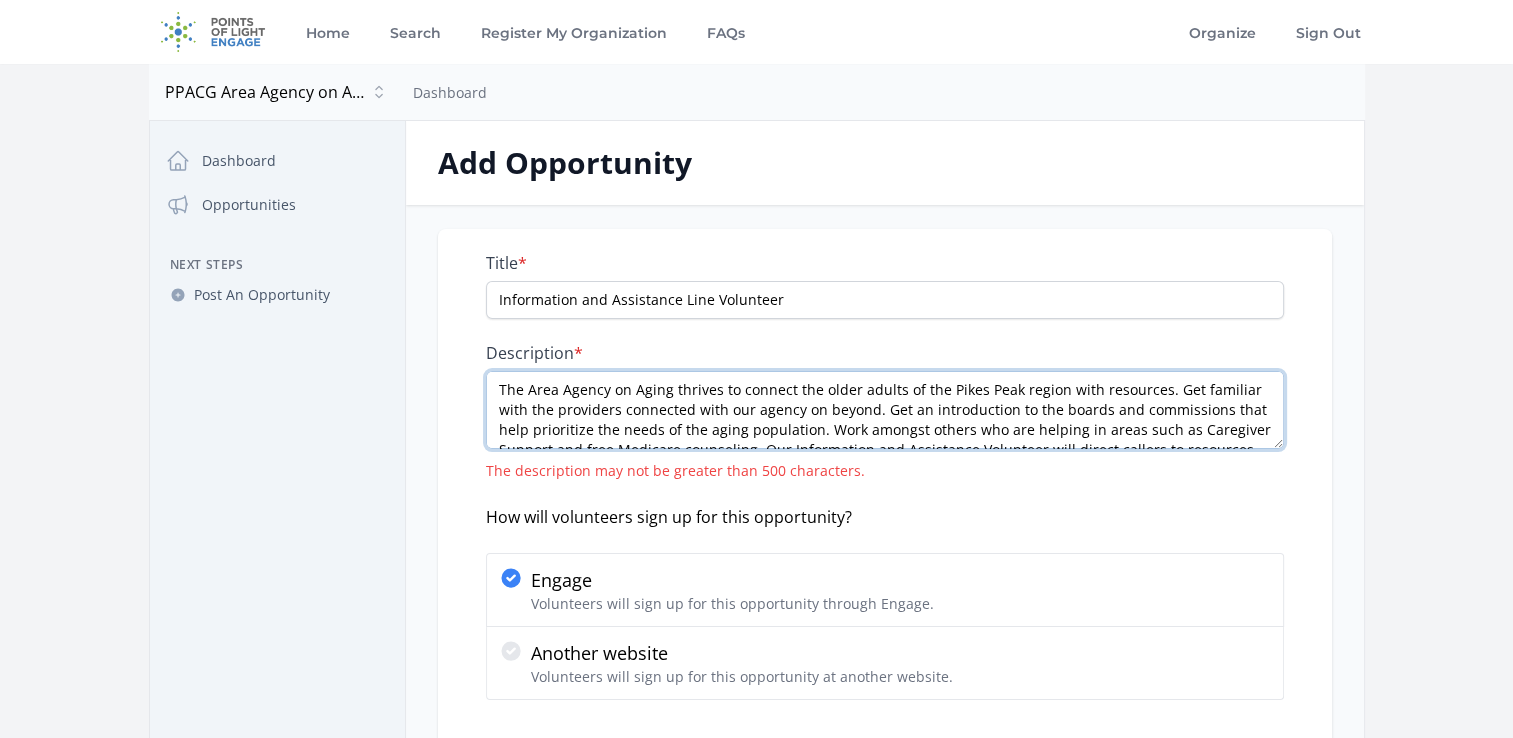 click on "The Area Agency on Aging thrives to connect the older adults of the Pikes Peak region with resources. Get familiar with the providers connected with our agency on beyond. Get an introduction to the boards and commissions that help prioritize the needs of the aging population. Work amongst others who are helping in areas such as Caregiver Support and free Medicare counseling. Our Information and Assistance Volunteer will direct callers to resources as well as staff members. Fixed schedule based on your availability. Work independently while relying on staff support." at bounding box center (885, 410) 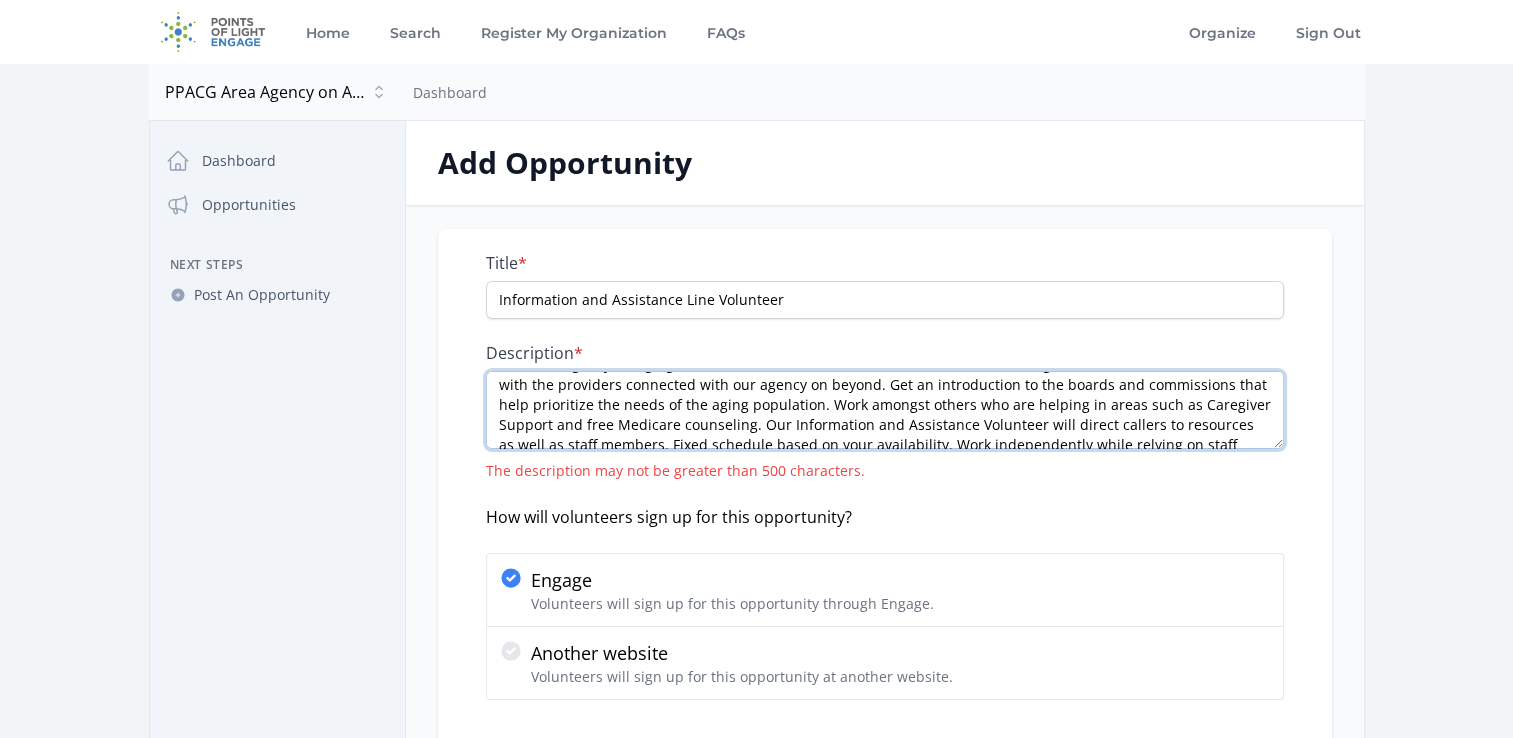 scroll, scrollTop: 40, scrollLeft: 0, axis: vertical 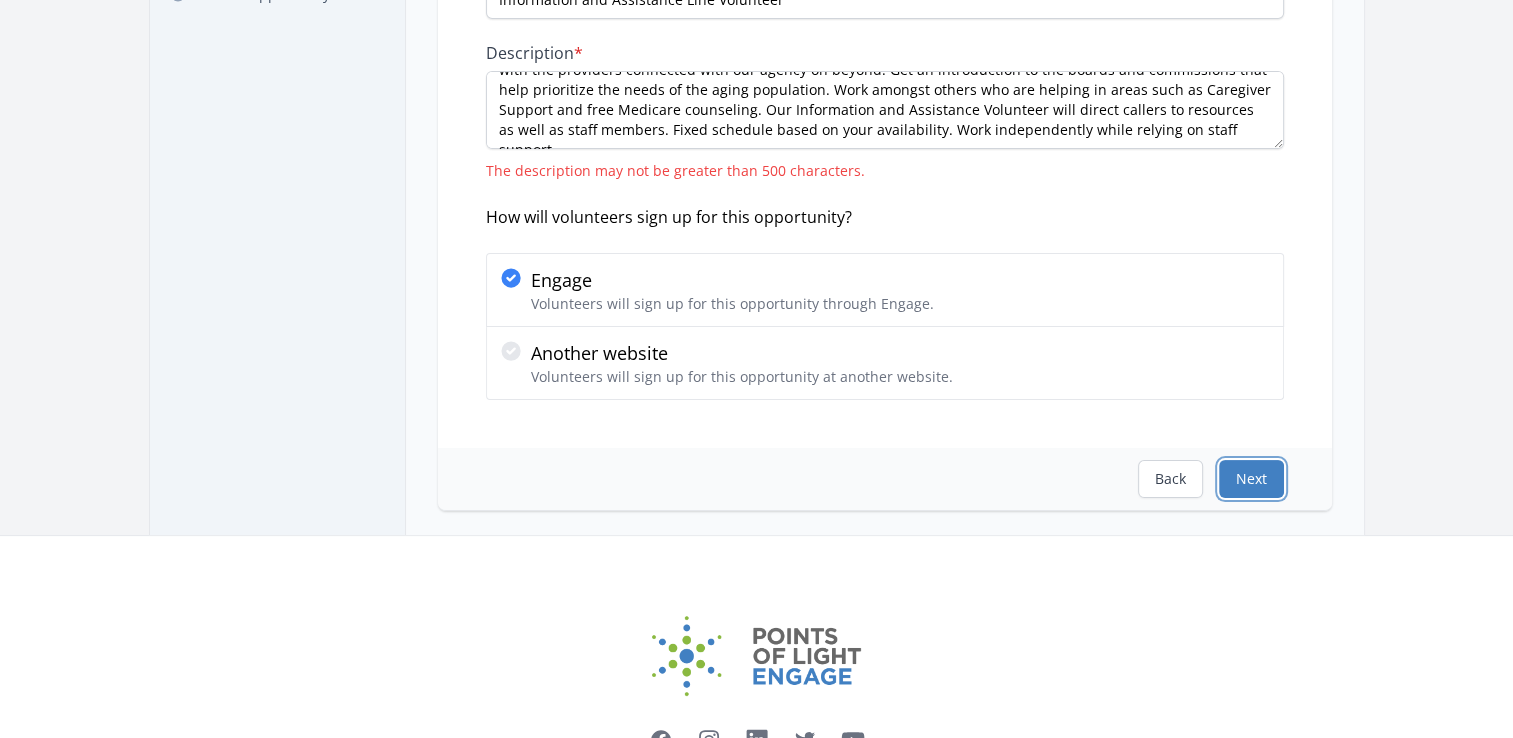 click on "Next" at bounding box center (1251, 479) 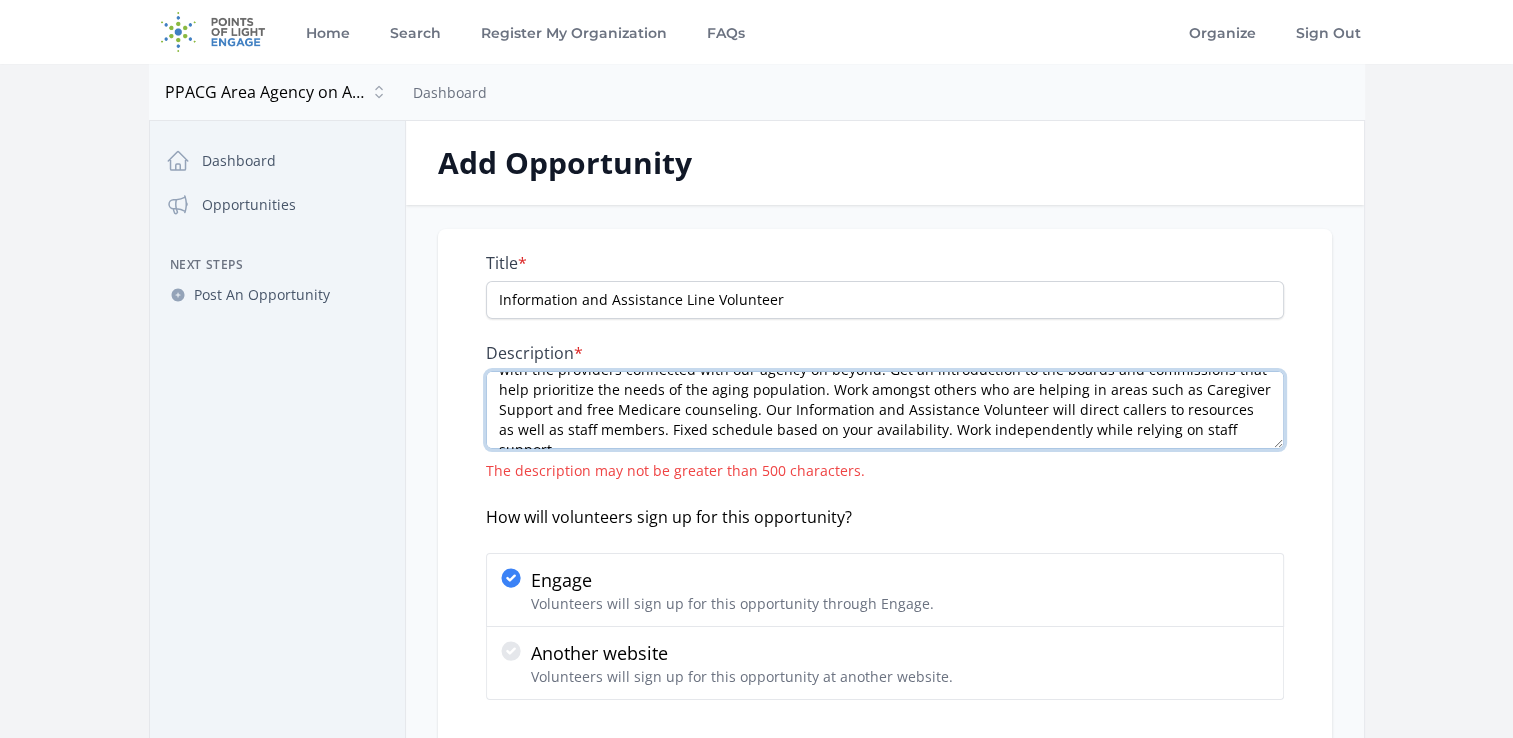 click on "The Area Agency on Aging thrives to connect the older adults of the Pikes Peak region with resources. Get familiar with the providers connected with our agency on beyond. Get an introduction to the boards and commissions that help prioritize the needs of the aging population. Work amongst others who are helping in areas such as Caregiver Support and free Medicare counseling. Our Information and Assistance Volunteer will direct callers to resources as well as staff members. Fixed schedule based on your availability. Work independently while relying on staff support." at bounding box center [885, 410] 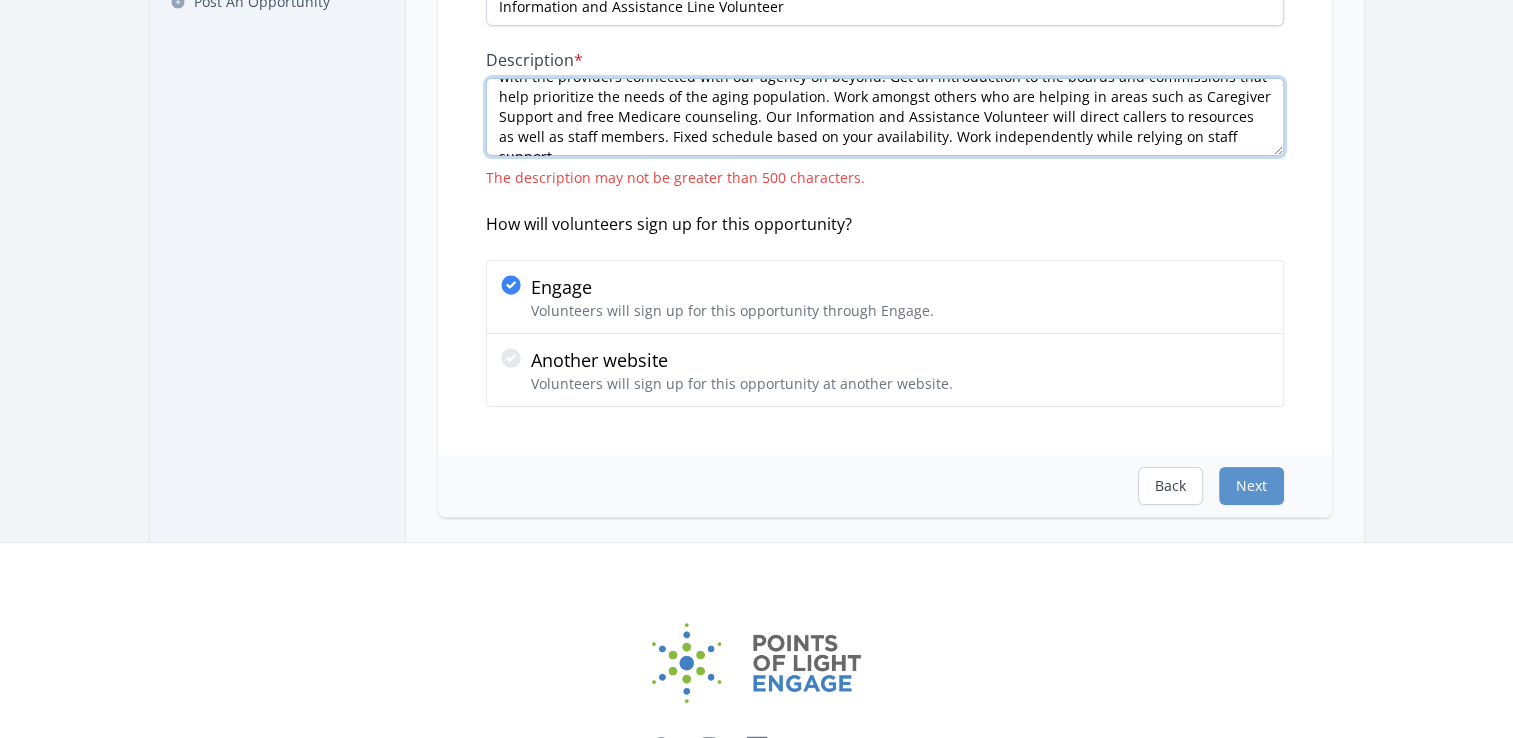 scroll, scrollTop: 300, scrollLeft: 0, axis: vertical 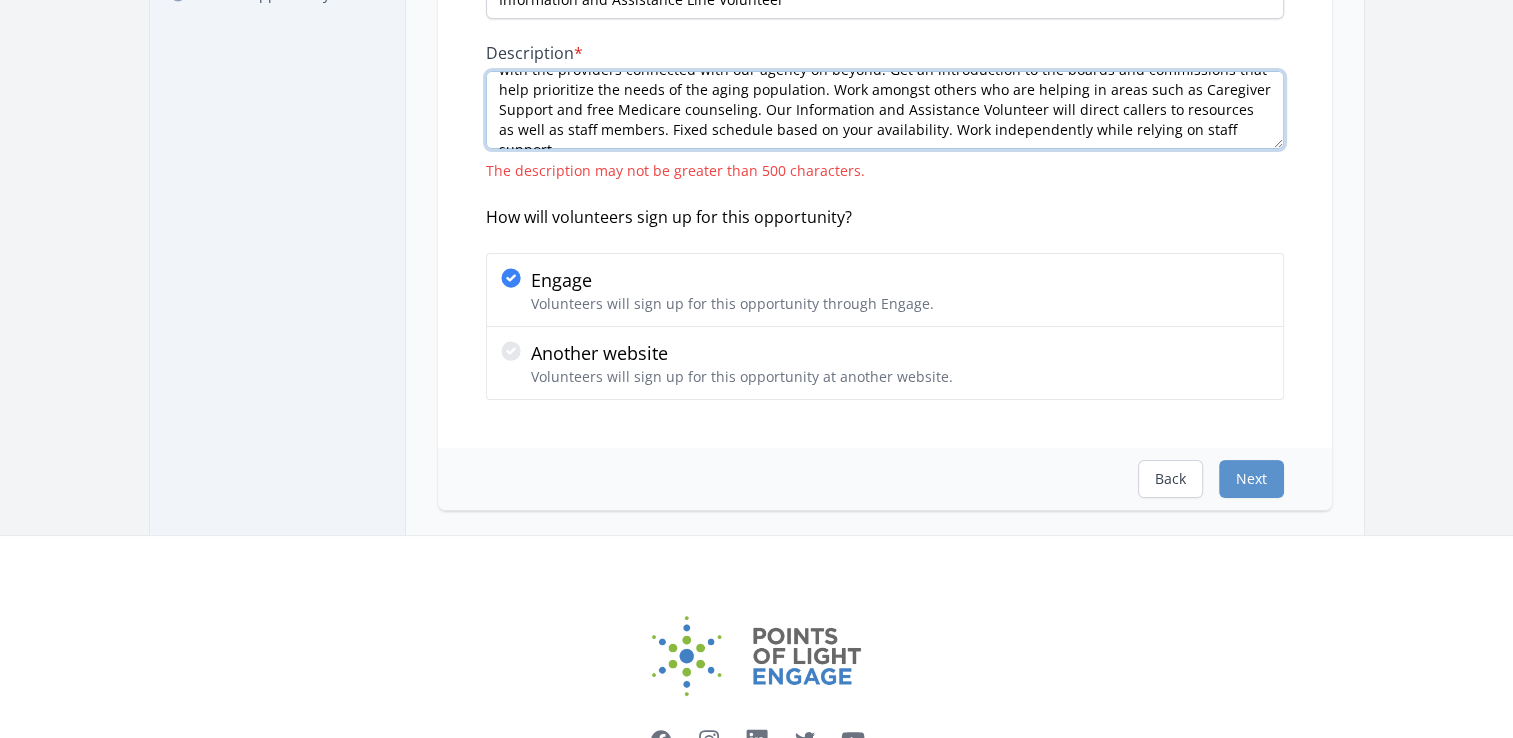 drag, startPoint x: 651, startPoint y: 328, endPoint x: 917, endPoint y: 141, distance: 325.1538 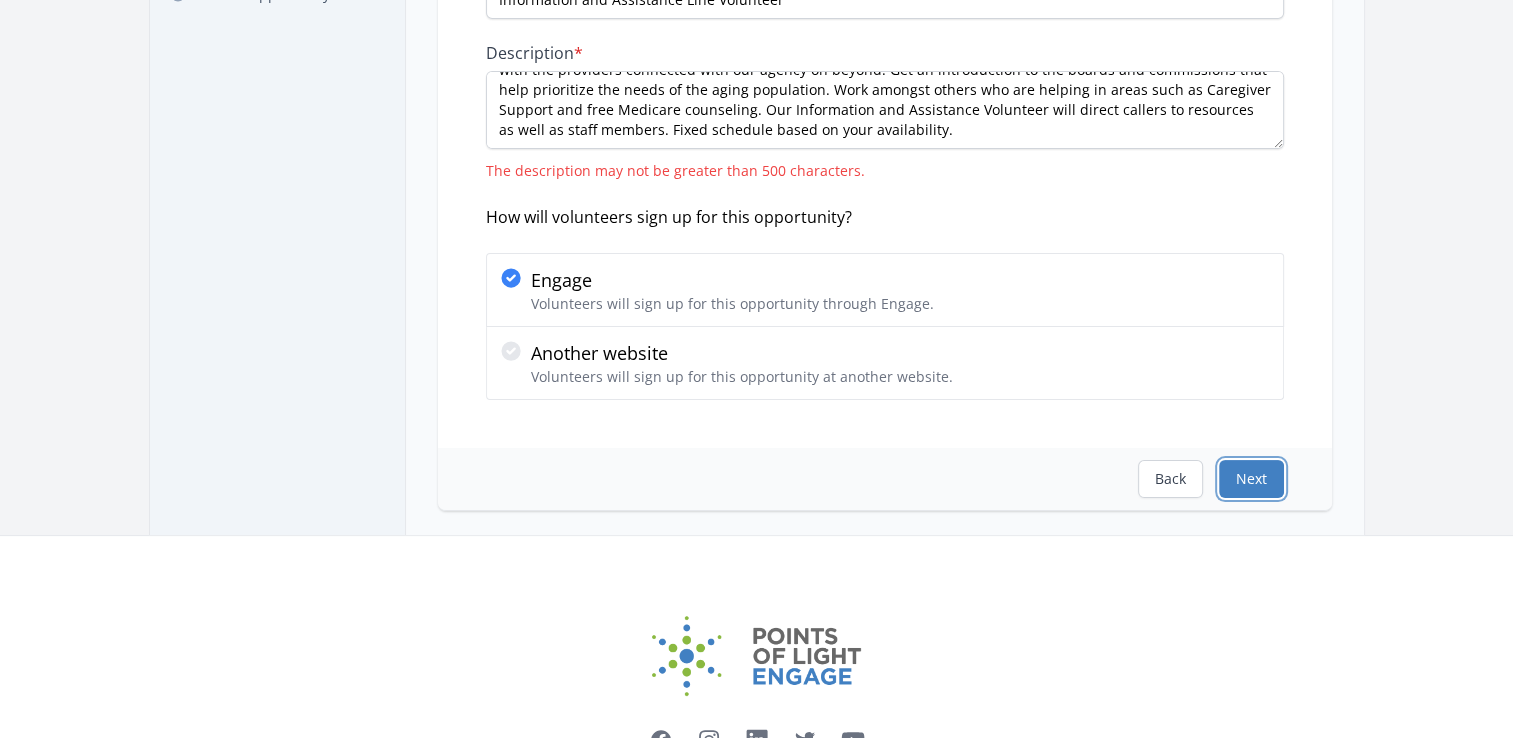 click on "Next" at bounding box center (1251, 479) 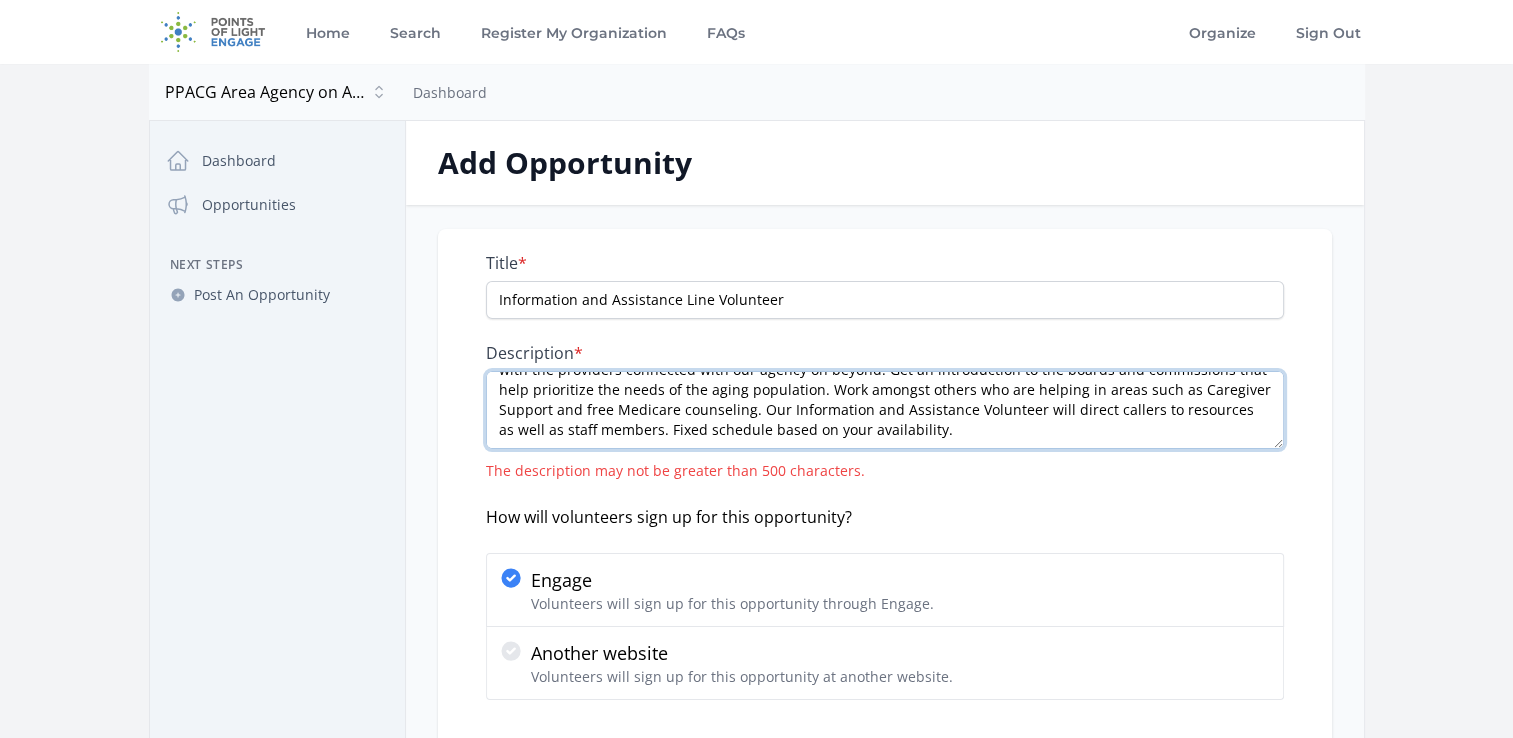 click on "The Area Agency on Aging thrives to connect the older adults of the Pikes Peak region with resources. Get familiar with the providers connected with our agency on beyond. Get an introduction to the boards and commissions that help prioritize the needs of the aging population. Work amongst others who are helping in areas such as Caregiver Support and free Medicare counseling. Our Information and Assistance Volunteer will direct callers to resources as well as staff members. Fixed schedule based on your availability." at bounding box center (885, 410) 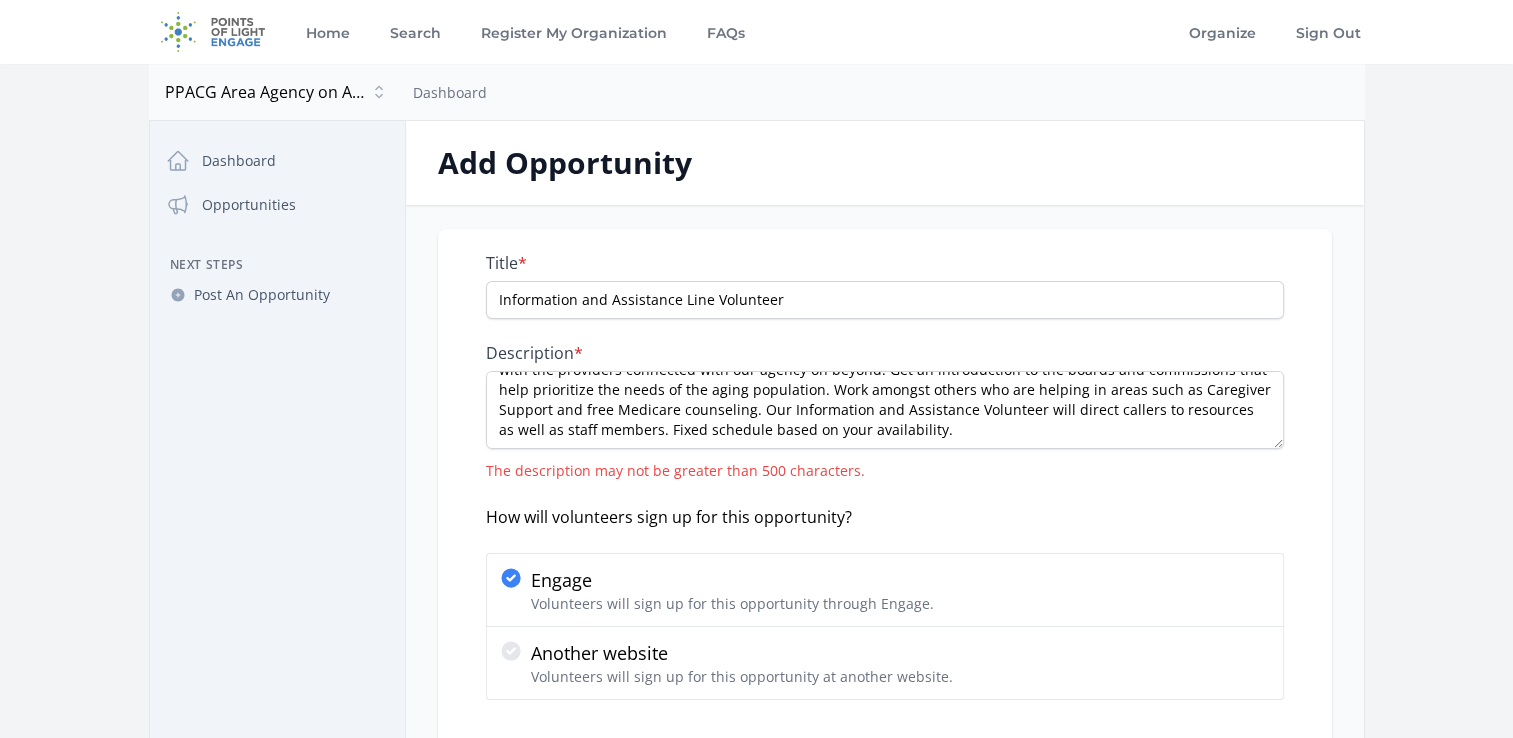 click on "*" at bounding box center [578, 353] 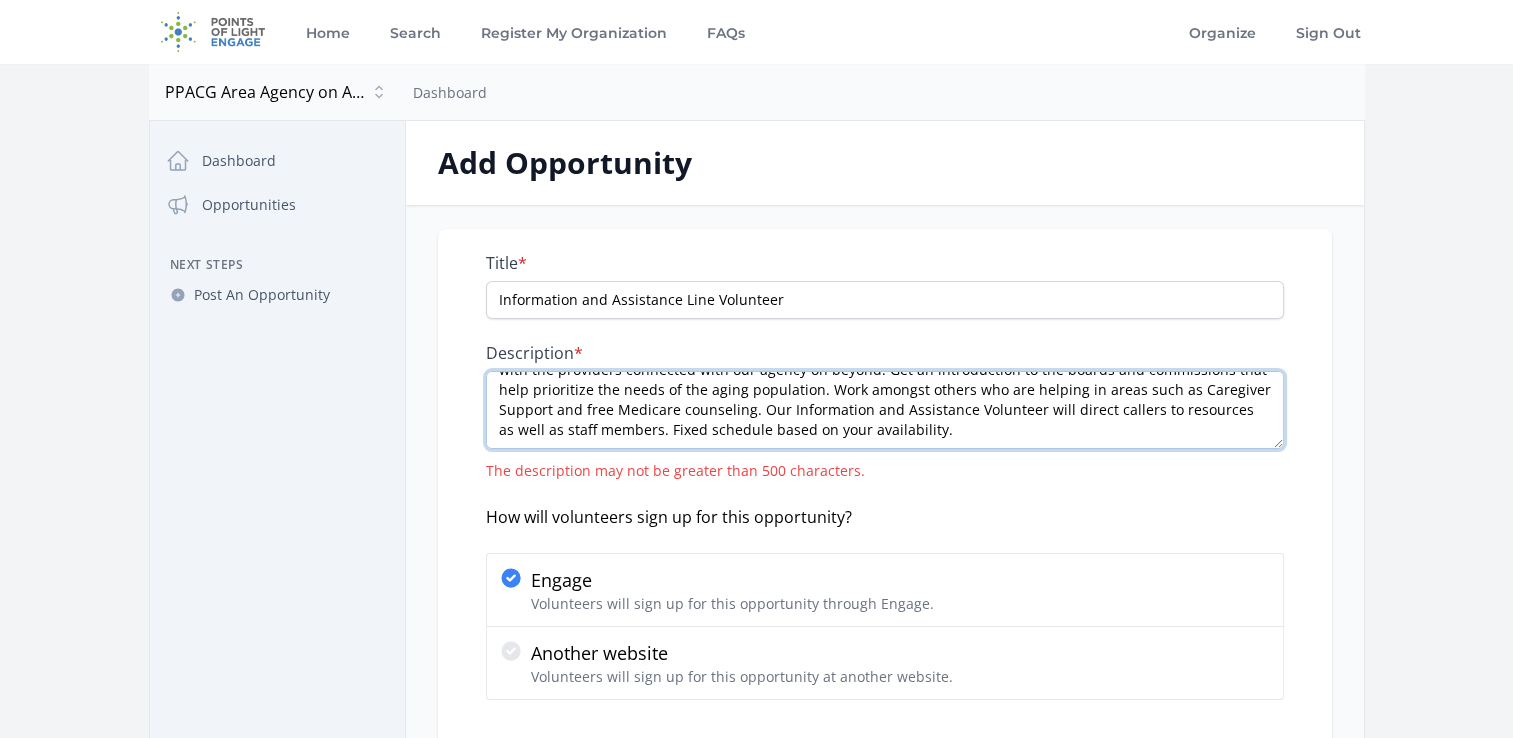 click on "The Area Agency on Aging thrives to connect the older adults of the Pikes Peak region with resources. Get familiar with the providers connected with our agency on beyond. Get an introduction to the boards and commissions that help prioritize the needs of the aging population. Work amongst others who are helping in areas such as Caregiver Support and free Medicare counseling. Our Information and Assistance Volunteer will direct callers to resources as well as staff members. Fixed schedule based on your availability." at bounding box center [885, 410] 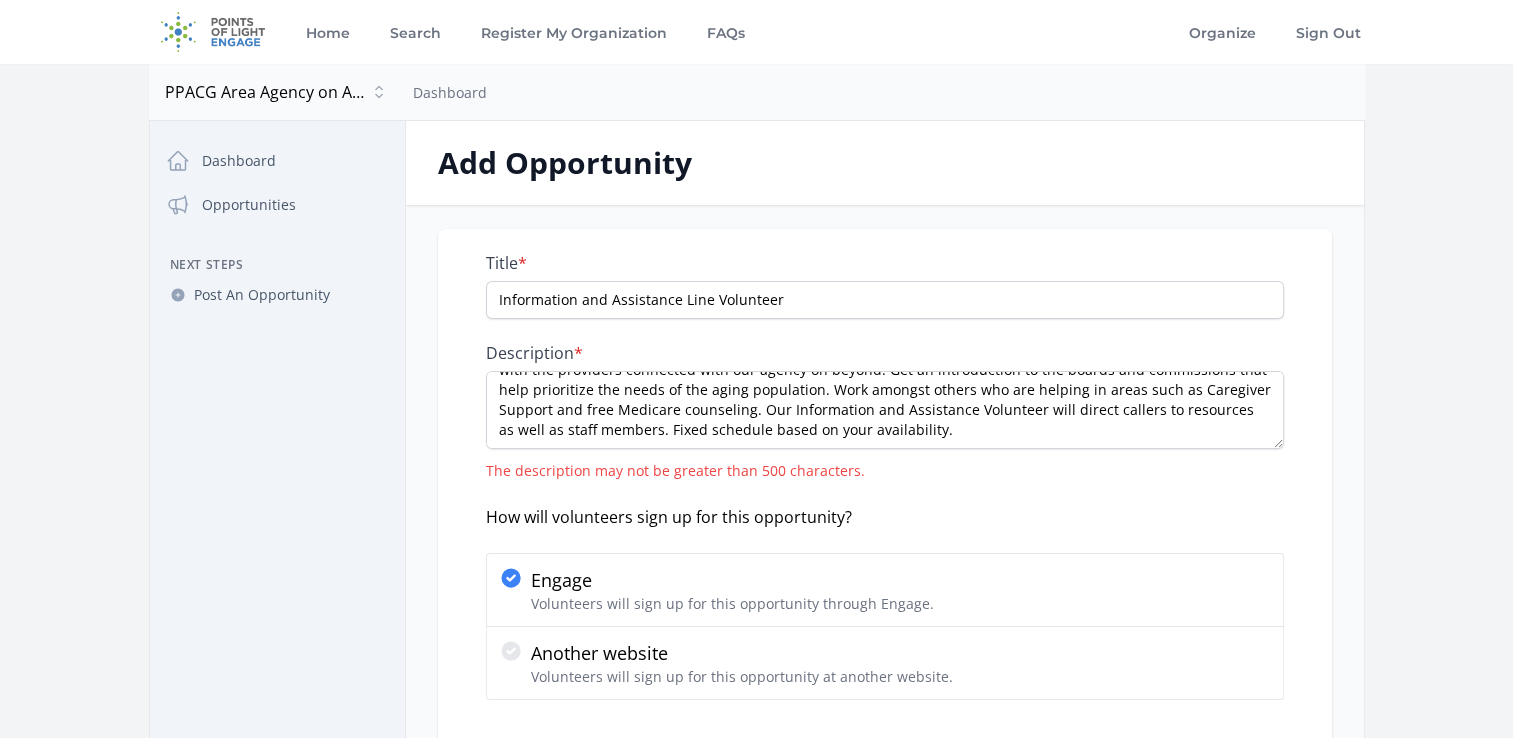 click on "*" at bounding box center [578, 353] 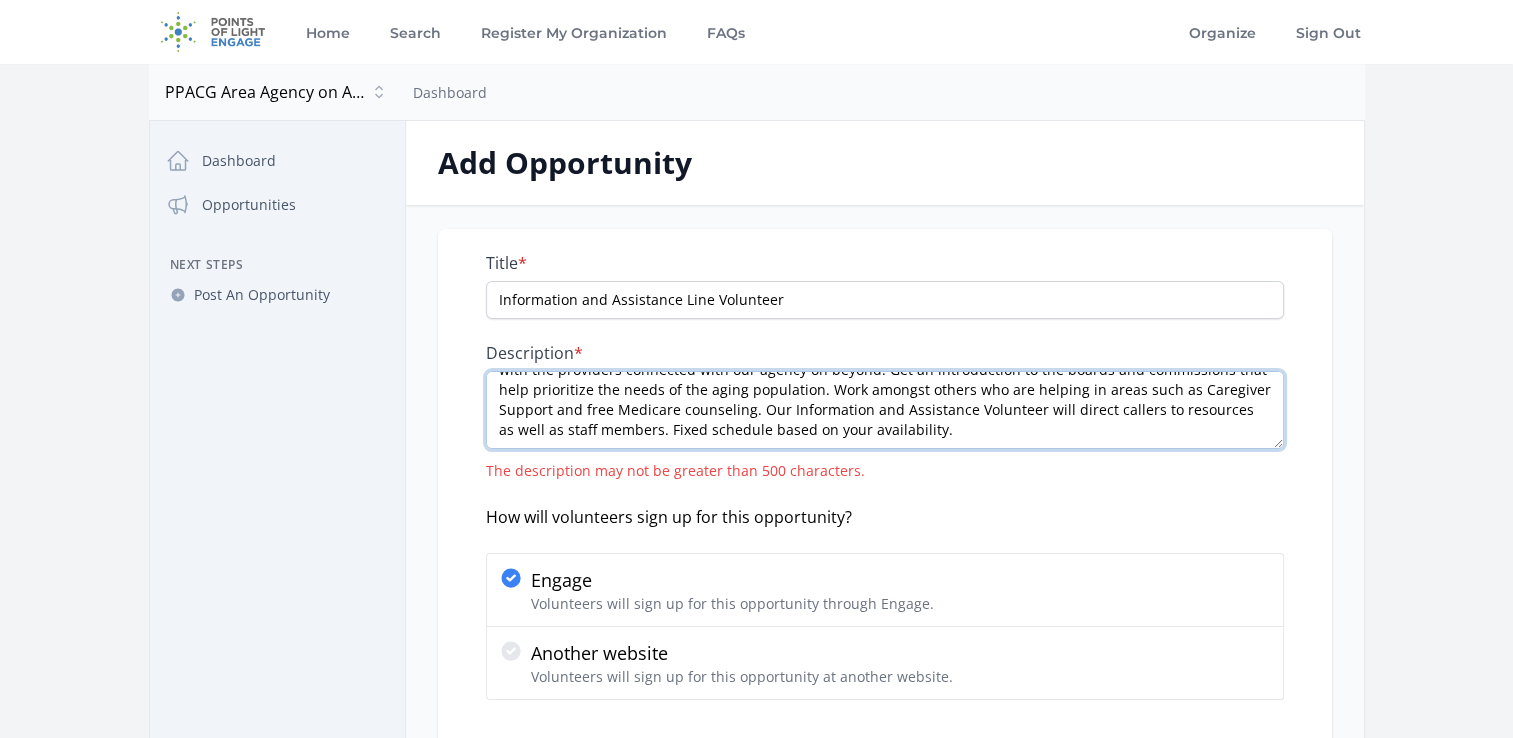 click on "The Area Agency on Aging thrives to connect the older adults of the Pikes Peak region with resources. Get familiar with the providers connected with our agency on beyond. Get an introduction to the boards and commissions that help prioritize the needs of the aging population. Work amongst others who are helping in areas such as Caregiver Support and free Medicare counseling. Our Information and Assistance Volunteer will direct callers to resources as well as staff members. Fixed schedule based on your availability." at bounding box center (885, 410) 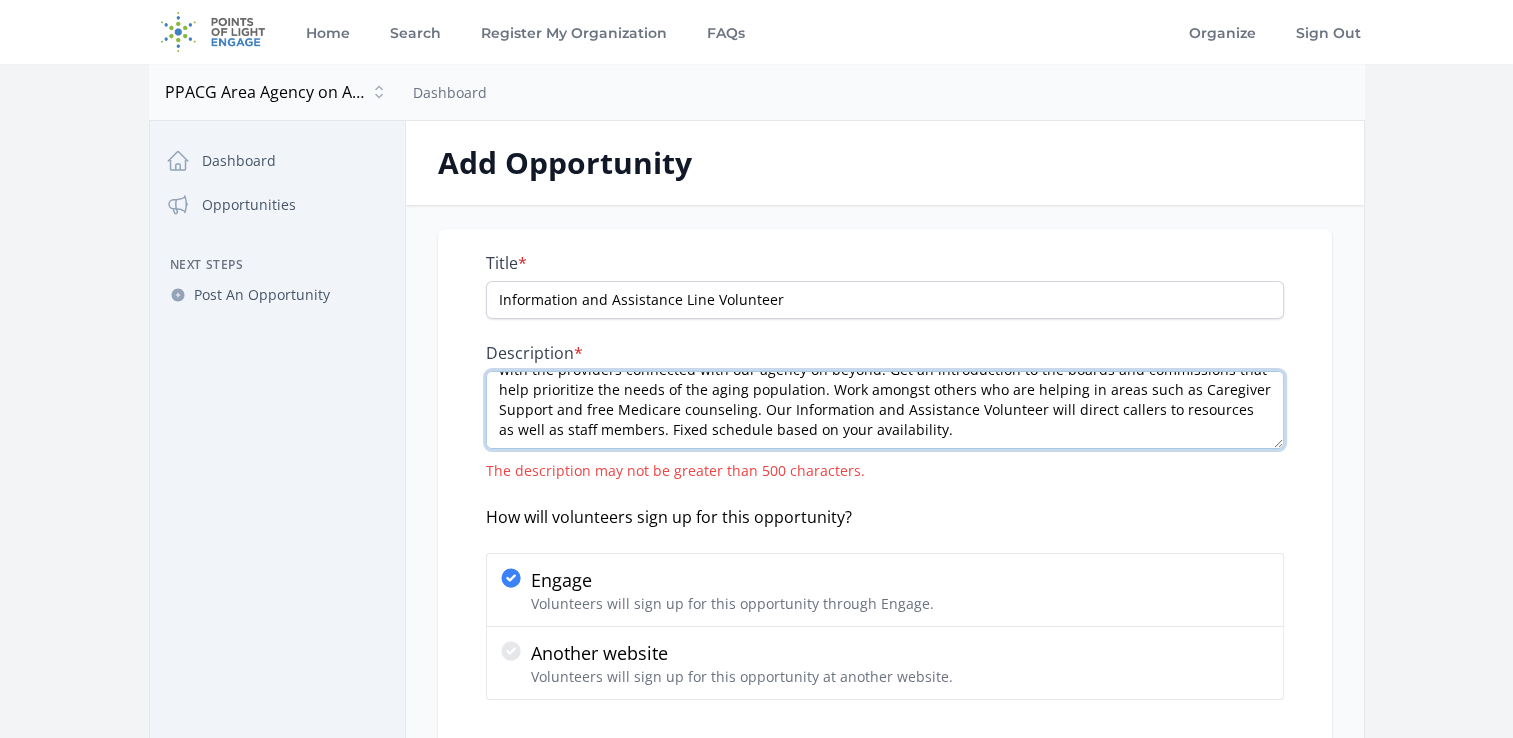 click on "The Area Agency on Aging thrives to connect the older adults of the Pikes Peak region with resources. Get familiar with the providers connected with our agency on beyond. Get an introduction to the boards and commissions that help prioritize the needs of the aging population. Work amongst others who are helping in areas such as Caregiver Support and free Medicare counseling. Our Information and Assistance Volunteer will direct callers to resources as well as staff members. Fixed schedule based on your availability." at bounding box center [885, 410] 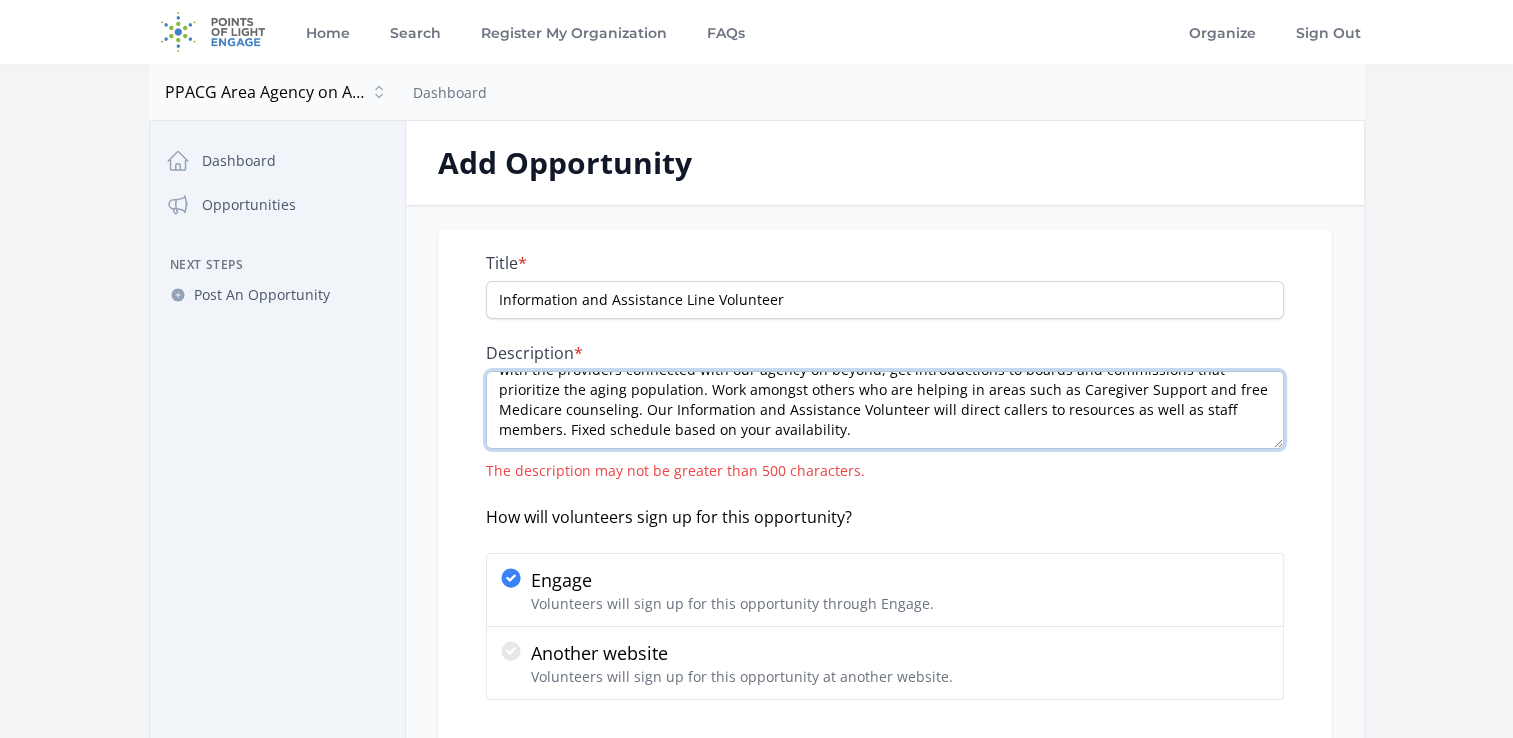 type on "The Area Agency on Aging thrives to connect the older adults of the Pikes Peak region with resources. Get familiar with the providers connected with our agency on beyond, get introductions to boards and commissions that prioritize the aging population. Work amongst others who are helping in areas such as Caregiver Support and free Medicare counseling. Our Information and Assistance Volunteer will direct callers to resources as well as staff members. Fixed schedule based on your availability." 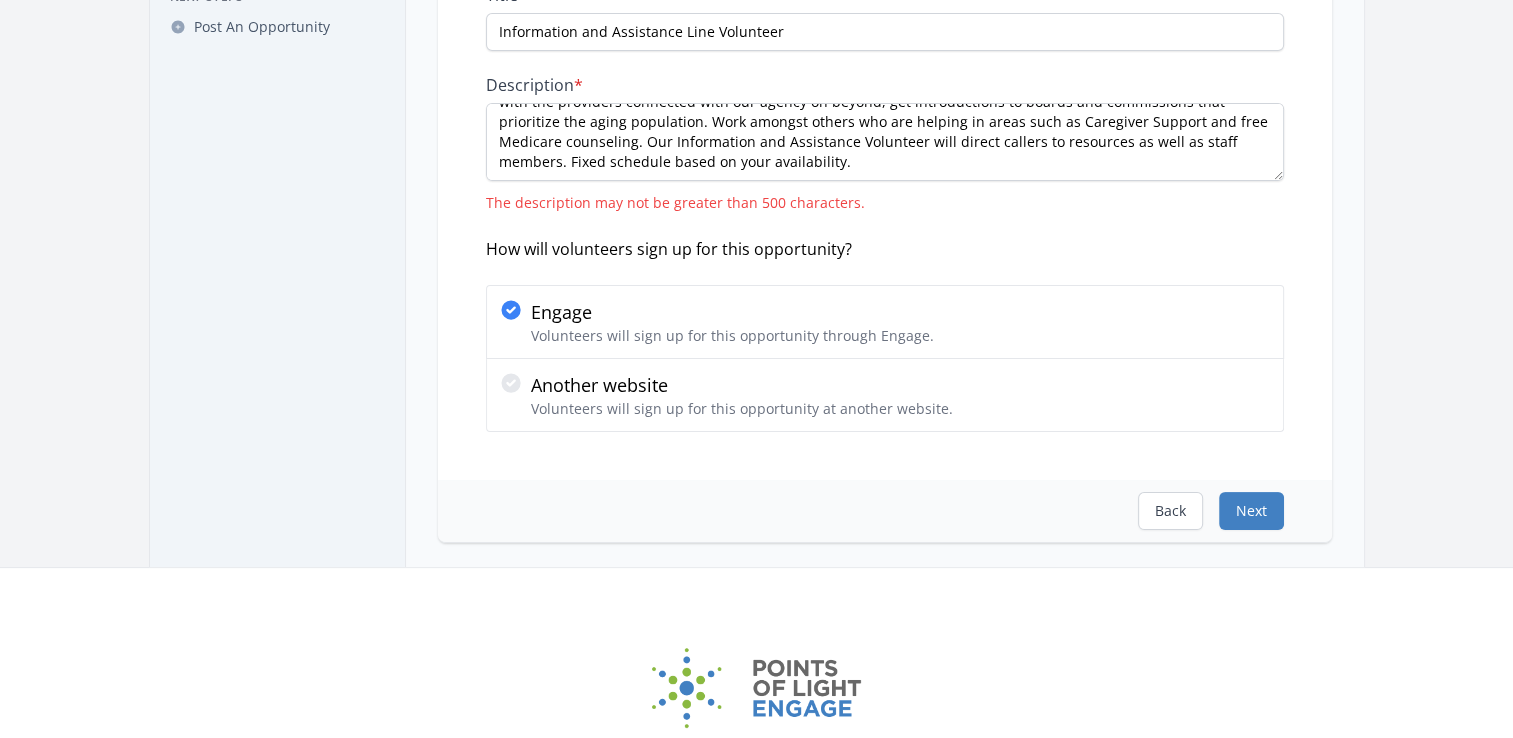 scroll, scrollTop: 264, scrollLeft: 0, axis: vertical 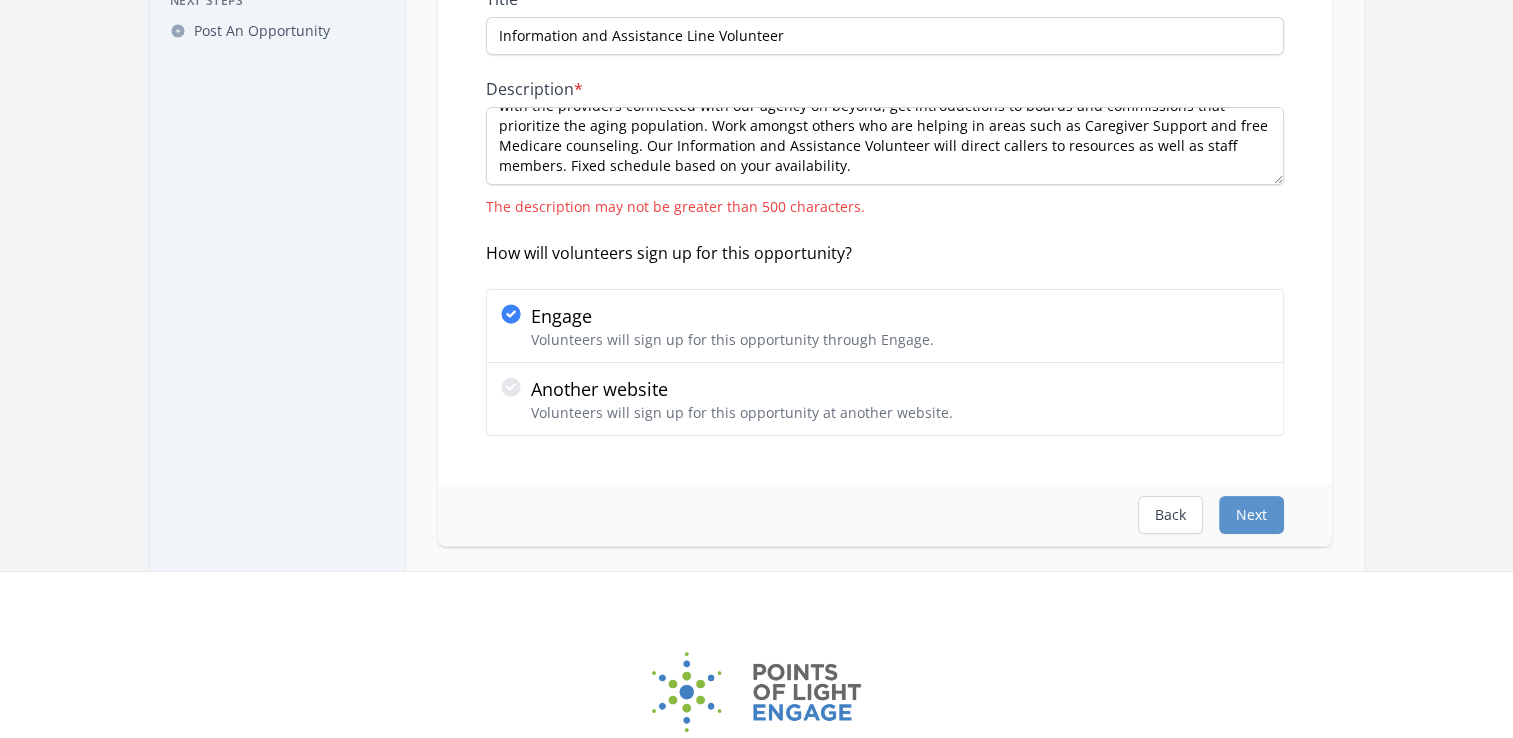 click on "Open sidebar
PPACG Area Agency on Aging
PPACG Area Agency on Aging
Dashboard
Close dialog
PPACG Area Agency on Aging" at bounding box center (756, 185) 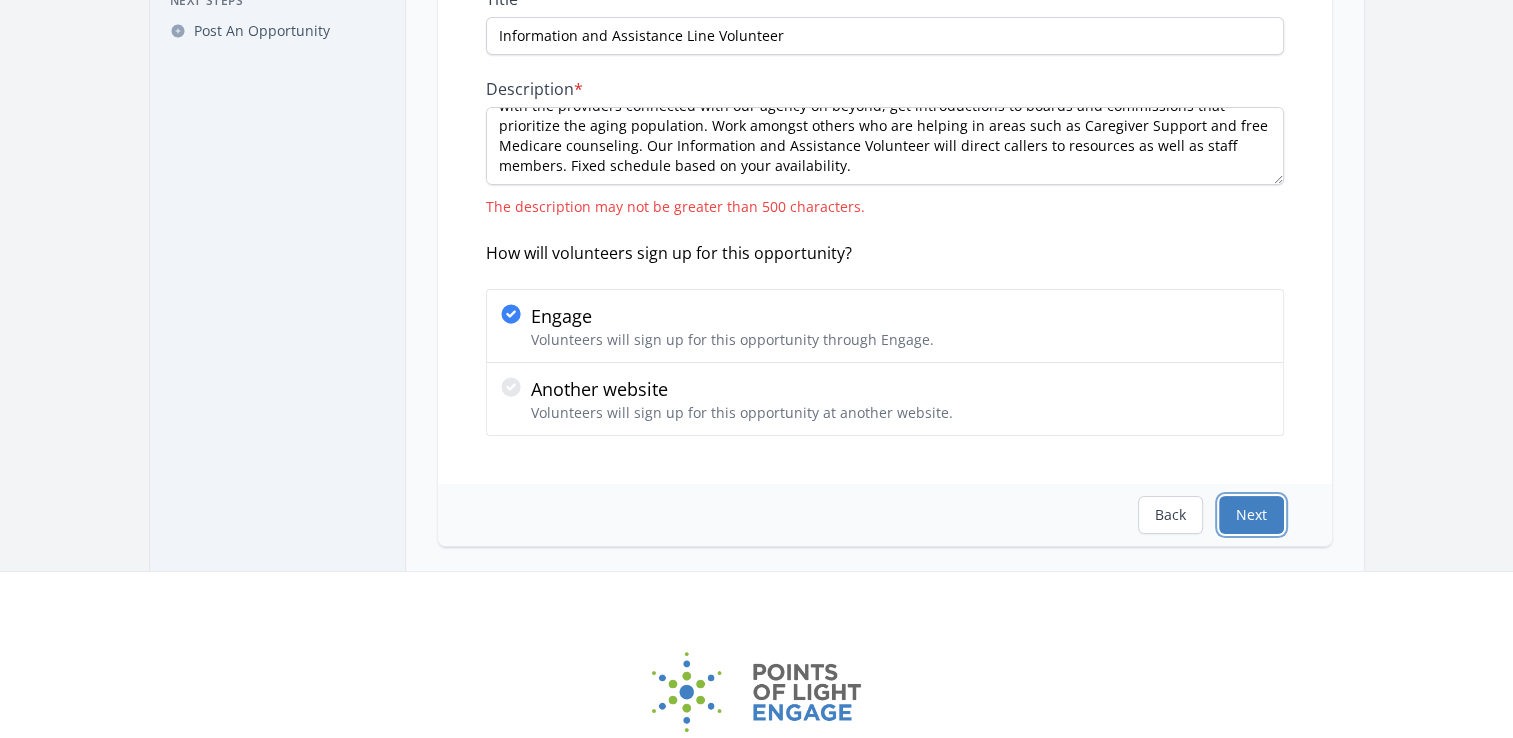 click on "Next" at bounding box center [1251, 515] 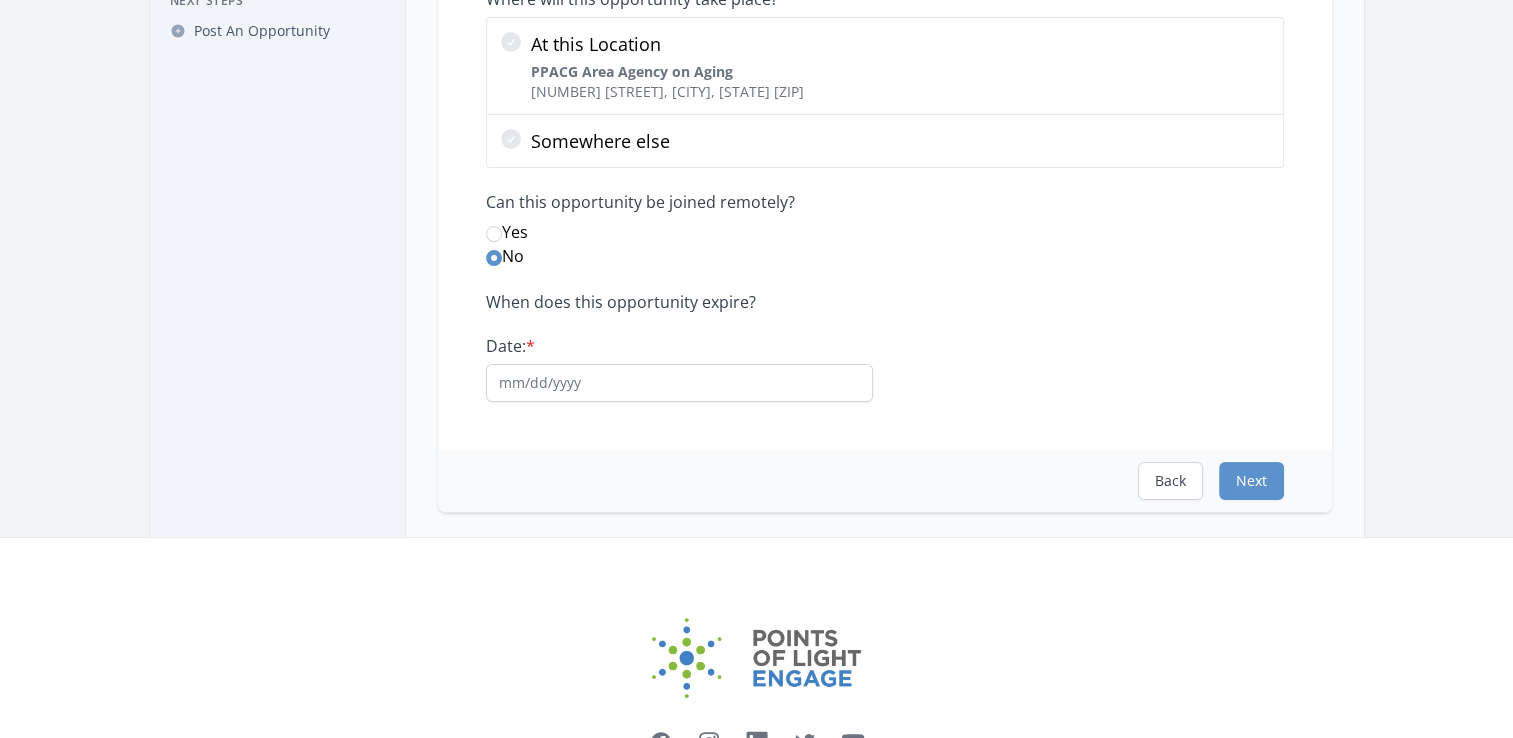 scroll, scrollTop: 0, scrollLeft: 0, axis: both 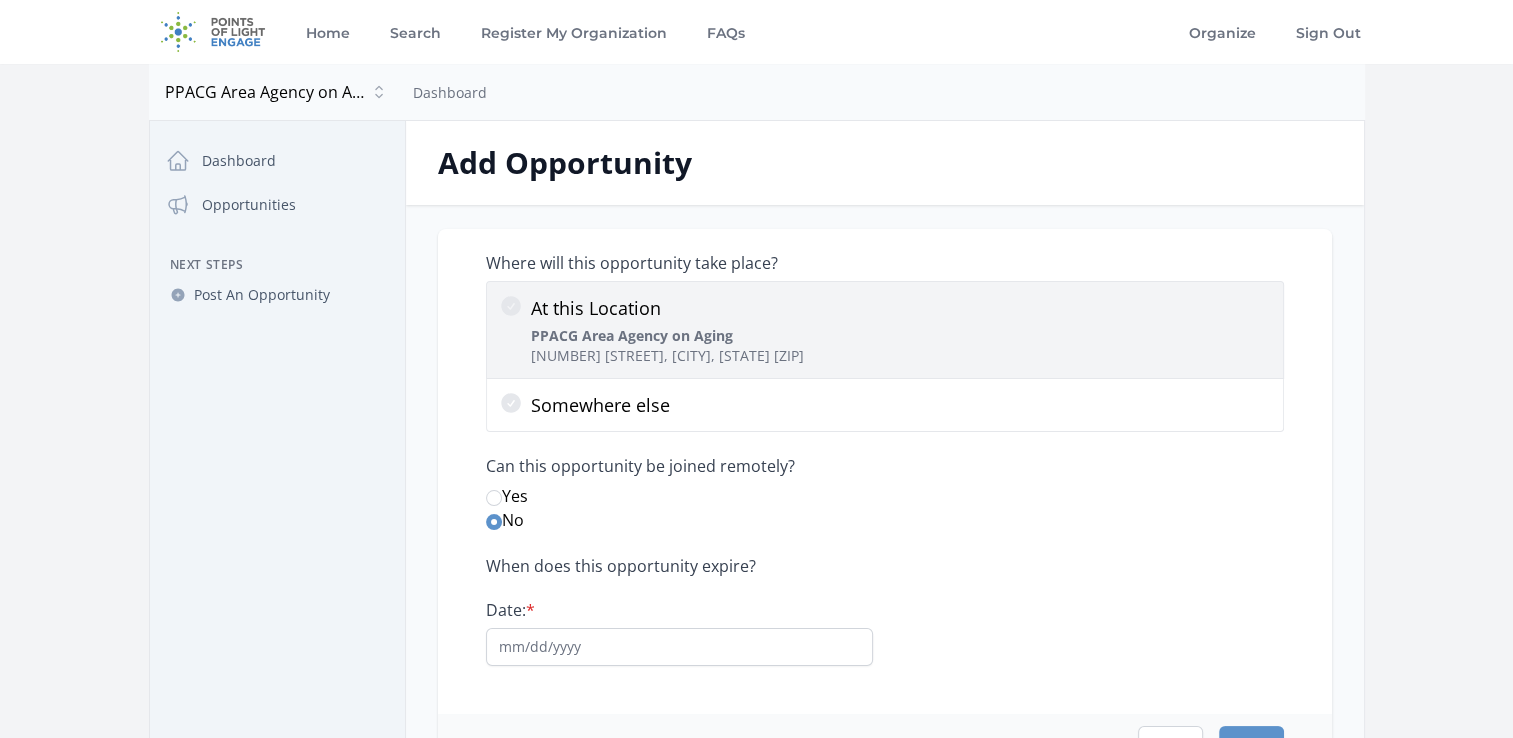 click 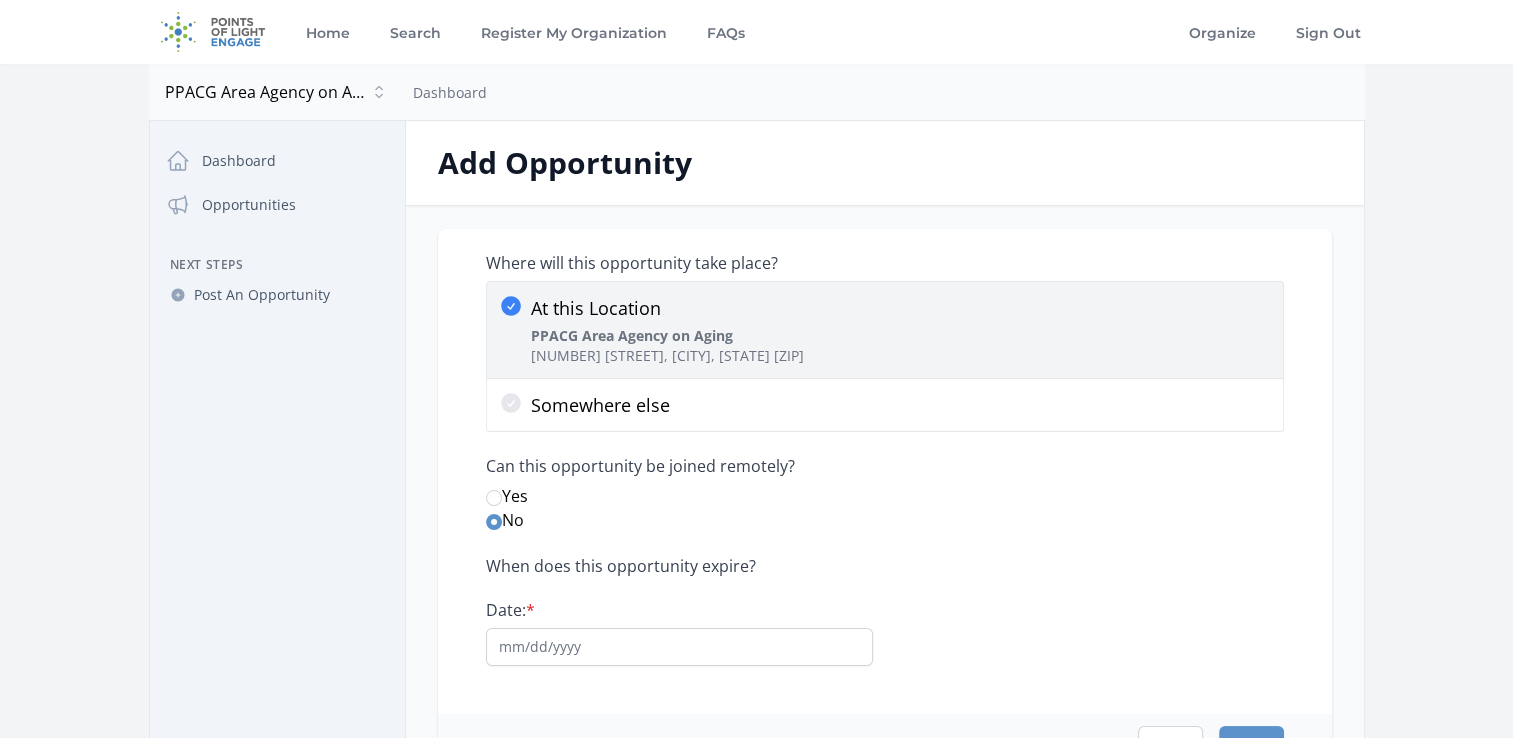 scroll, scrollTop: 100, scrollLeft: 0, axis: vertical 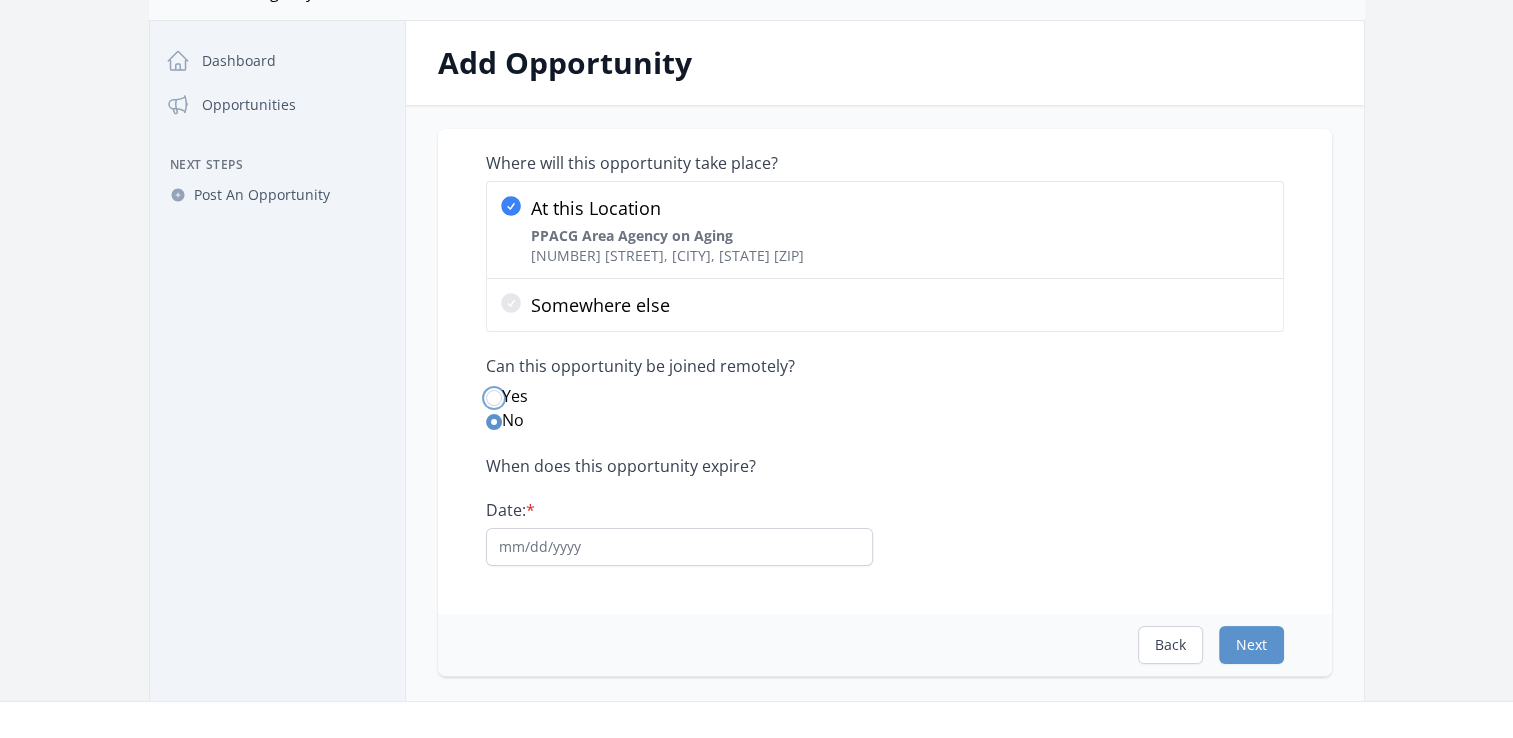 click on "Yes" at bounding box center [494, 398] 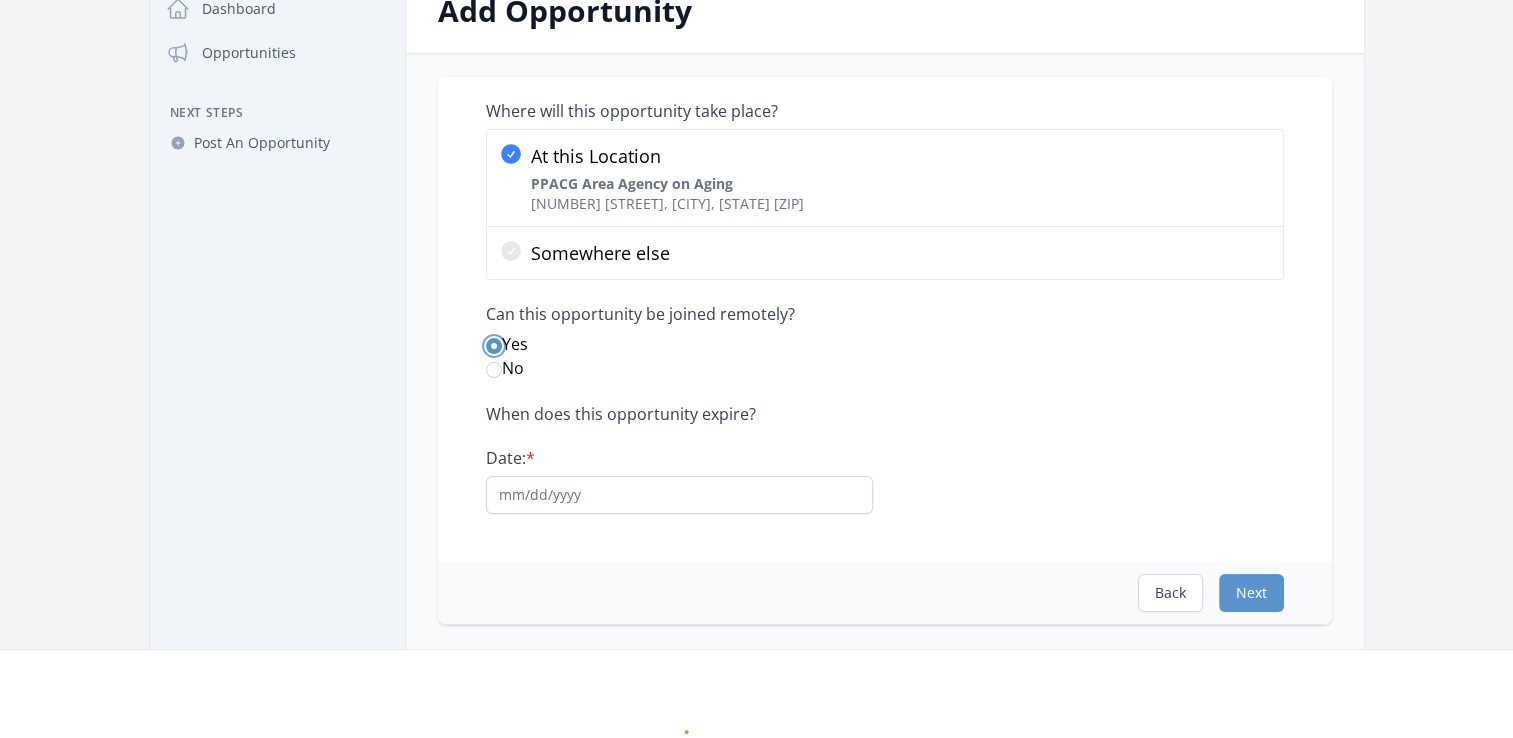 scroll, scrollTop: 200, scrollLeft: 0, axis: vertical 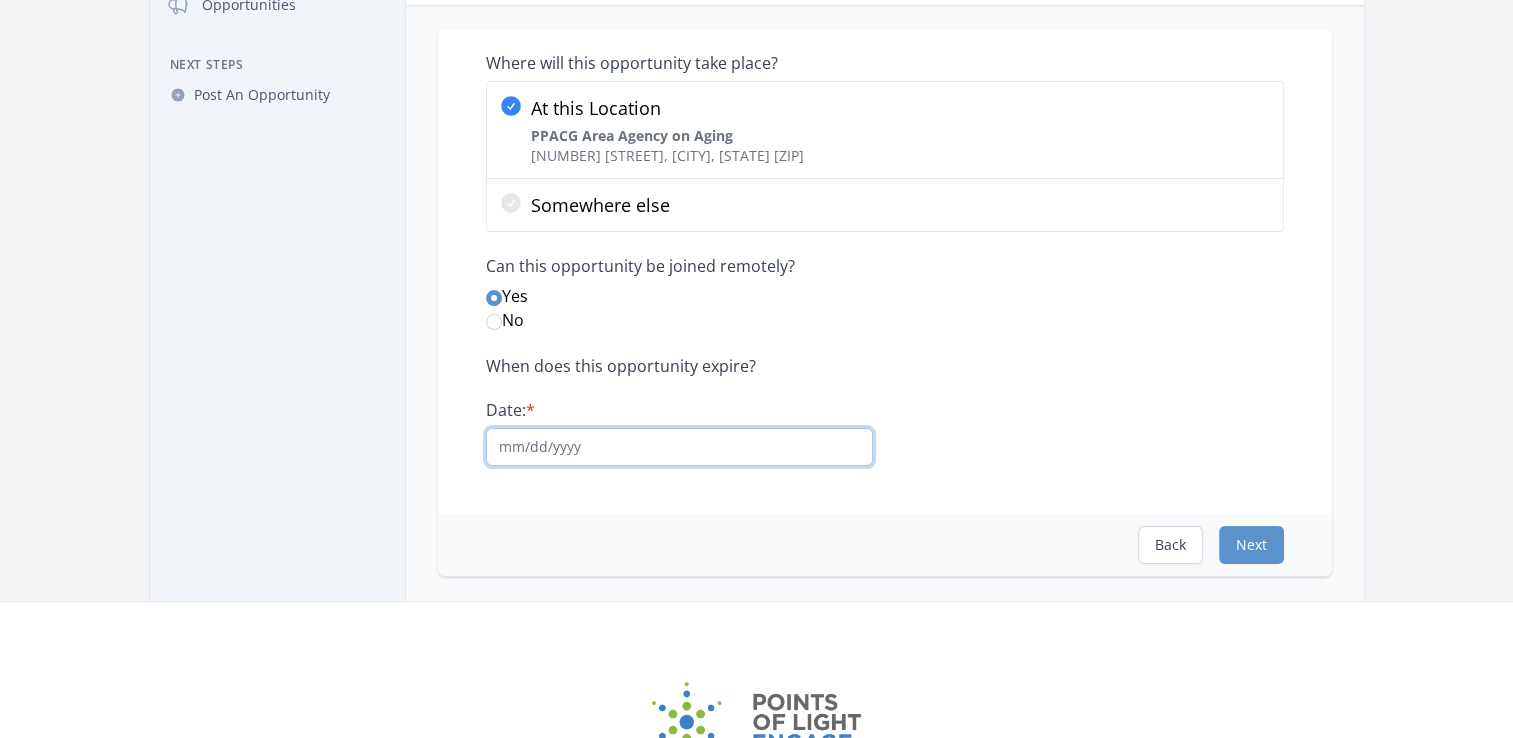 click on "Date:  *" at bounding box center [679, 447] 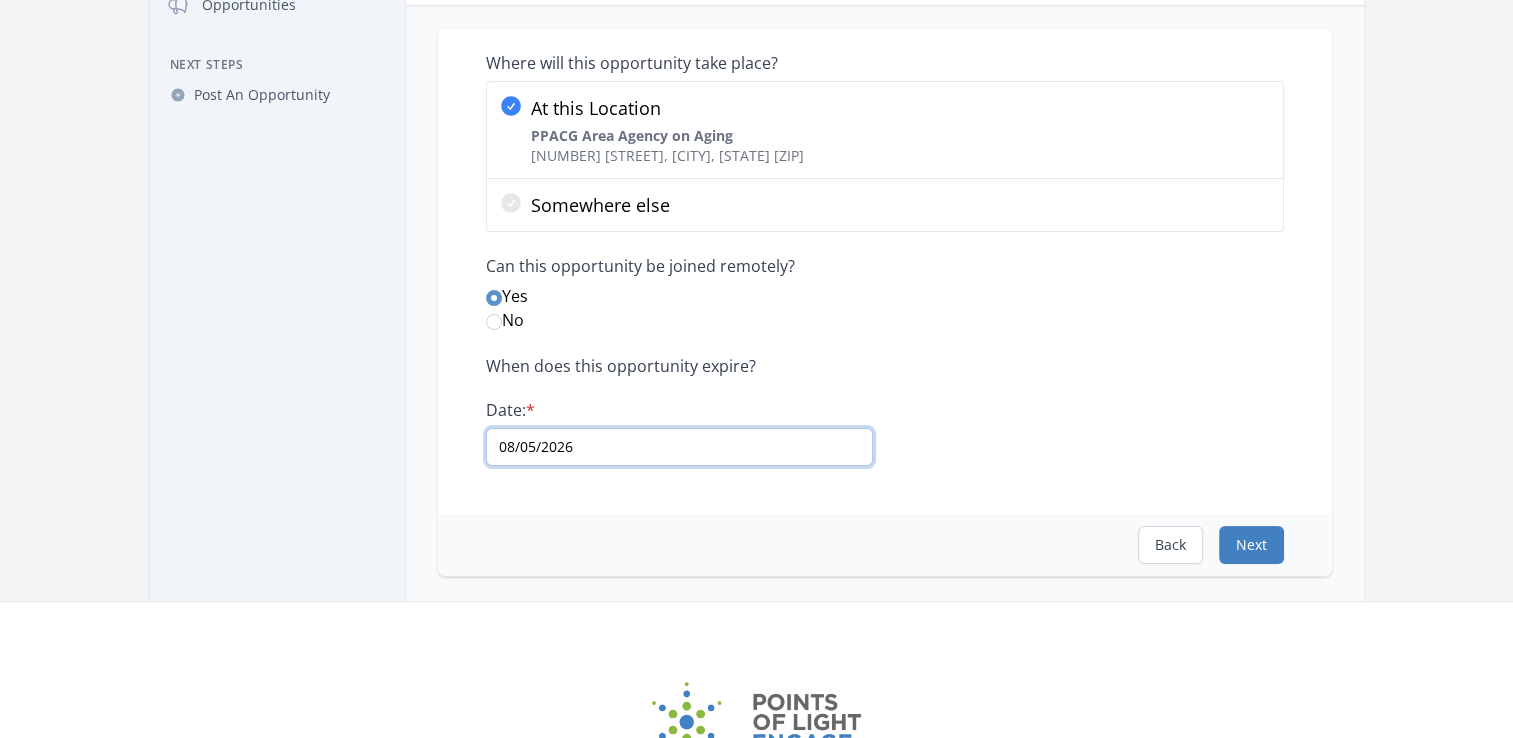 type on "08/05/2026" 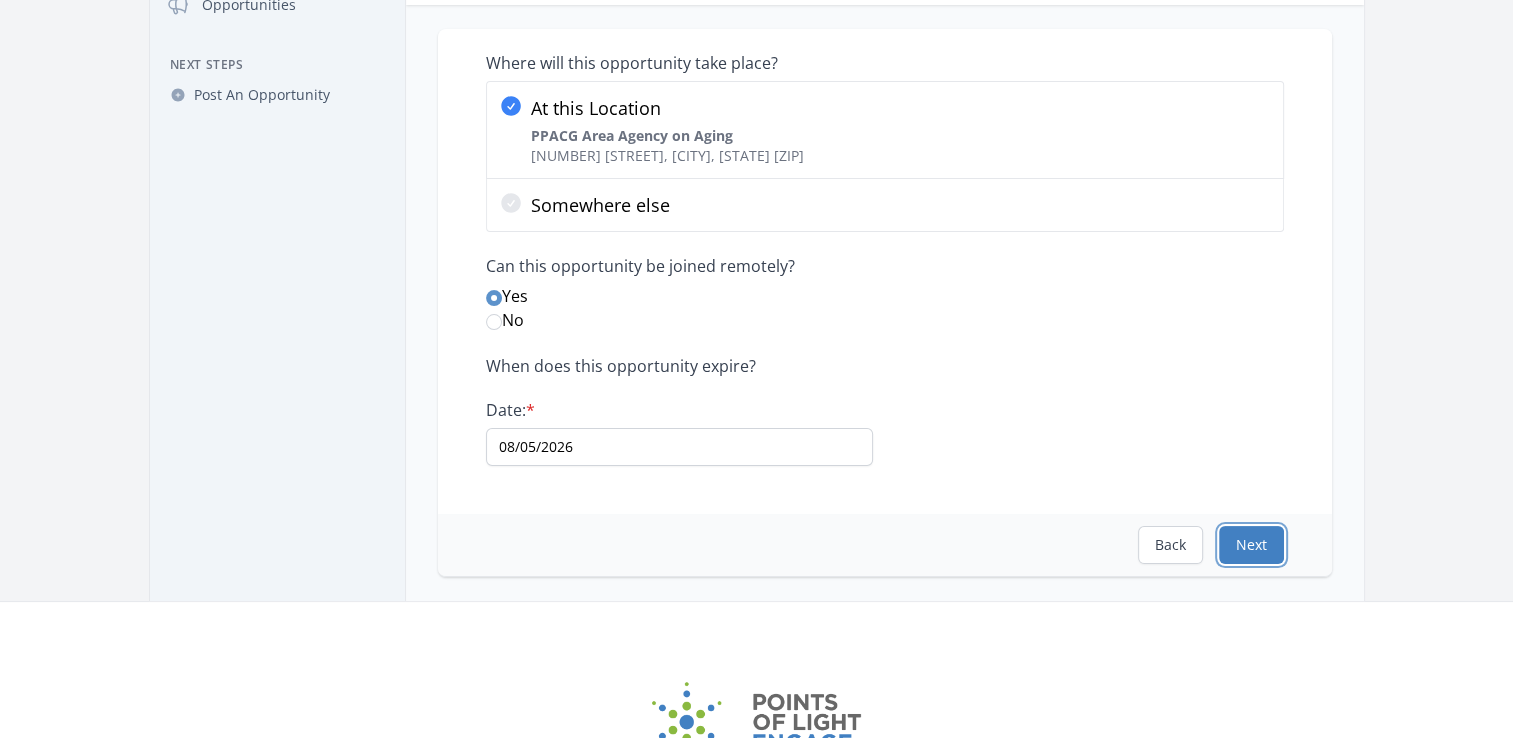 click on "Next" at bounding box center [1251, 545] 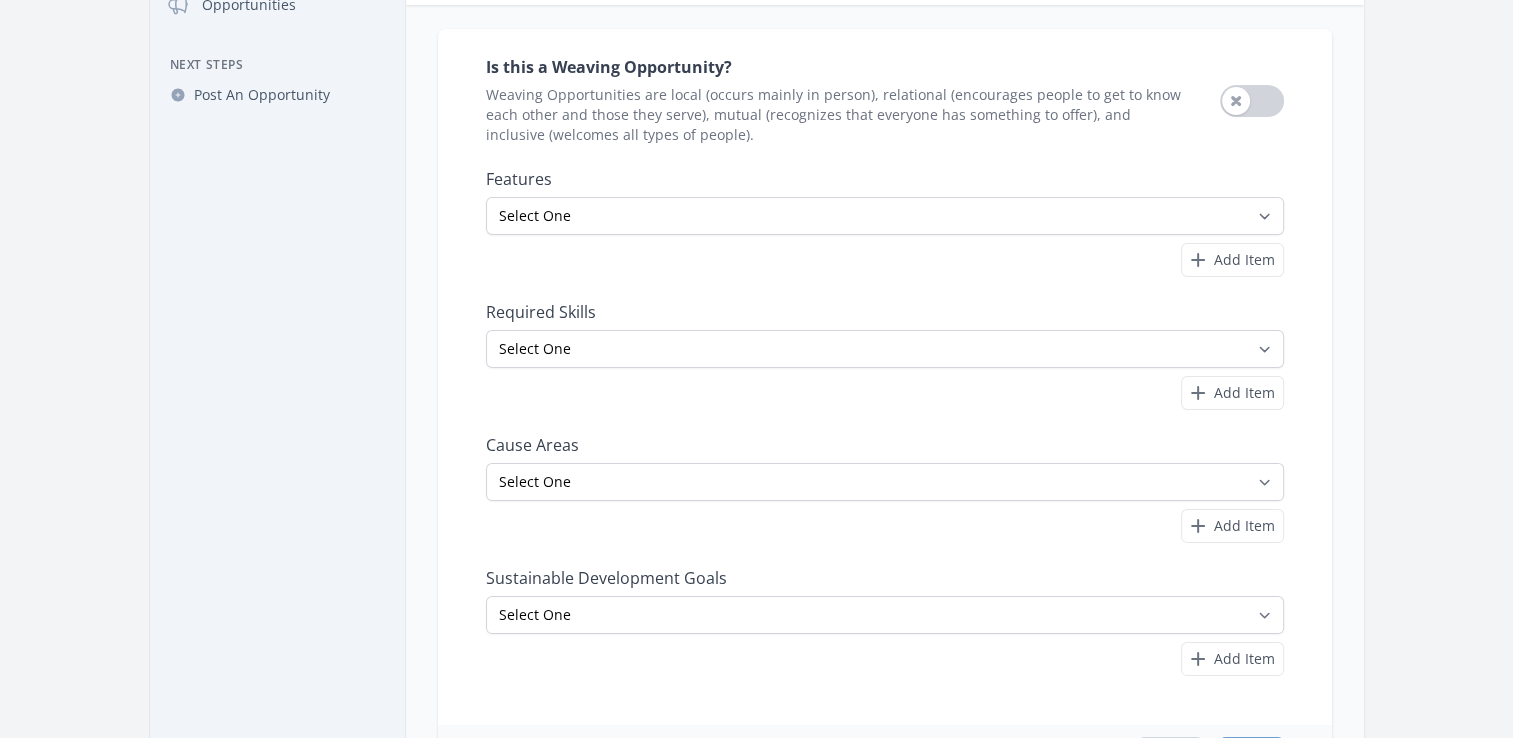 scroll, scrollTop: 0, scrollLeft: 0, axis: both 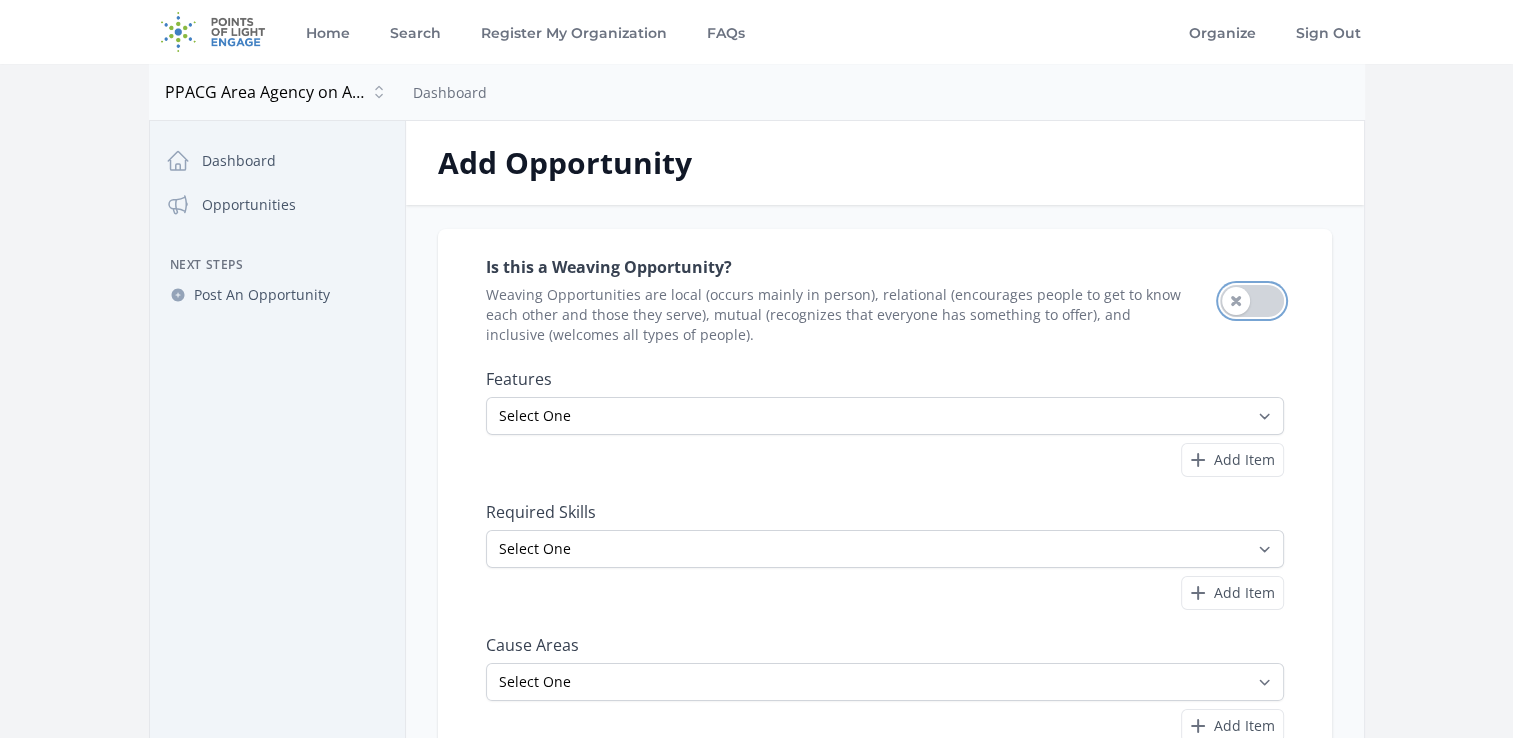 click on "Use setting" at bounding box center (1252, 301) 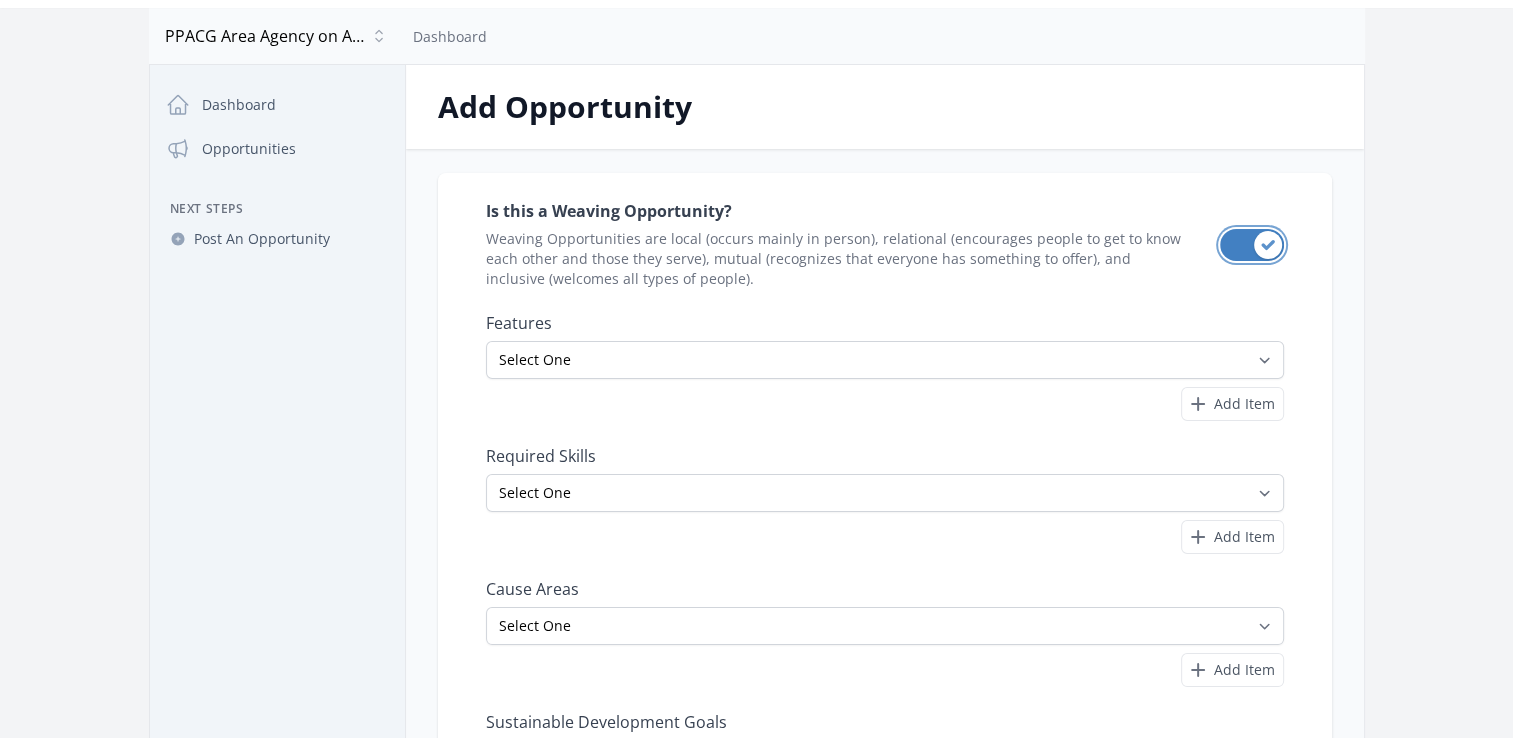 scroll, scrollTop: 100, scrollLeft: 0, axis: vertical 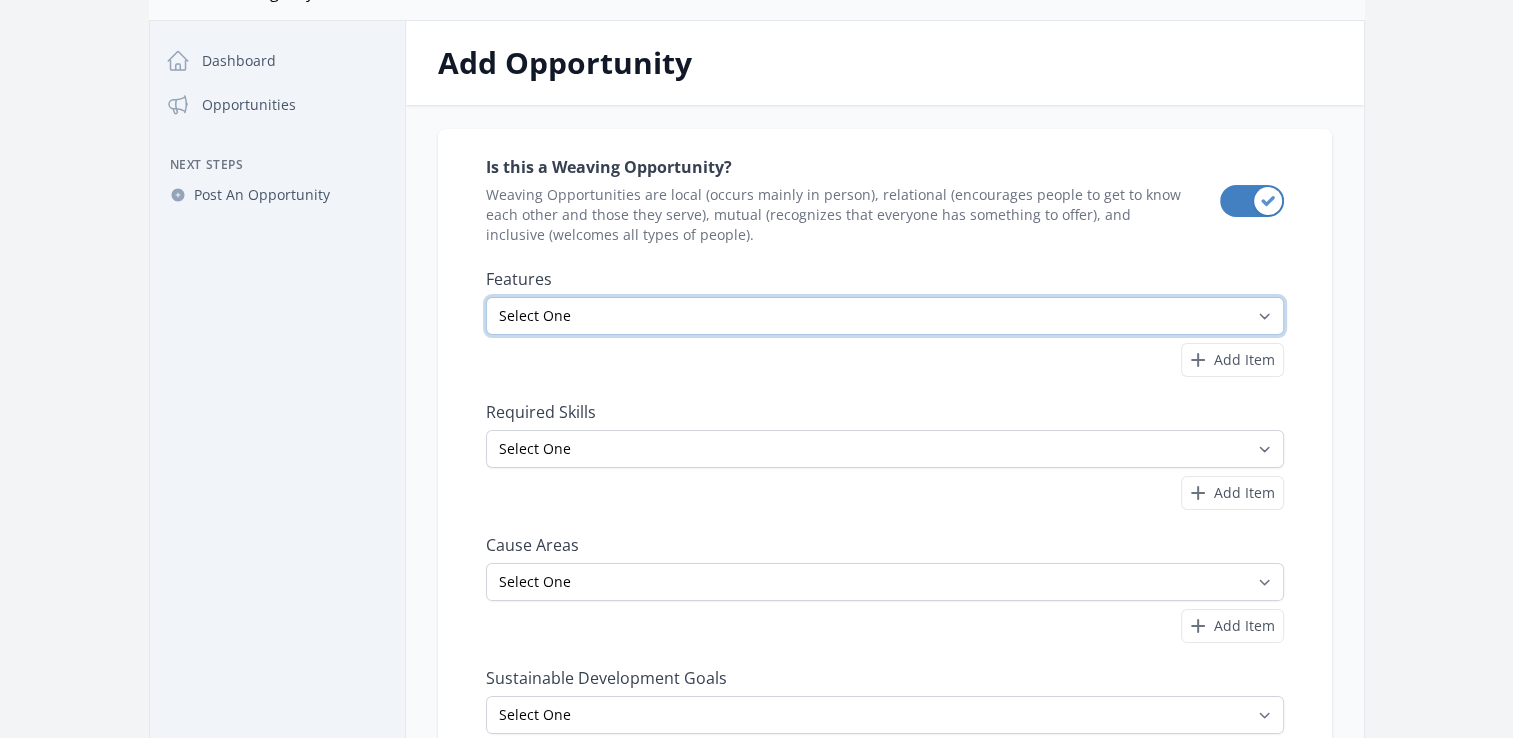 click on "Select One
All Ages
Court-Ordered Eligible
Good for Families
Good for Groups
Good for Kids
Good for Seniors
Good for Teens
Handicap Accessible
Indoor Activity
Involves Physical Labor
Minimum Age 18
Minimum Age 21
Outdoor Activity
Volunteer Abroad" at bounding box center [885, 316] 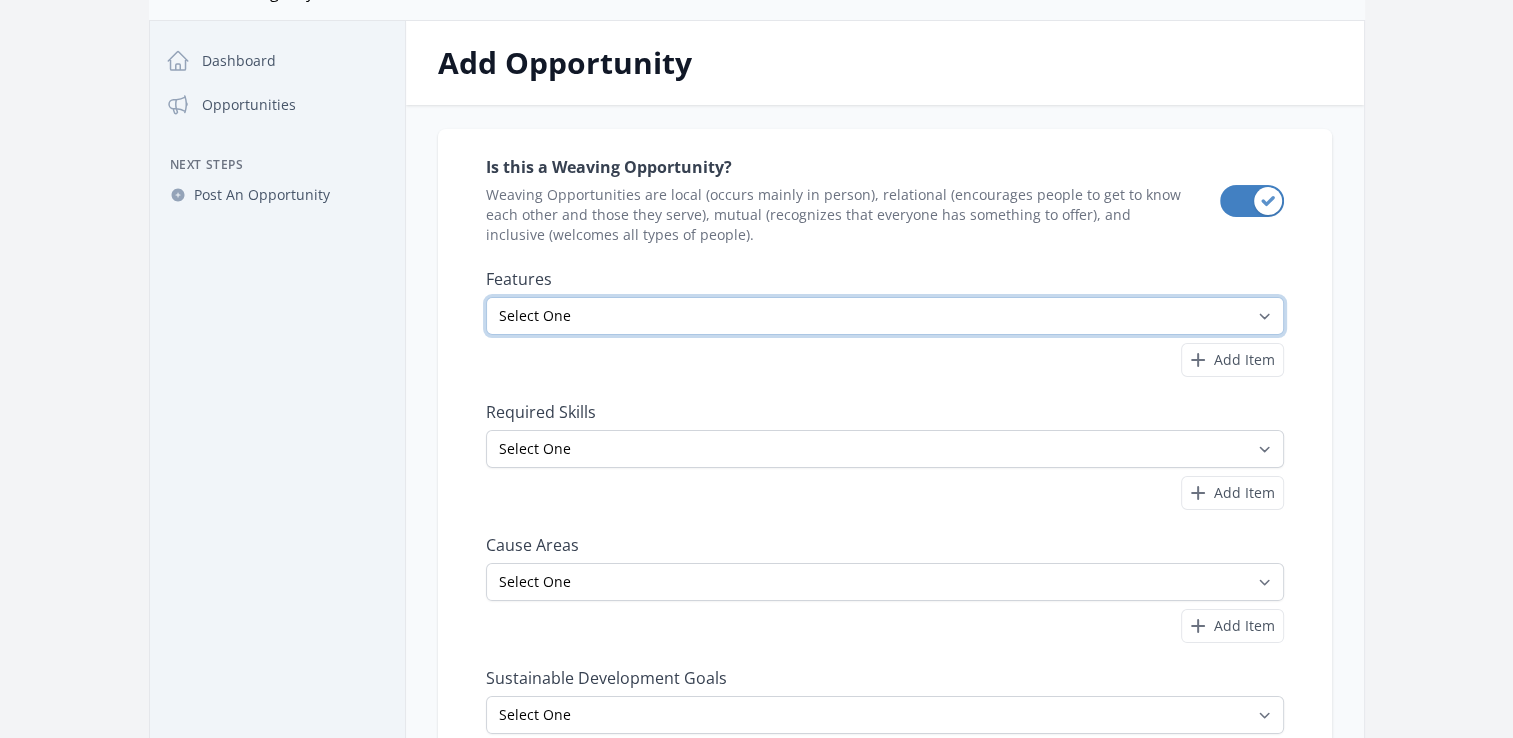 select on "Good for Seniors" 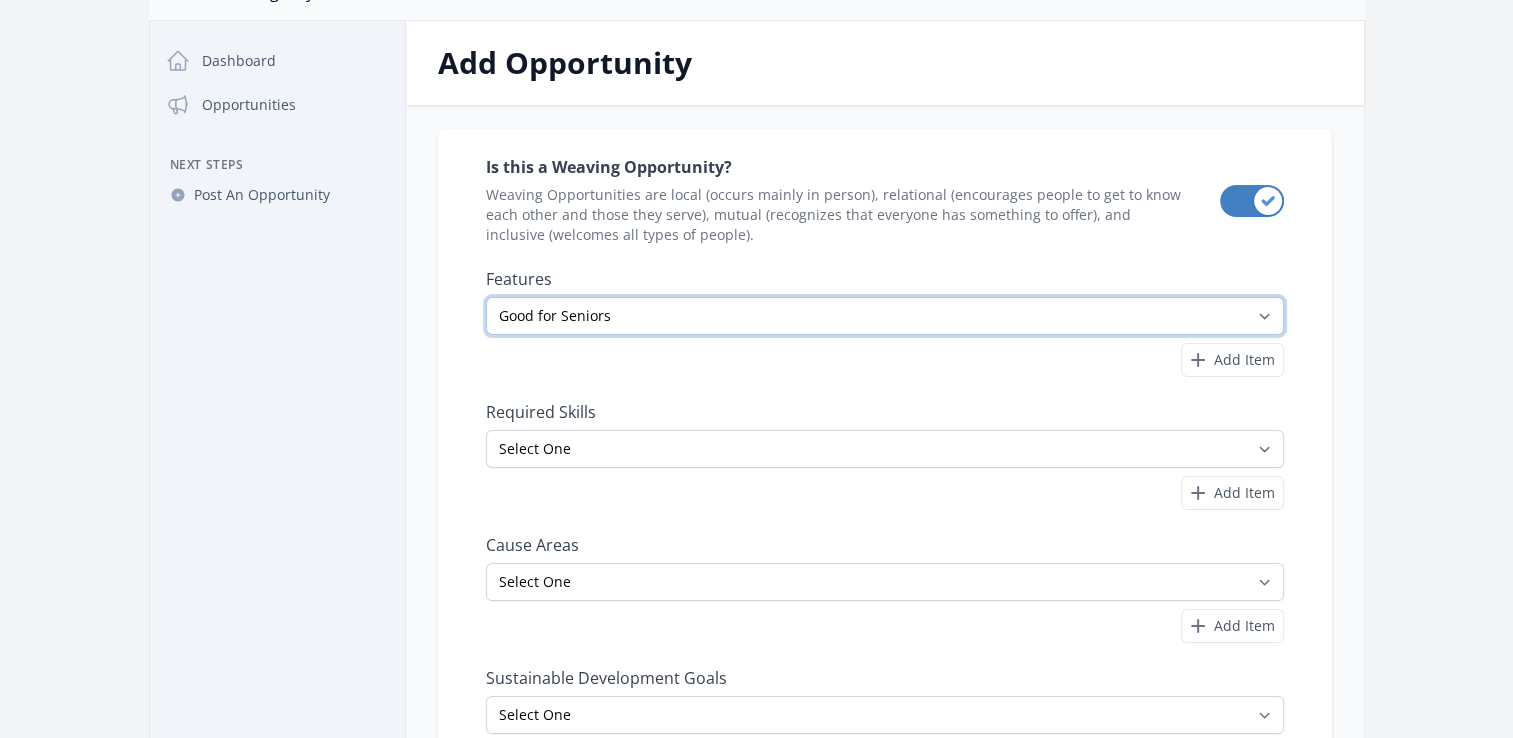 click on "Select One
All Ages
Court-Ordered Eligible
Good for Families
Good for Groups
Good for Kids
Good for Seniors
Good for Teens
Handicap Accessible
Indoor Activity
Involves Physical Labor
Minimum Age 18
Minimum Age 21
Outdoor Activity
Volunteer Abroad" at bounding box center [885, 316] 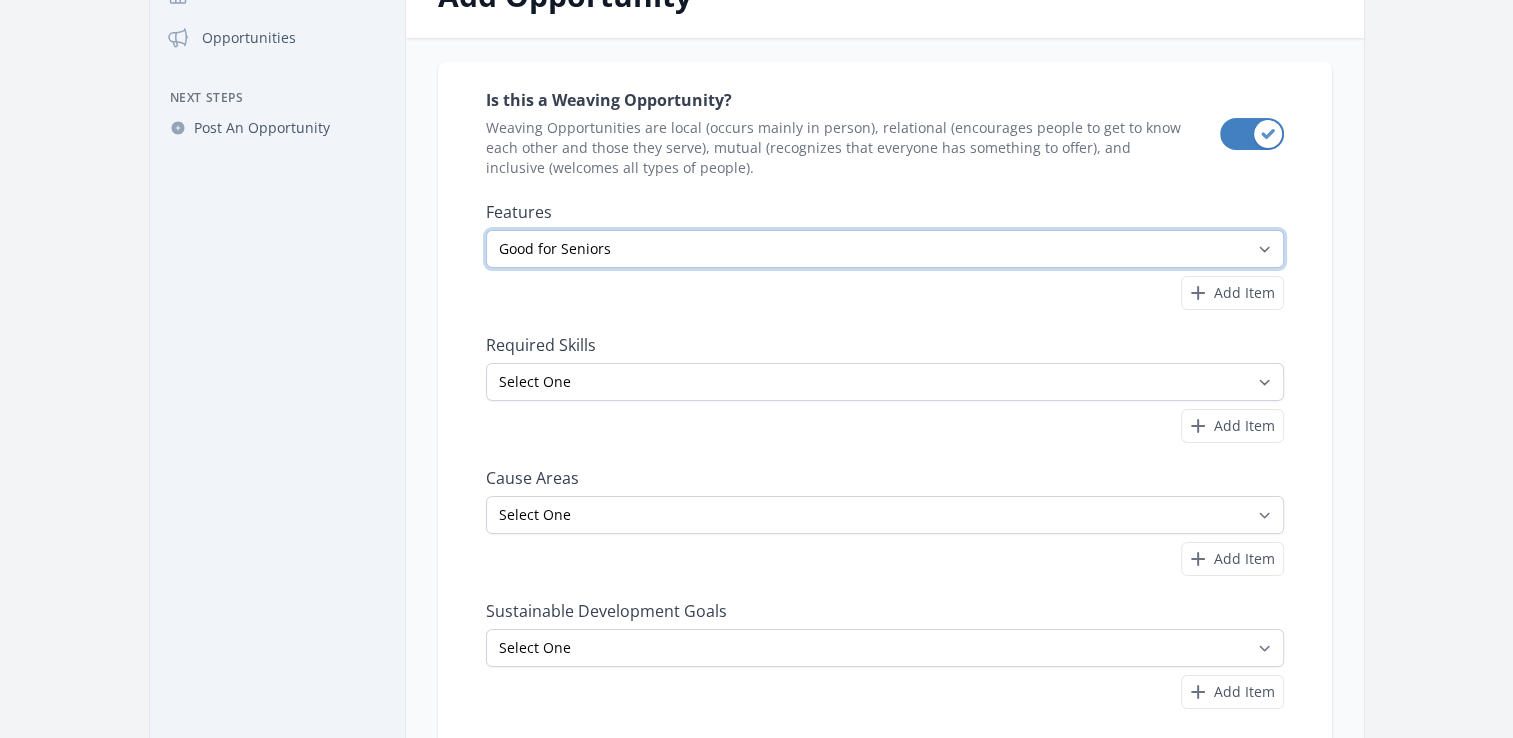 scroll, scrollTop: 300, scrollLeft: 0, axis: vertical 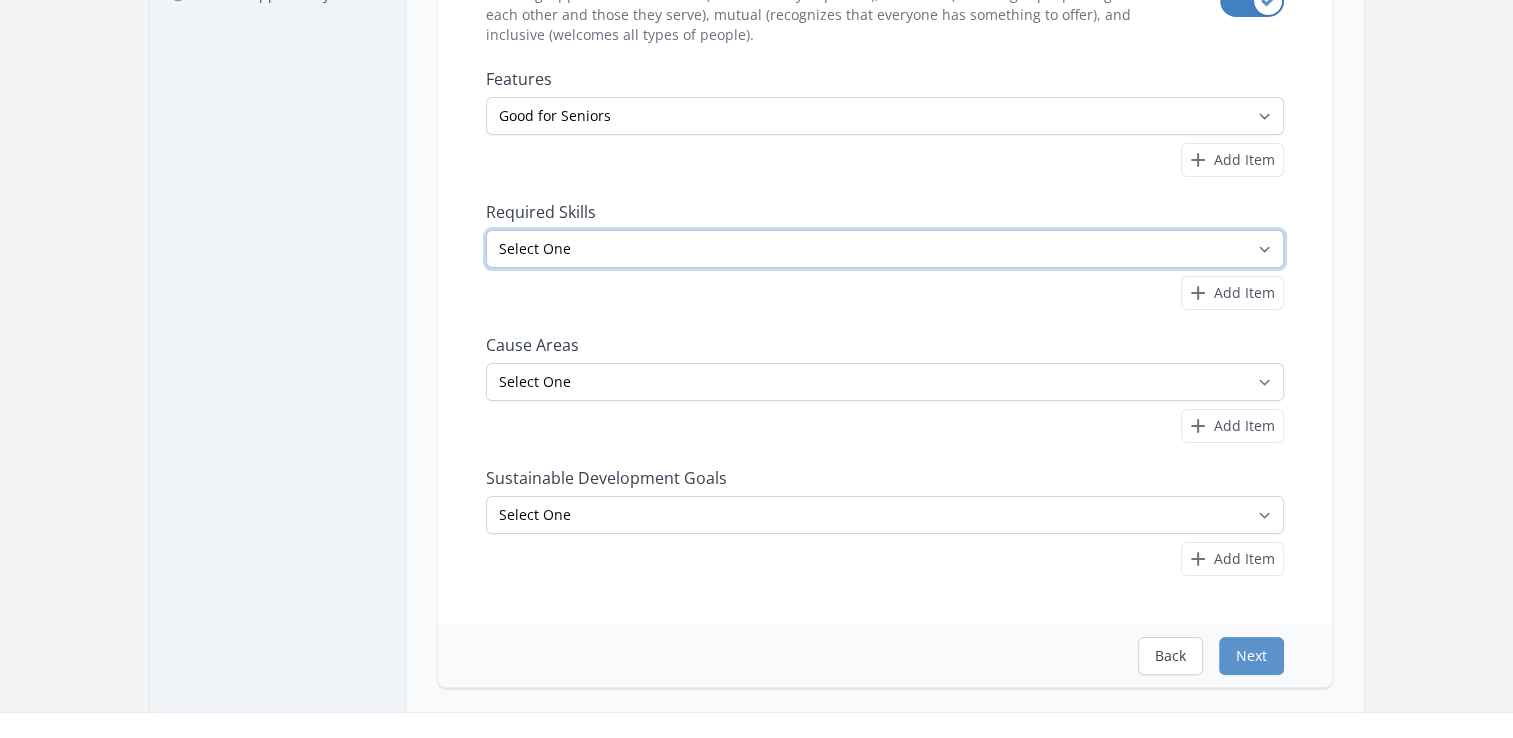click on "Select One
Accounting
Advocacy
Administrative
Arts
Board Service
Business Skills
Caregiving
Coaching
Communications
Community Outreach
Data Science
Design
Driving
EMT
Event Support
Facilitation
Finance Firefighter Legal" at bounding box center (885, 249) 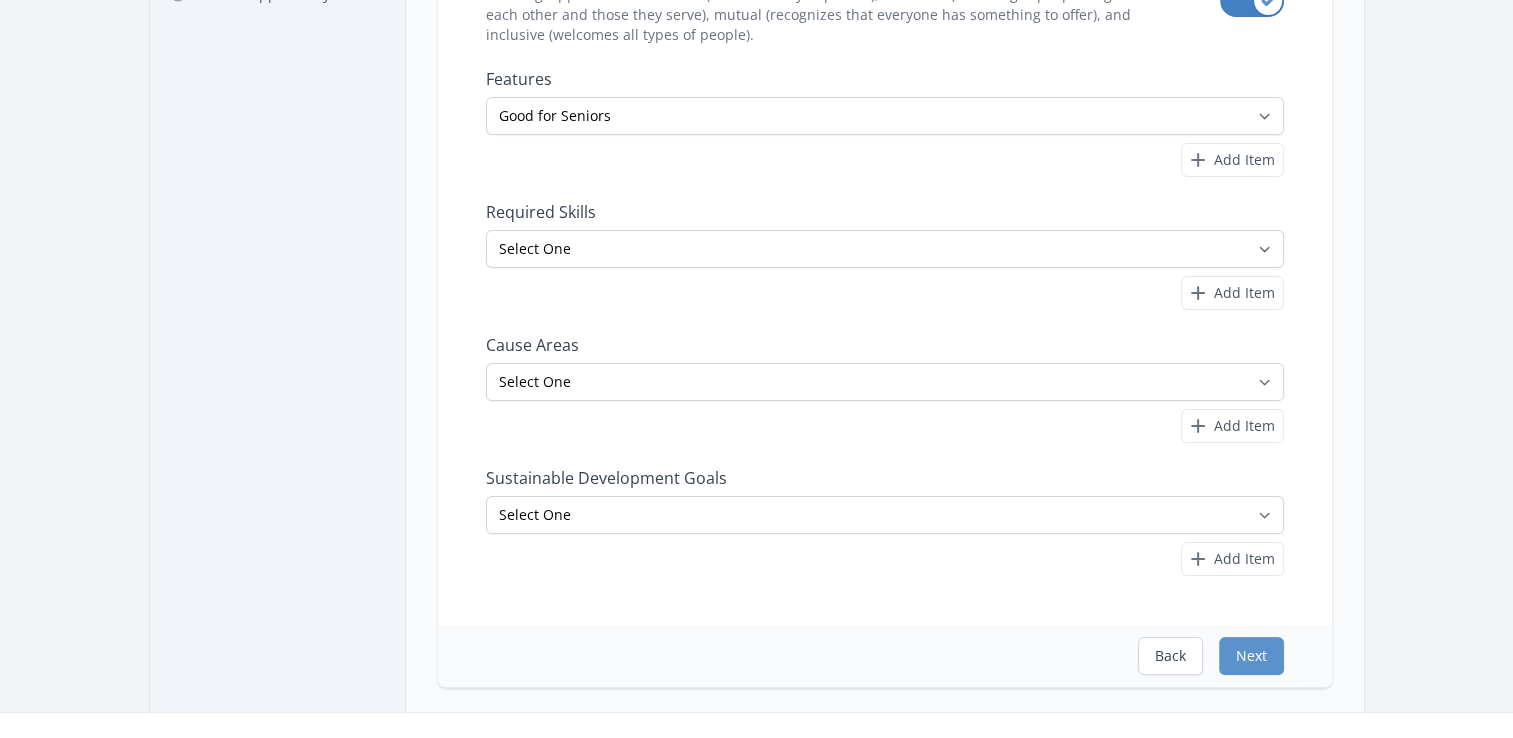 click on "Add Item" at bounding box center (885, 160) 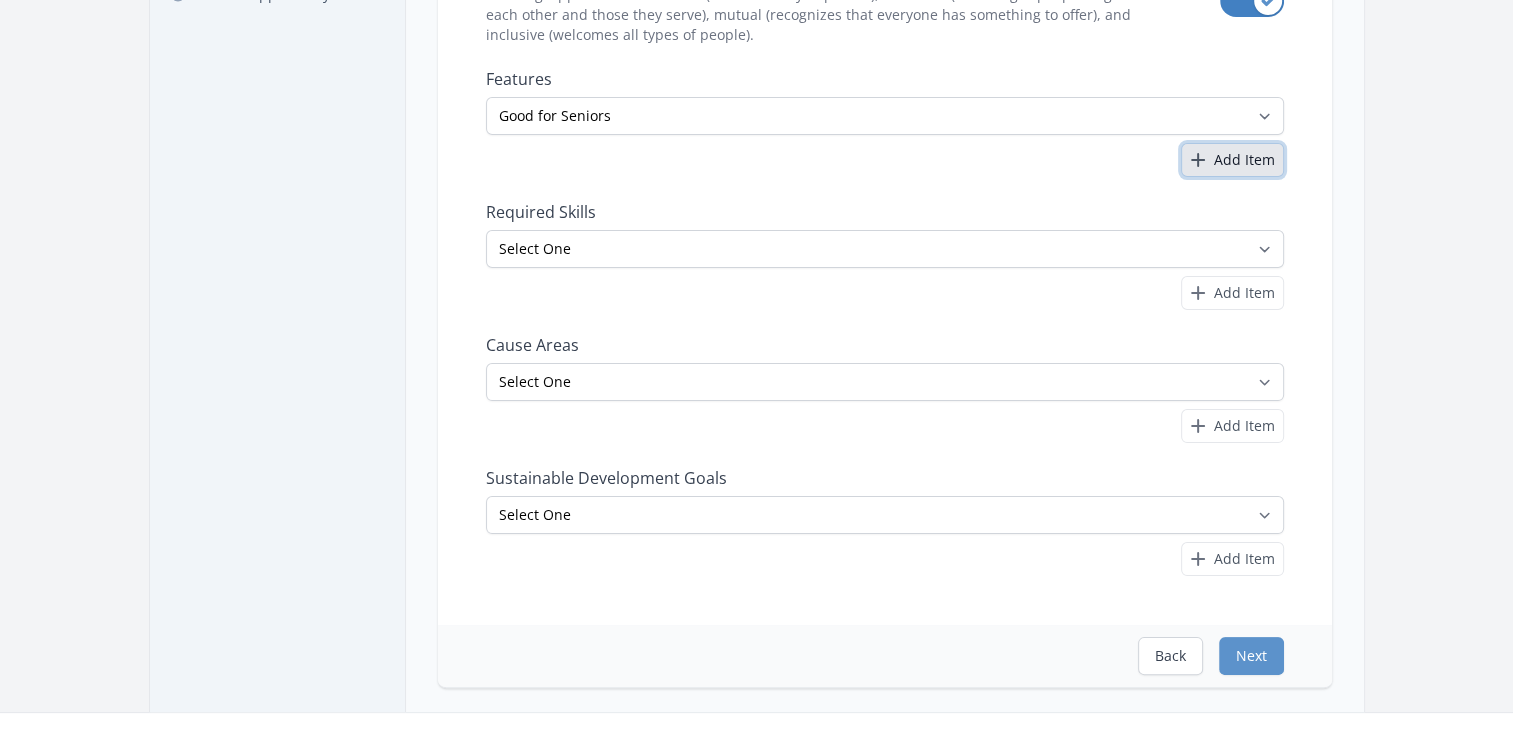 click 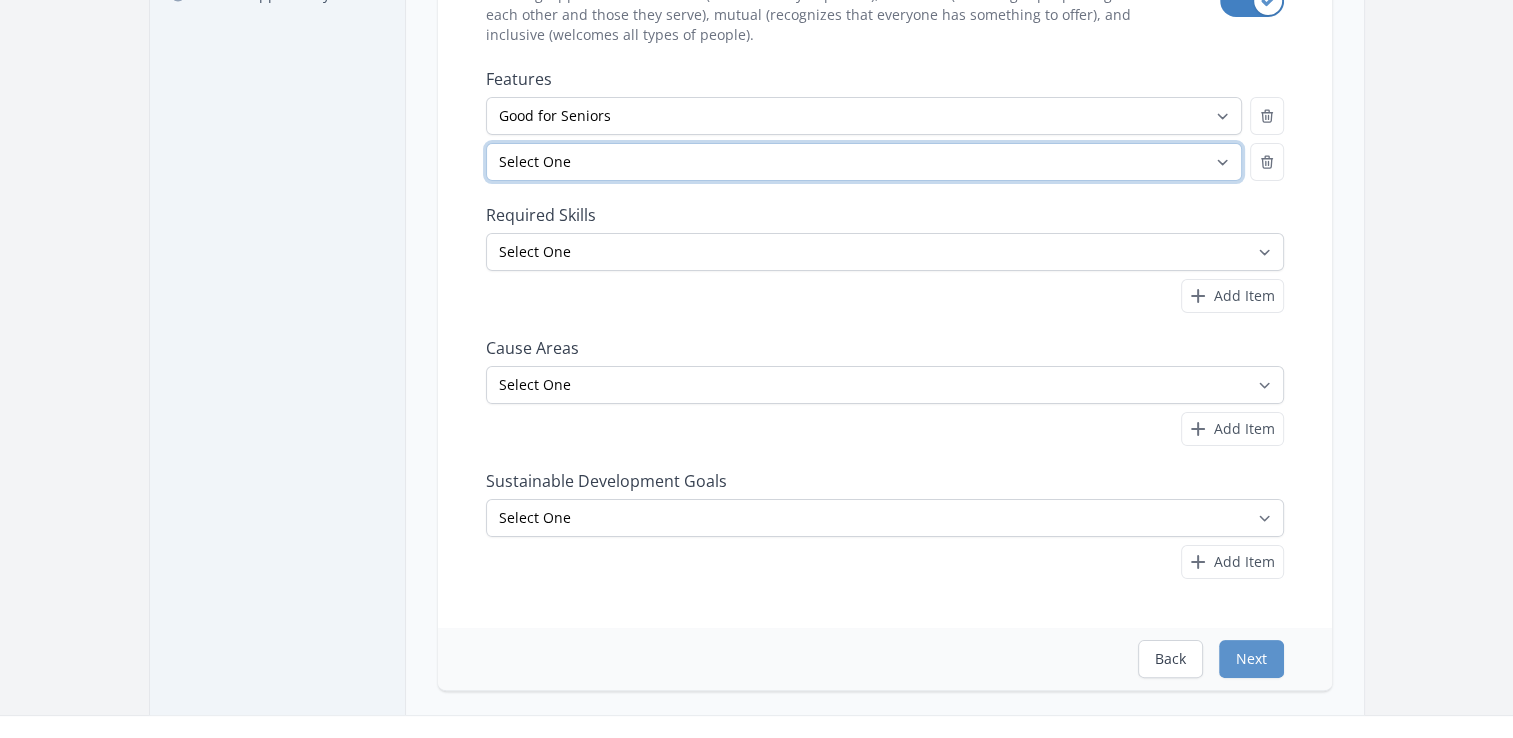 click on "Select One
All Ages
Court-Ordered Eligible
Good for Families
Good for Groups
Good for Kids
Good for Seniors
Good for Teens
Handicap Accessible
Indoor Activity
Involves Physical Labor
Minimum Age 18
Minimum Age 21
Outdoor Activity
Volunteer Abroad" at bounding box center [864, 162] 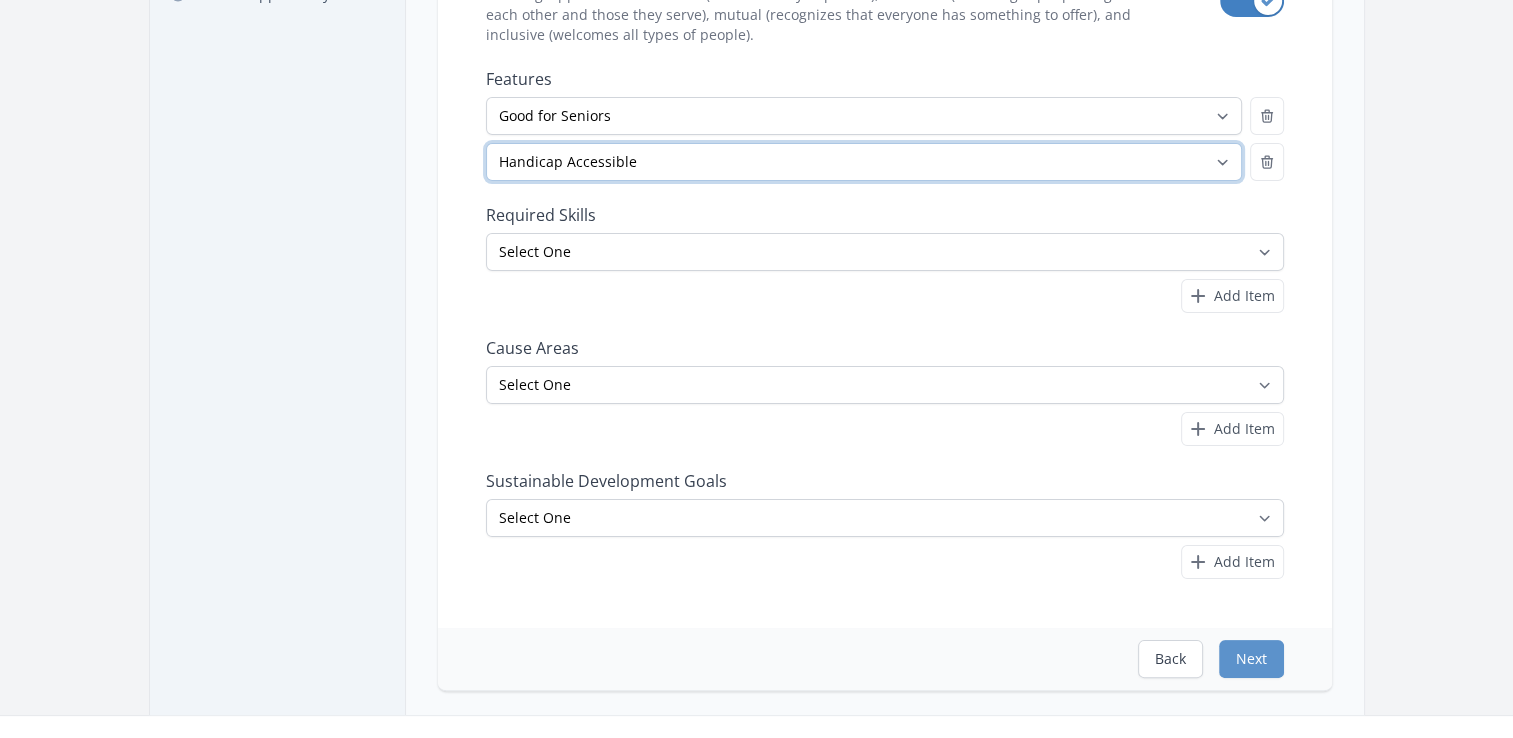 click on "Select One
All Ages
Court-Ordered Eligible
Good for Families
Good for Groups
Good for Kids
Good for Seniors
Good for Teens
Handicap Accessible
Indoor Activity
Involves Physical Labor
Minimum Age 18
Minimum Age 21
Outdoor Activity
Volunteer Abroad" at bounding box center (864, 162) 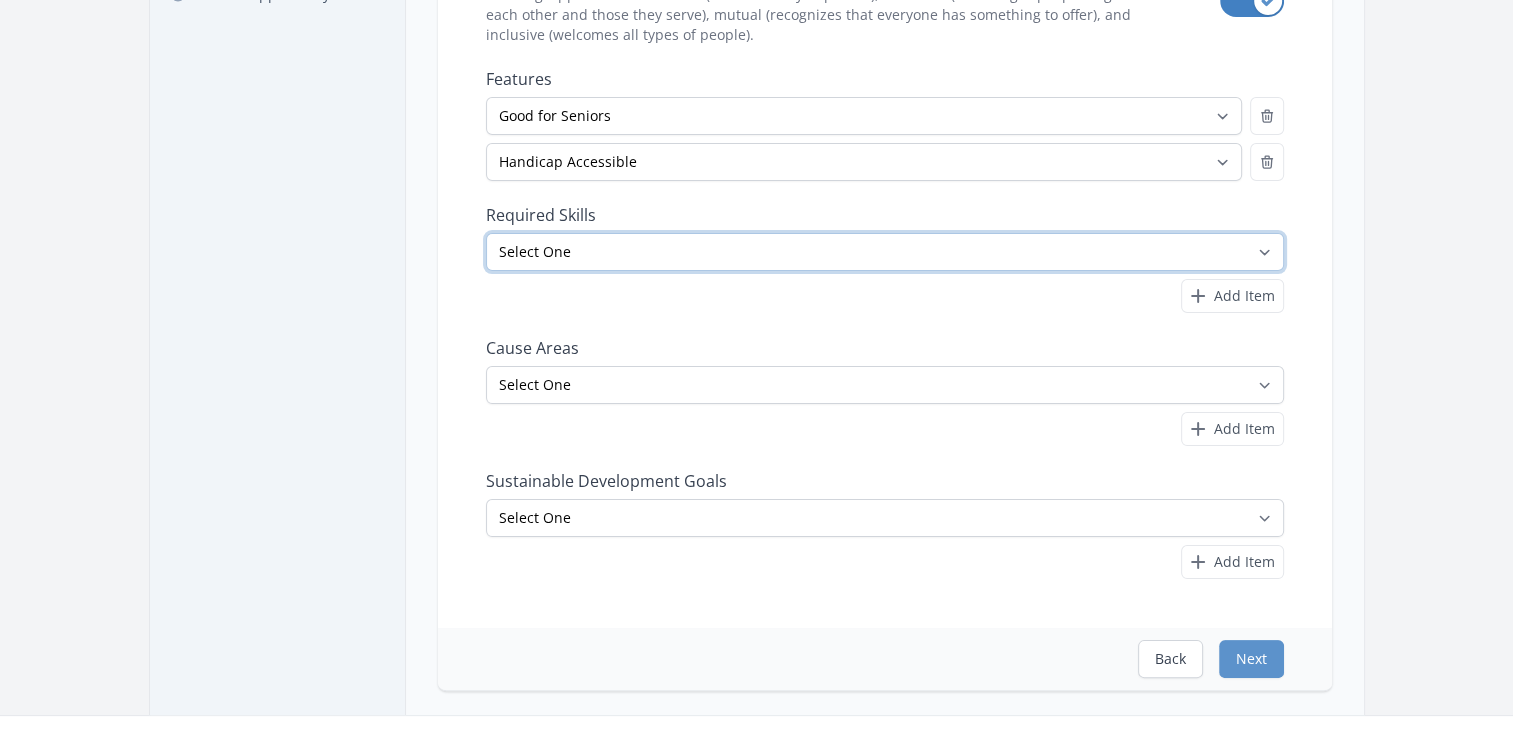 click on "Select One
Accounting
Advocacy
Administrative
Arts
Board Service
Business Skills
Caregiving
Coaching
Communications
Community Outreach
Data Science
Design
Driving
EMT
Event Support
Facilitation
Finance Firefighter Legal" at bounding box center [885, 252] 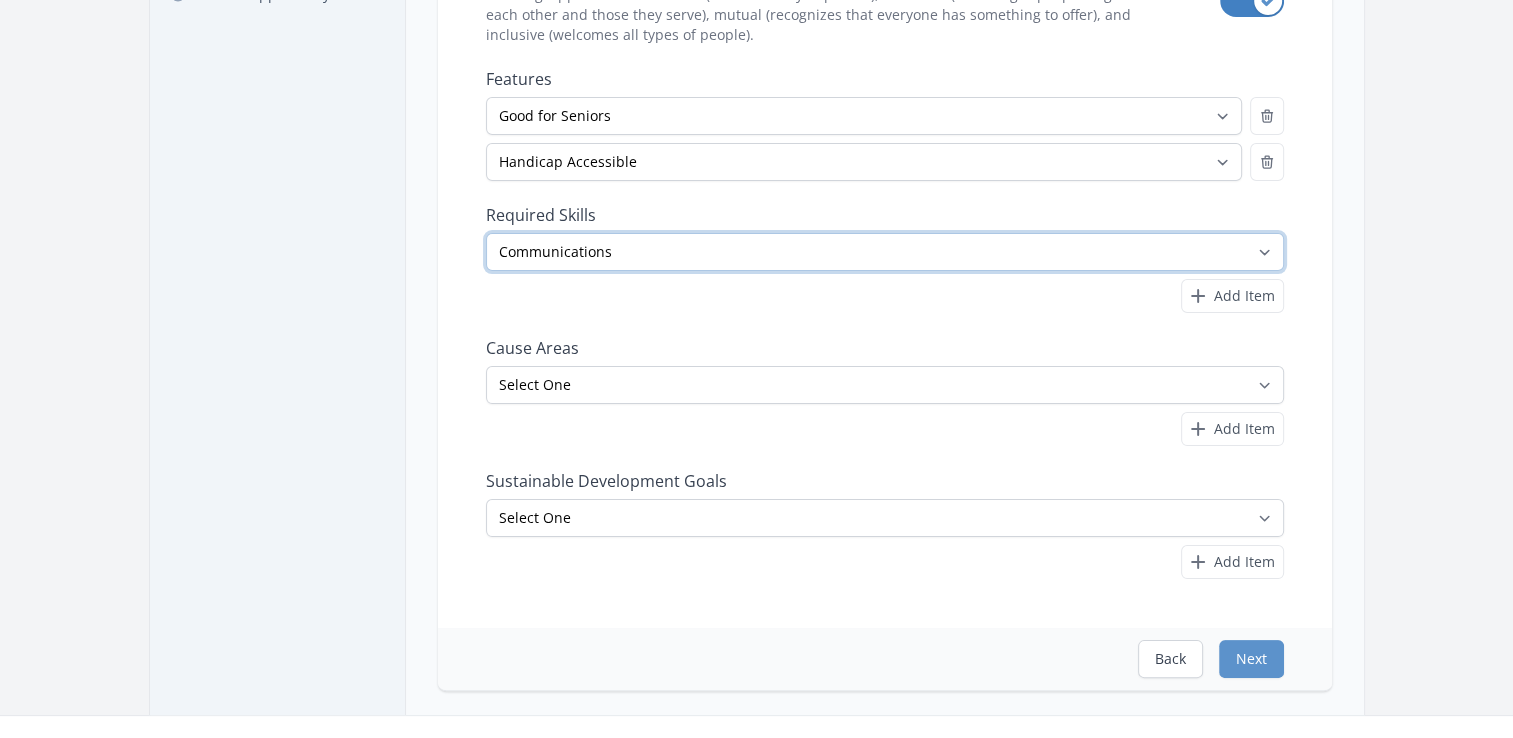 click on "Select One
Accounting
Advocacy
Administrative
Arts
Board Service
Business Skills
Caregiving
Coaching
Communications
Community Outreach
Data Science
Design
Driving
EMT
Event Support
Facilitation
Finance Firefighter Legal" at bounding box center (885, 252) 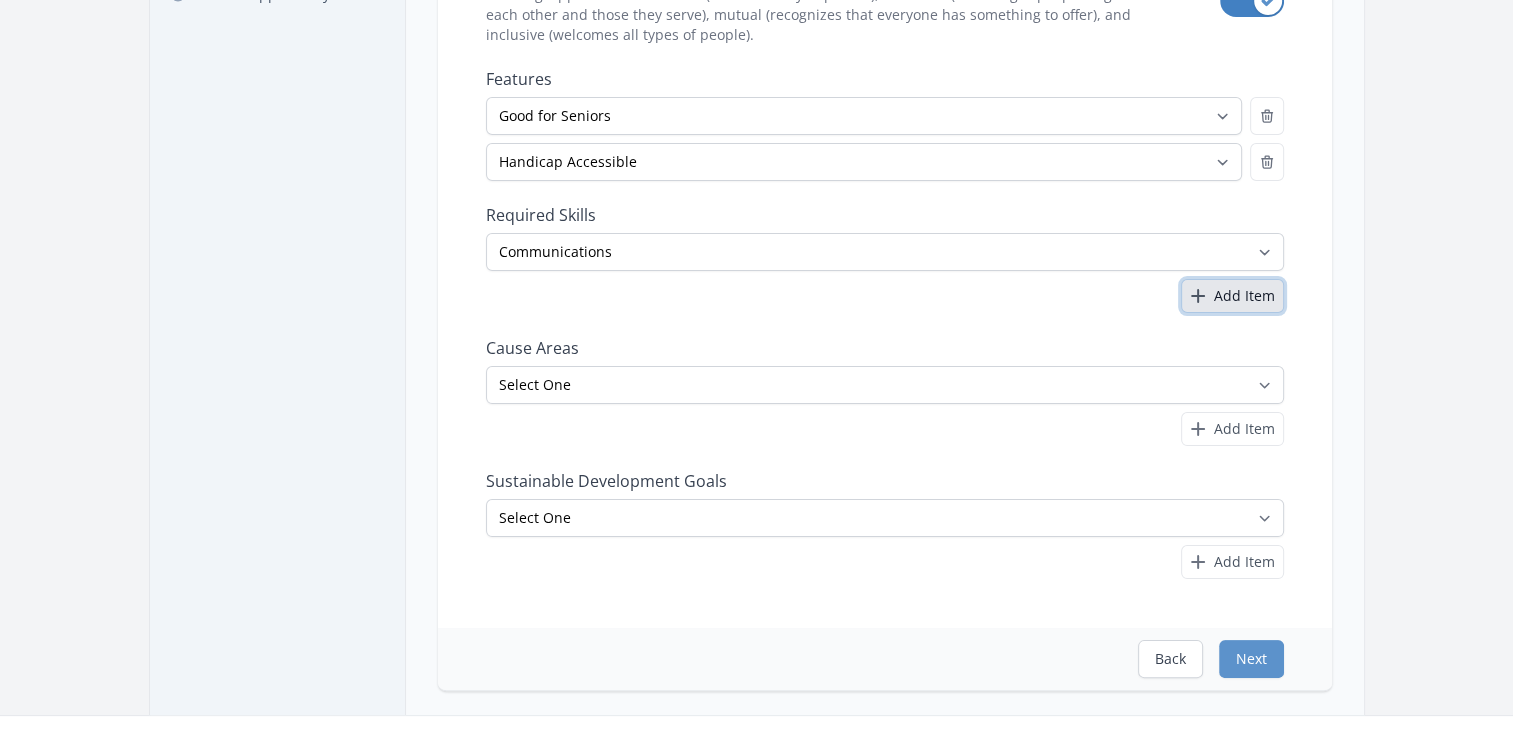 click on "Add Item" at bounding box center [1244, 296] 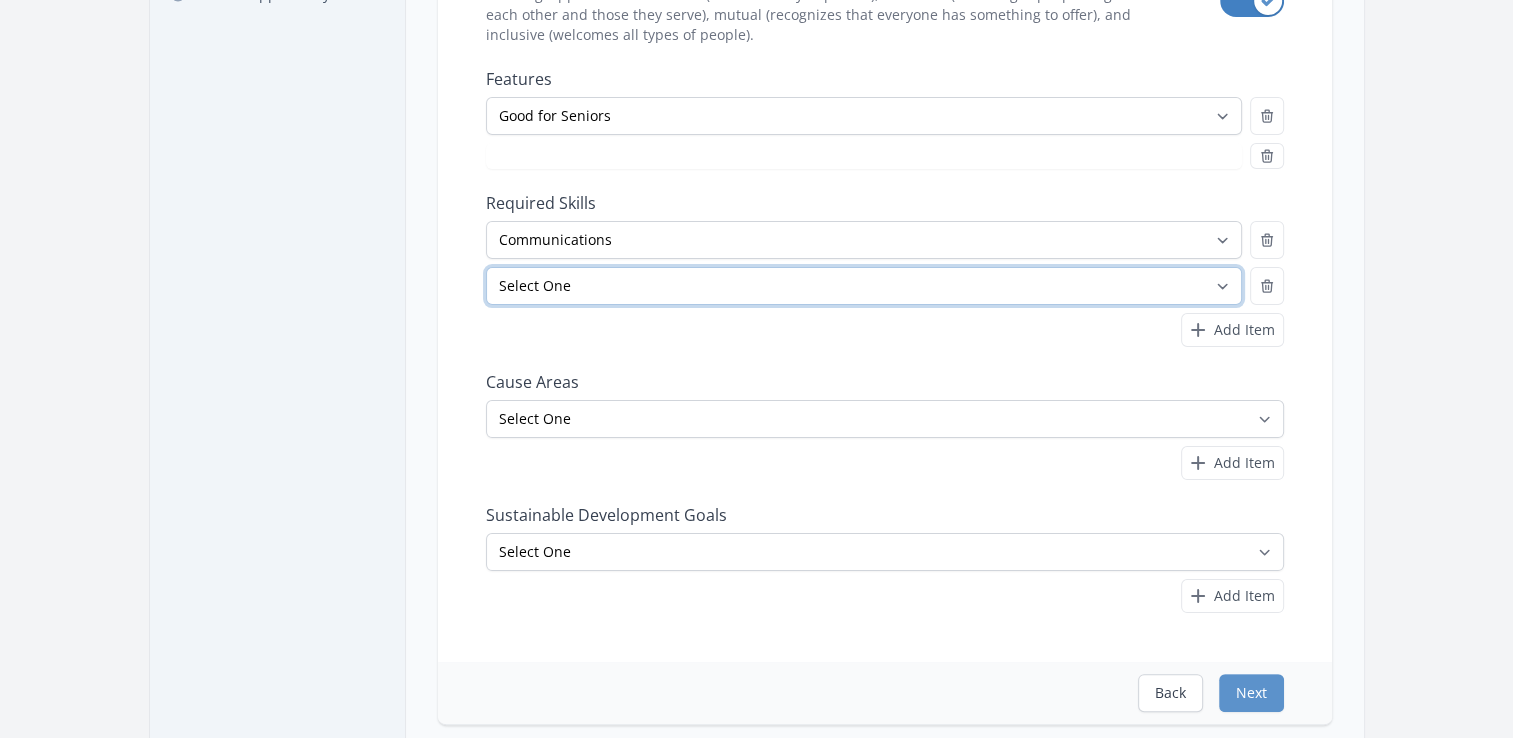 click on "Select One
Accounting
Advocacy
Administrative
Arts
Board Service
Business Skills
Caregiving
Coaching
Communications
Community Outreach
Data Science
Design
Driving
EMT
Event Support
Facilitation
Finance Firefighter Legal" at bounding box center (864, 286) 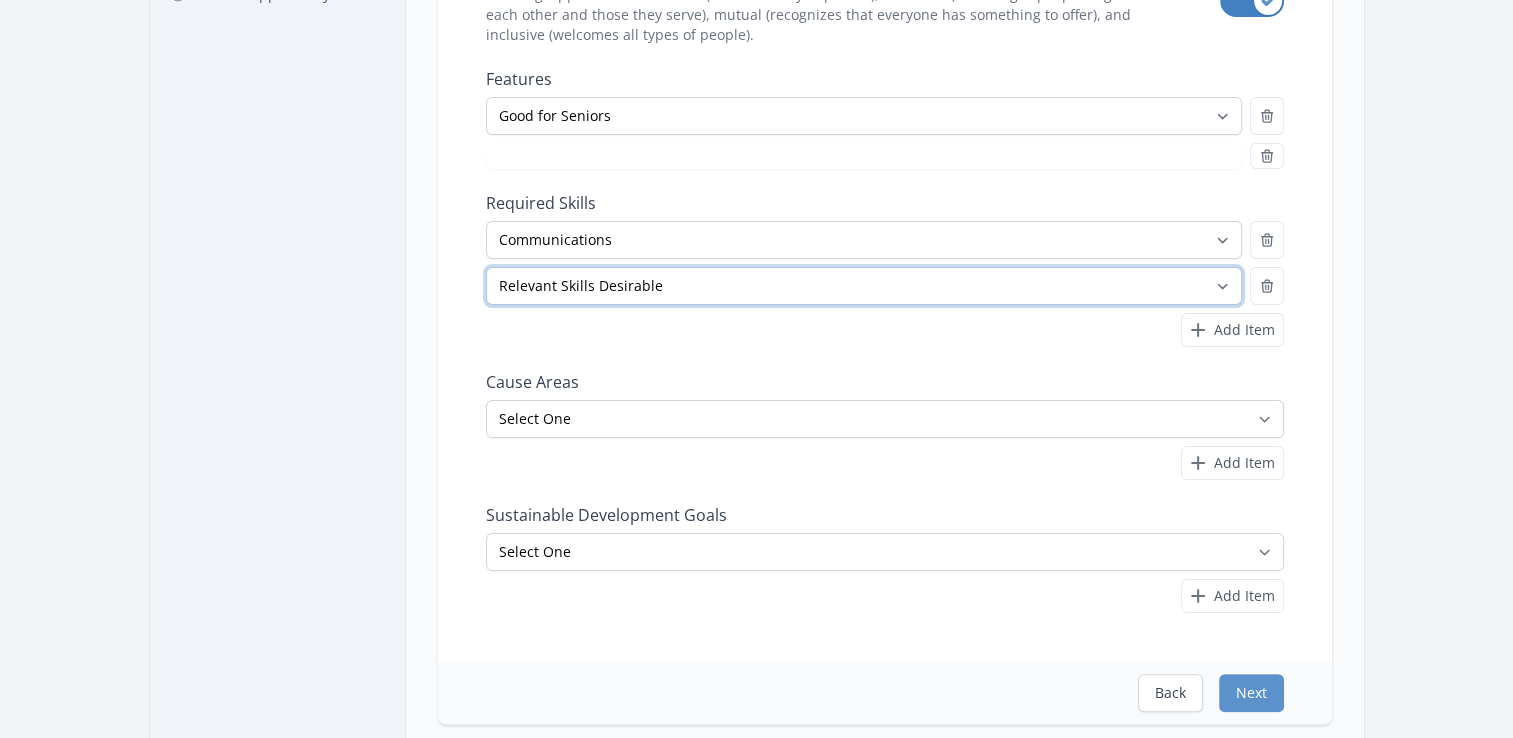 click on "Select One
Accounting
Advocacy
Administrative
Arts
Board Service
Business Skills
Caregiving
Coaching
Communications
Community Outreach
Data Science
Design
Driving
EMT
Event Support
Facilitation
Finance Firefighter Legal" at bounding box center [864, 286] 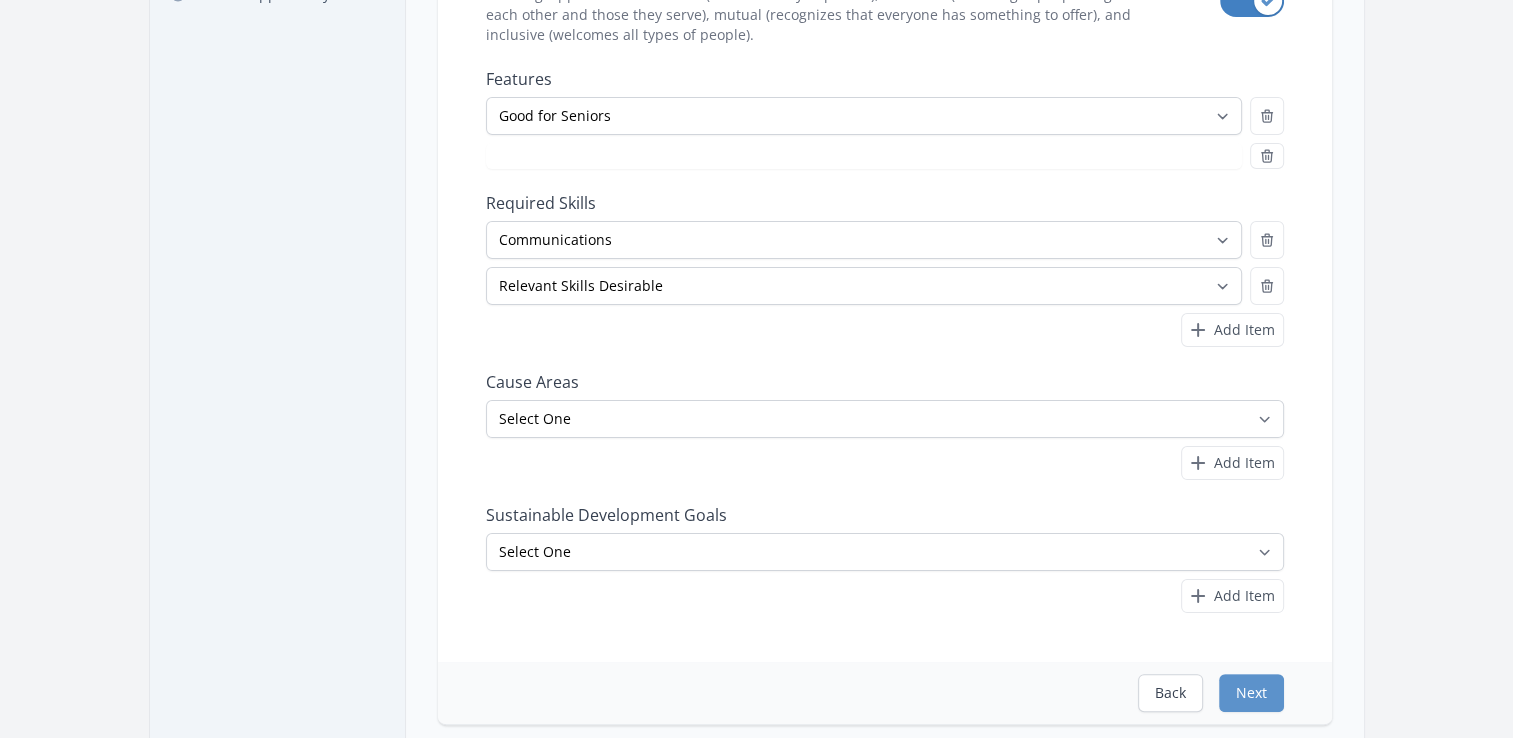 select on "Handicap Accessible" 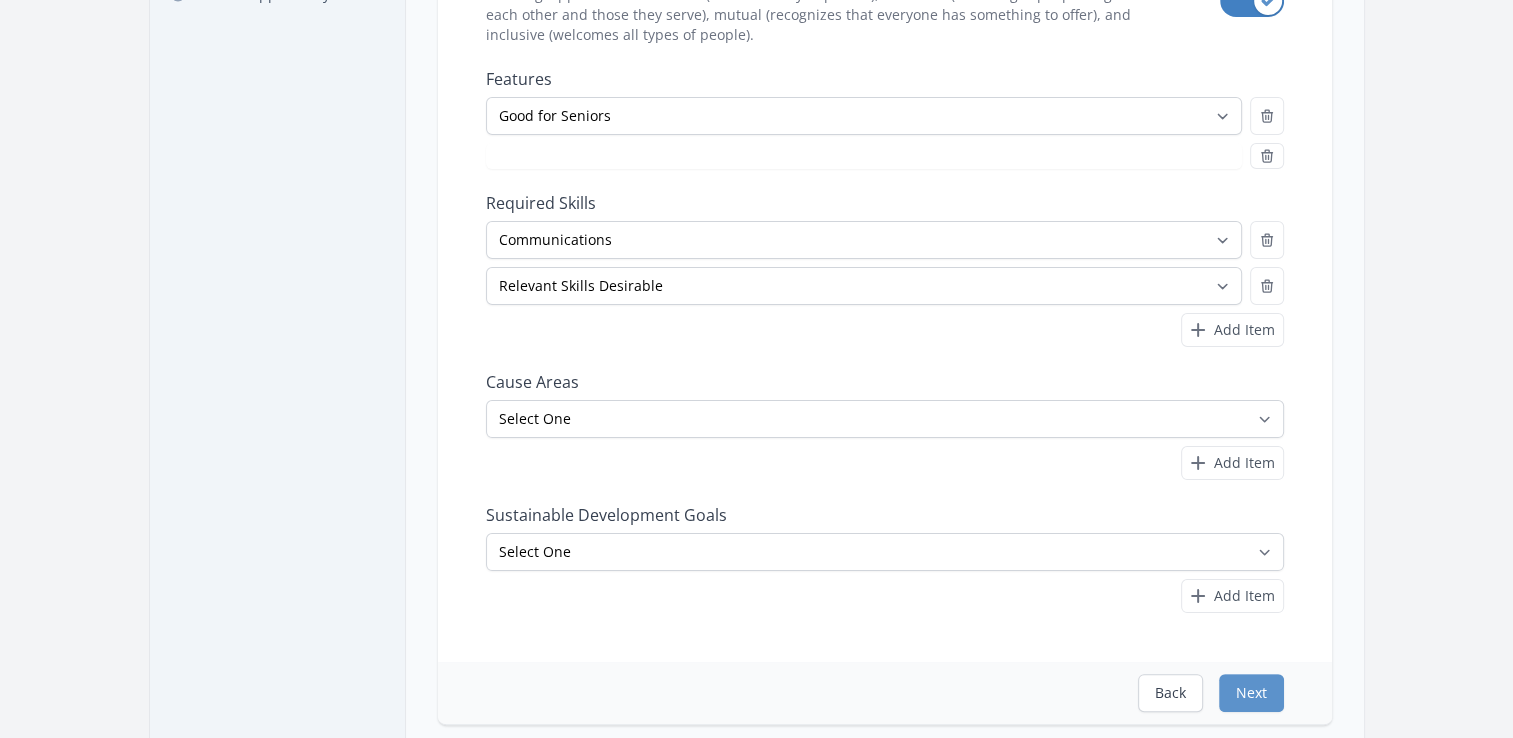 select on "Handicap Accessible" 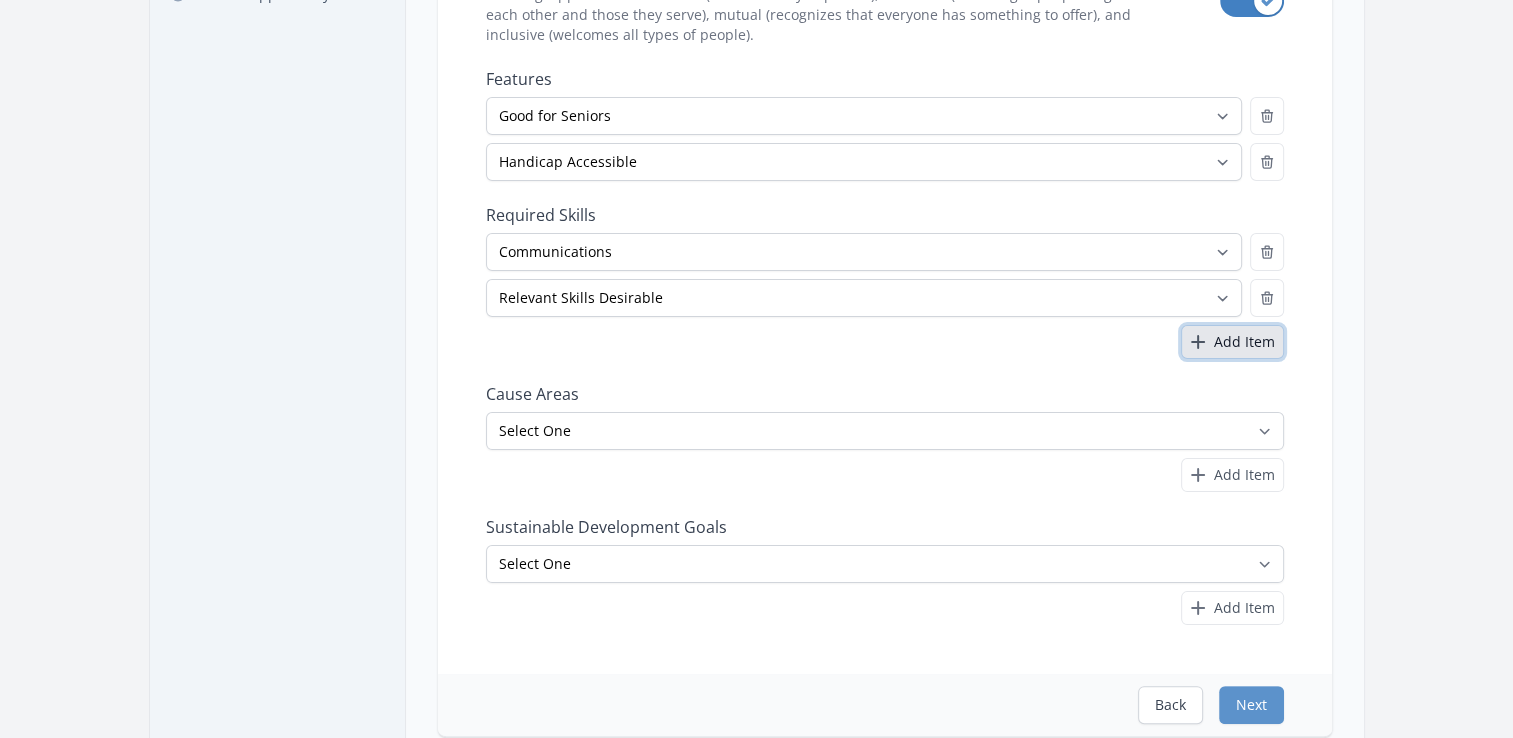 click on "Add Item" at bounding box center [1244, 342] 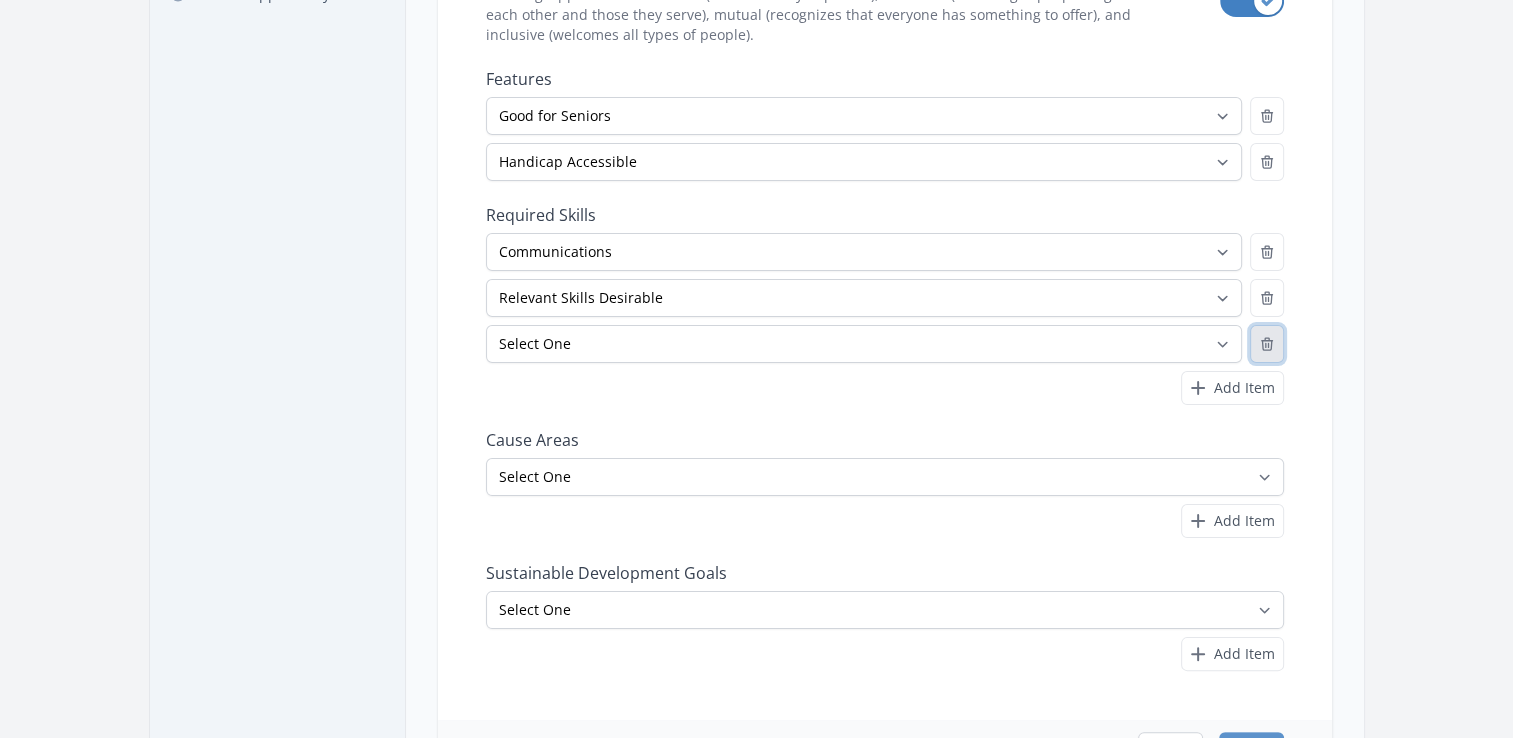 drag, startPoint x: 1261, startPoint y: 344, endPoint x: 1273, endPoint y: 330, distance: 18.439089 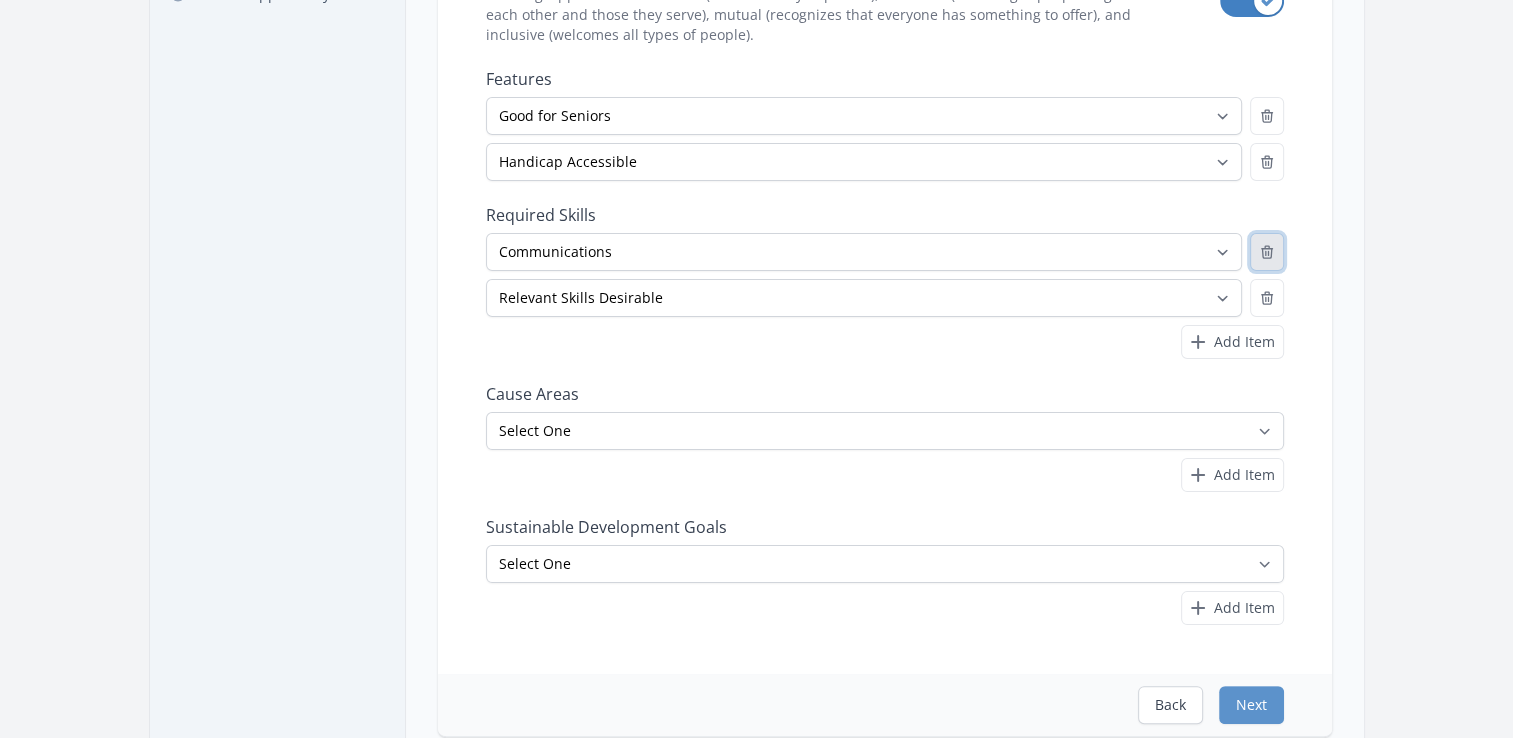 click 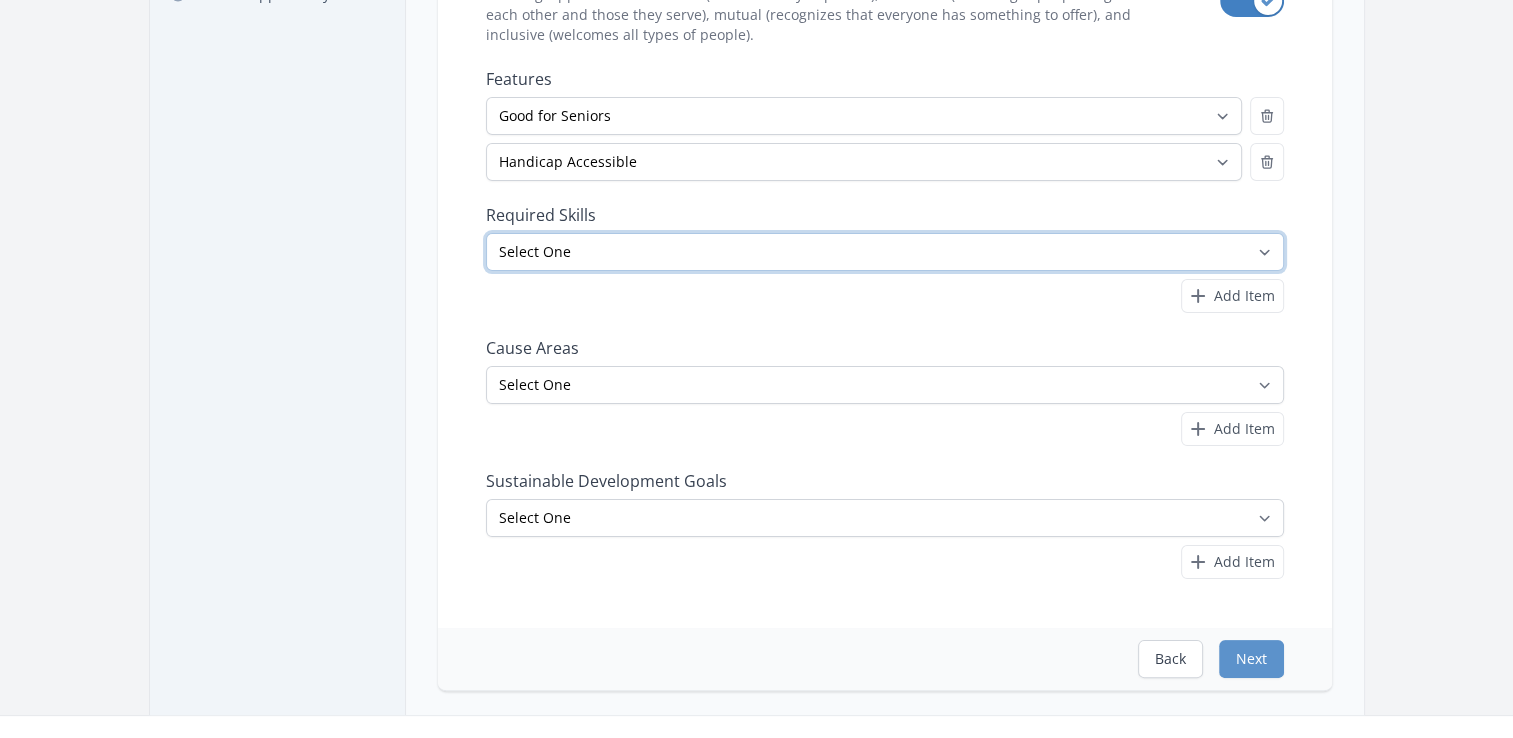 click on "Select One
Accounting
Advocacy
Administrative
Arts
Board Service
Business Skills
Caregiving
Coaching
Communications
Community Outreach
Data Science
Design
Driving
EMT
Event Support
Facilitation
Finance Firefighter Legal" at bounding box center (885, 252) 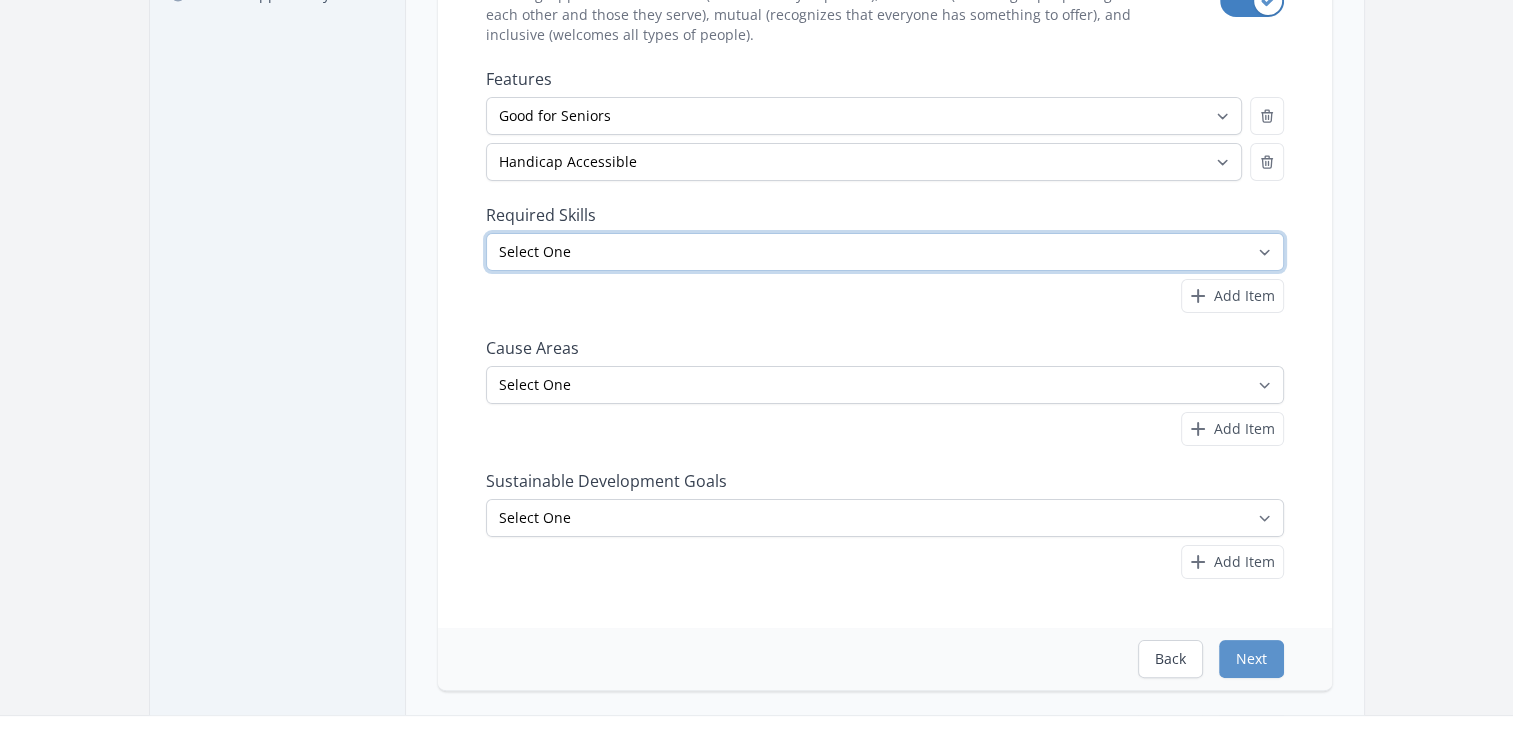 select on "Research" 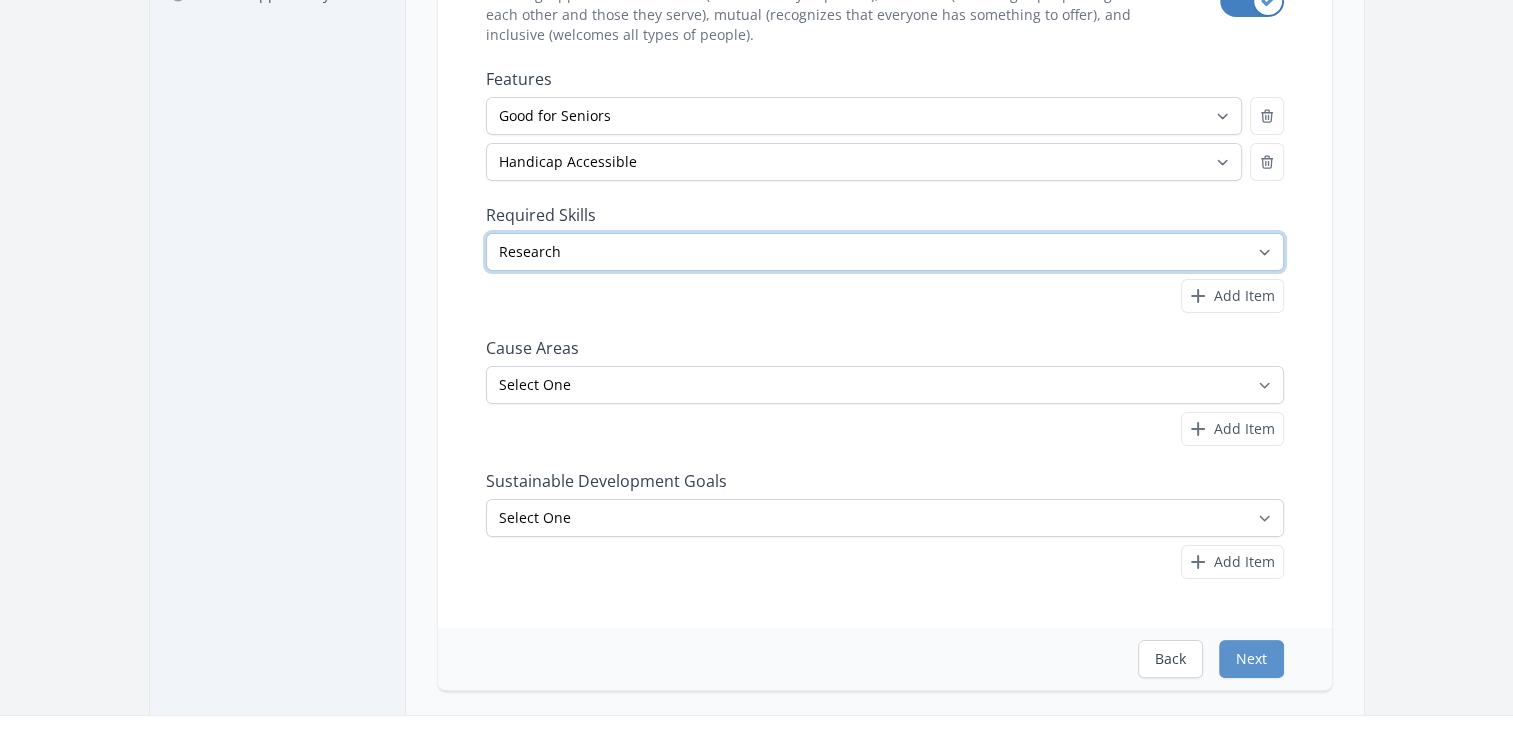 click on "Select One
Accounting
Advocacy
Administrative
Arts
Board Service
Business Skills
Caregiving
Coaching
Communications
Community Outreach
Data Science
Design
Driving
EMT
Event Support
Facilitation
Finance Firefighter Legal" at bounding box center [885, 252] 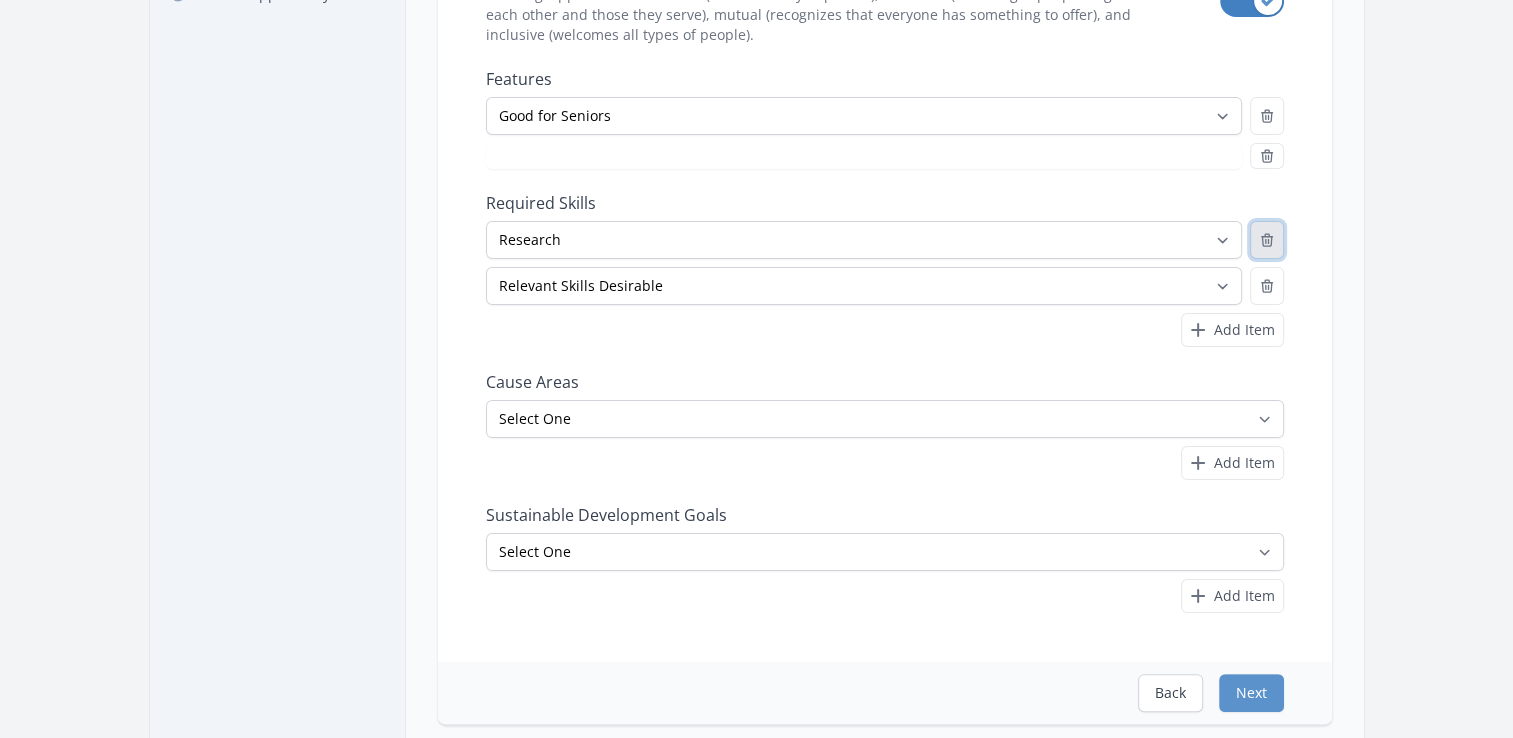 click at bounding box center (1267, 240) 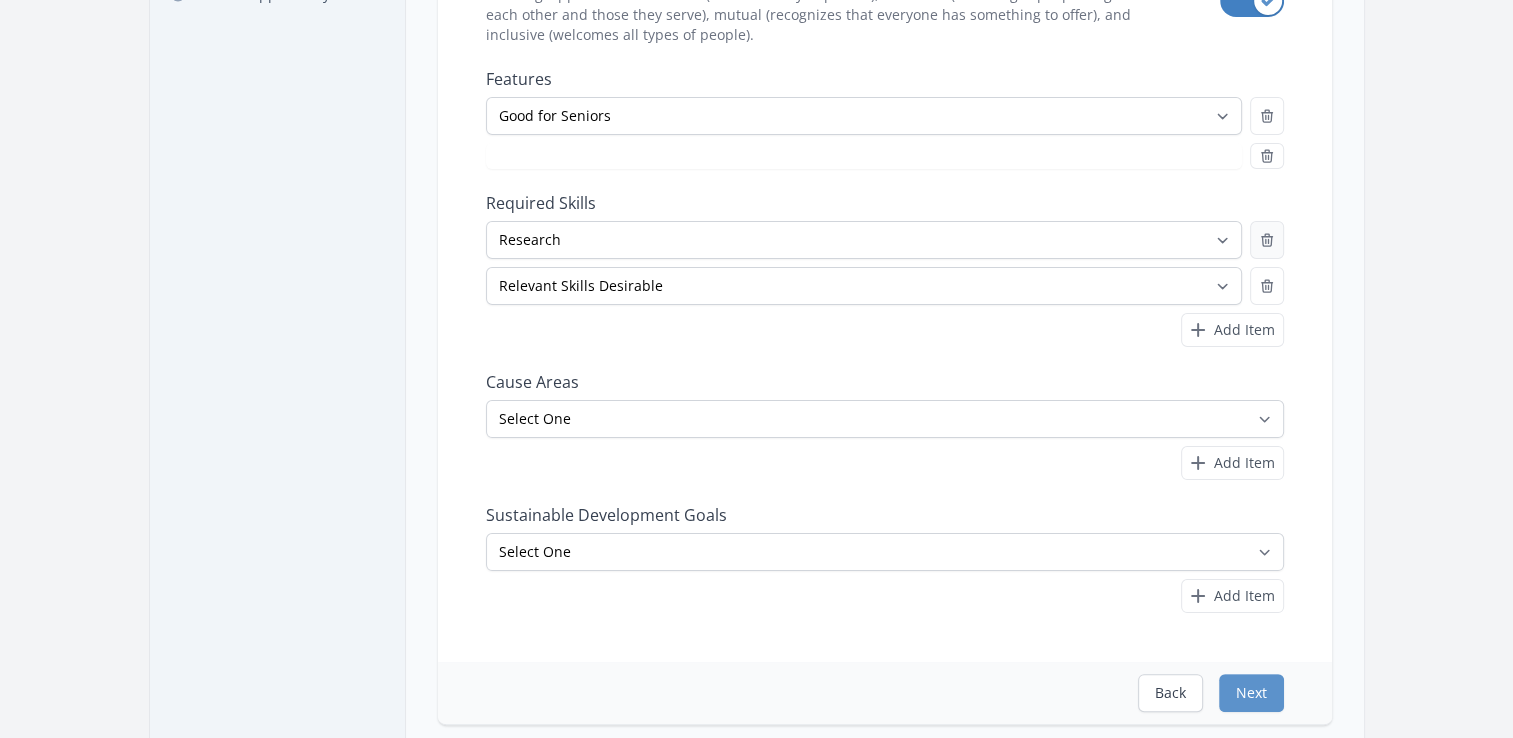 select 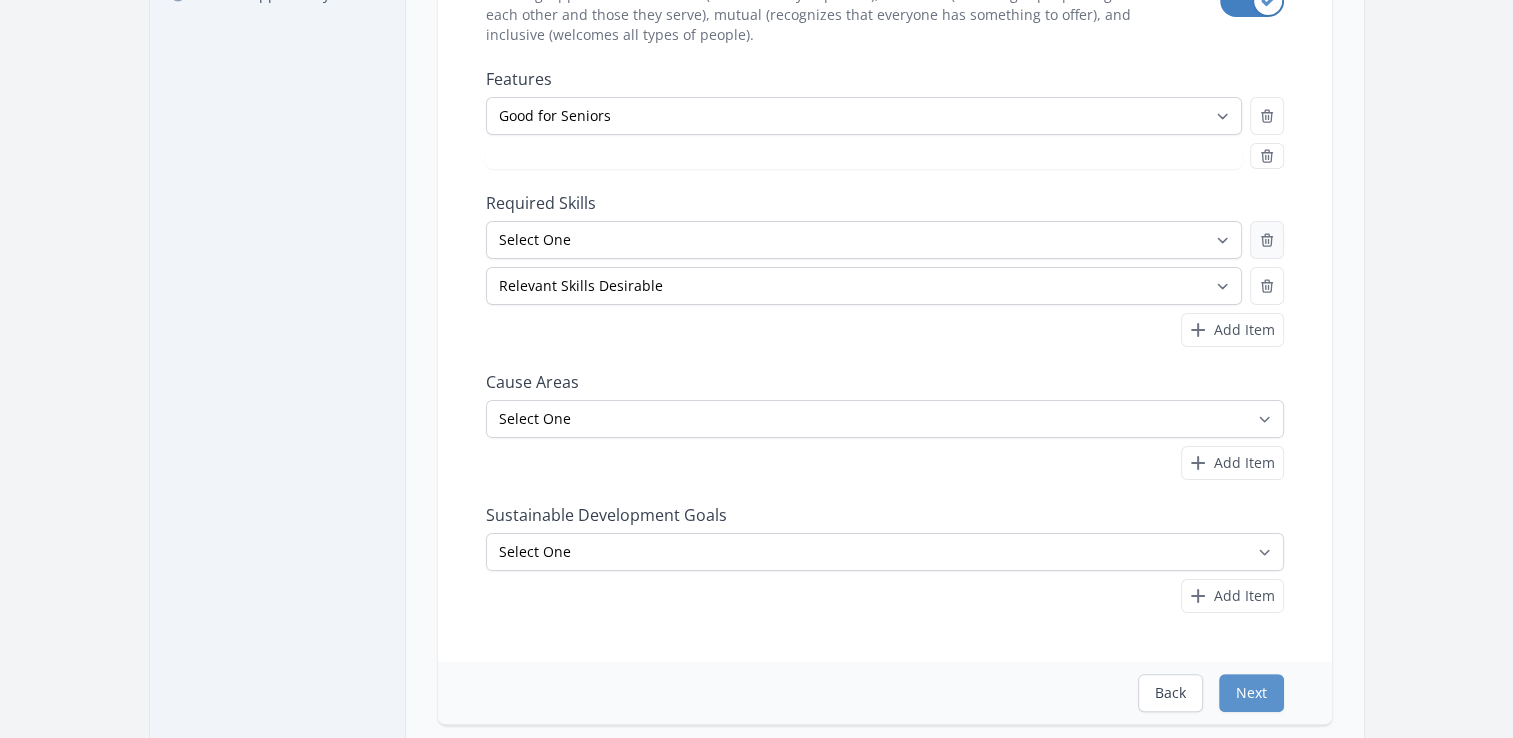select on "Handicap Accessible" 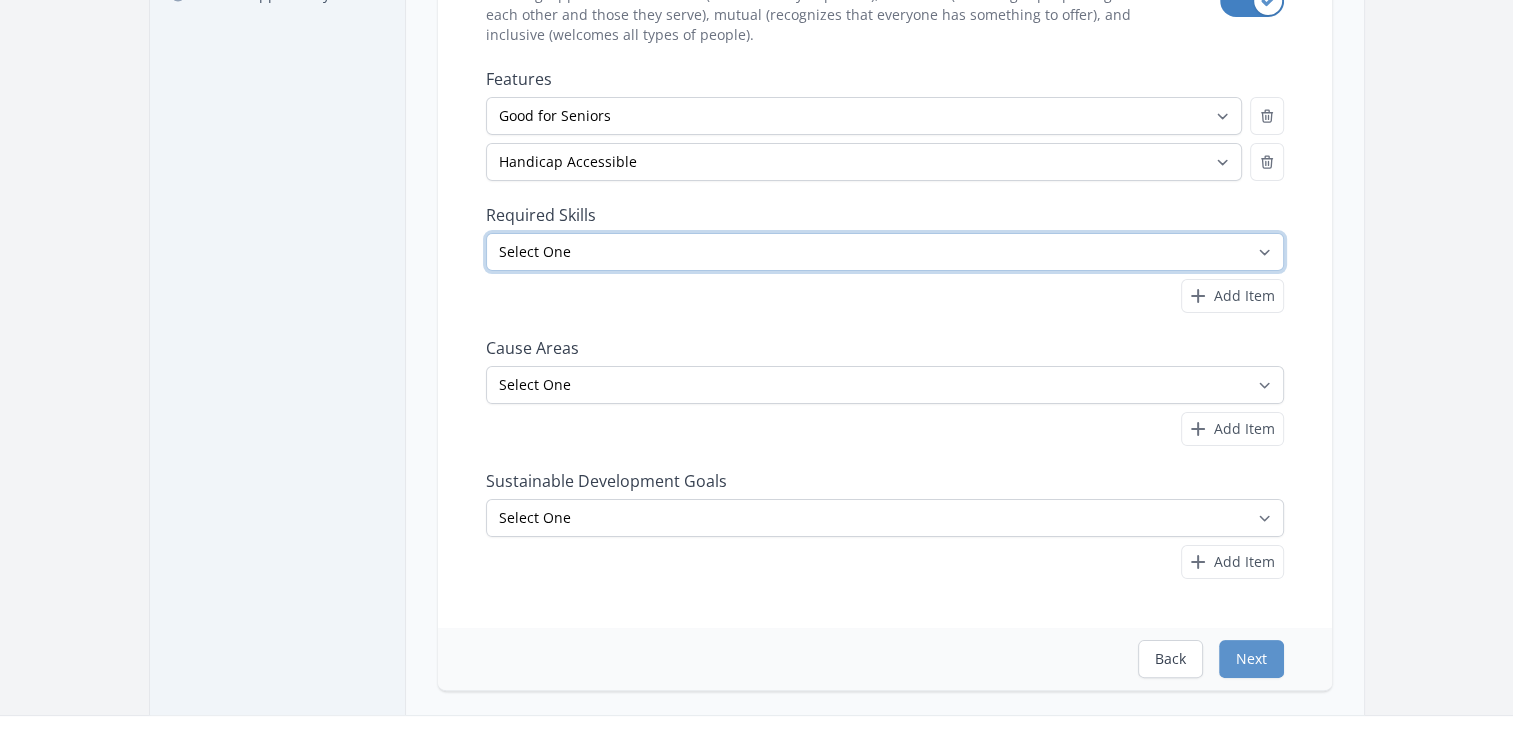 click on "Select One
Accounting
Advocacy
Administrative
Arts
Board Service
Business Skills
Caregiving
Coaching
Communications
Community Outreach
Data Science
Design
Driving
EMT
Event Support
Facilitation
Finance Firefighter Legal" at bounding box center [885, 252] 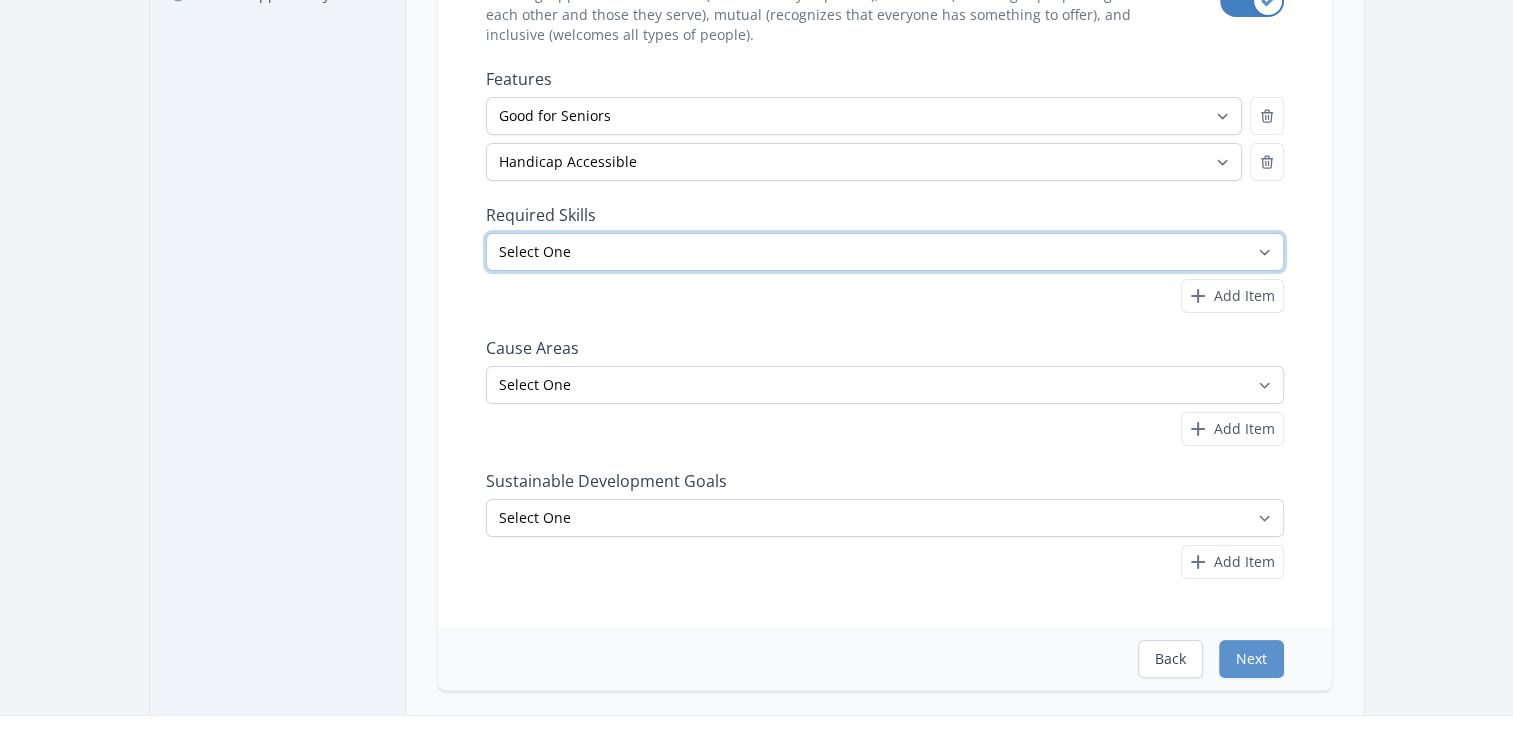 select on "Advocacy" 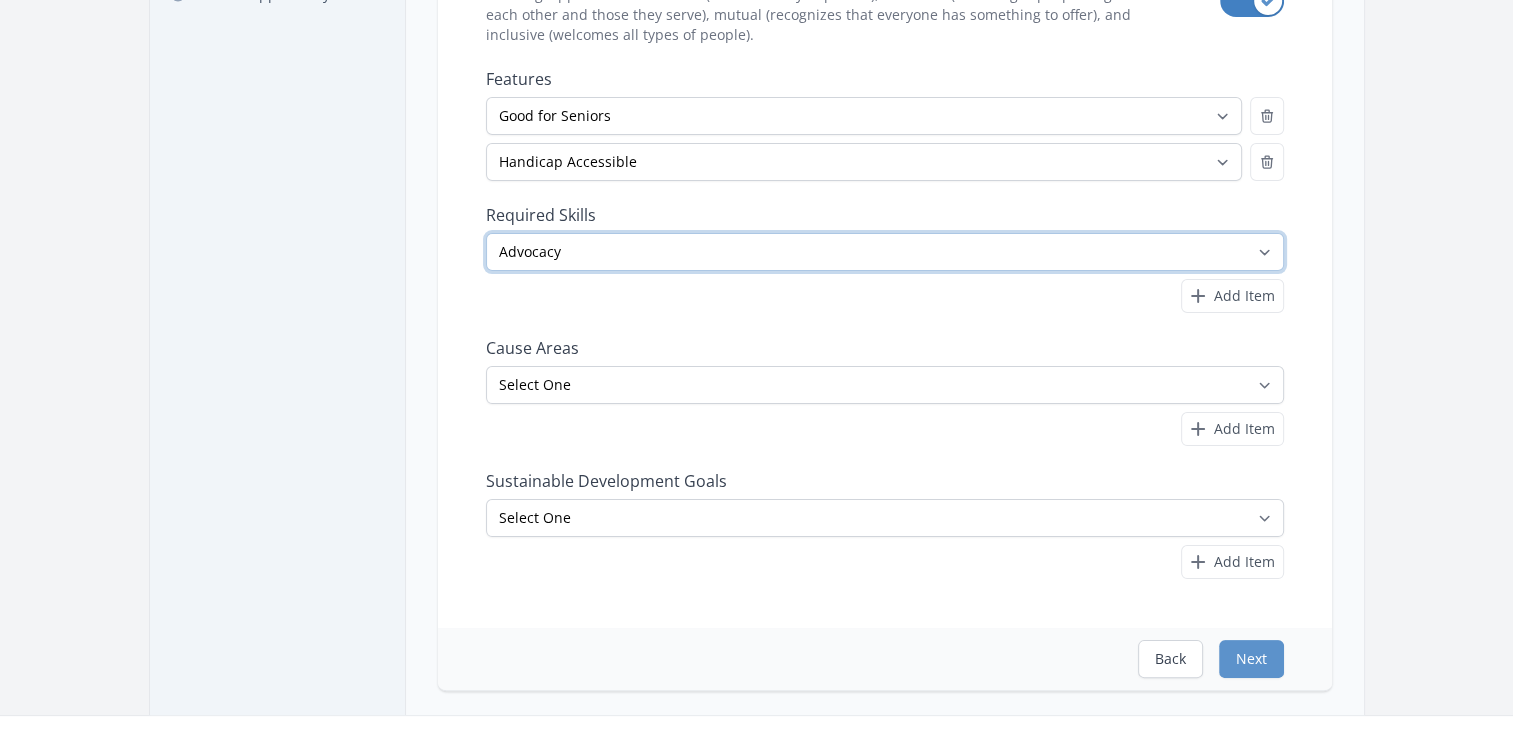 click on "Select One
Accounting
Advocacy
Administrative
Arts
Board Service
Business Skills
Caregiving
Coaching
Communications
Community Outreach
Data Science
Design
Driving
EMT
Event Support
Facilitation
Finance Firefighter Legal" at bounding box center [885, 252] 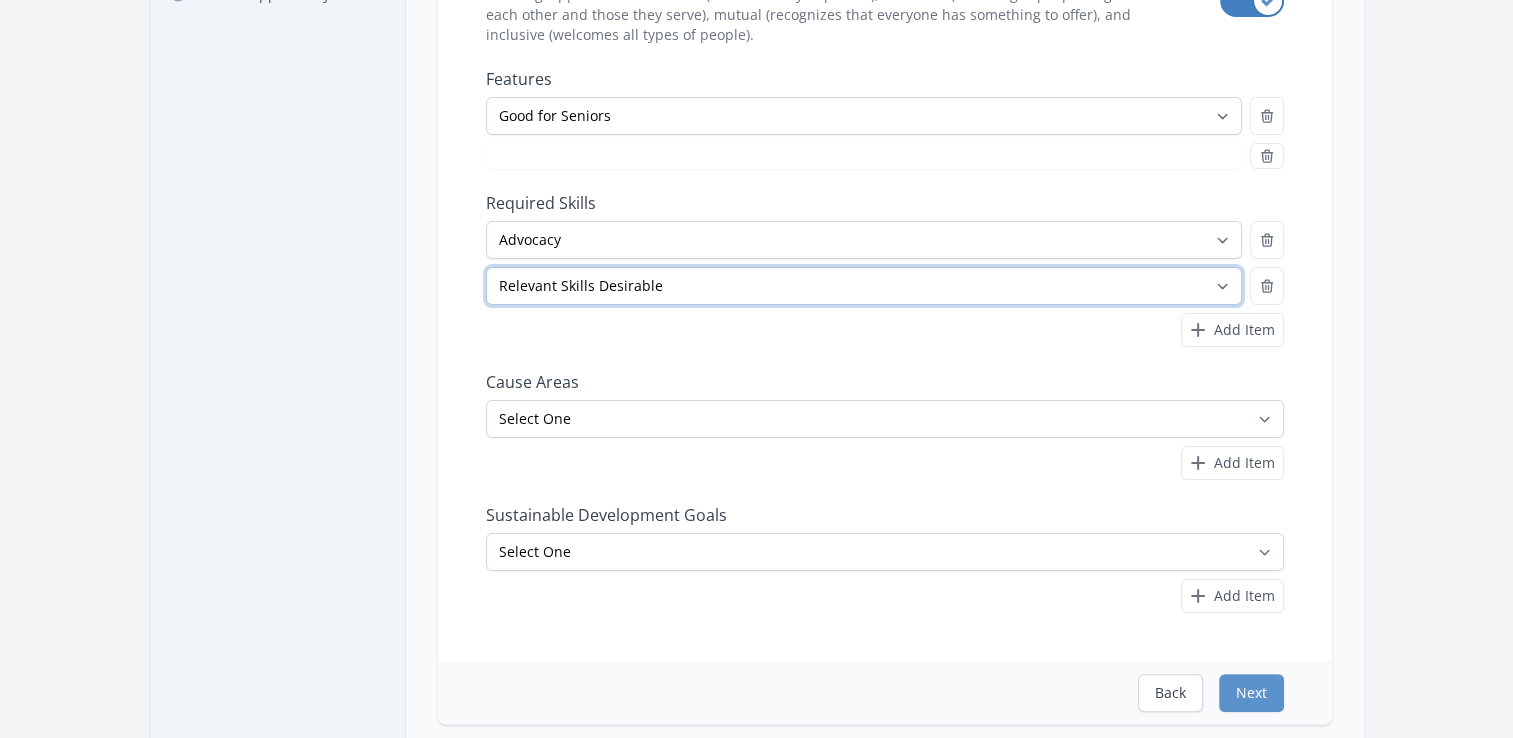 click on "Select One
Accounting
Advocacy
Administrative
Arts
Board Service
Business Skills
Caregiving
Coaching
Communications
Community Outreach
Data Science
Design
Driving
EMT
Event Support
Facilitation
Finance Firefighter Legal" at bounding box center (864, 286) 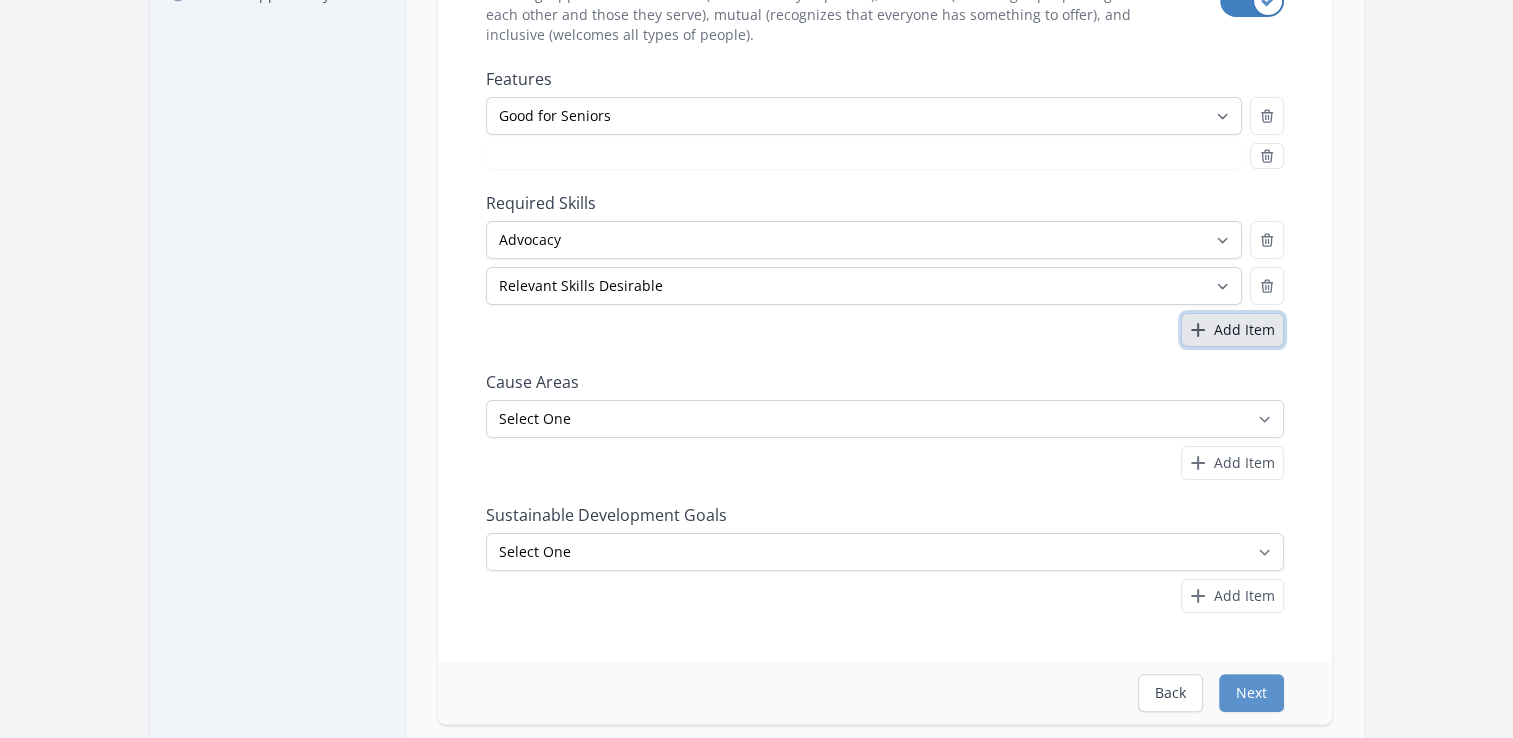 click on "Add Item" at bounding box center [1244, 330] 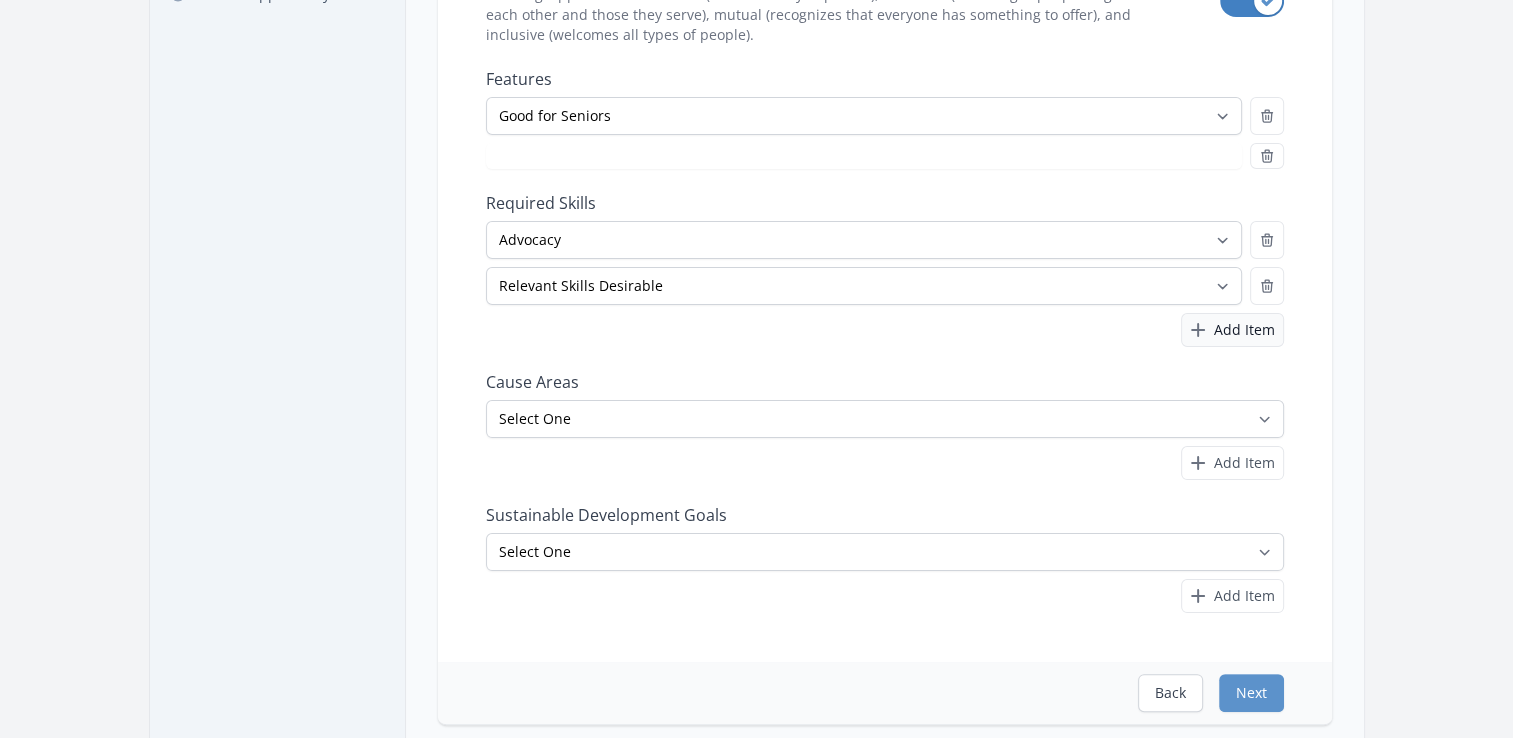 select on "Handicap Accessible" 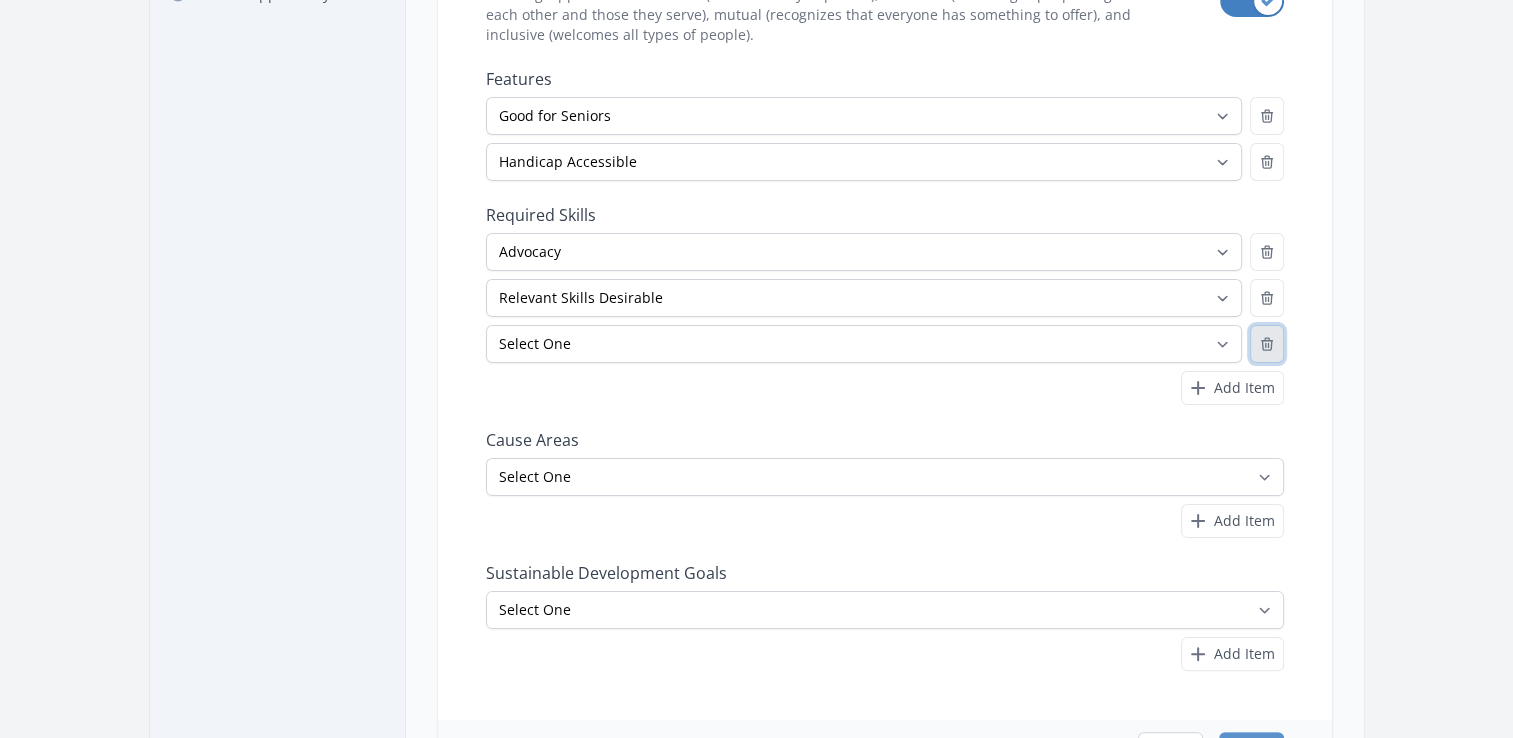 click at bounding box center [1267, 344] 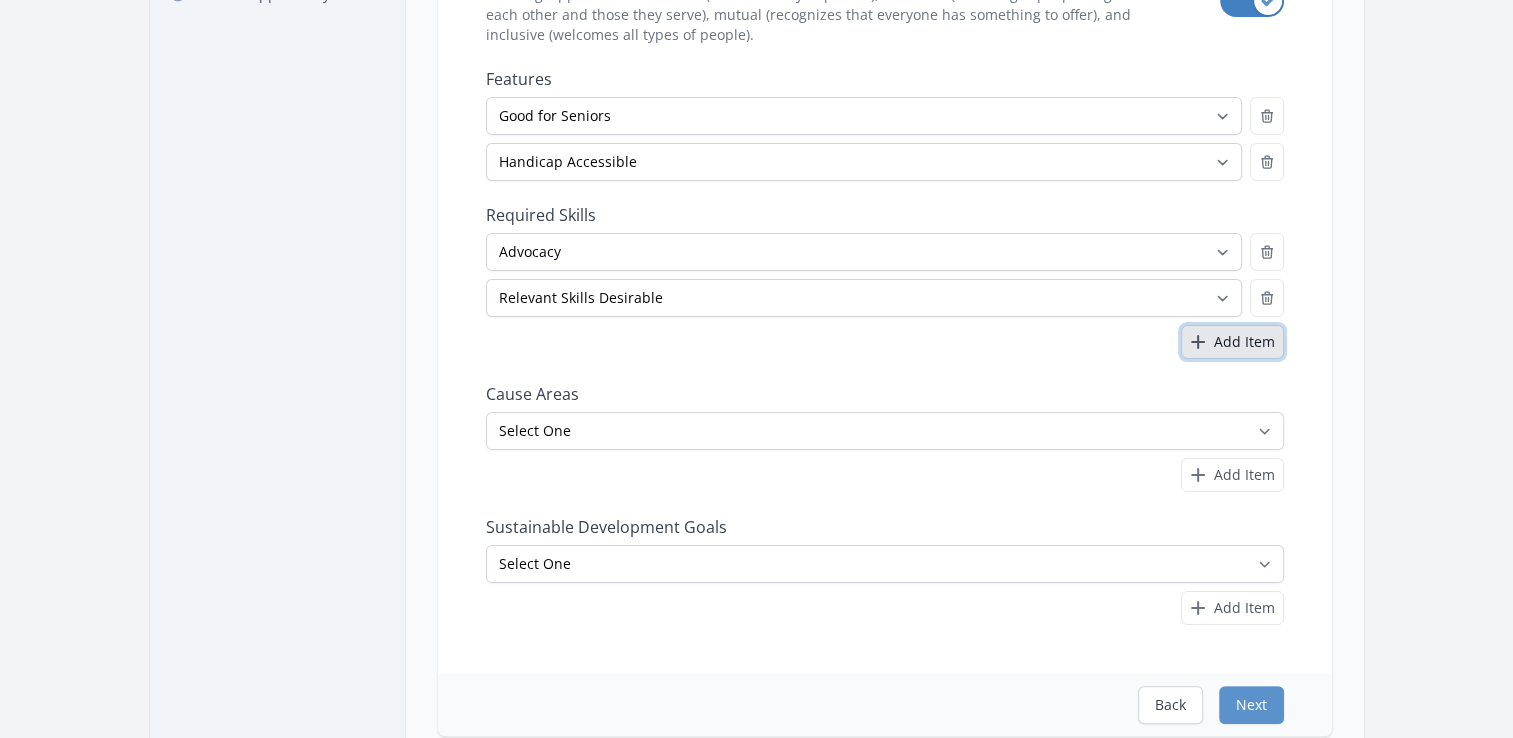 click on "Add Item" at bounding box center (1232, 342) 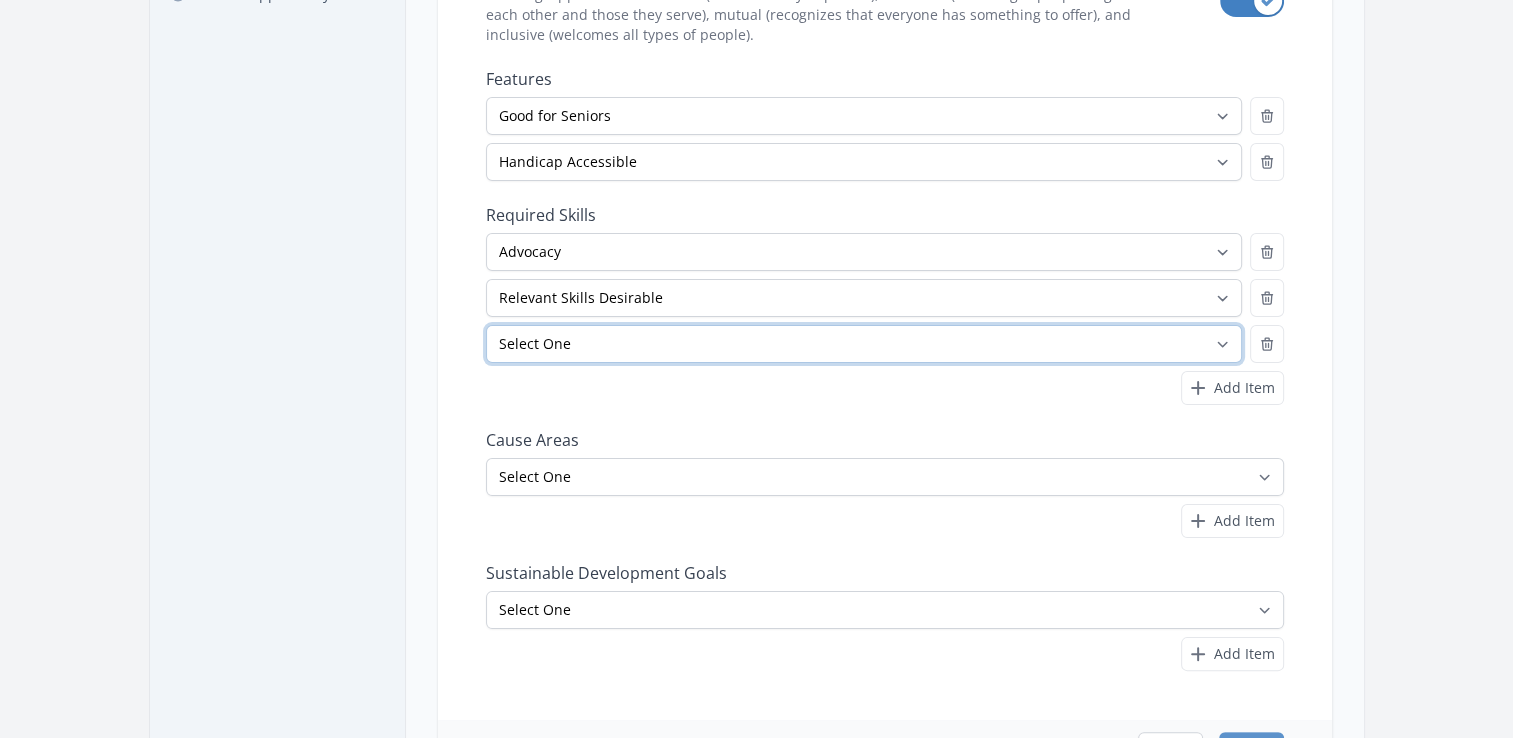 click on "Select One
Accounting
Advocacy
Administrative
Arts
Board Service
Business Skills
Caregiving
Coaching
Communications
Community Outreach
Data Science
Design
Driving
EMT
Event Support
Facilitation
Finance Firefighter Legal" at bounding box center (864, 344) 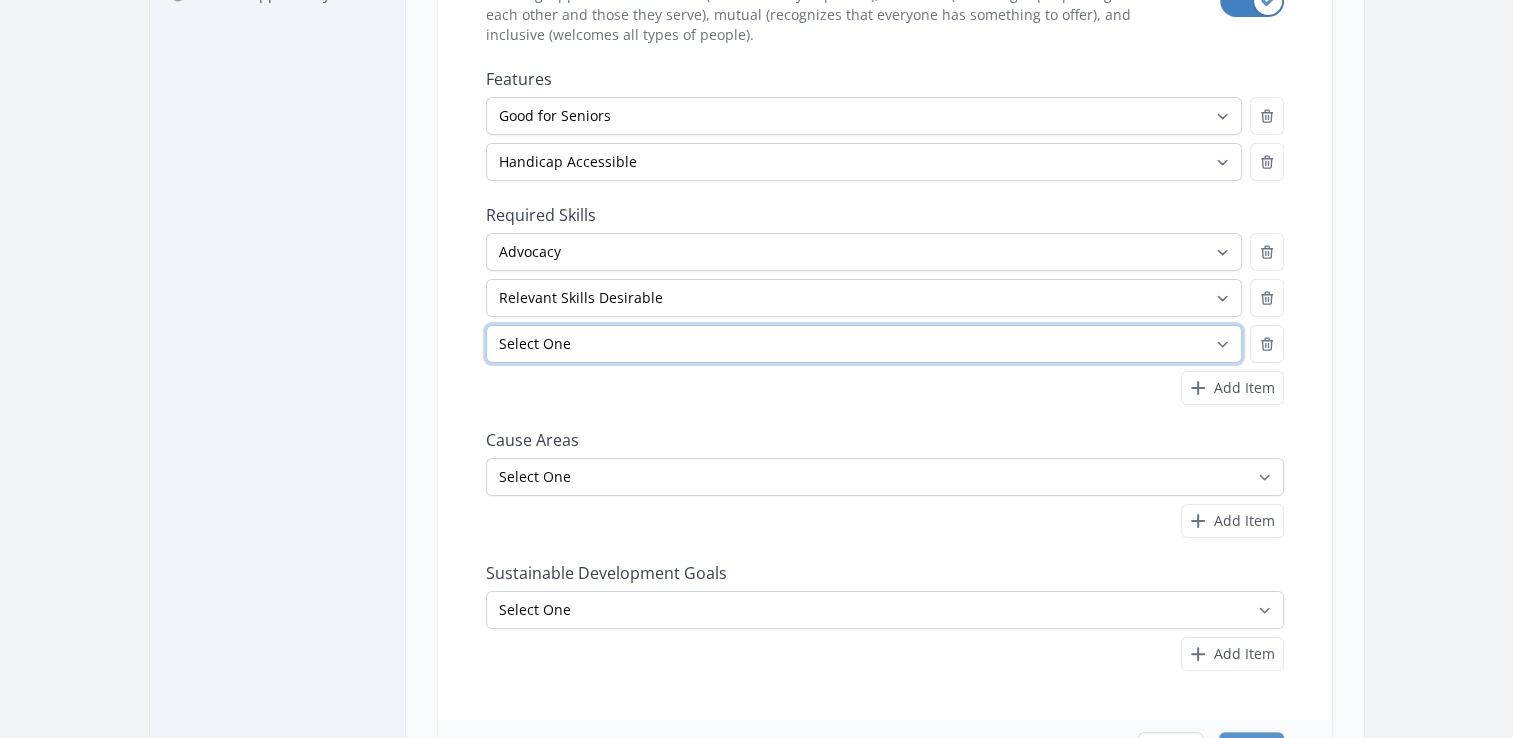 select on "Communications" 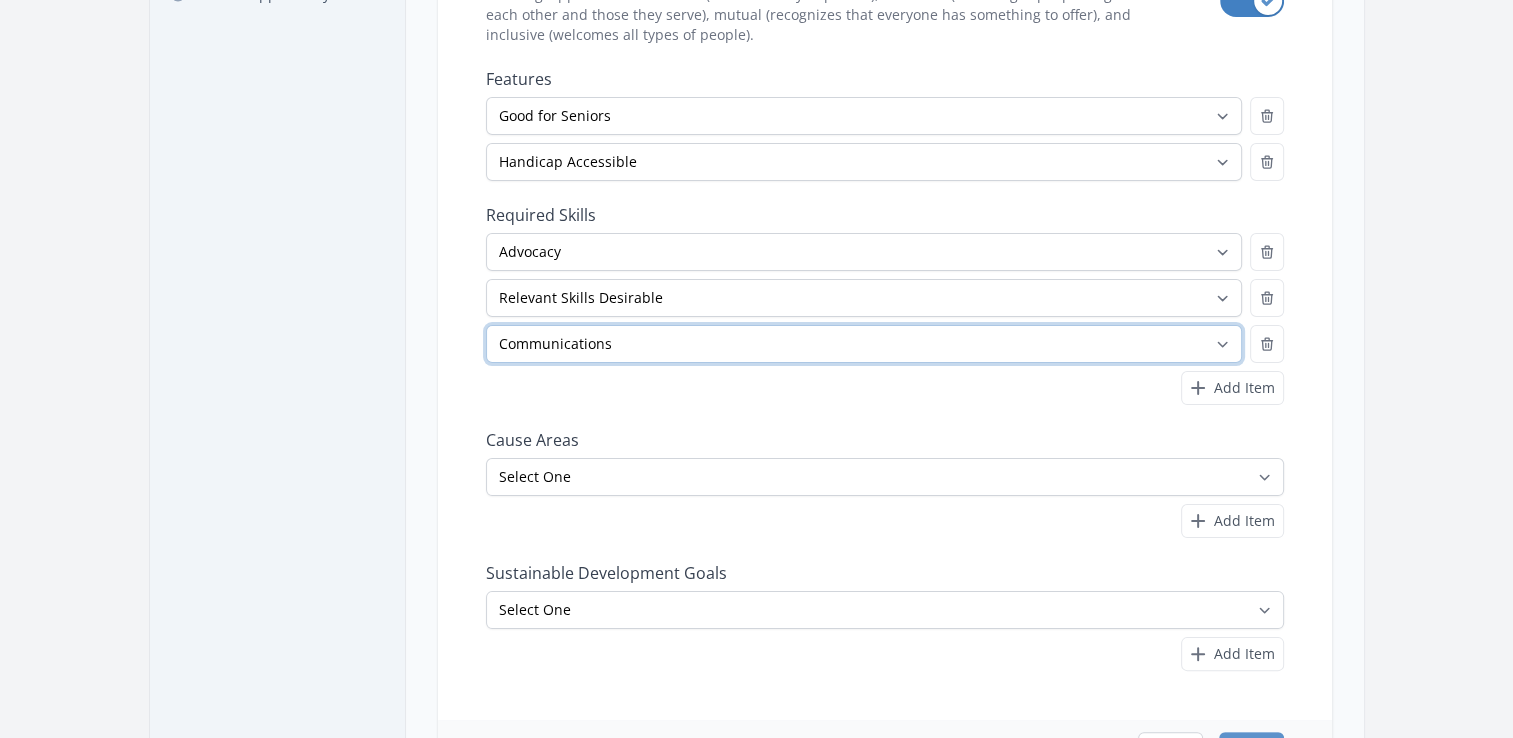 click on "Select One
Accounting
Advocacy
Administrative
Arts
Board Service
Business Skills
Caregiving
Coaching
Communications
Community Outreach
Data Science
Design
Driving
EMT
Event Support
Facilitation
Finance Firefighter Legal" at bounding box center (864, 344) 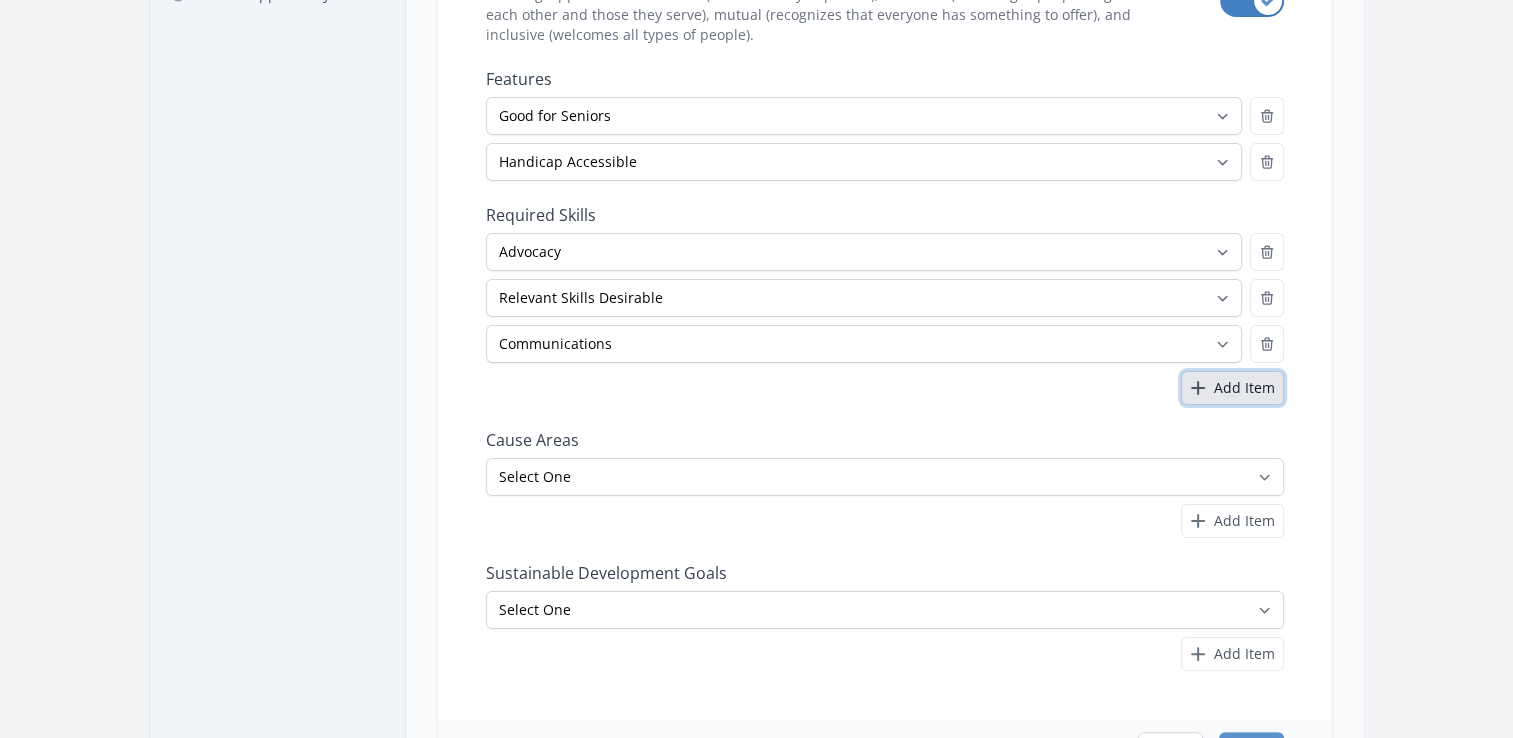 click on "Add Item" at bounding box center (1244, 388) 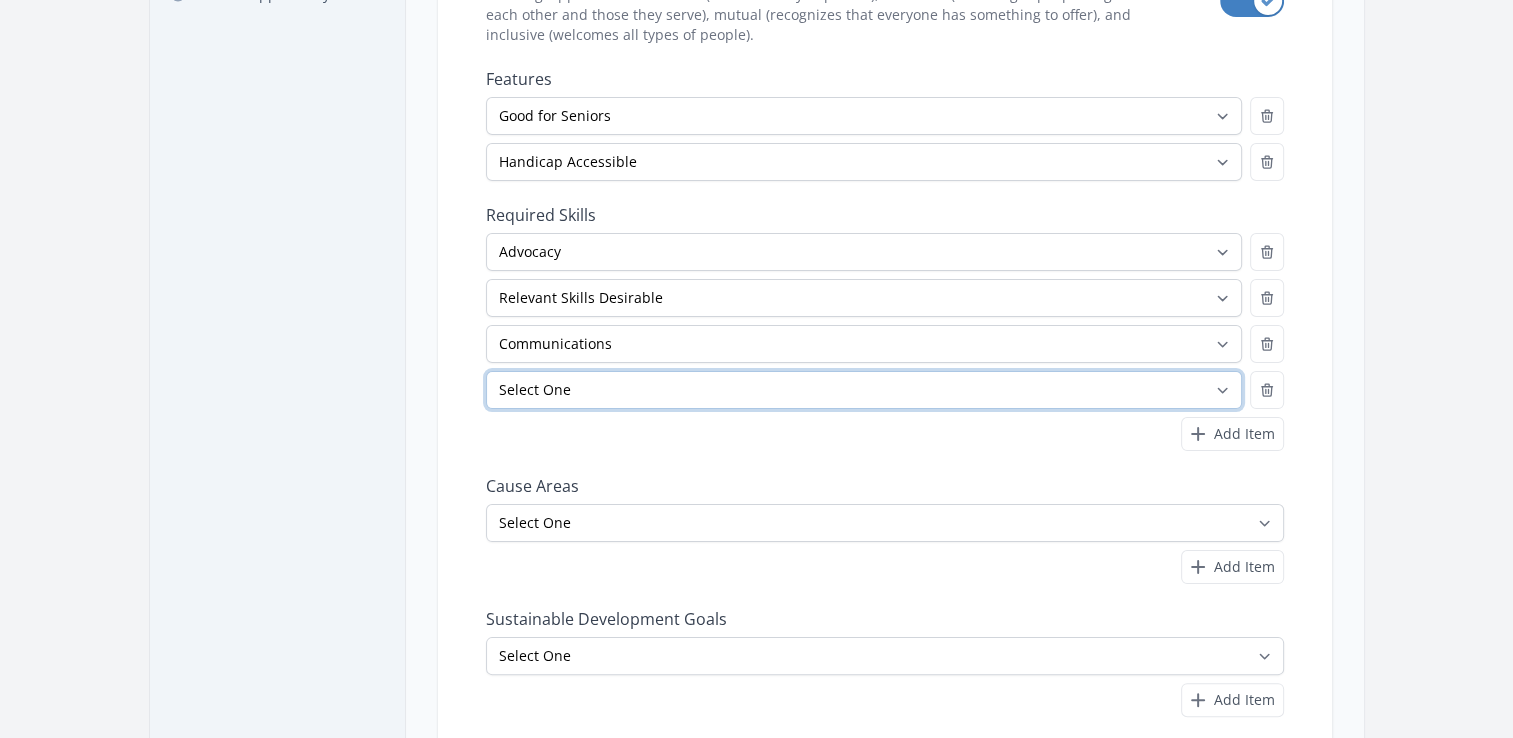 click on "Select One
Accounting
Advocacy
Administrative
Arts
Board Service
Business Skills
Caregiving
Coaching
Communications
Community Outreach
Data Science
Design
Driving
EMT
Event Support
Facilitation
Finance Firefighter Legal" at bounding box center [864, 390] 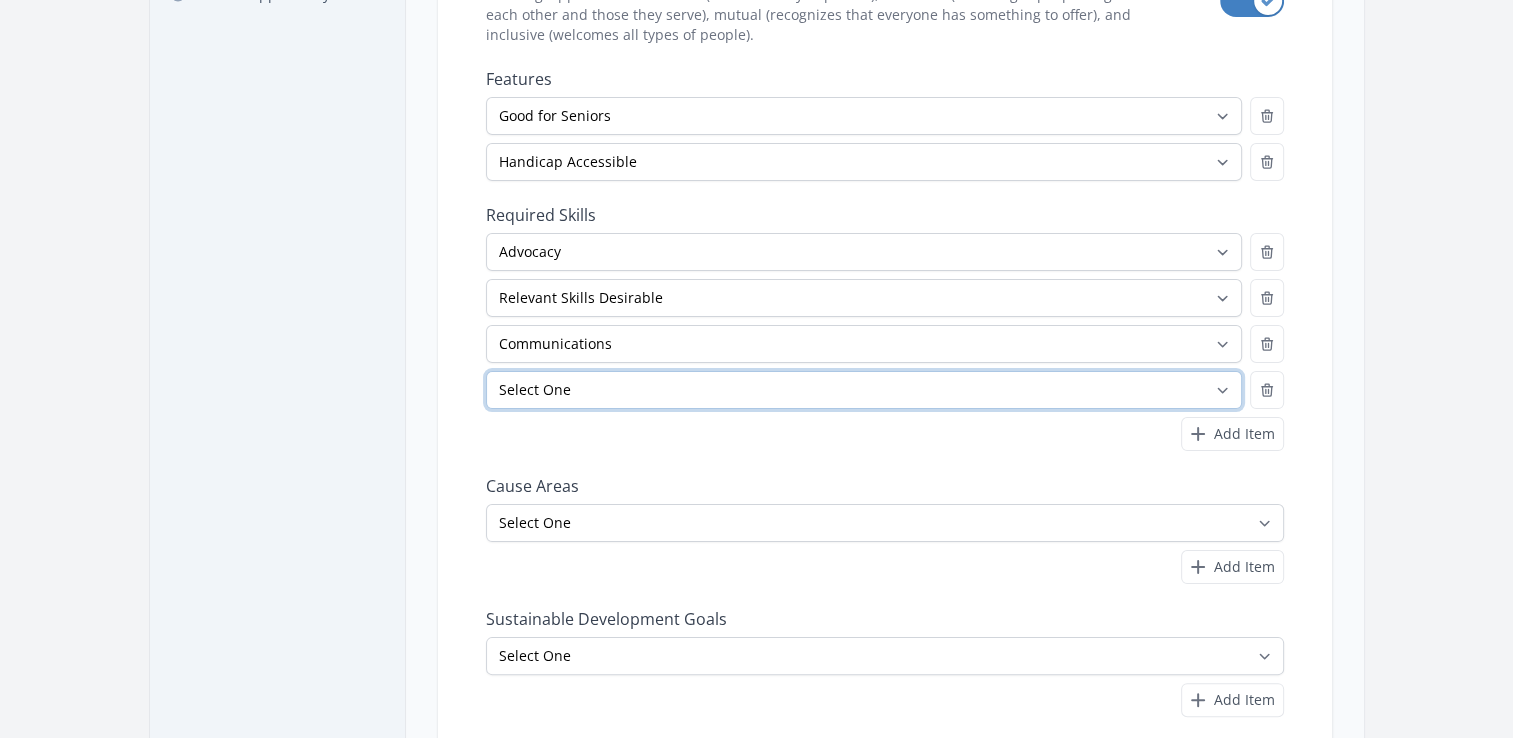 select on "Administrative" 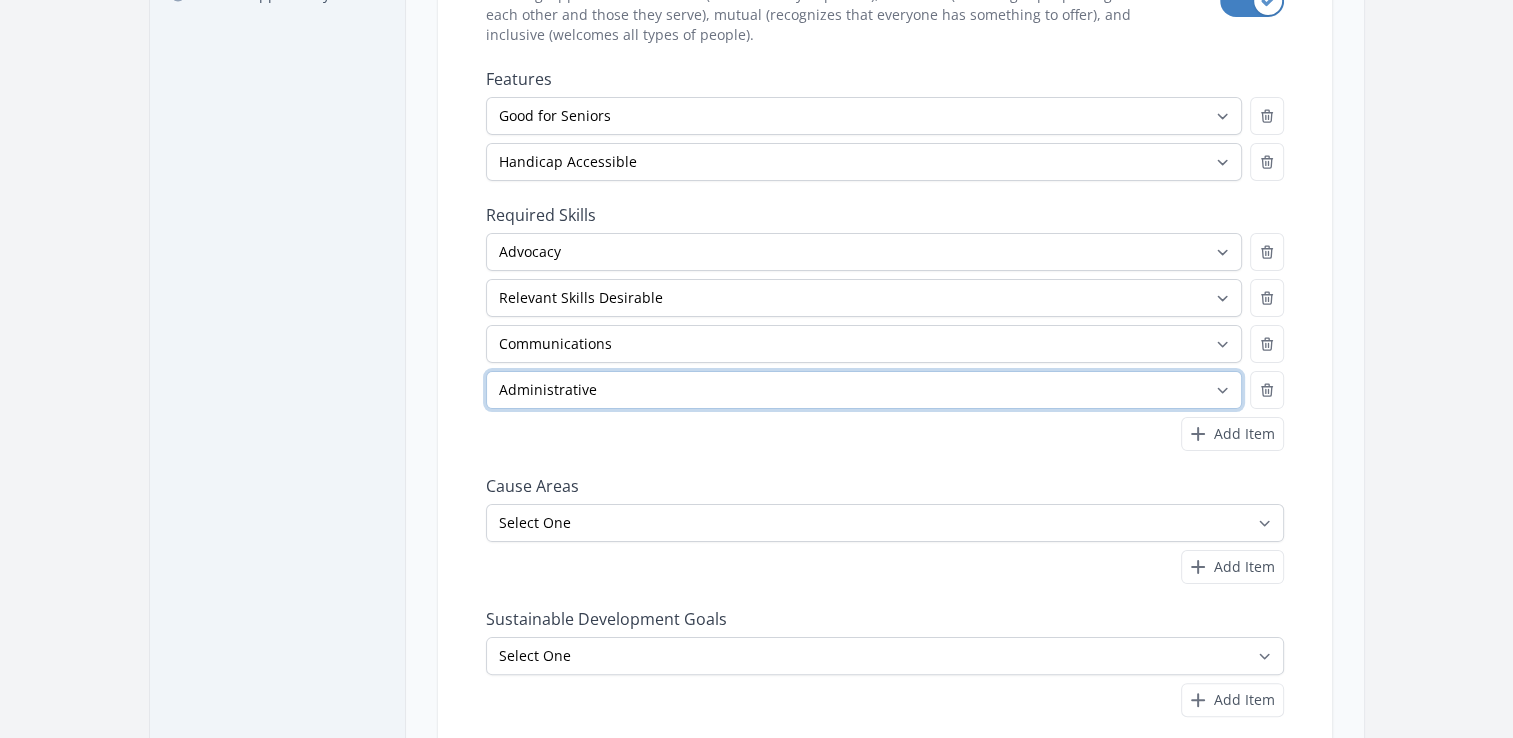 click on "Select One
Accounting
Advocacy
Administrative
Arts
Board Service
Business Skills
Caregiving
Coaching
Communications
Community Outreach
Data Science
Design
Driving
EMT
Event Support
Facilitation
Finance Firefighter Legal" at bounding box center [864, 390] 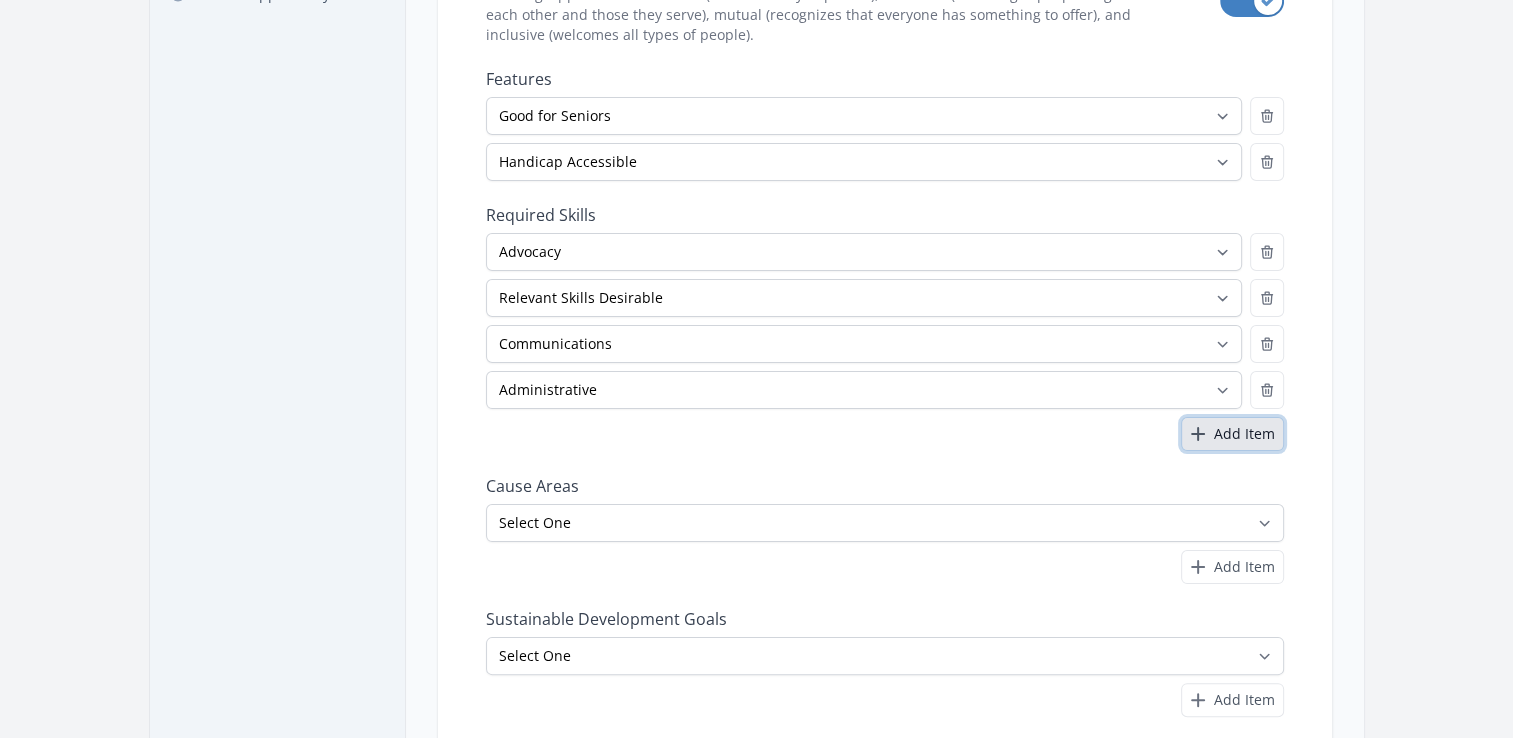 click on "Add Item" at bounding box center (1244, 434) 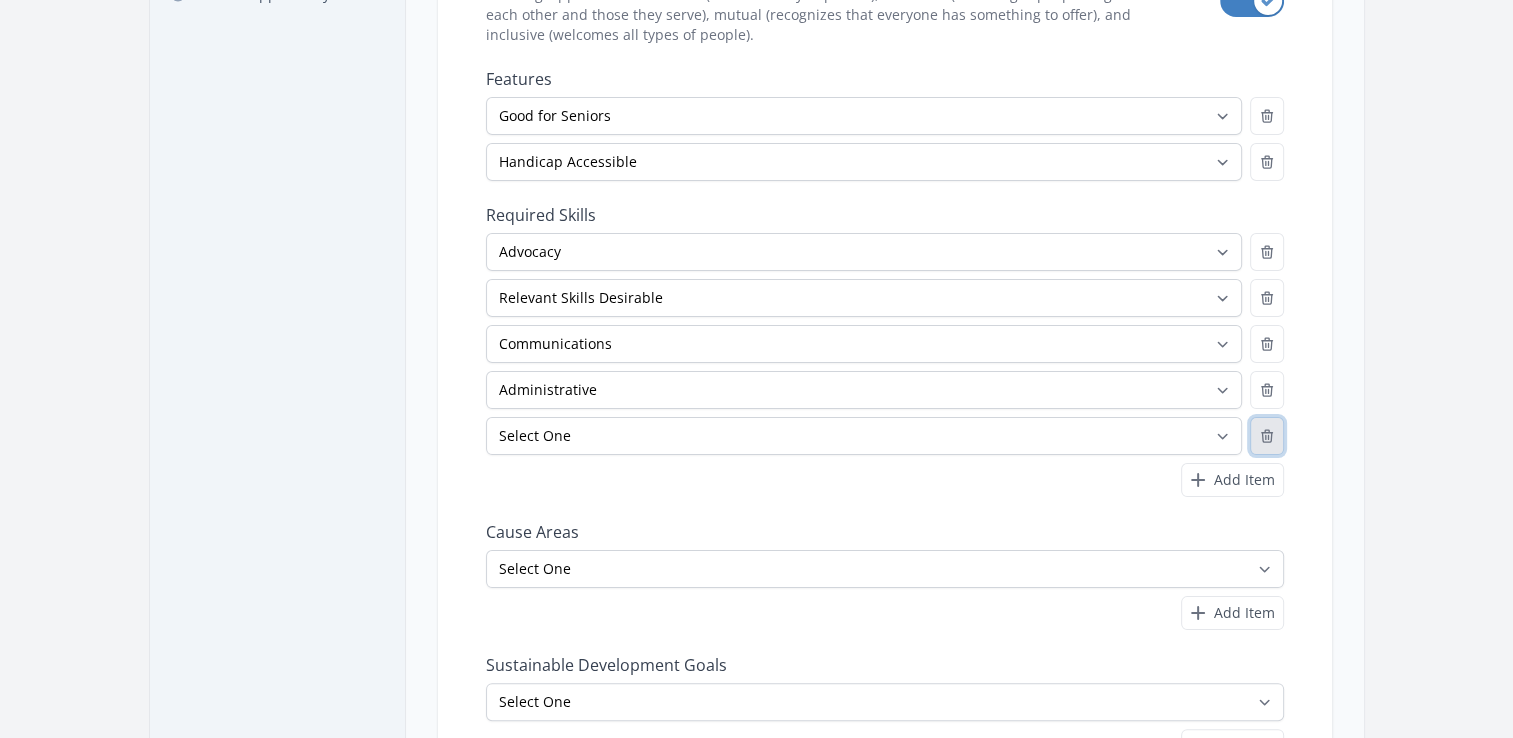 click 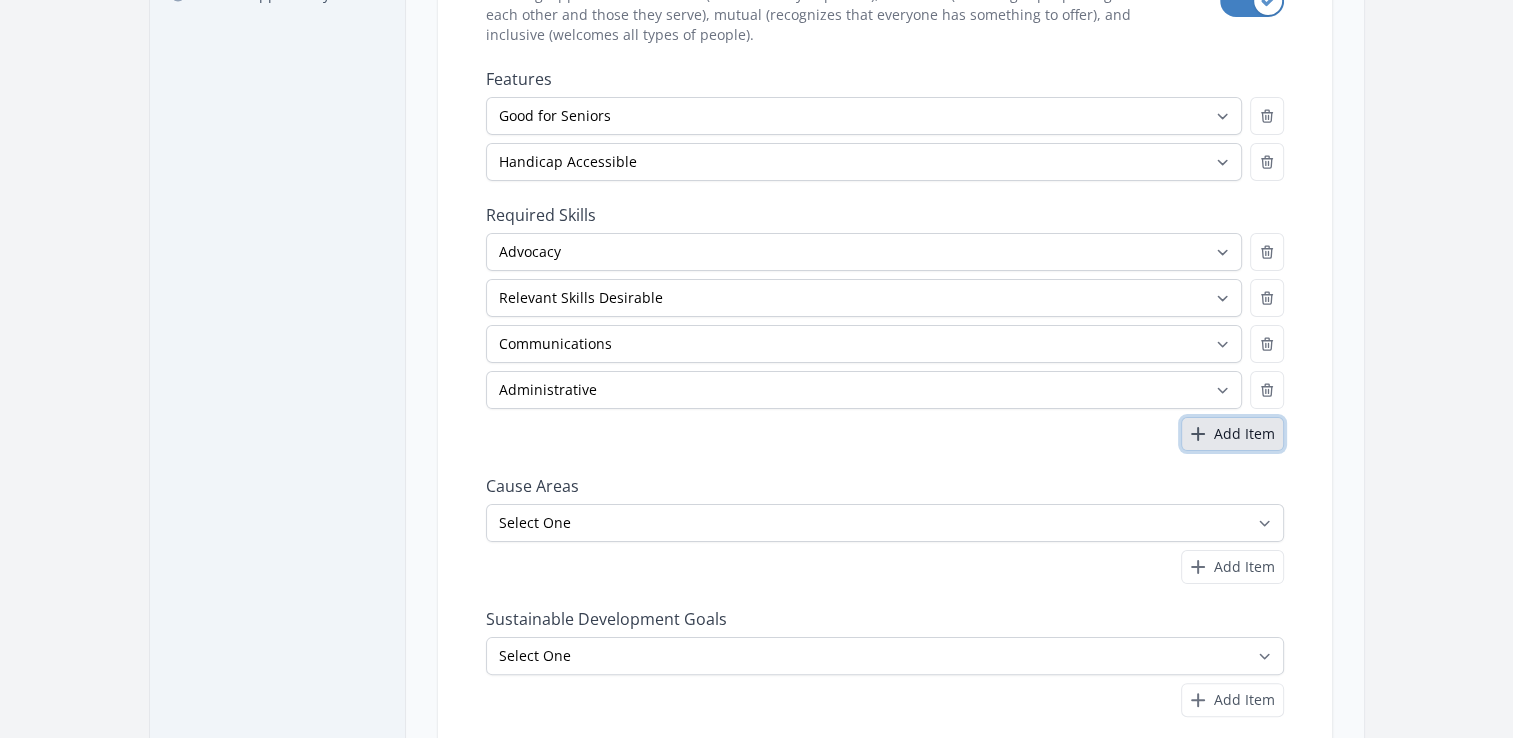 scroll, scrollTop: 400, scrollLeft: 0, axis: vertical 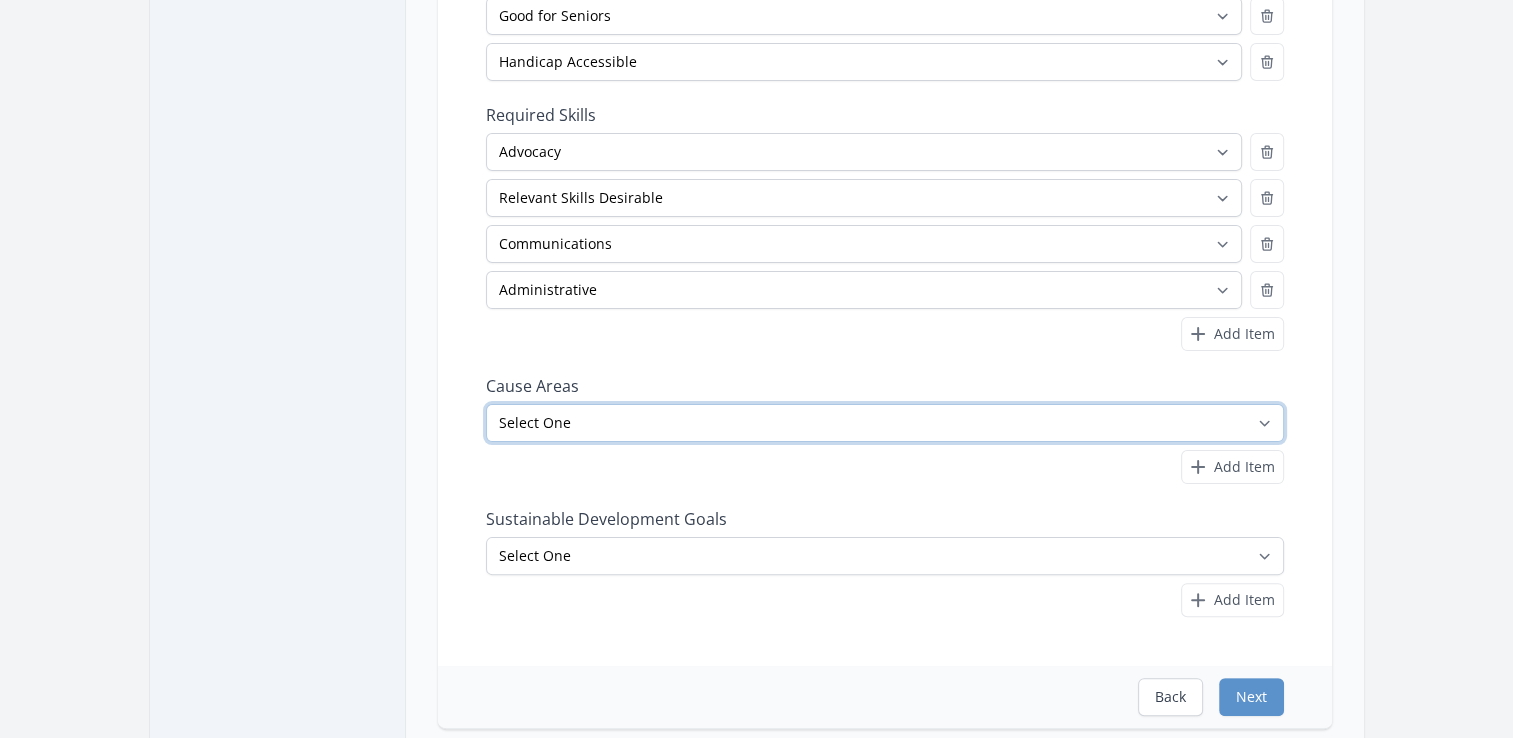 click on "Select One
Adult Education
Animals
Arts & Culture
Children & Youth
Civil Rights
Community Strengthening
COVID-19
Digital Divide
Disabilities
Disaster Response & Recovery
Education
Environment
Family Services
Food Insecurity
Health & Wellness
Homelessness Hunger STEM" at bounding box center [885, 423] 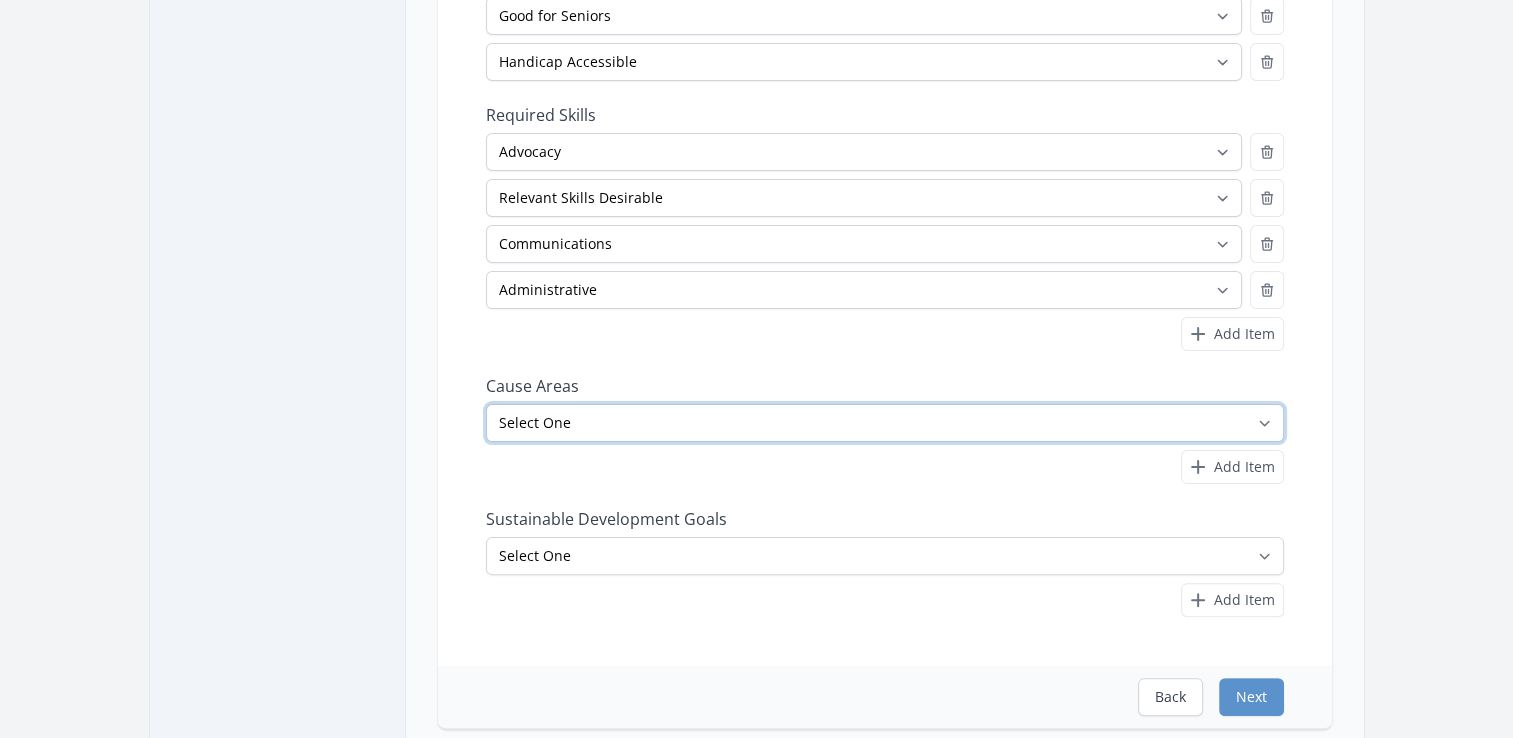 select on "Disabilities" 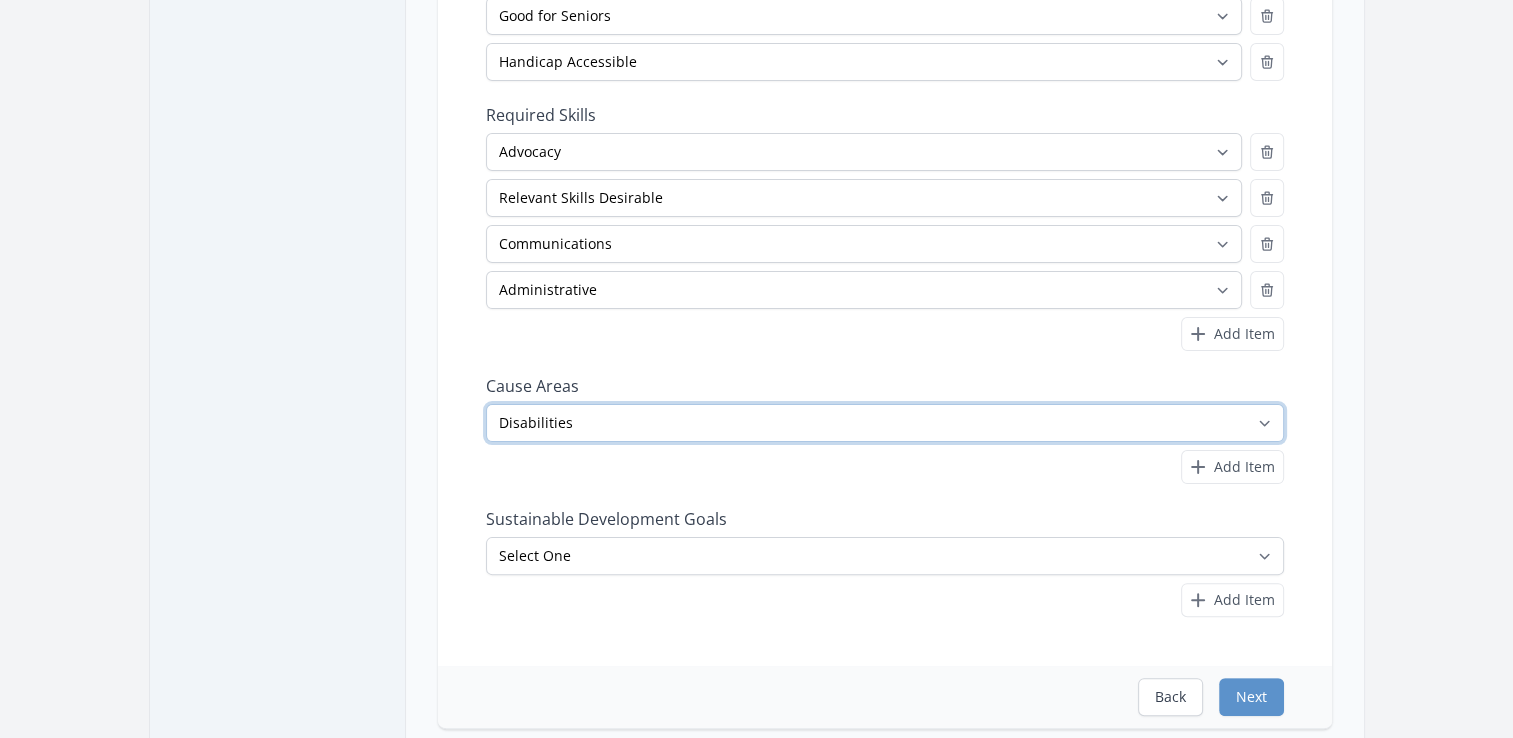 click on "Select One
Adult Education
Animals
Arts & Culture
Children & Youth
Civil Rights
Community Strengthening
COVID-19
Digital Divide
Disabilities
Disaster Response & Recovery
Education
Environment
Family Services
Food Insecurity
Health & Wellness
Homelessness Hunger STEM" at bounding box center [885, 423] 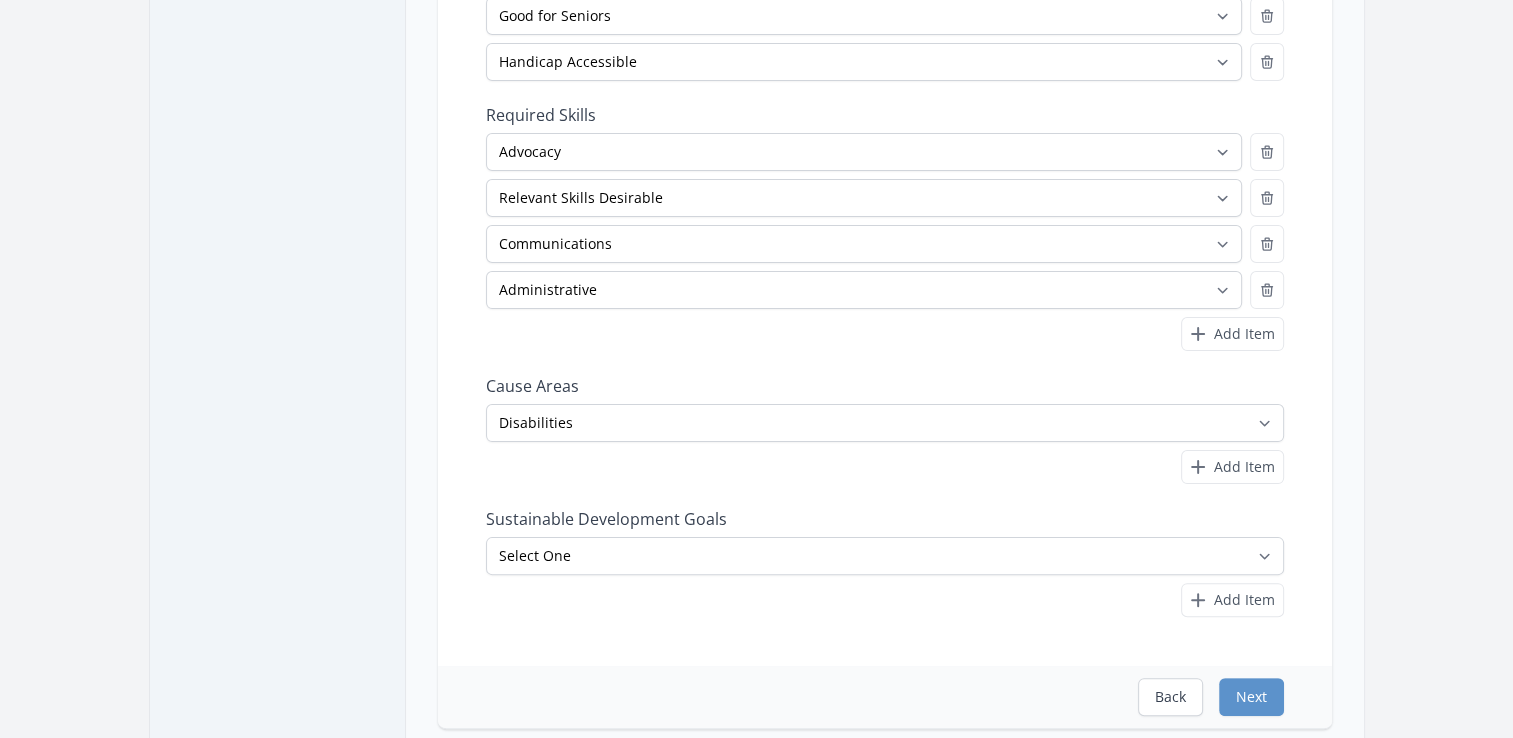 click on "Add Item" at bounding box center [885, 467] 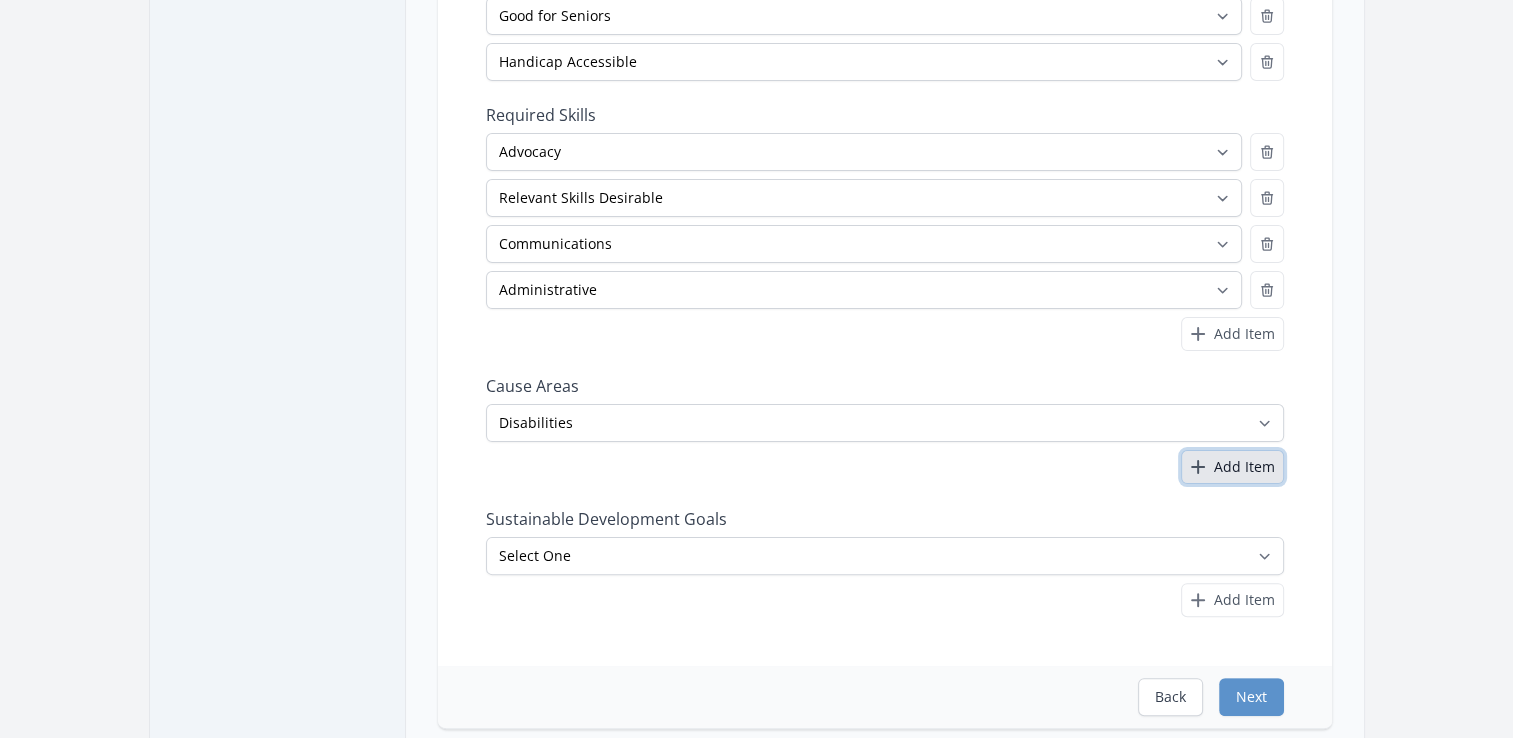 click on "Add Item" at bounding box center (1244, 467) 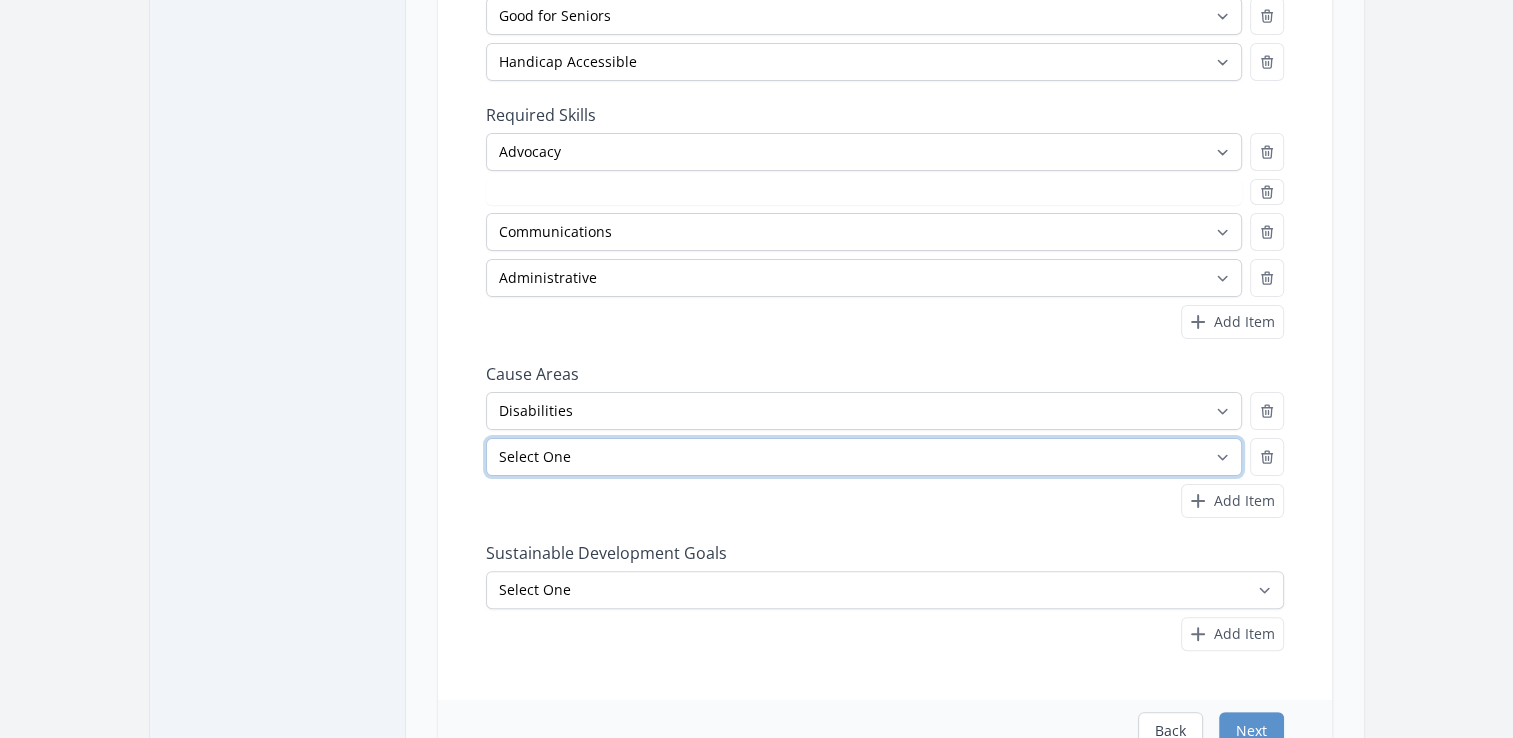 click on "Select One
Adult Education
Animals
Arts & Culture
Children & Youth
Civil Rights
Community Strengthening
COVID-19
Digital Divide
Disabilities
Disaster Response & Recovery
Education
Environment
Family Services
Food Insecurity
Health & Wellness
Homelessness Hunger STEM" at bounding box center [864, 457] 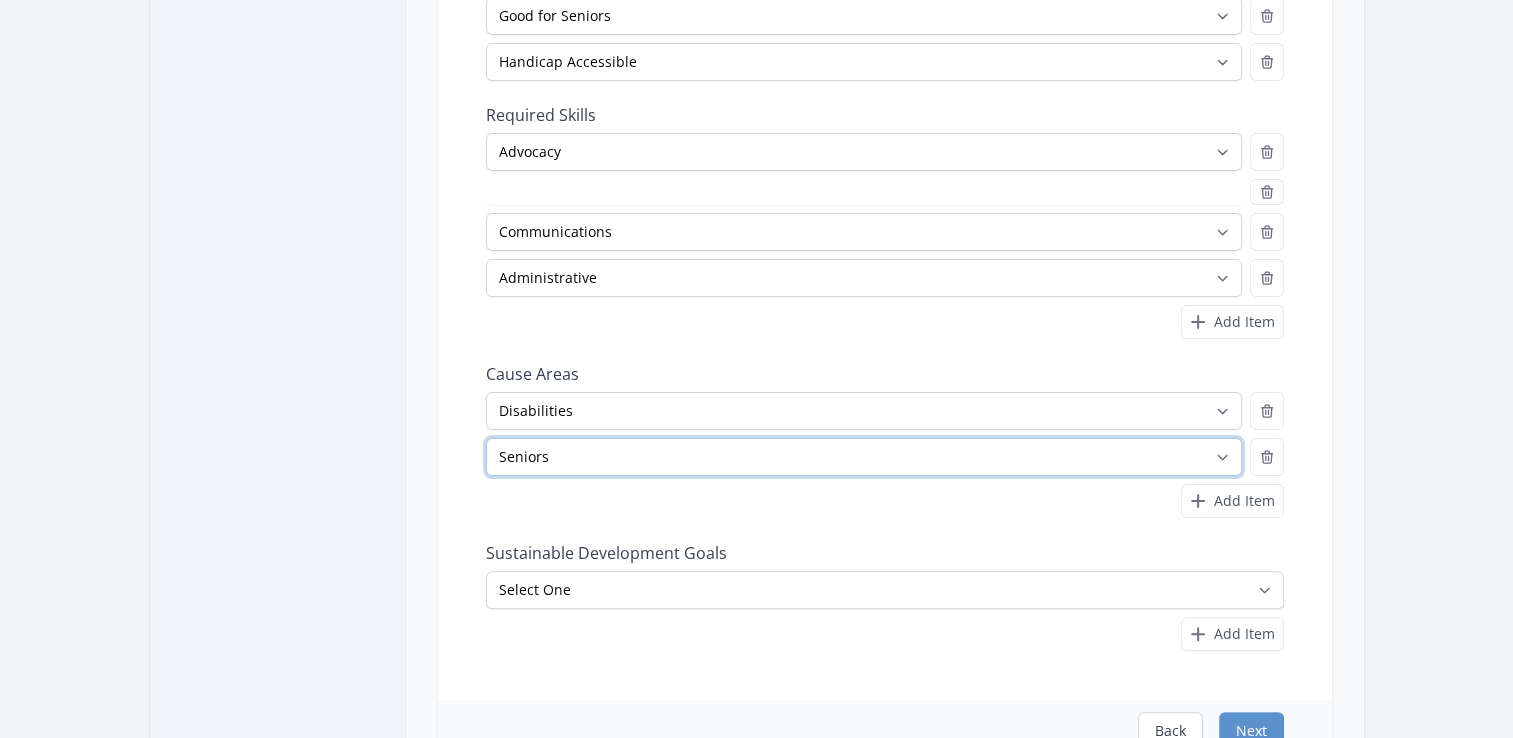click on "Select One
Adult Education
Animals
Arts & Culture
Children & Youth
Civil Rights
Community Strengthening
COVID-19
Digital Divide
Disabilities
Disaster Response & Recovery
Education
Environment
Family Services
Food Insecurity
Health & Wellness
Homelessness Hunger STEM" at bounding box center [864, 457] 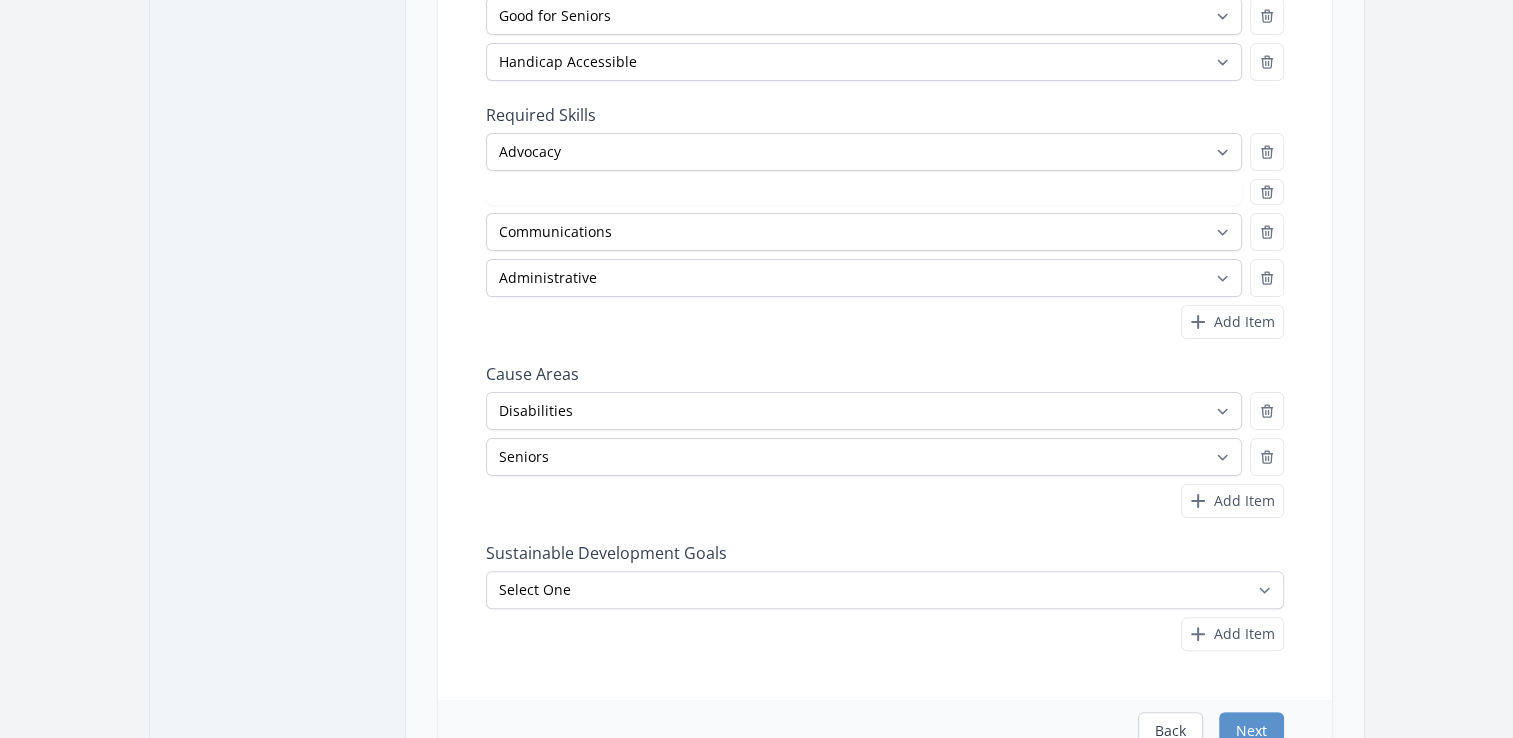 select on "Relevant Skills Desirable" 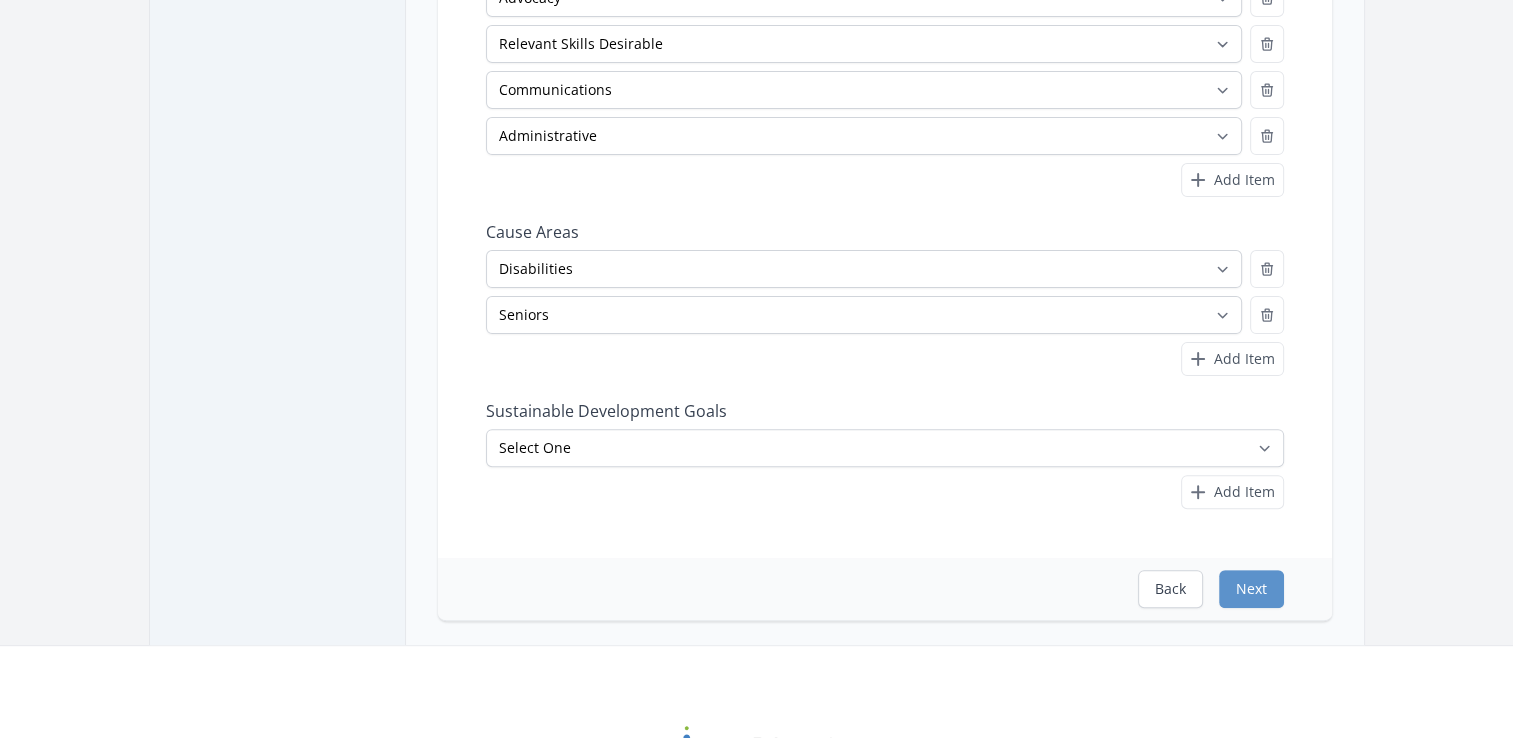 scroll, scrollTop: 600, scrollLeft: 0, axis: vertical 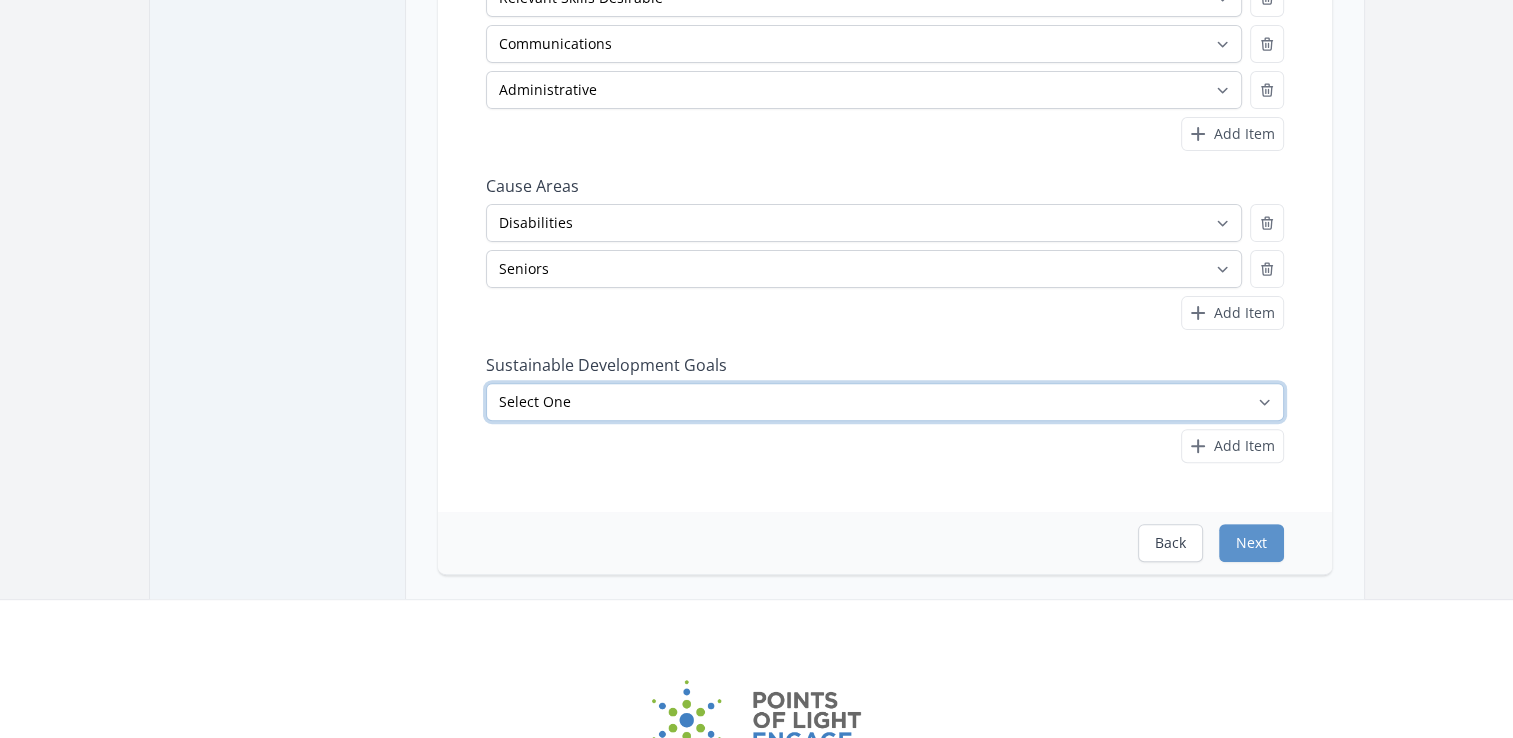 click on "Select One
No Poverty
Zero Hunger
Good Health and Well-Being
Quality Education
Gender Equality
Clean Water and Sanitation
Affordable and Clean Energy
Decent Work and Economic Growth
Industry, Innovation and Infrastructure
Reduced Inequalities
Sustainable Cities and Communities
Responsible Consumption and Production
Climate Action
Life Below Water" at bounding box center [885, 402] 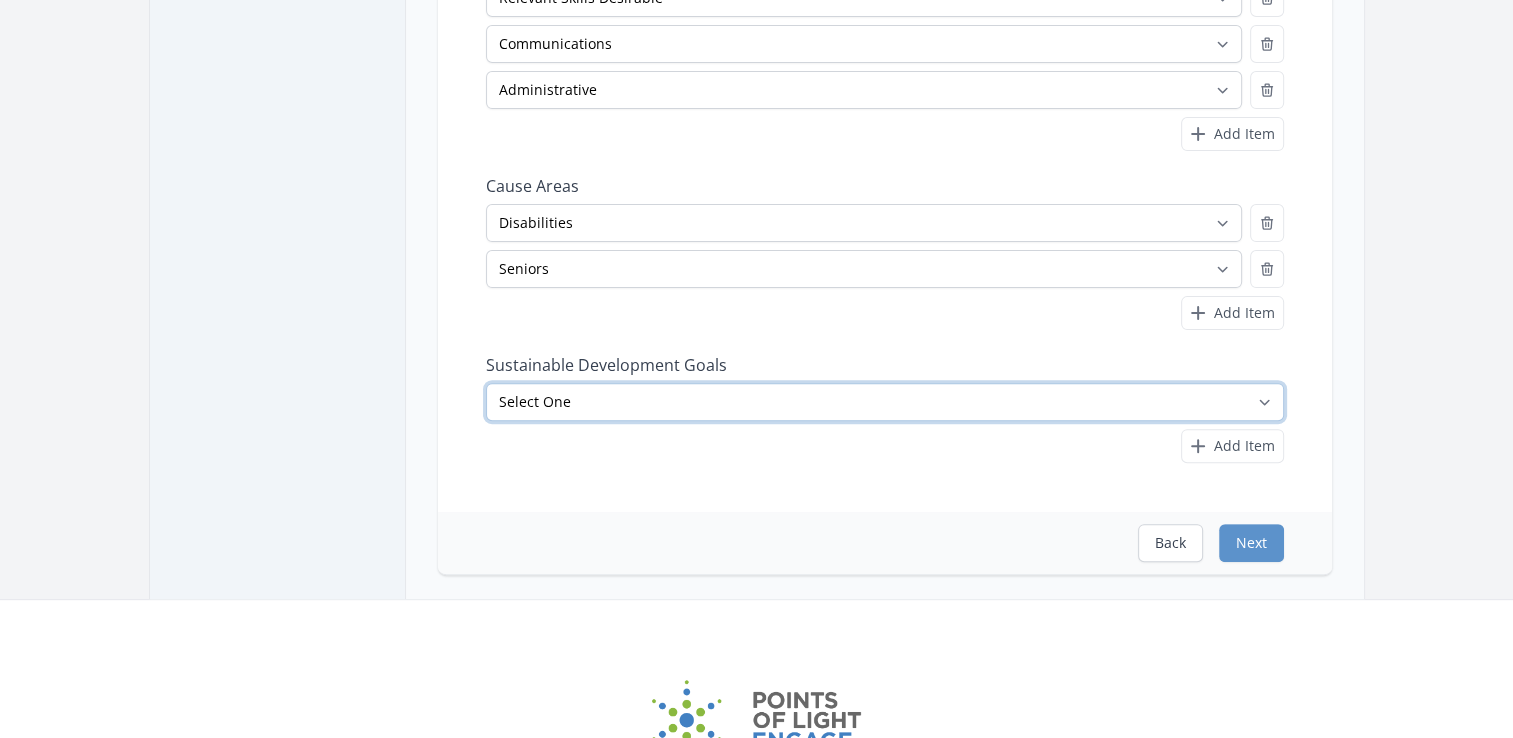 select on "Peace, Justice and Strong Institutions" 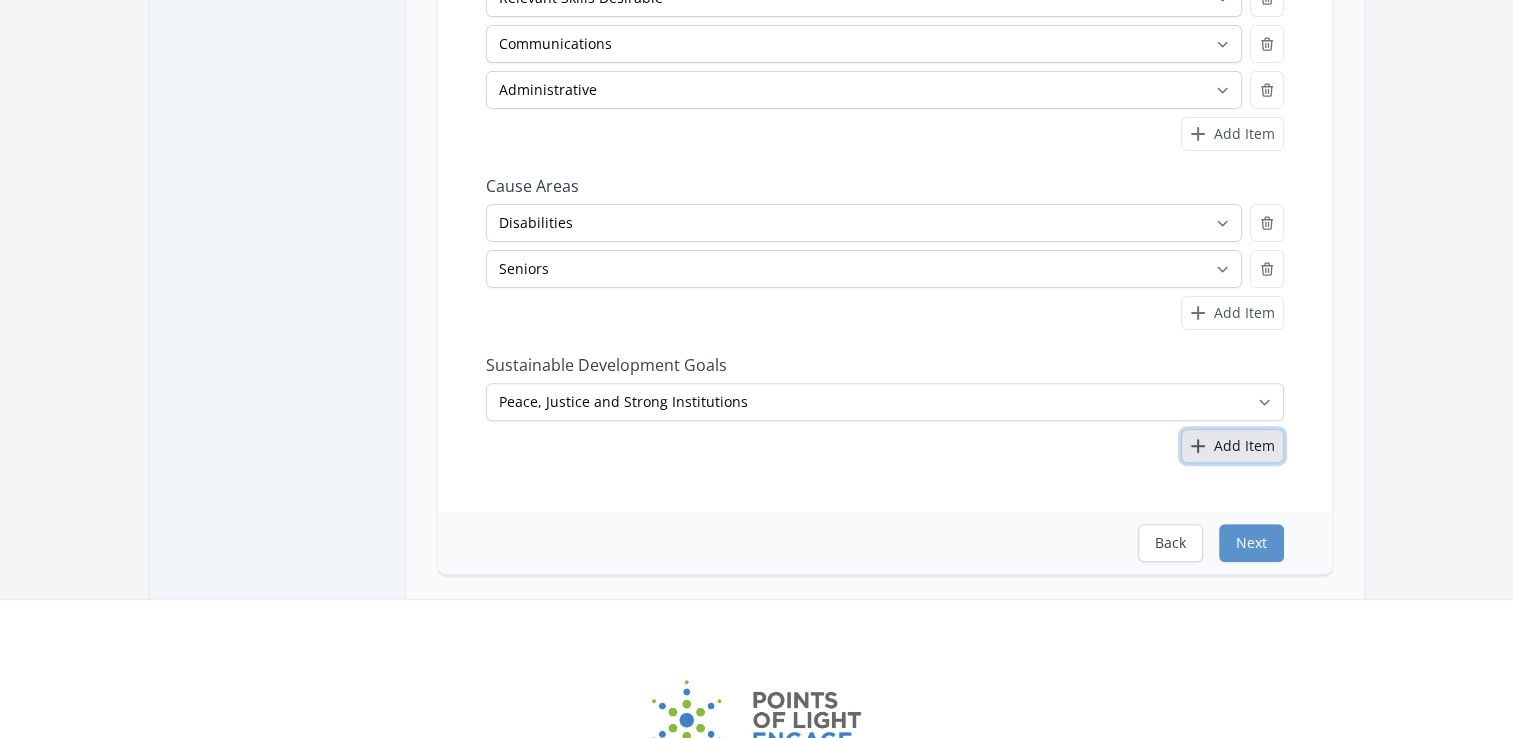 click on "Add Item" at bounding box center [1244, 446] 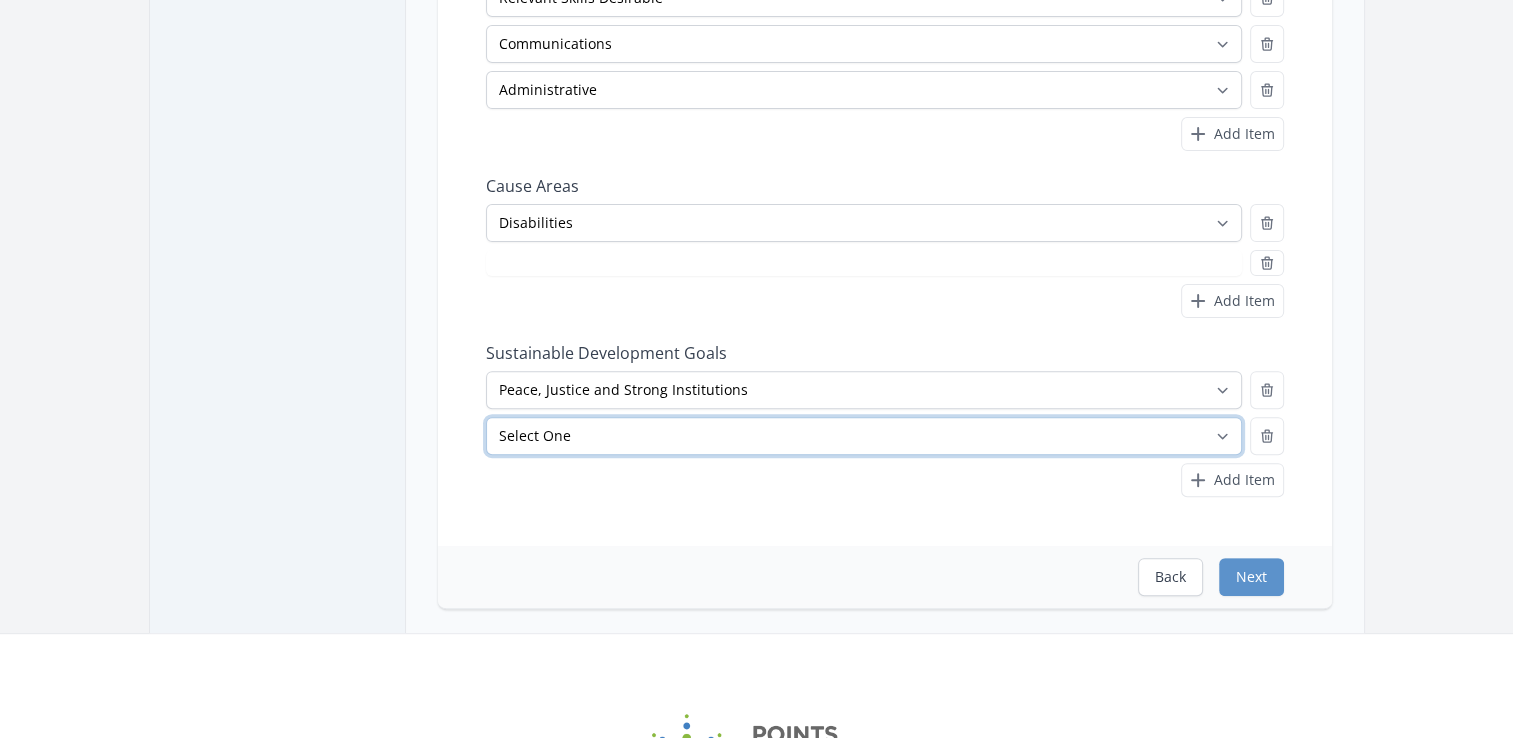 click on "Select One
No Poverty
Zero Hunger
Good Health and Well-Being
Quality Education
Gender Equality
Clean Water and Sanitation
Affordable and Clean Energy
Decent Work and Economic Growth
Industry, Innovation and Infrastructure
Reduced Inequalities
Sustainable Cities and Communities
Responsible Consumption and Production
Climate Action
Life Below Water" at bounding box center (864, 436) 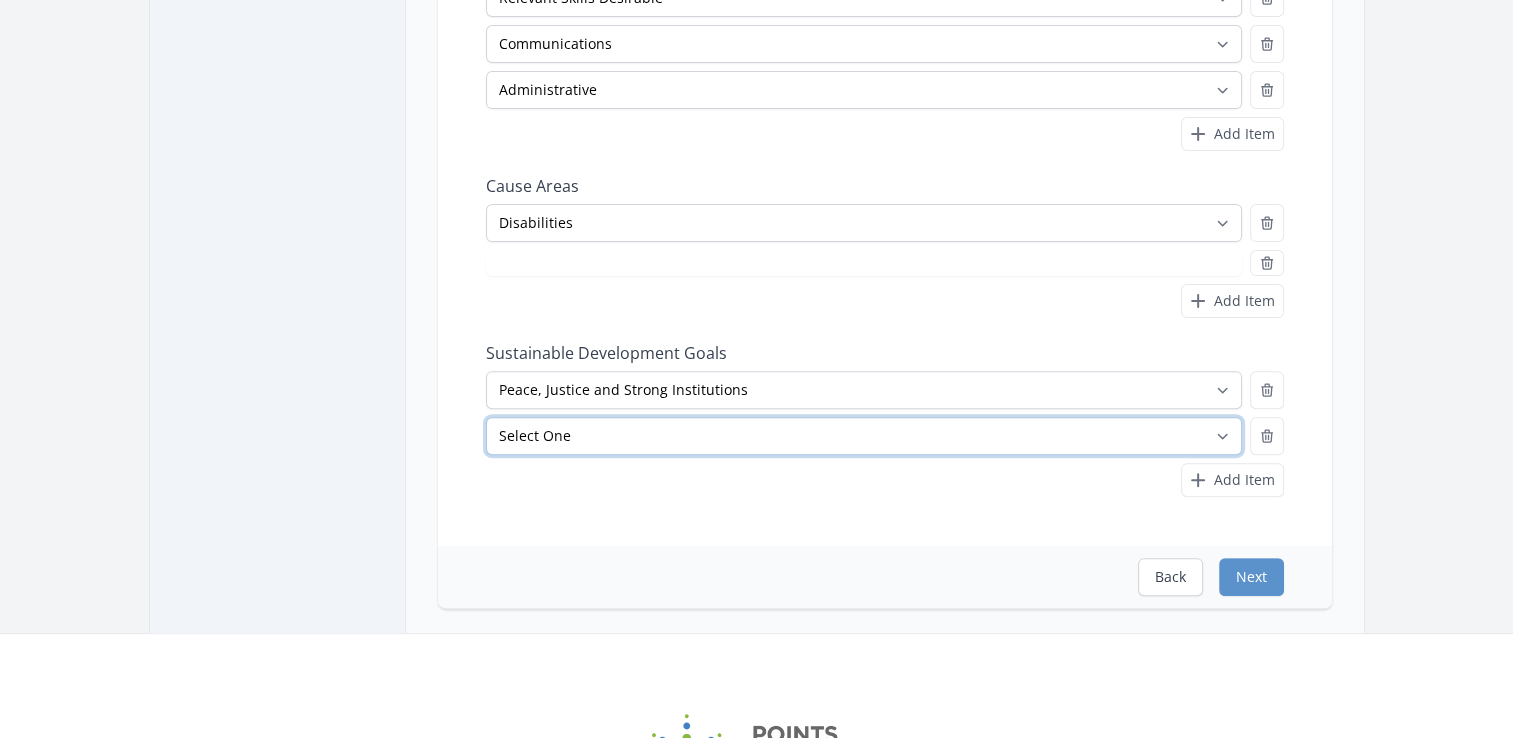 select on "Partnerships" 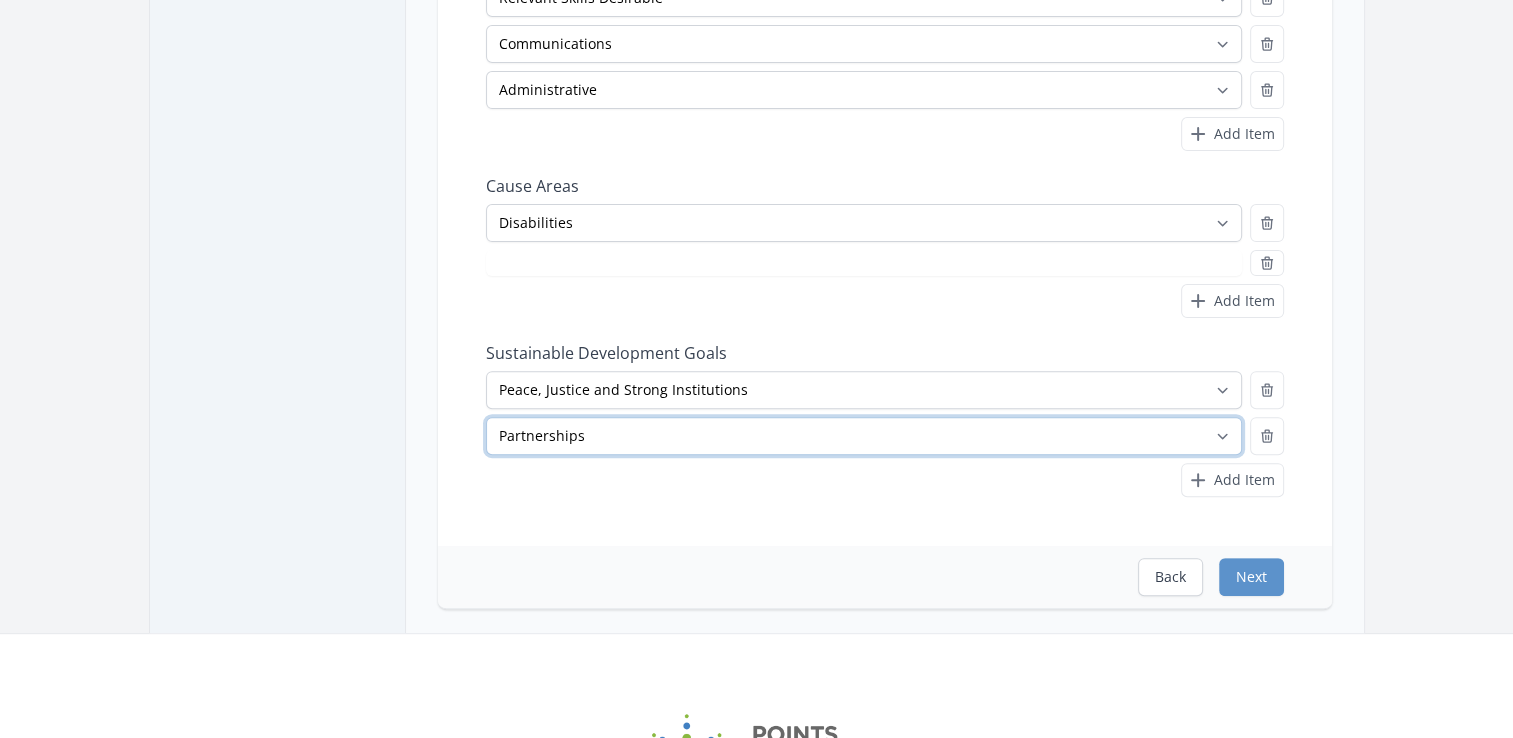 click on "Select One
No Poverty
Zero Hunger
Good Health and Well-Being
Quality Education
Gender Equality
Clean Water and Sanitation
Affordable and Clean Energy
Decent Work and Economic Growth
Industry, Innovation and Infrastructure
Reduced Inequalities
Sustainable Cities and Communities
Responsible Consumption and Production
Climate Action
Life Below Water" at bounding box center (864, 436) 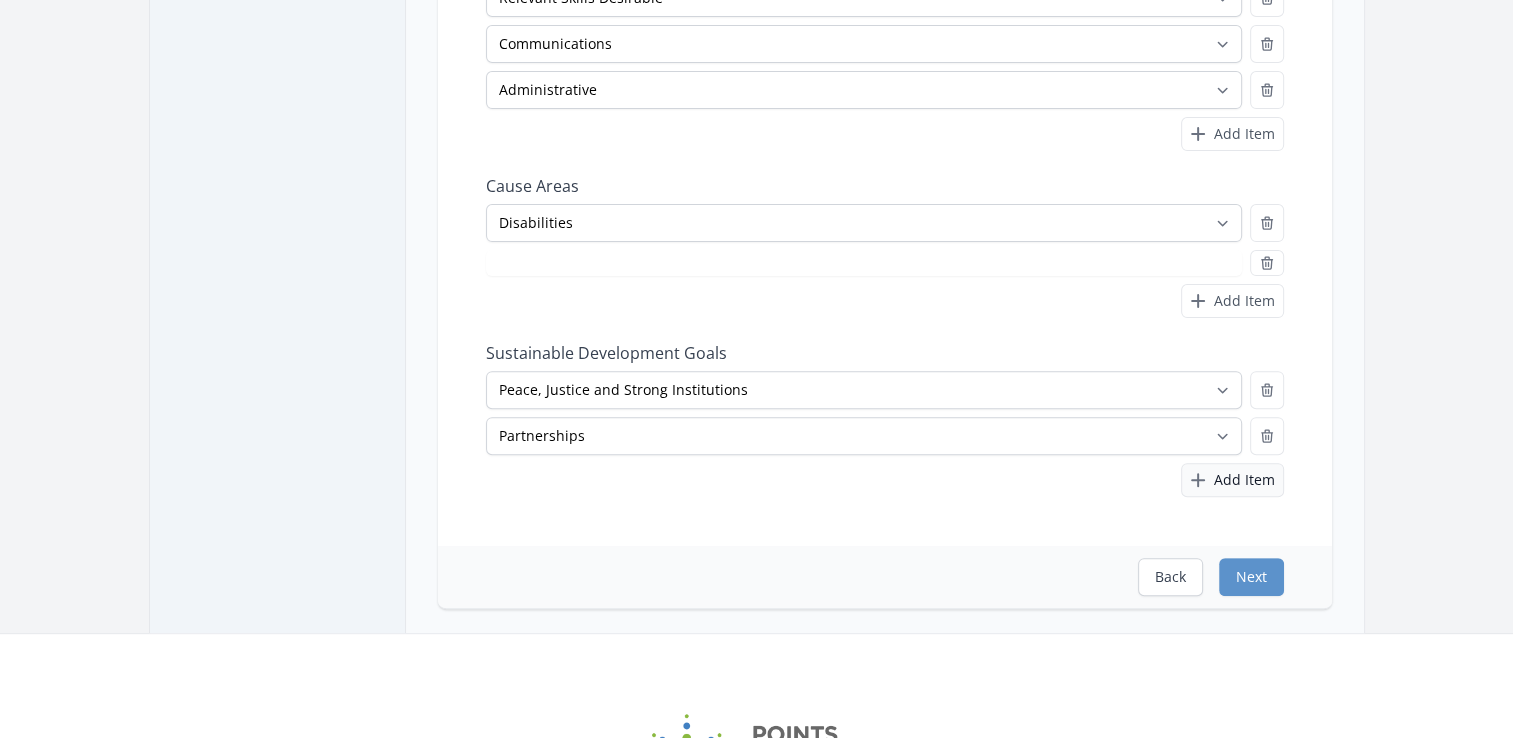 select on "Seniors" 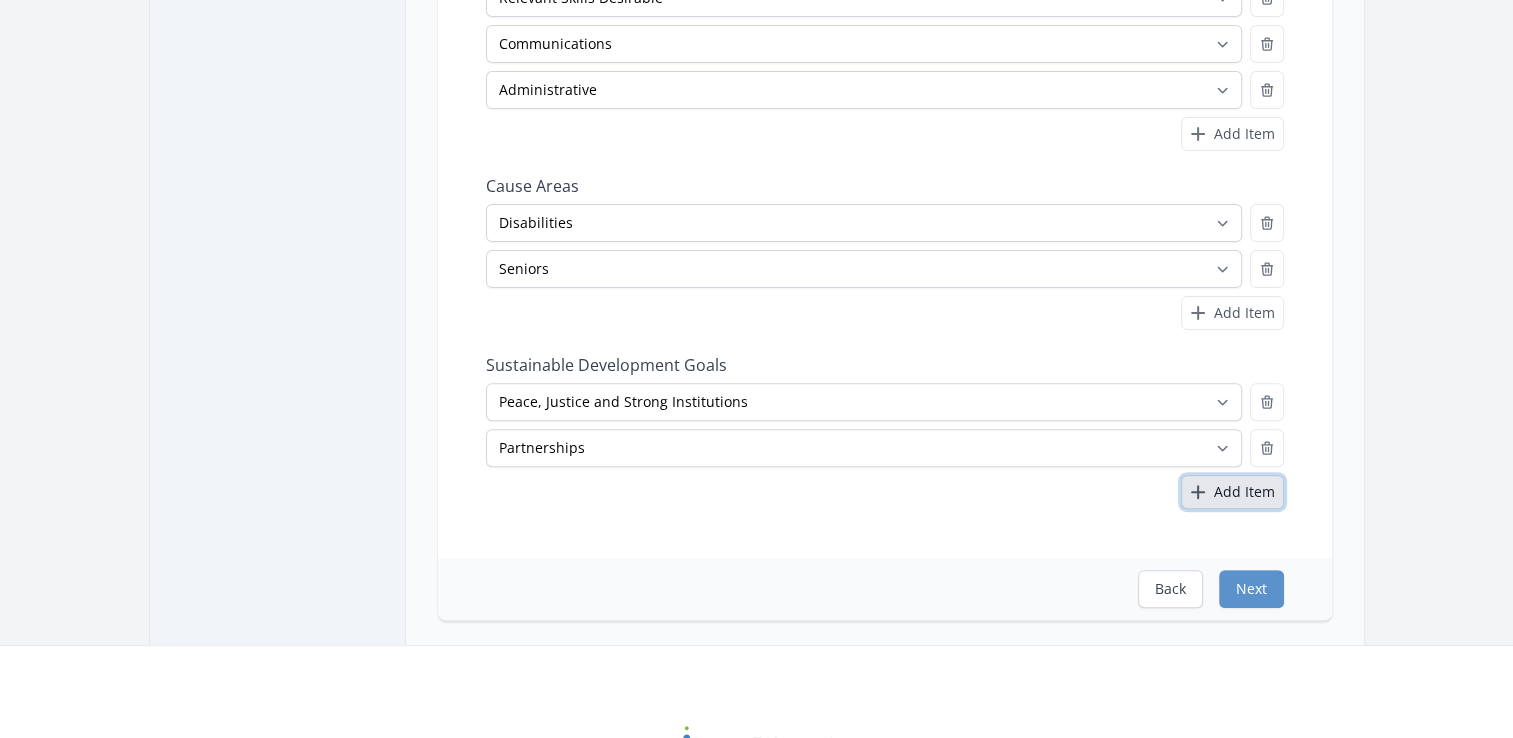 click on "Add Item" at bounding box center (1244, 492) 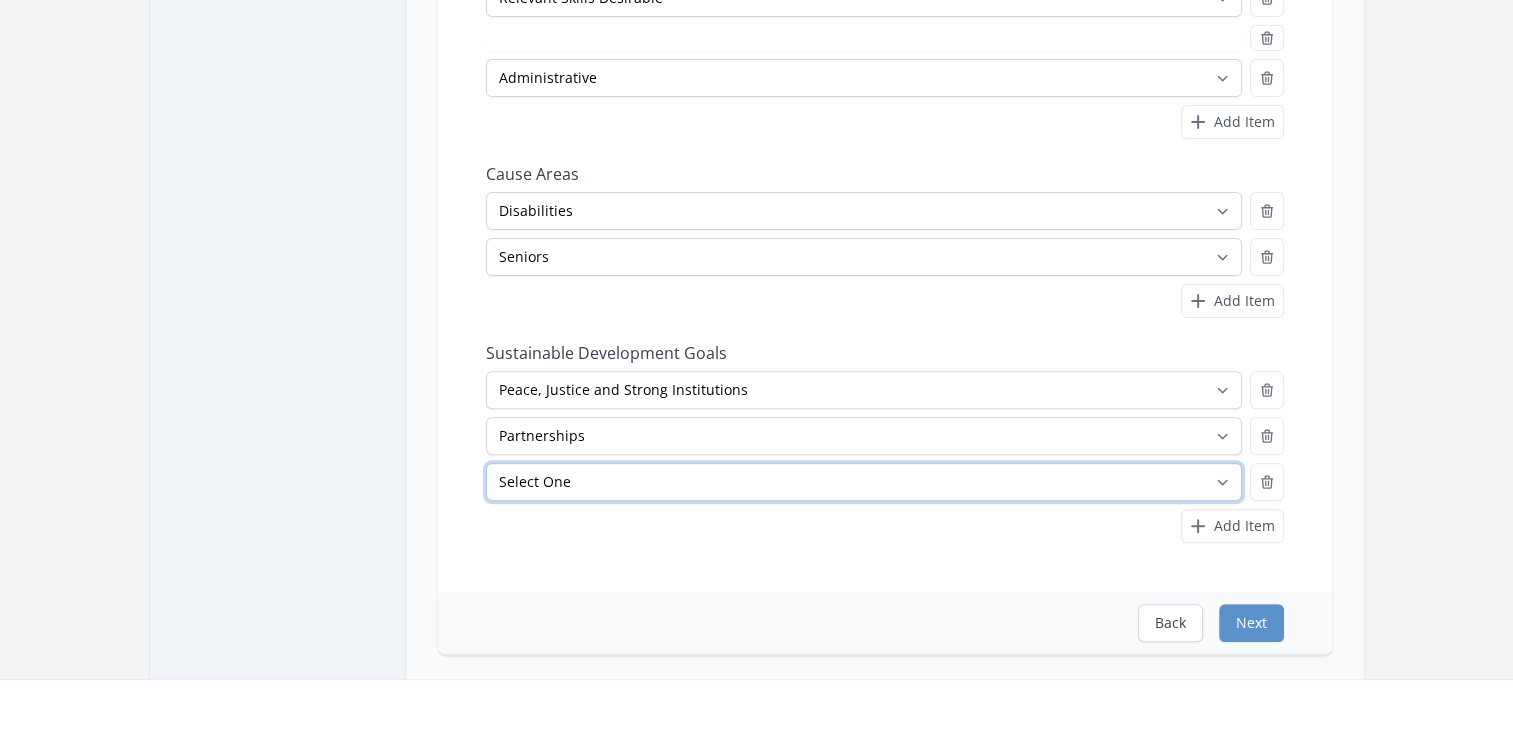 click on "Select One
No Poverty
Zero Hunger
Good Health and Well-Being
Quality Education
Gender Equality
Clean Water and Sanitation
Affordable and Clean Energy
Decent Work and Economic Growth
Industry, Innovation and Infrastructure
Reduced Inequalities
Sustainable Cities and Communities
Responsible Consumption and Production
Climate Action
Life Below Water" at bounding box center [864, 482] 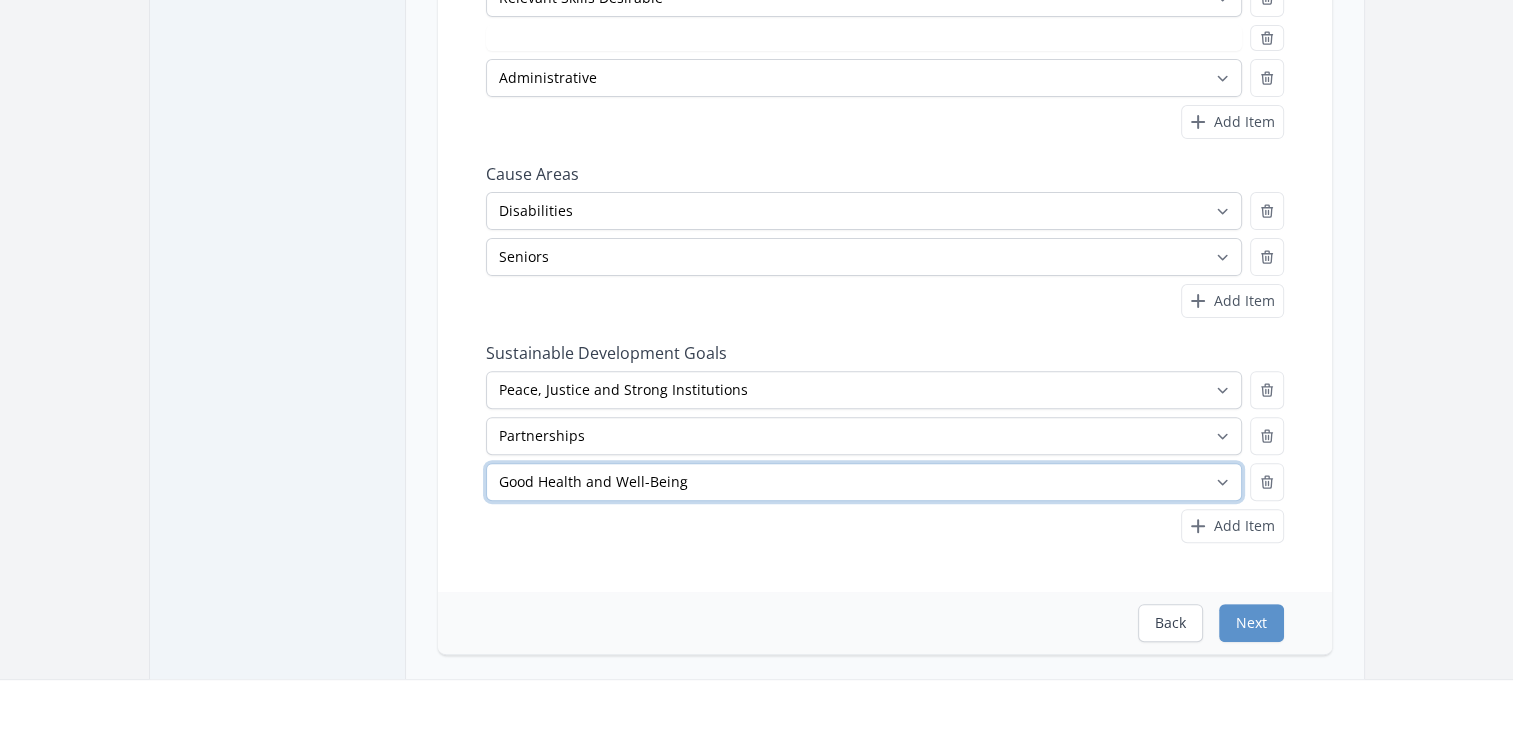 click on "Select One
No Poverty
Zero Hunger
Good Health and Well-Being
Quality Education
Gender Equality
Clean Water and Sanitation
Affordable and Clean Energy
Decent Work and Economic Growth
Industry, Innovation and Infrastructure
Reduced Inequalities
Sustainable Cities and Communities
Responsible Consumption and Production
Climate Action
Life Below Water" at bounding box center [864, 482] 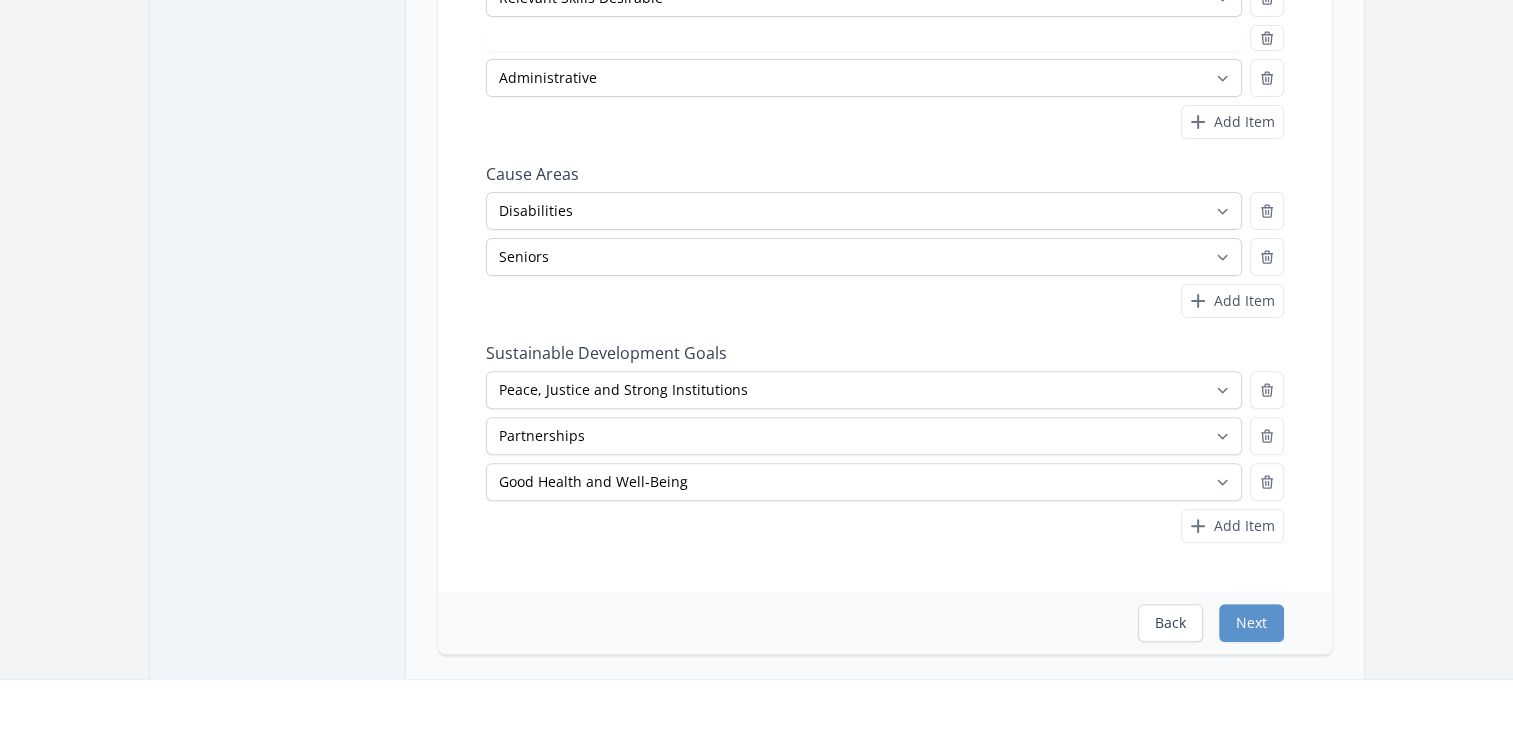 select on "Communications" 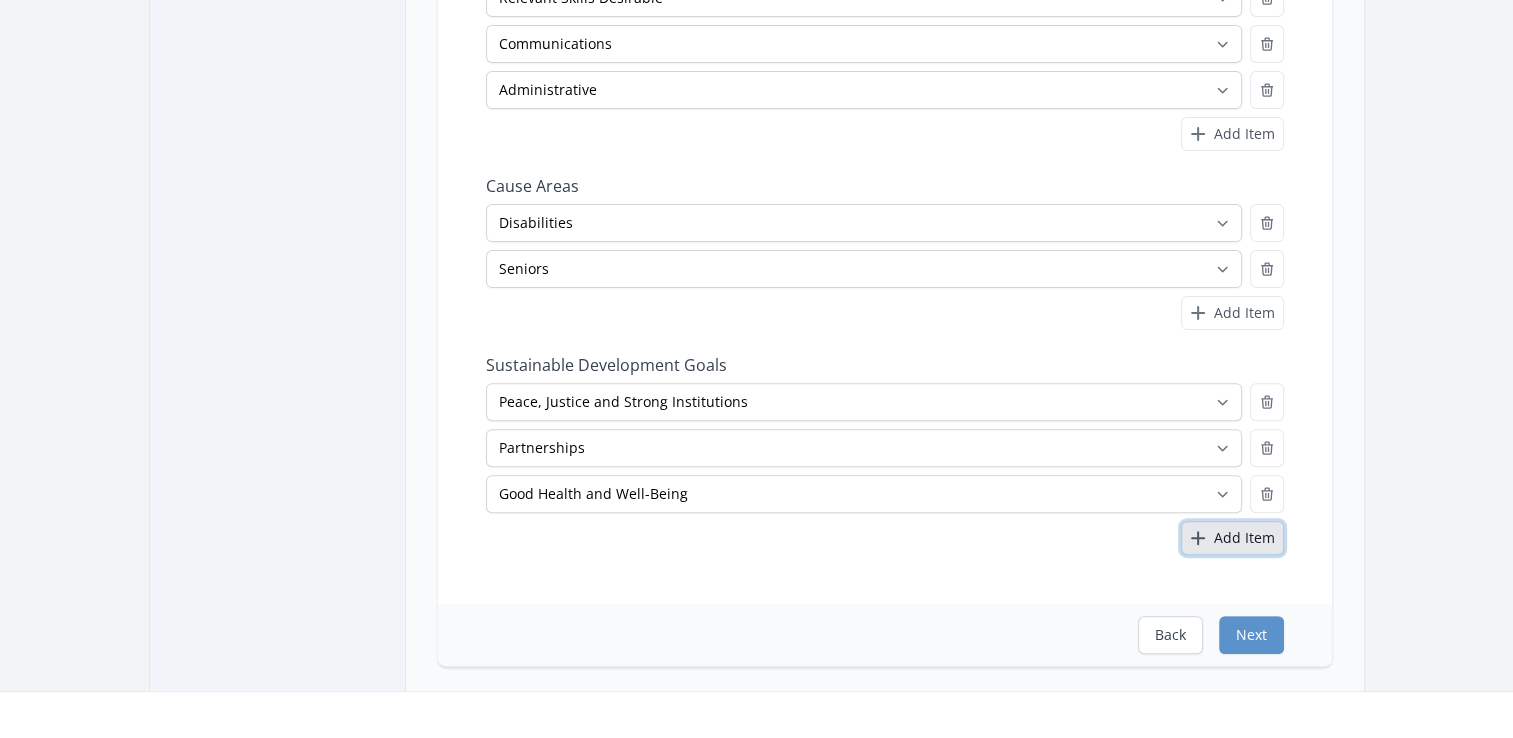 click on "Add Item" at bounding box center [1244, 538] 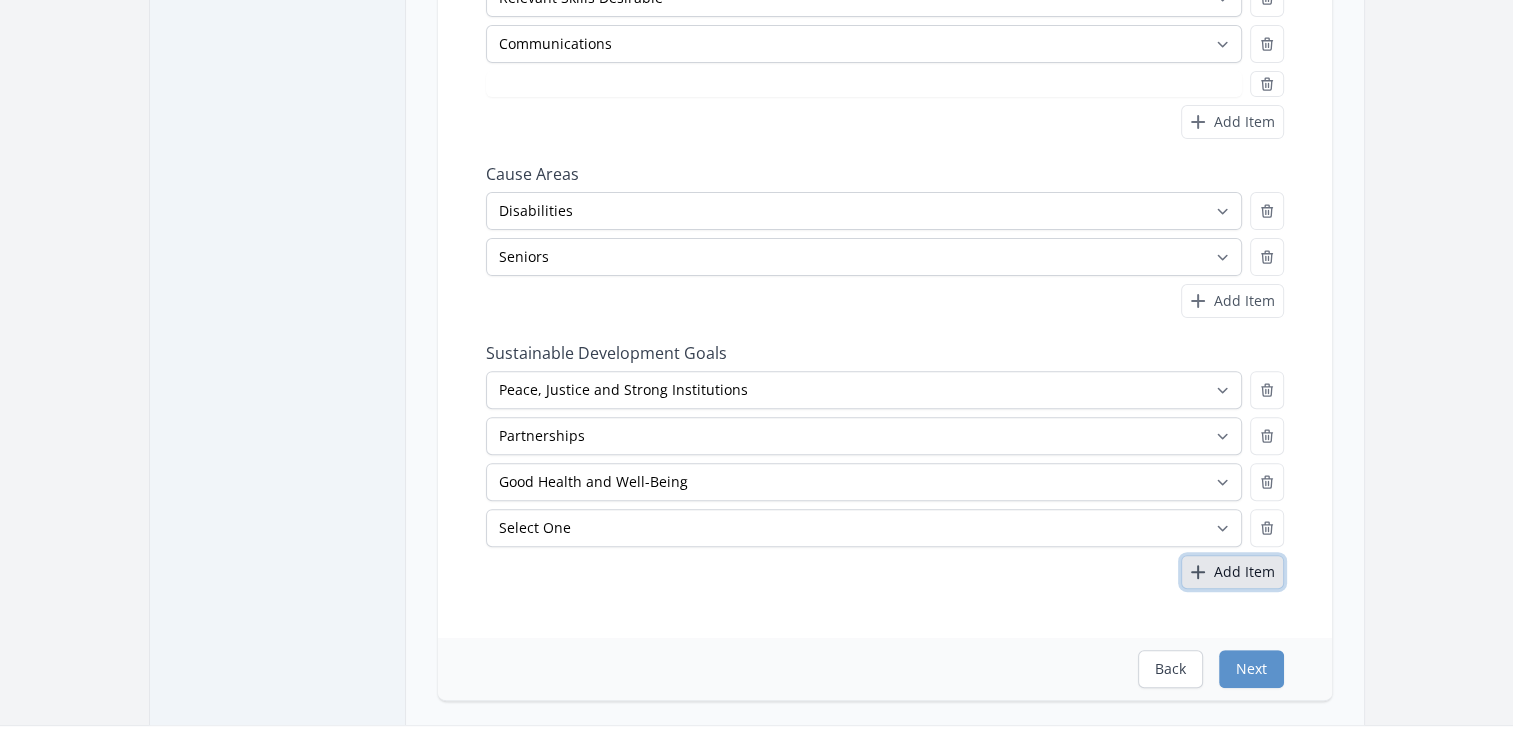 click on "Add Item" at bounding box center [1244, 572] 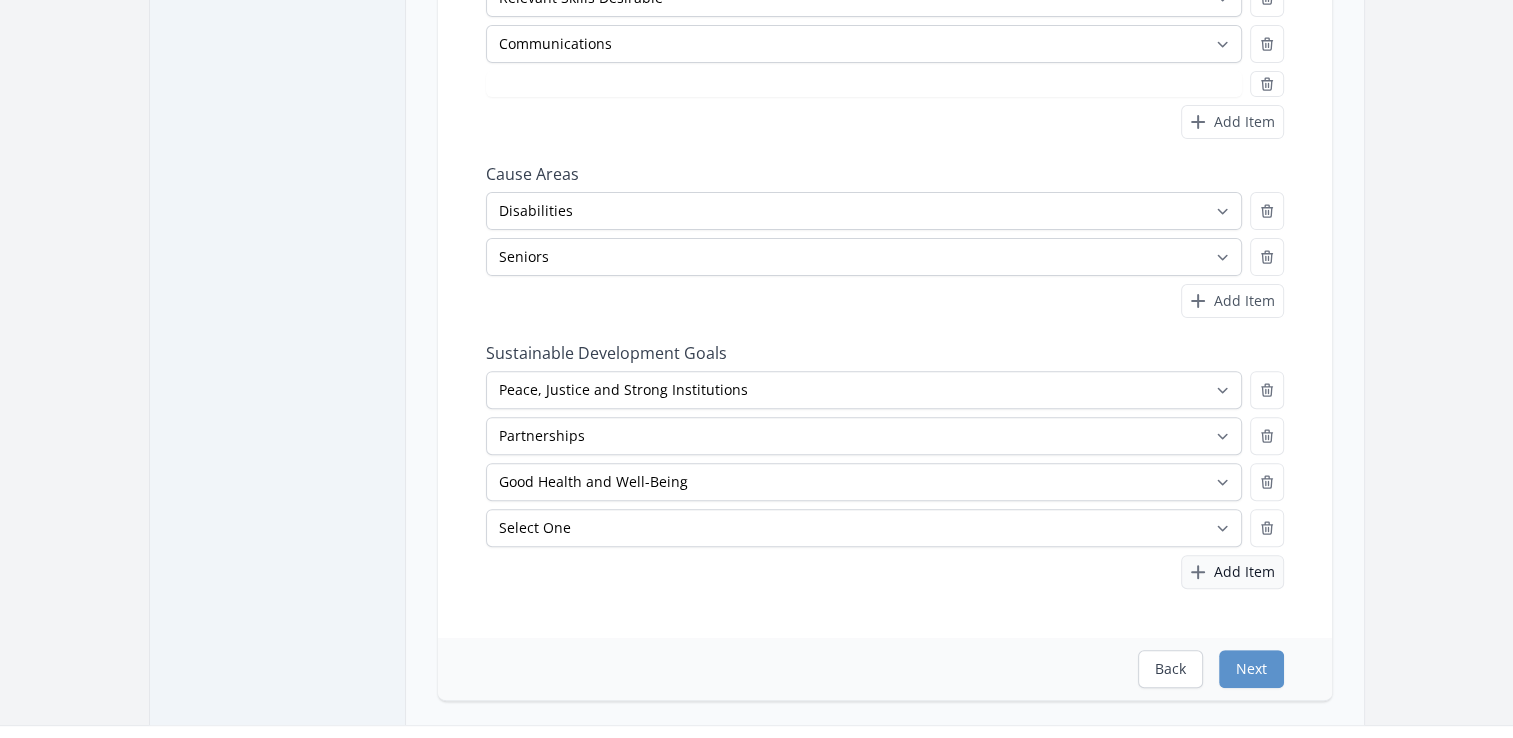 select on "Administrative" 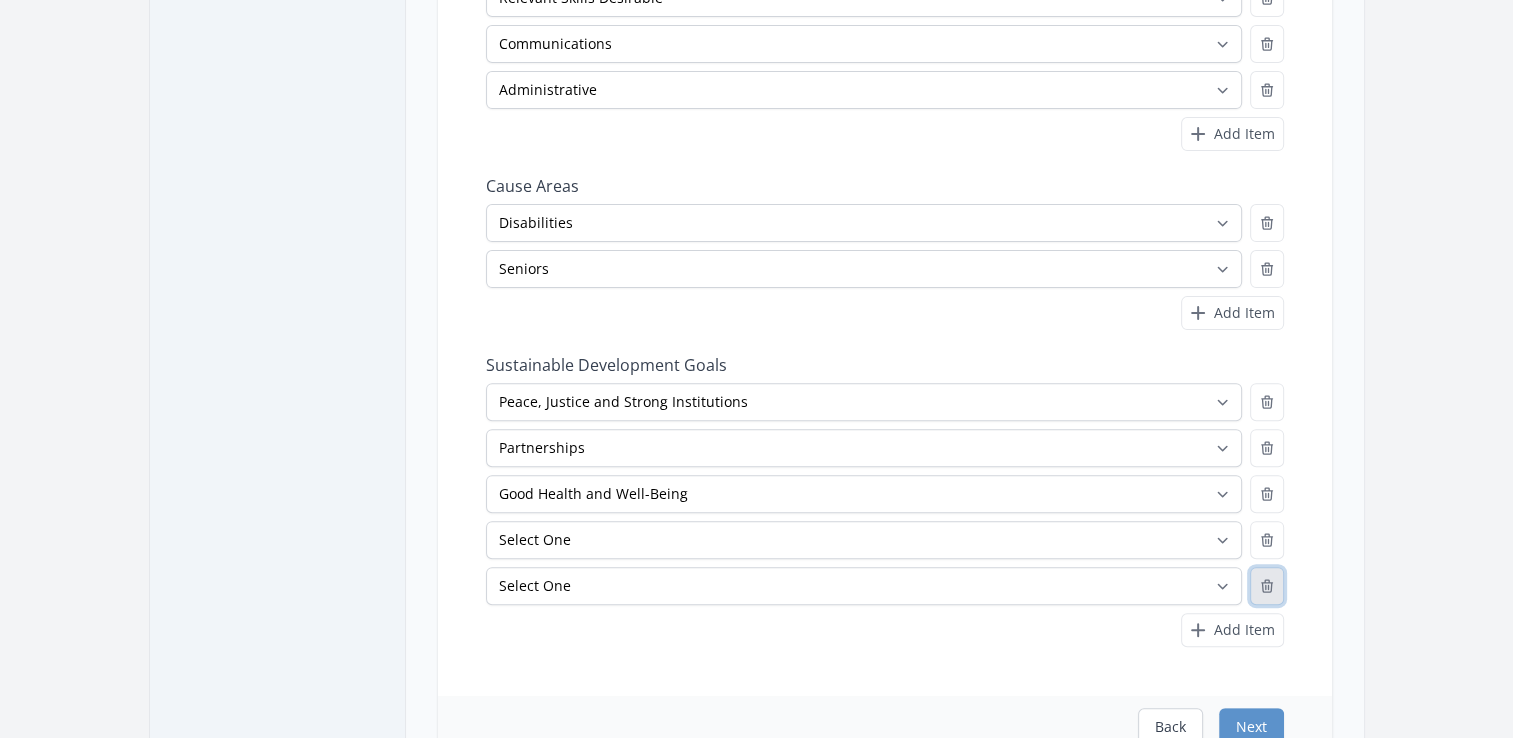 click at bounding box center (1267, 586) 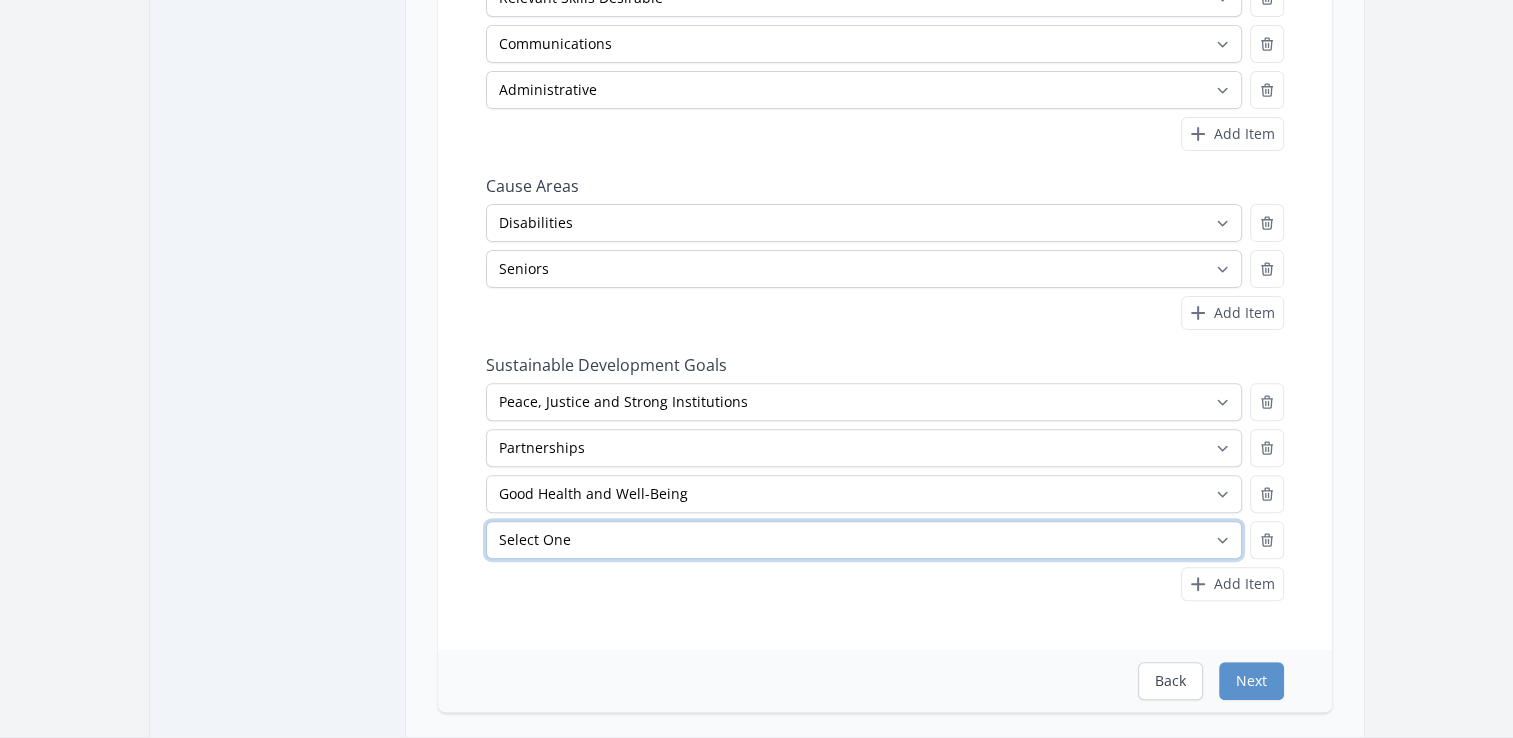 click on "Select One
No Poverty
Zero Hunger
Good Health and Well-Being
Quality Education
Gender Equality
Clean Water and Sanitation
Affordable and Clean Energy
Decent Work and Economic Growth
Industry, Innovation and Infrastructure
Reduced Inequalities
Sustainable Cities and Communities
Responsible Consumption and Production
Climate Action
Life Below Water" at bounding box center (864, 540) 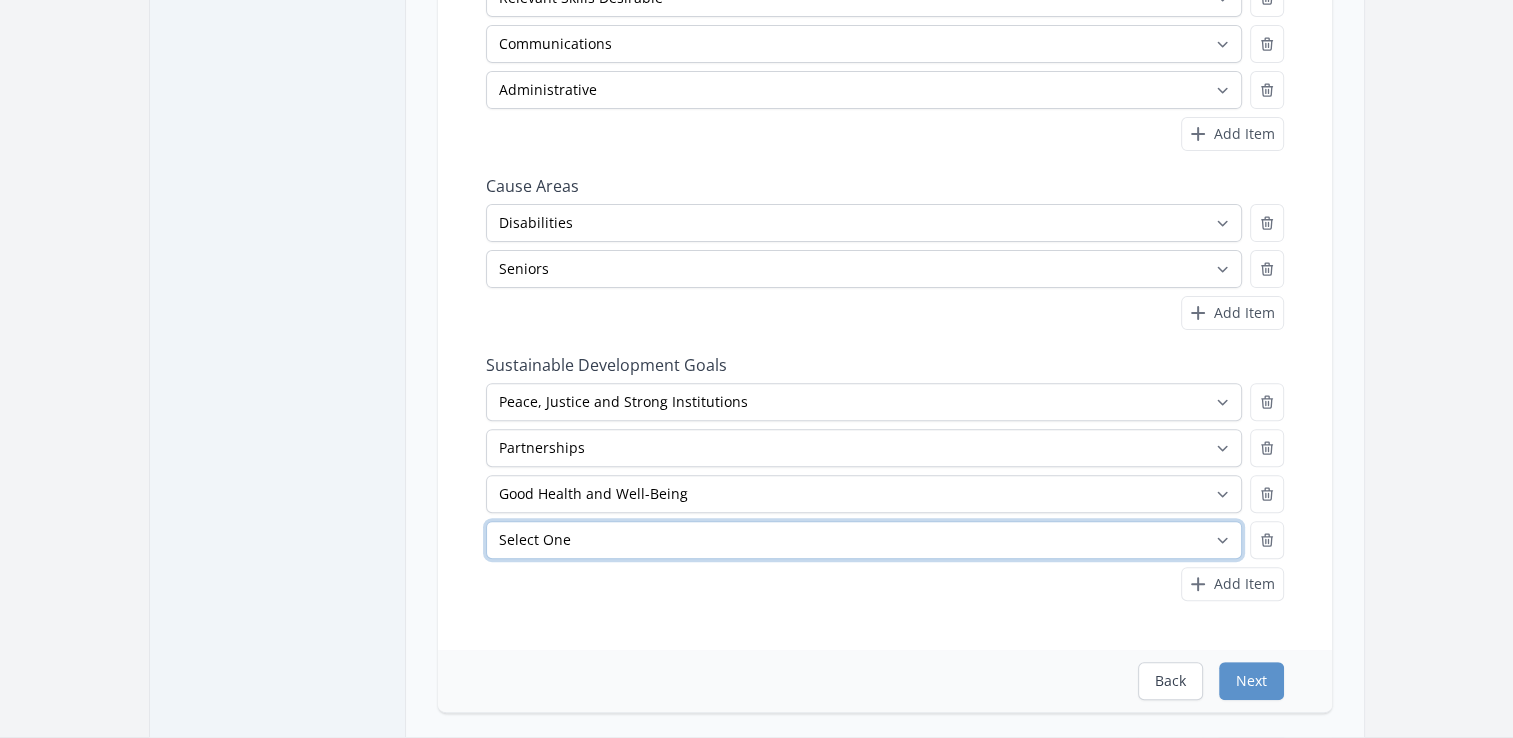 select on "Reduced Inequalities" 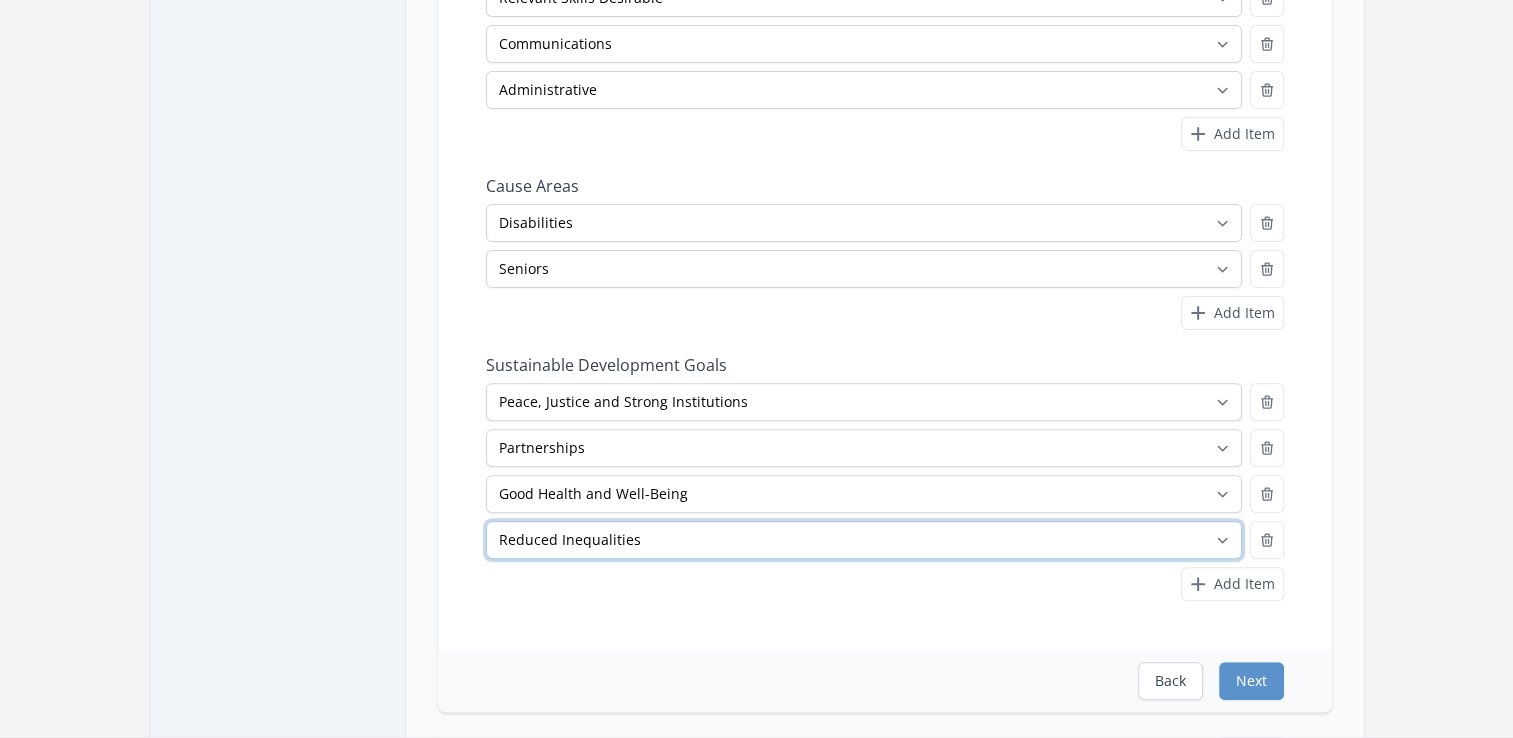 click on "Select One
No Poverty
Zero Hunger
Good Health and Well-Being
Quality Education
Gender Equality
Clean Water and Sanitation
Affordable and Clean Energy
Decent Work and Economic Growth
Industry, Innovation and Infrastructure
Reduced Inequalities
Sustainable Cities and Communities
Responsible Consumption and Production
Climate Action
Life Below Water" at bounding box center (864, 540) 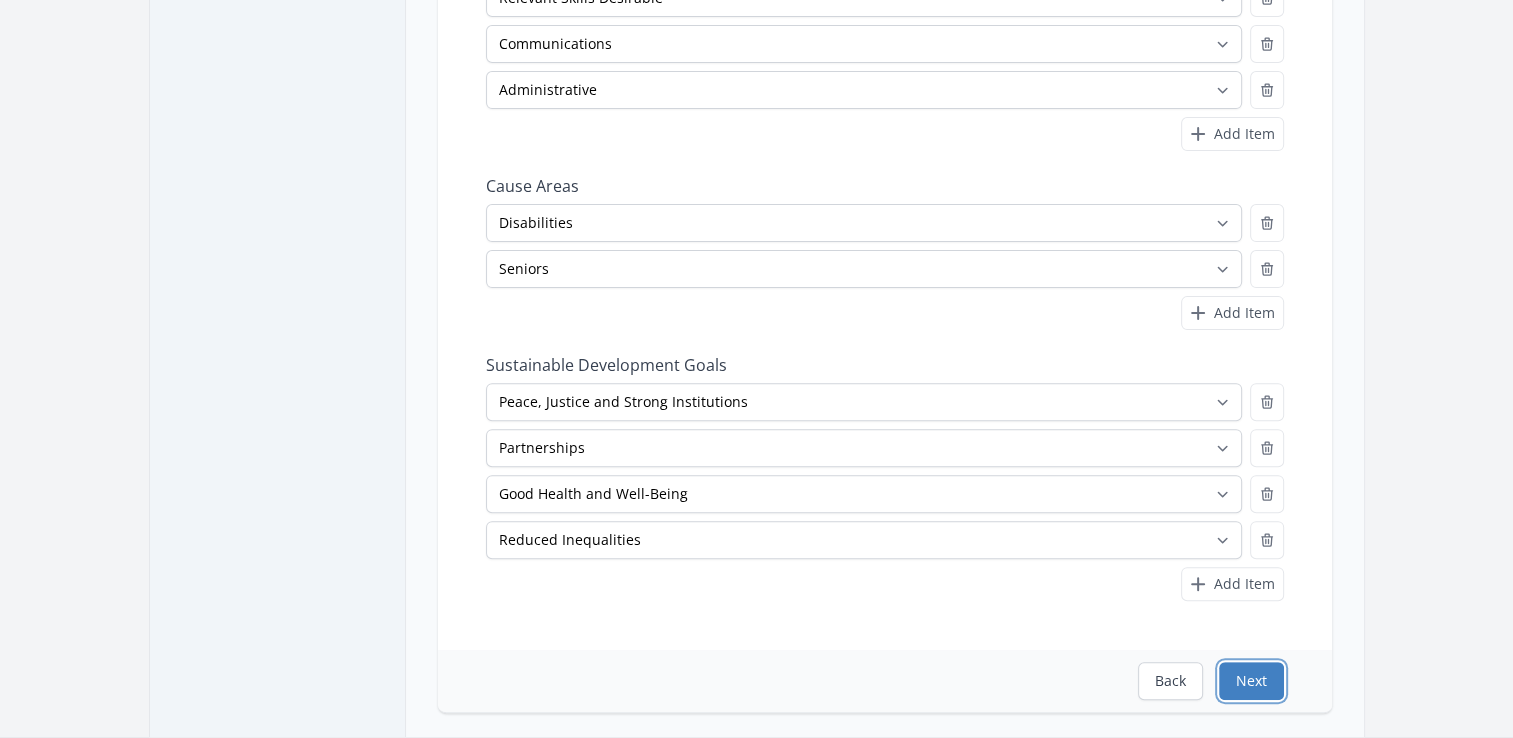 click on "Next" at bounding box center (1251, 681) 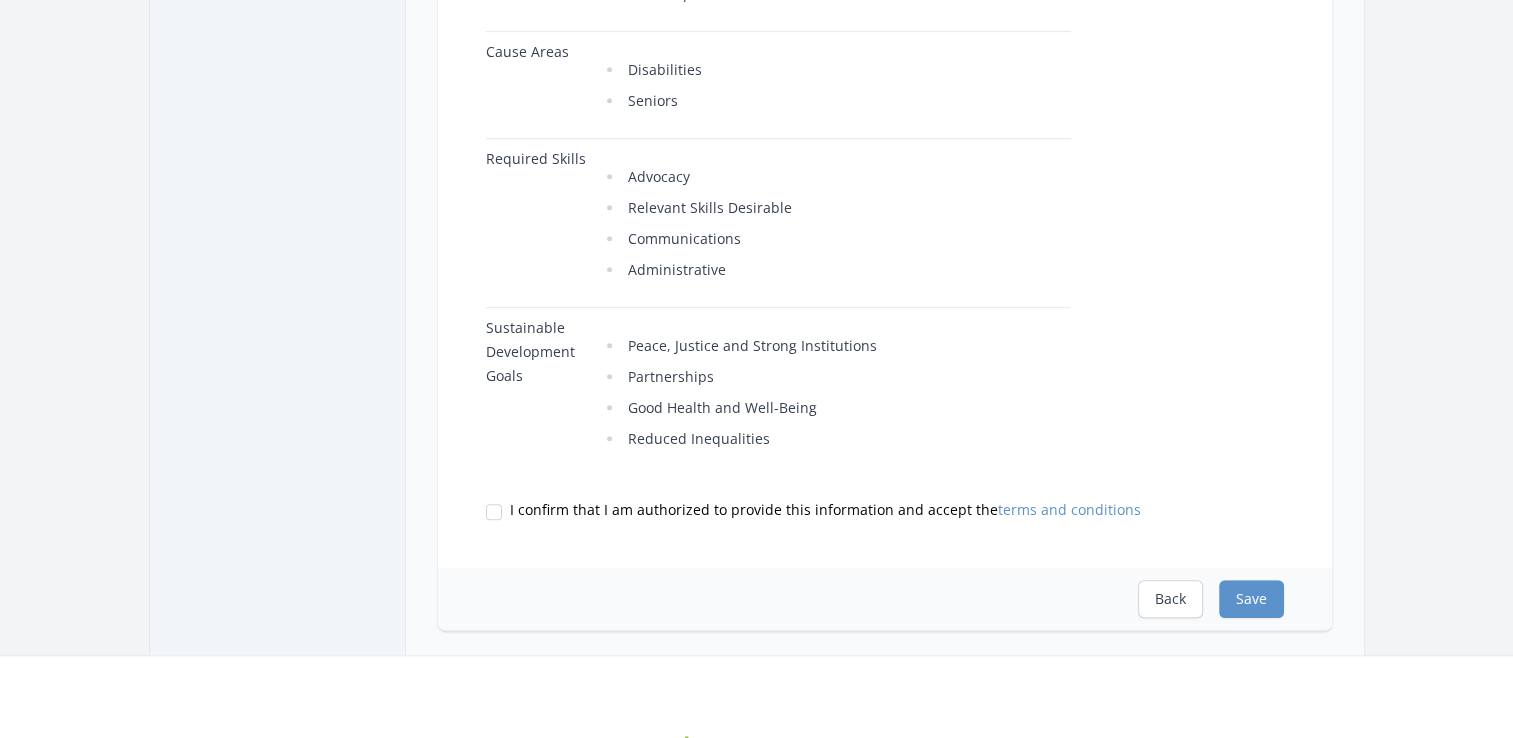 scroll, scrollTop: 1000, scrollLeft: 0, axis: vertical 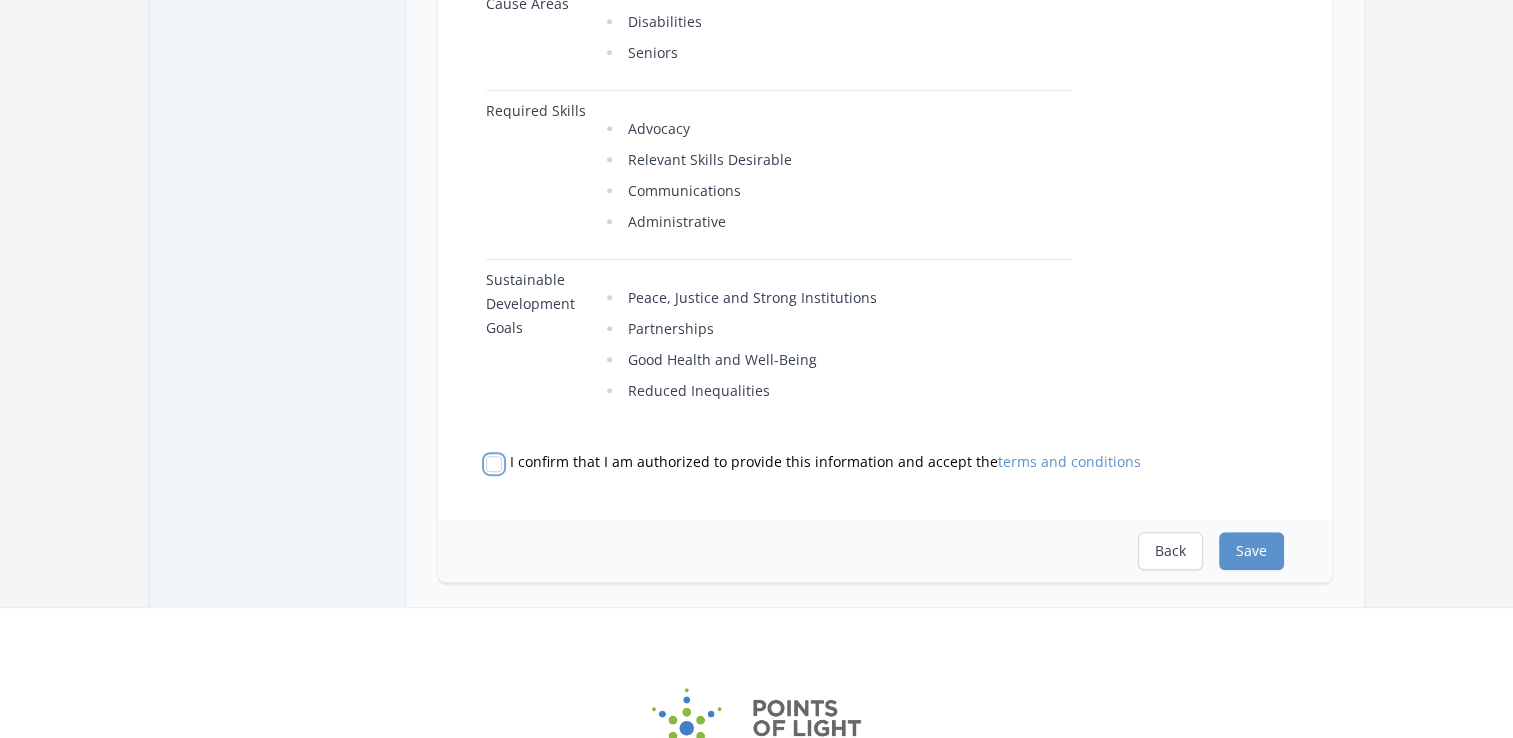 click on "I confirm that I am authorized to provide this information and accept the  terms and conditions" at bounding box center [494, 464] 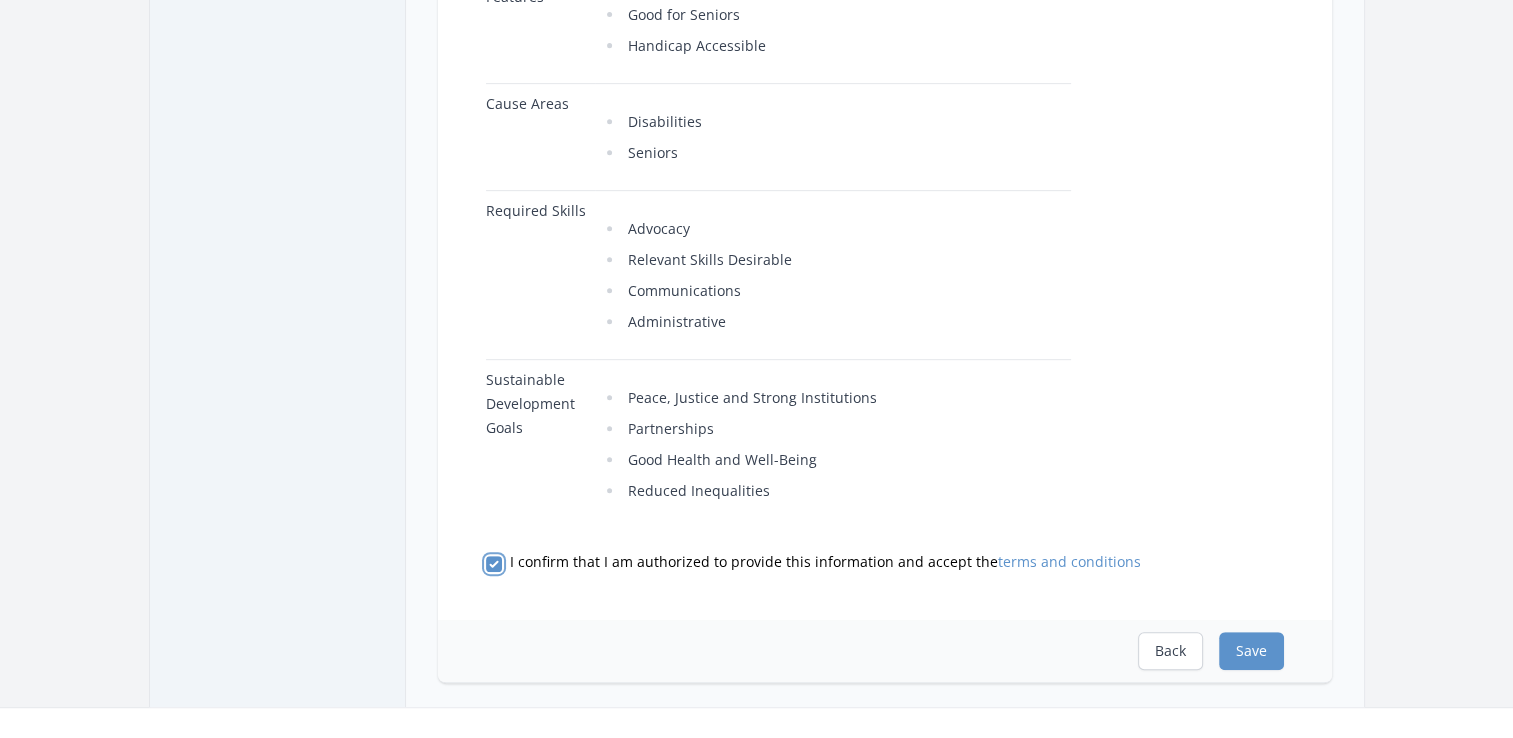 scroll, scrollTop: 1100, scrollLeft: 0, axis: vertical 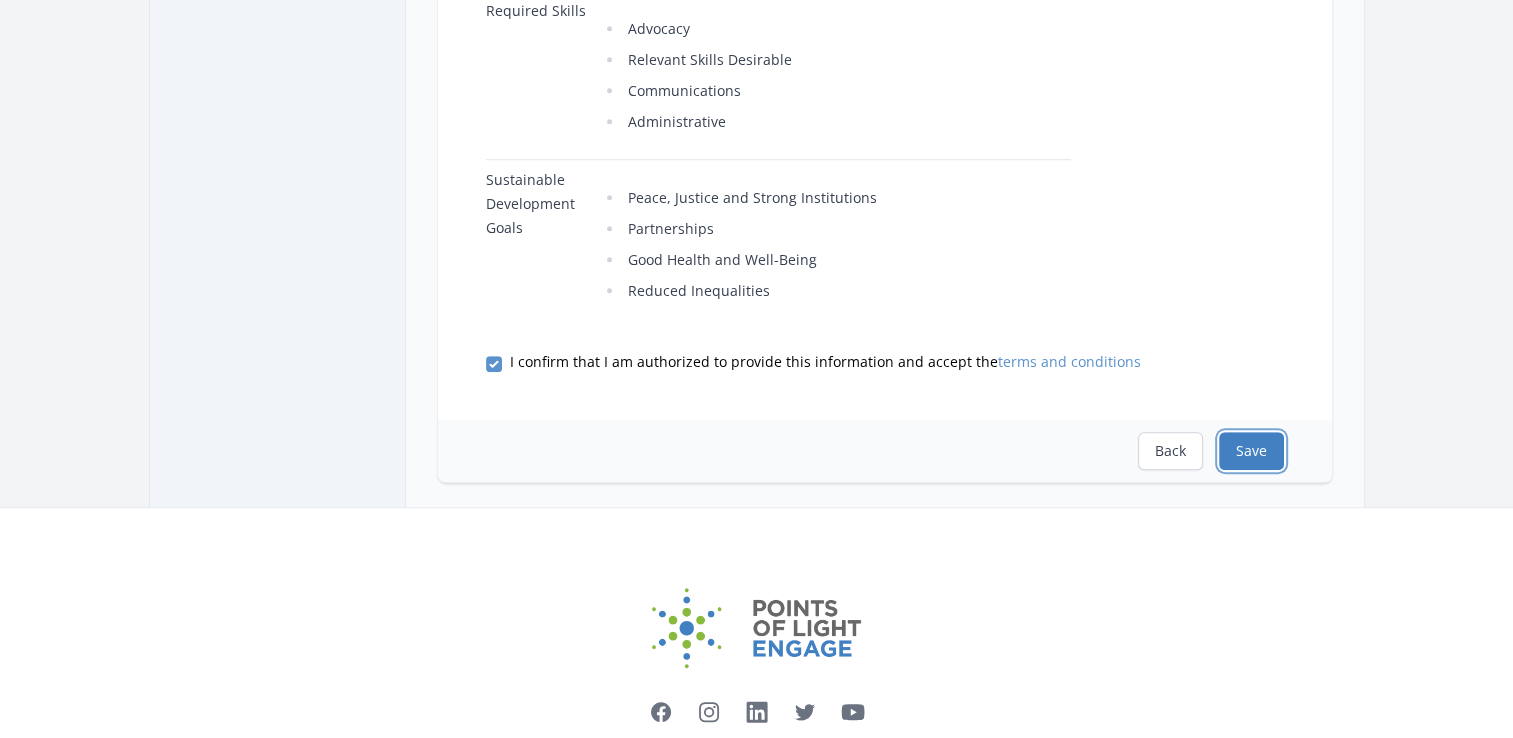 click on "Save" at bounding box center (1251, 451) 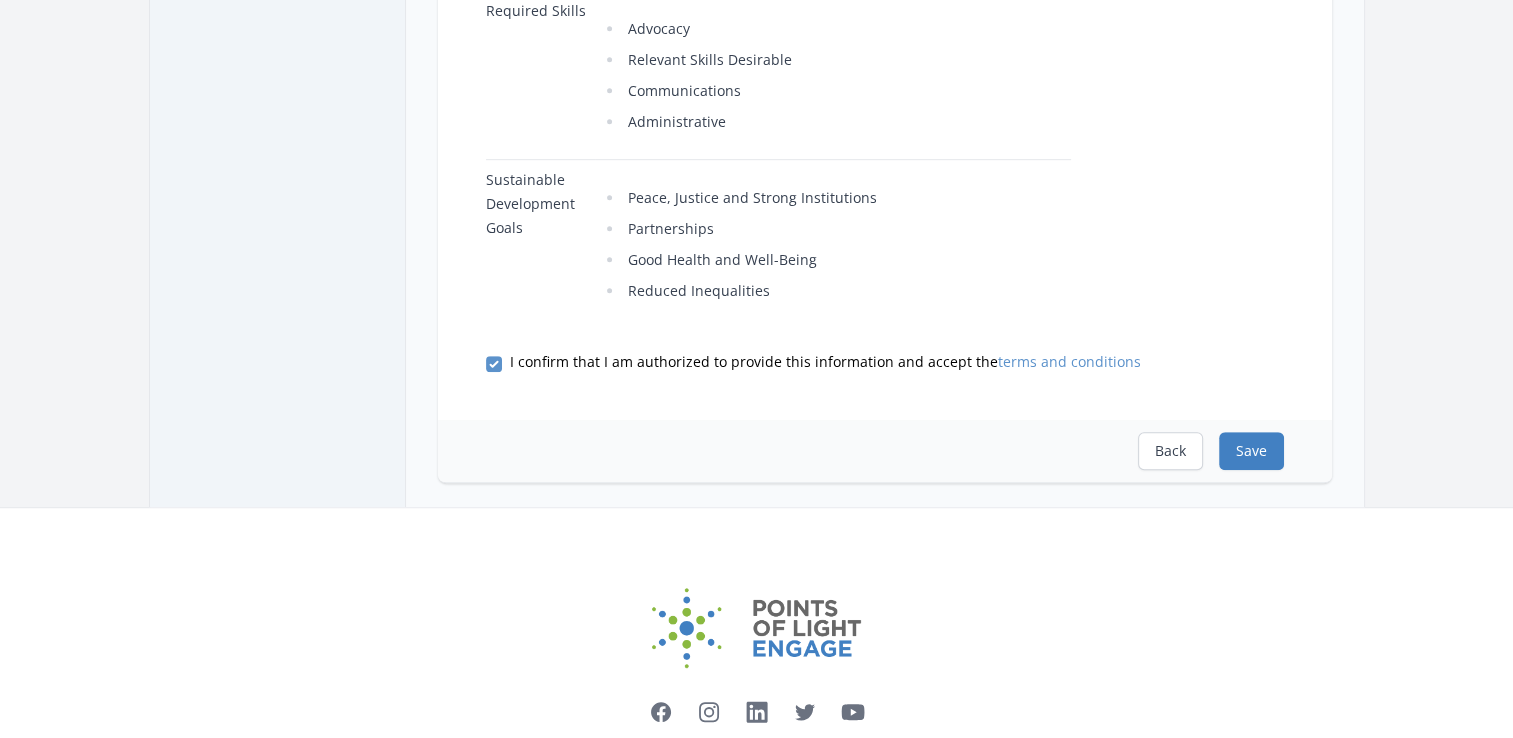 scroll, scrollTop: 0, scrollLeft: 0, axis: both 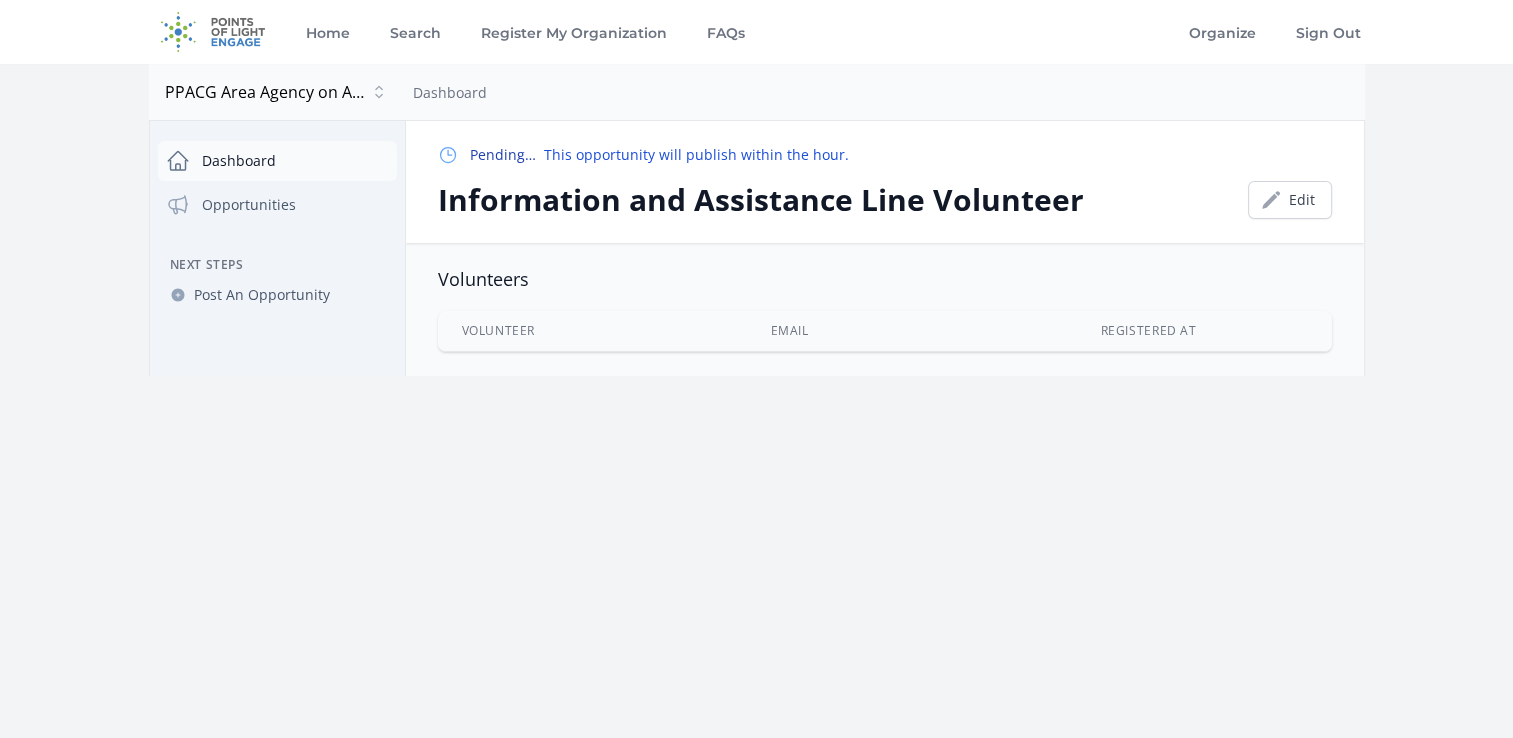 click on "Dashboard" at bounding box center (277, 161) 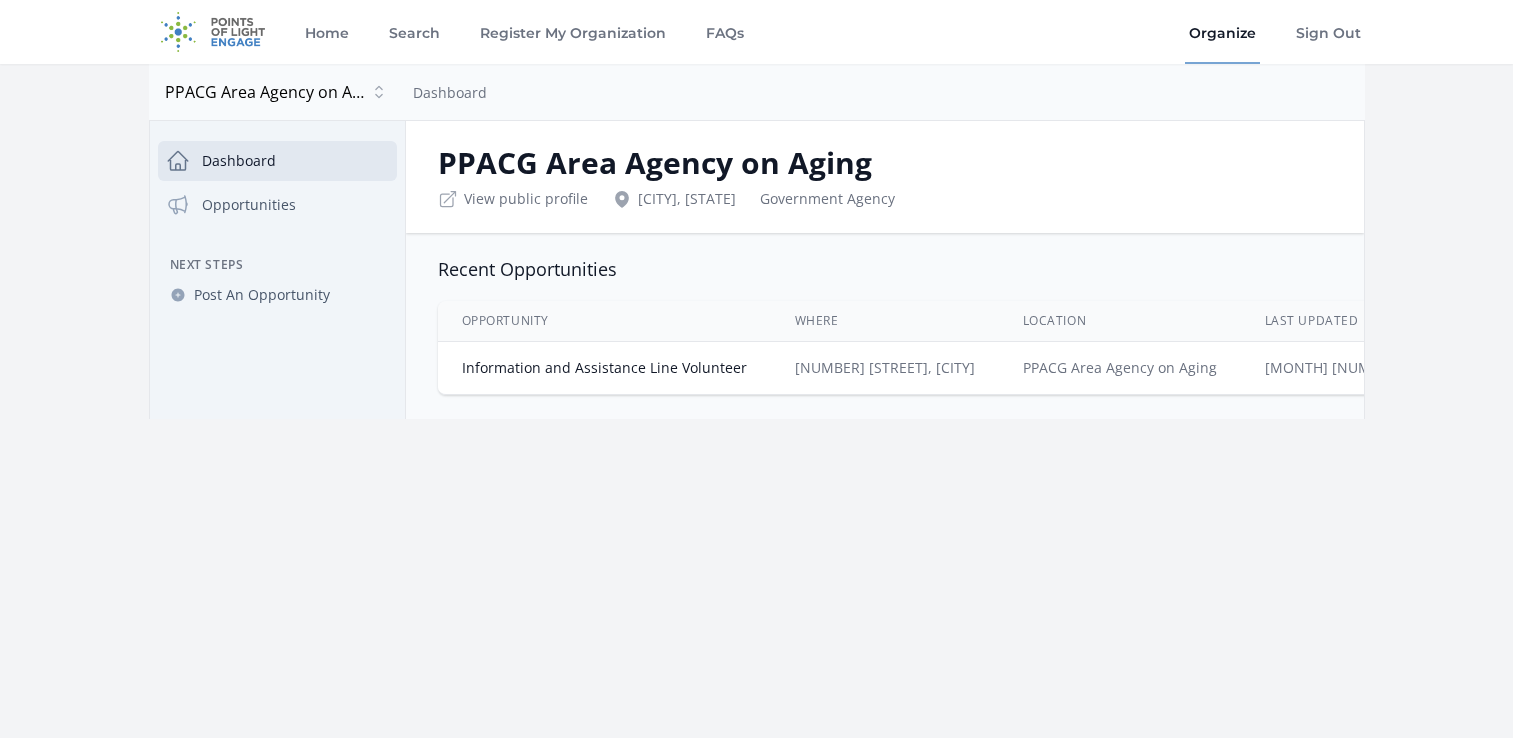 scroll, scrollTop: 0, scrollLeft: 0, axis: both 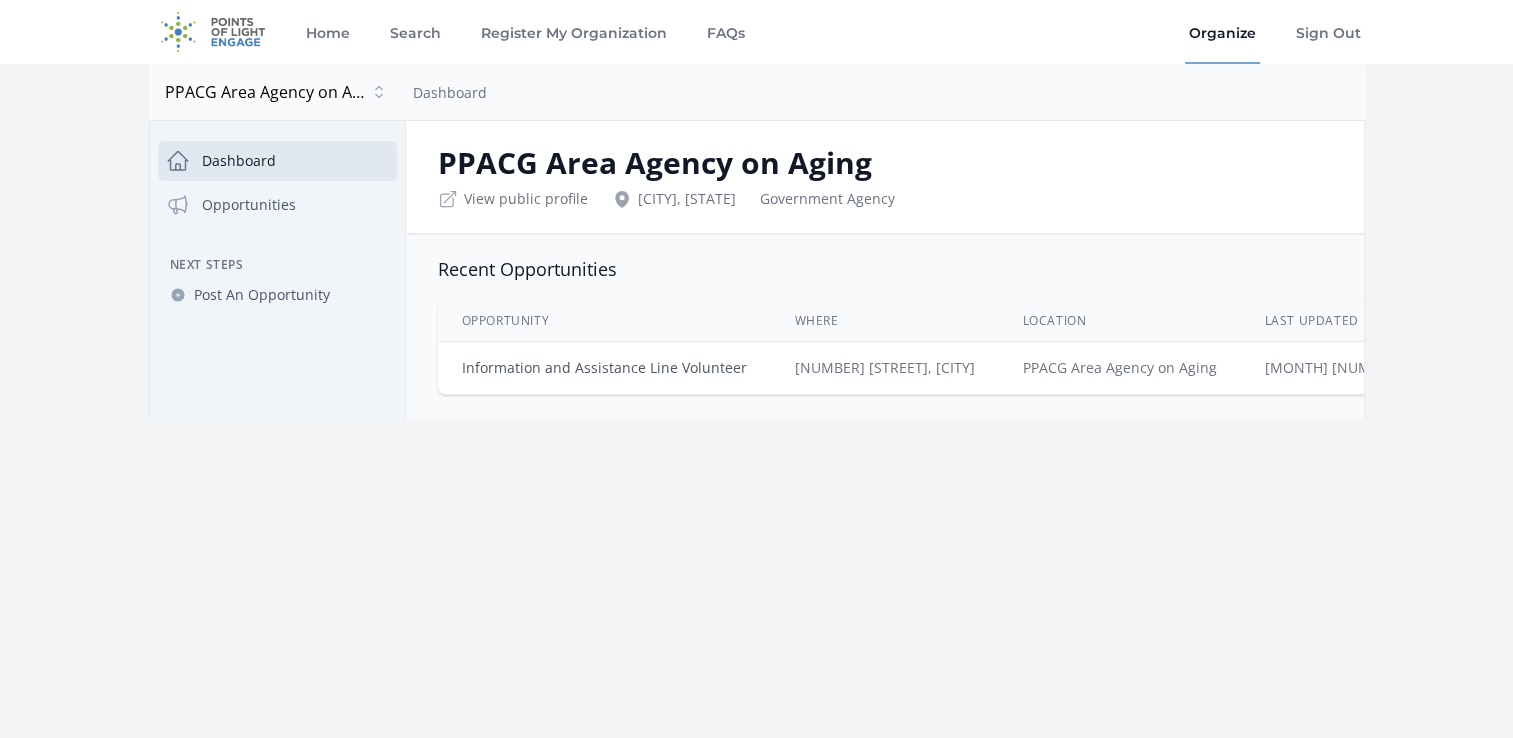 click on "Information and Assistance Line Volunteer" at bounding box center (604, 367) 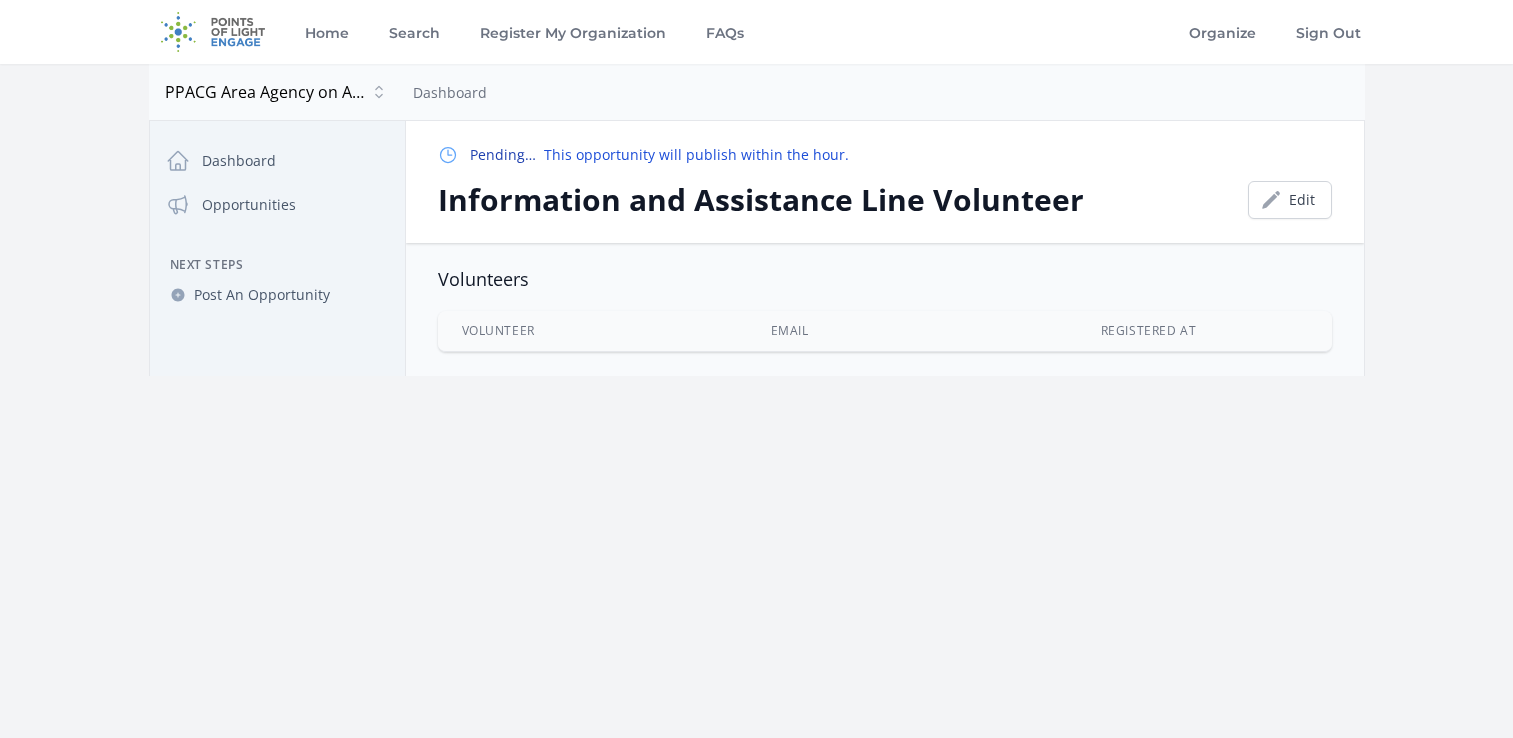 scroll, scrollTop: 0, scrollLeft: 0, axis: both 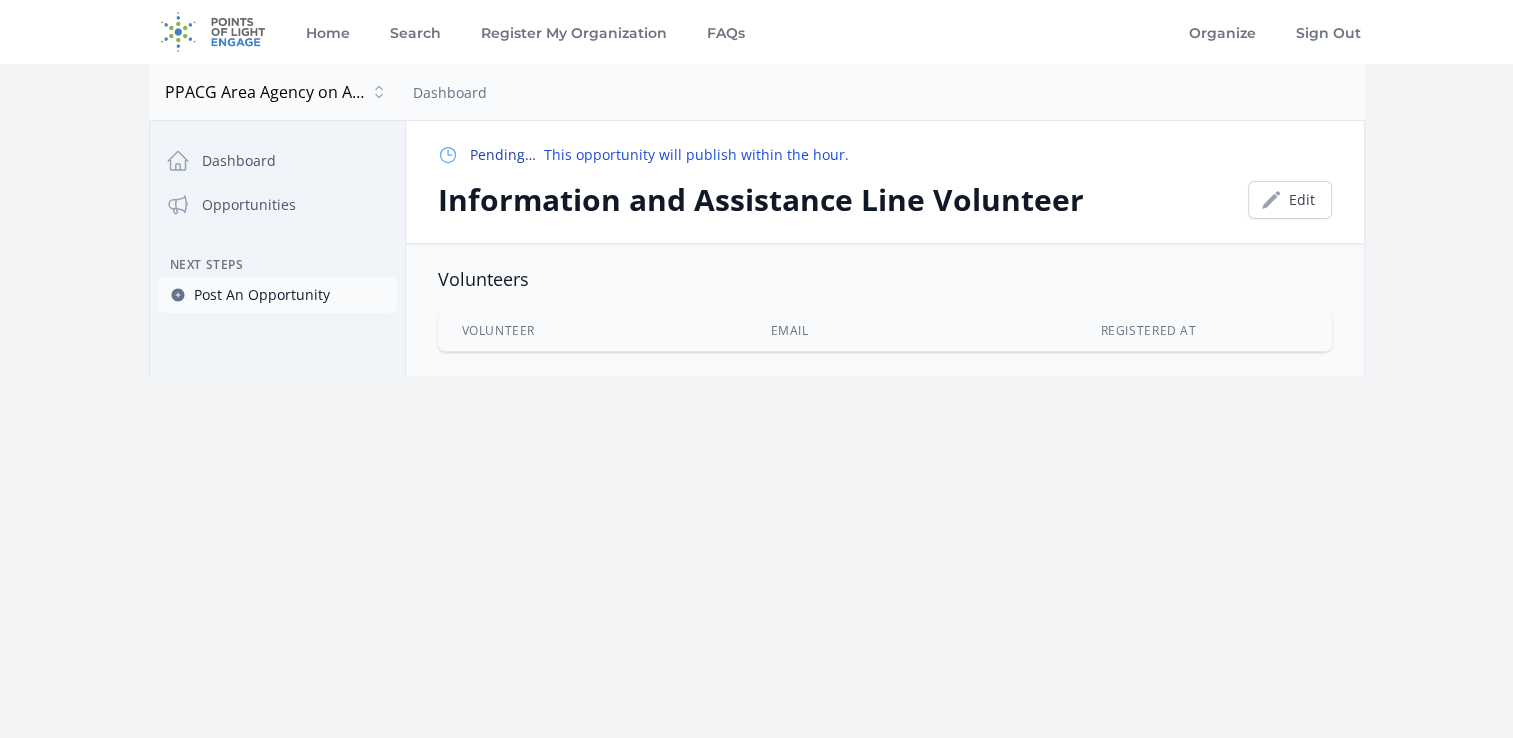 click on "Post An Opportunity" at bounding box center (262, 295) 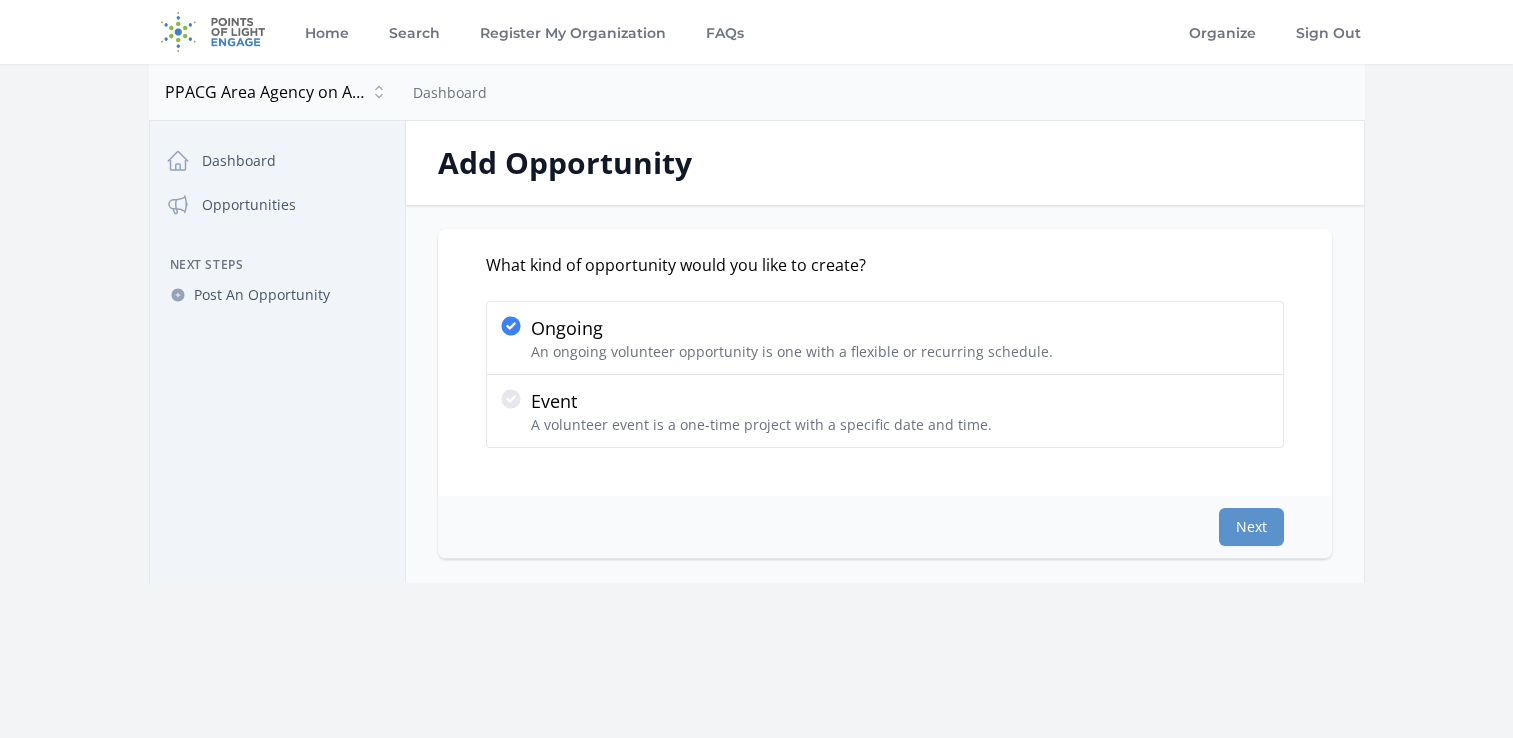 scroll, scrollTop: 0, scrollLeft: 0, axis: both 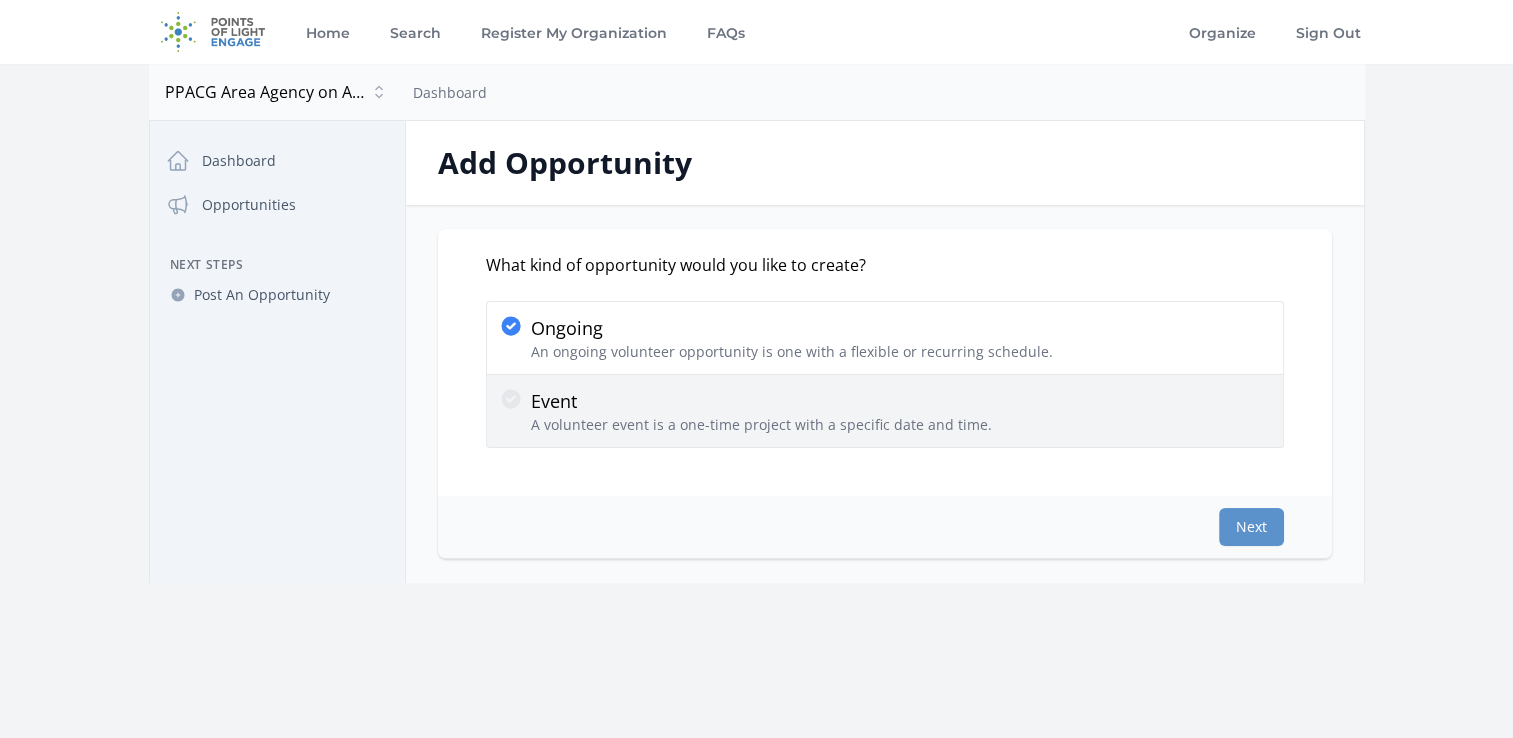 click on "Event" at bounding box center (761, 401) 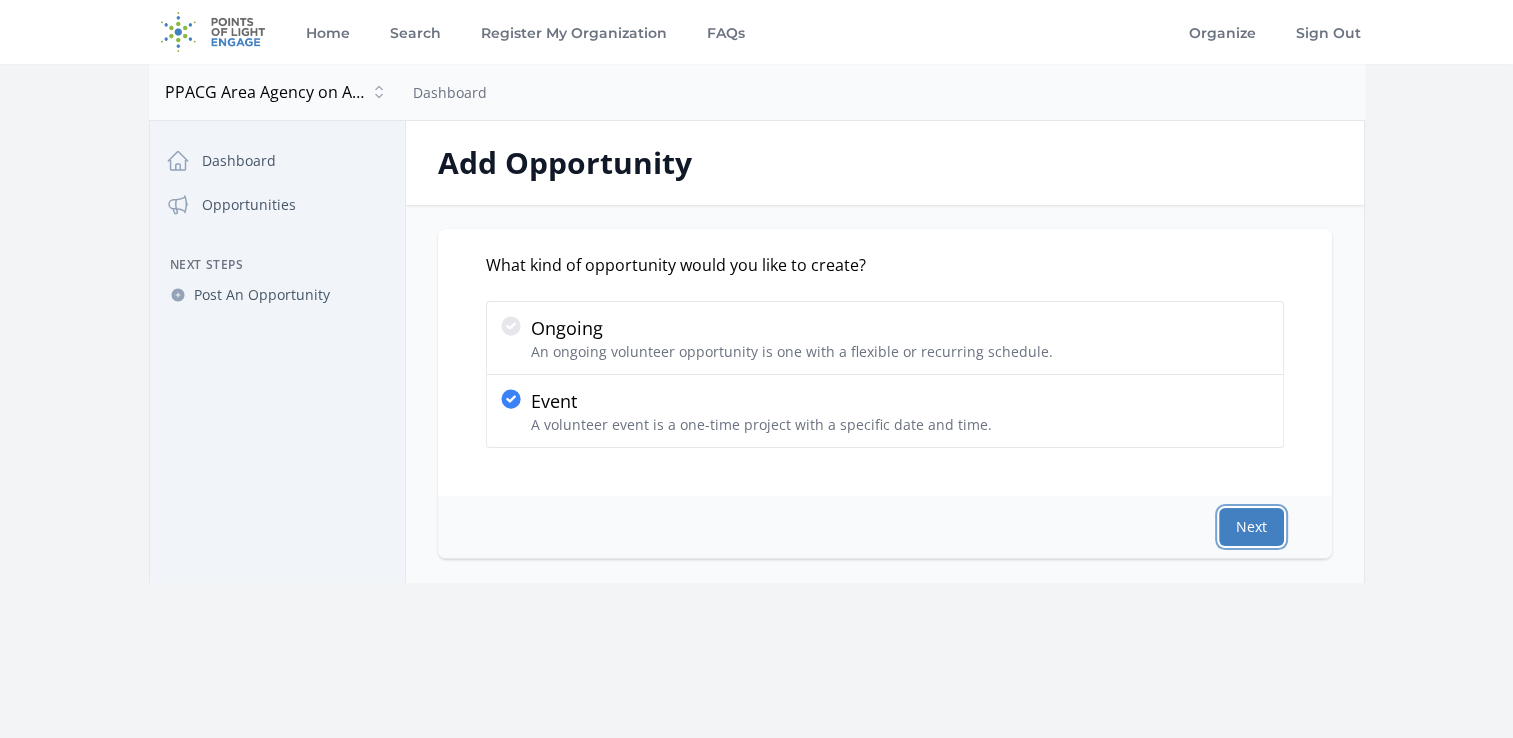 click on "Next" at bounding box center (1251, 527) 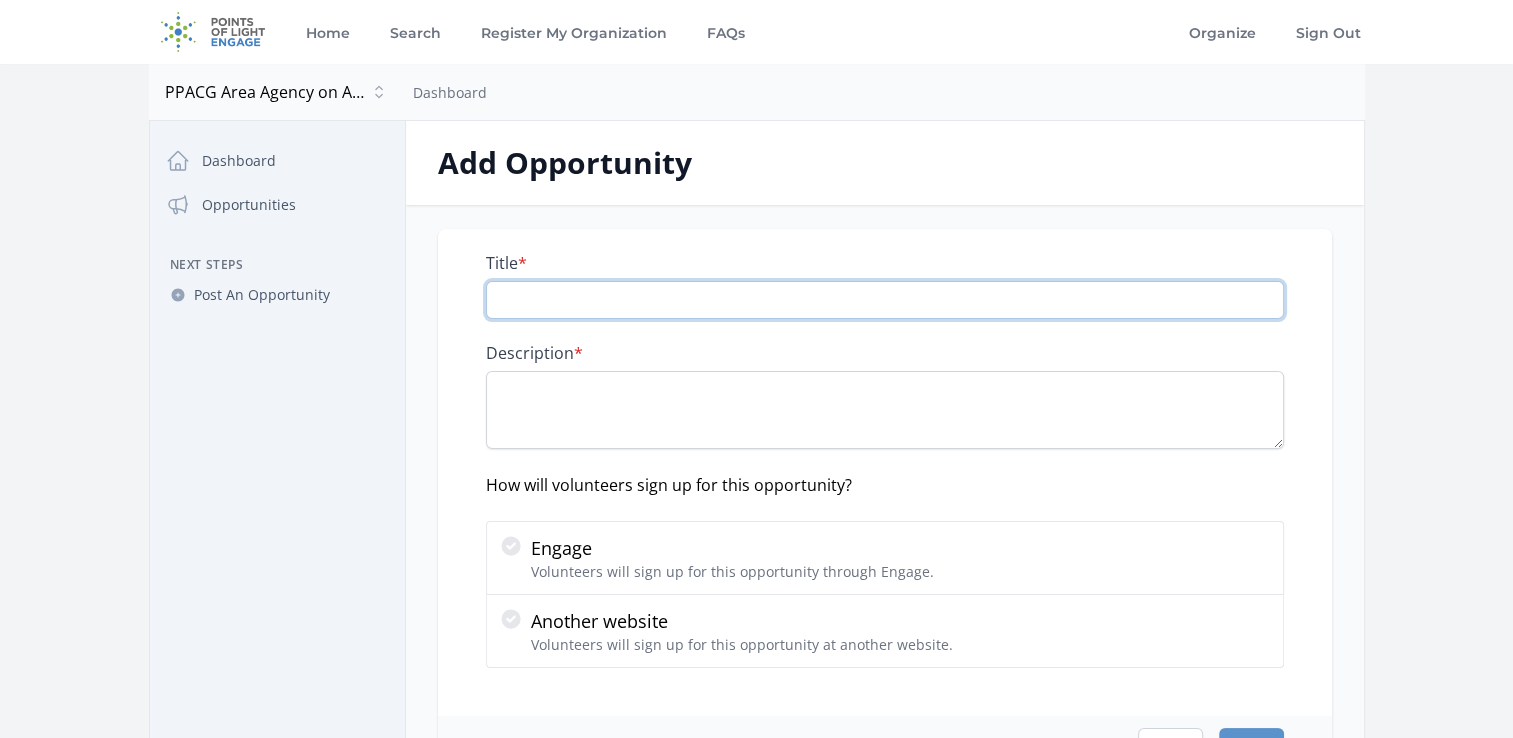 paste on "Safety Month for Security and Widefield" 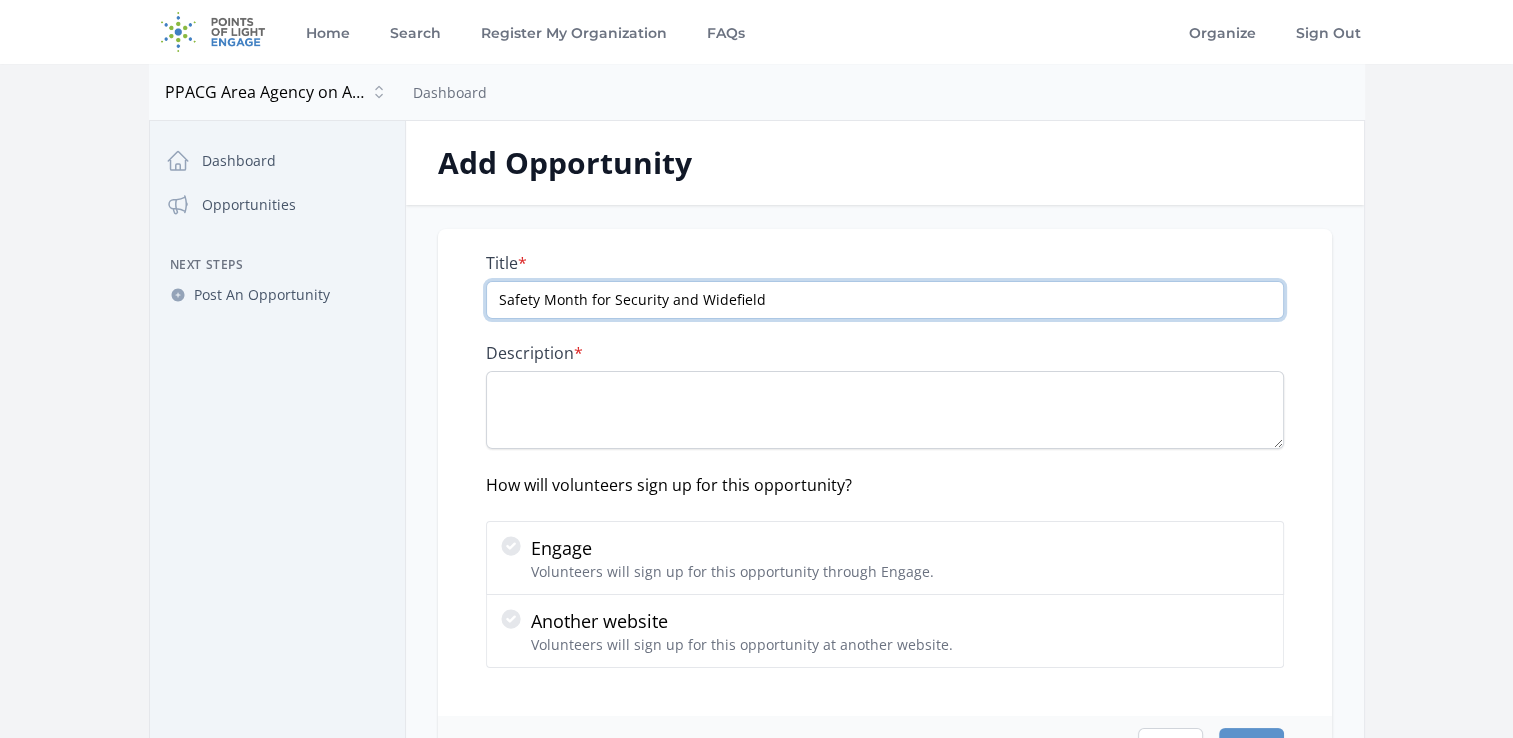 type on "Safety Month for Security and Widefield" 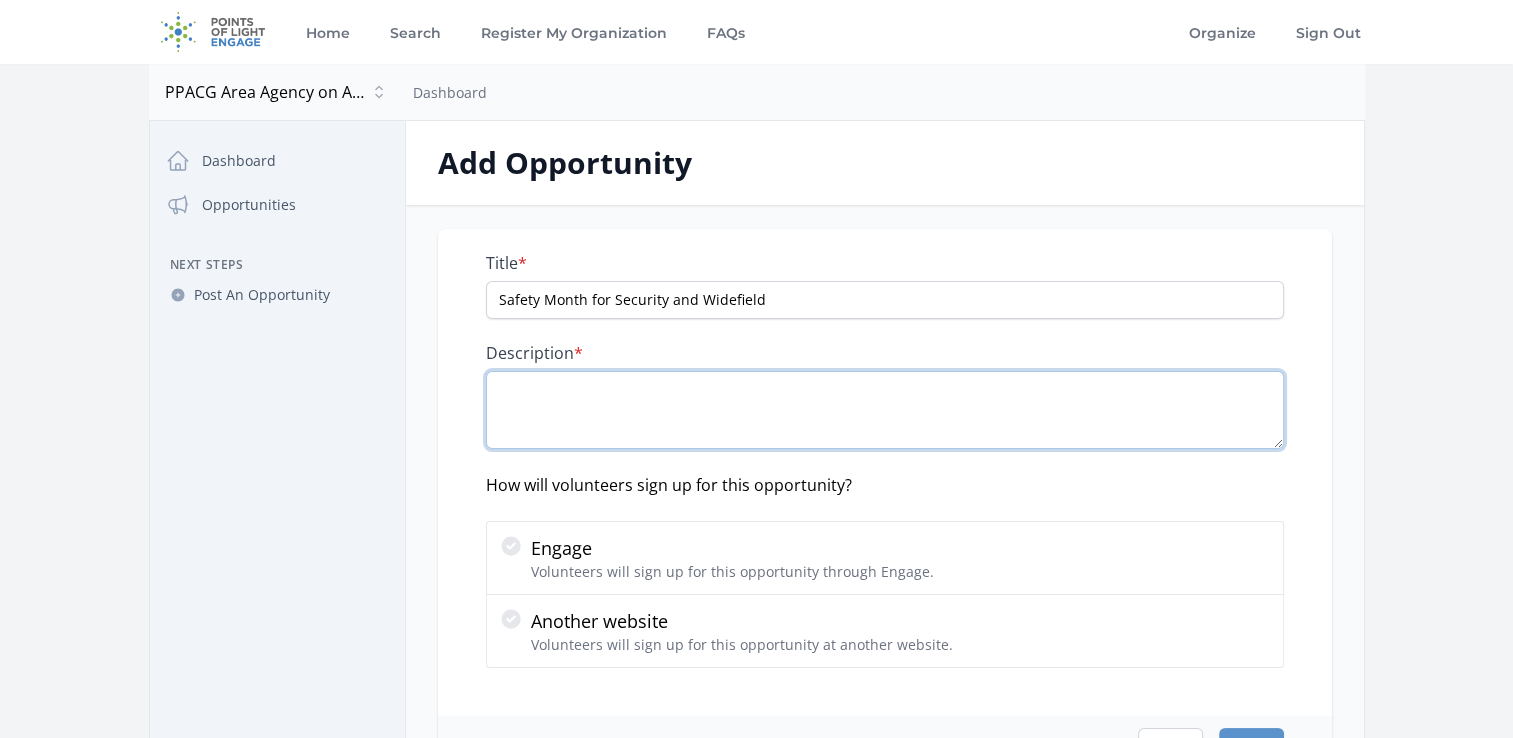 click on "Description  *" at bounding box center (885, 410) 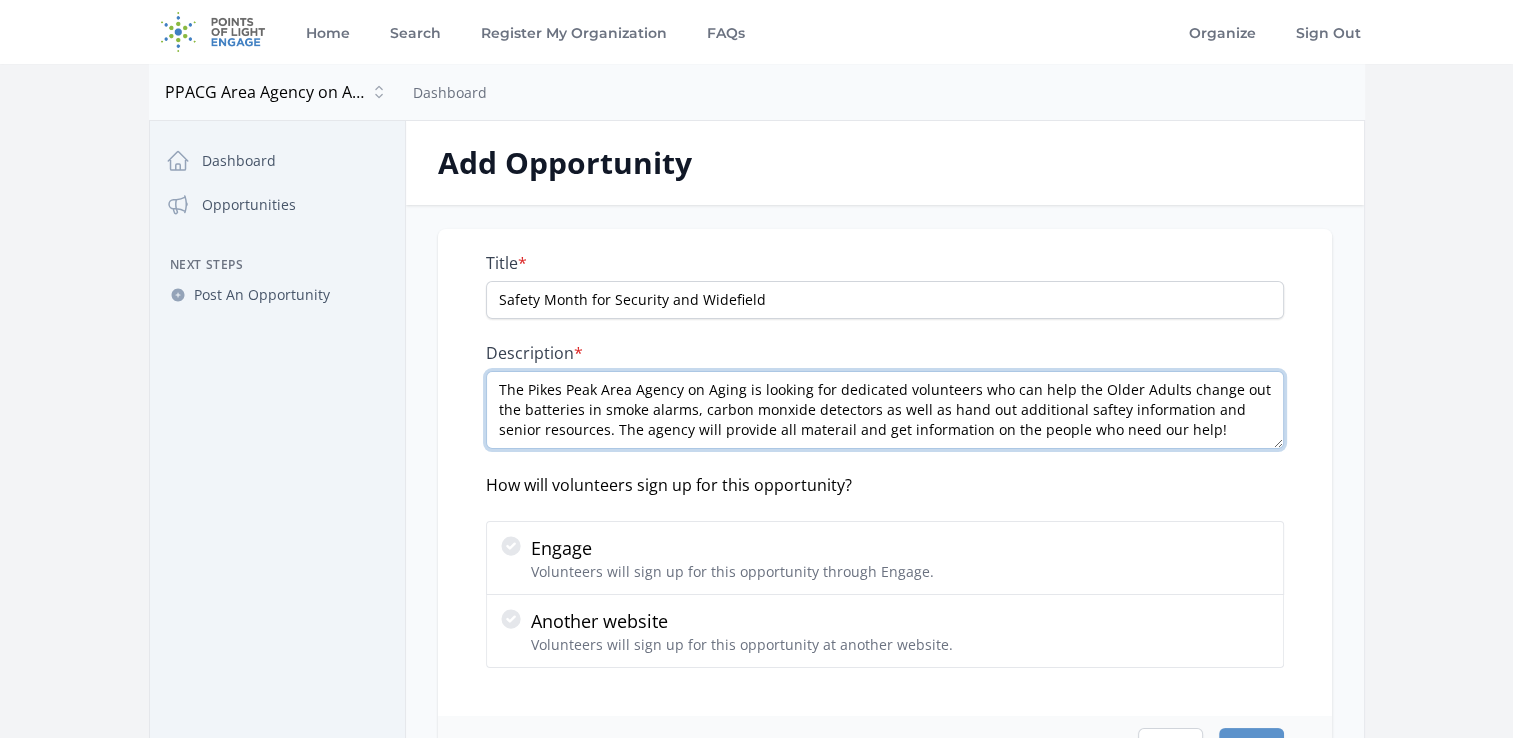 drag, startPoint x: 750, startPoint y: 416, endPoint x: 737, endPoint y: 412, distance: 13.601471 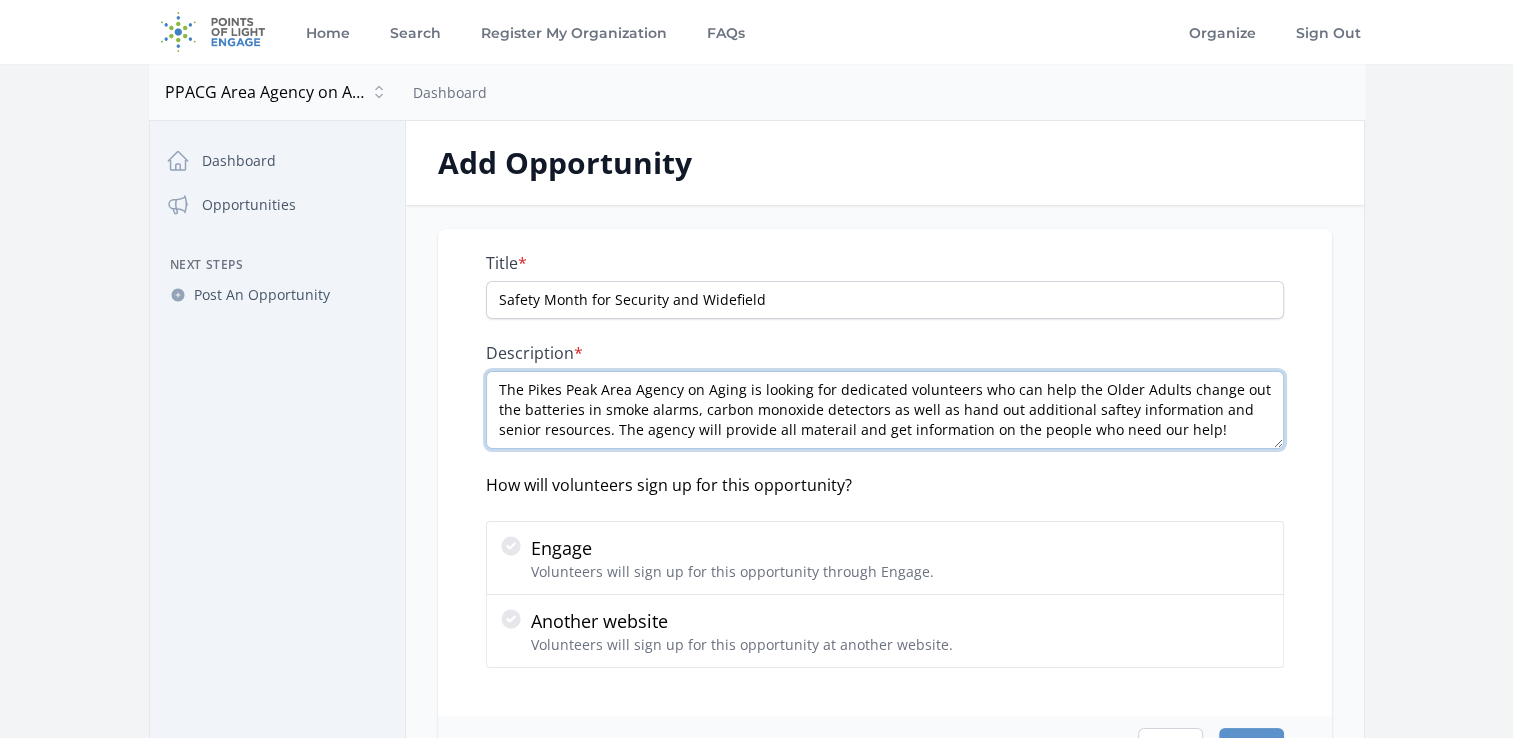 click on "The Pikes Peak Area Agency on Aging is looking for dedicated volunteers who can help the Older Adults change out the batteries in smoke alarms, carbon monoxide detectors as well as hand out additional saftey information and senior resources. The agency will provide all materail and get information on the people who need our help!" at bounding box center (885, 410) 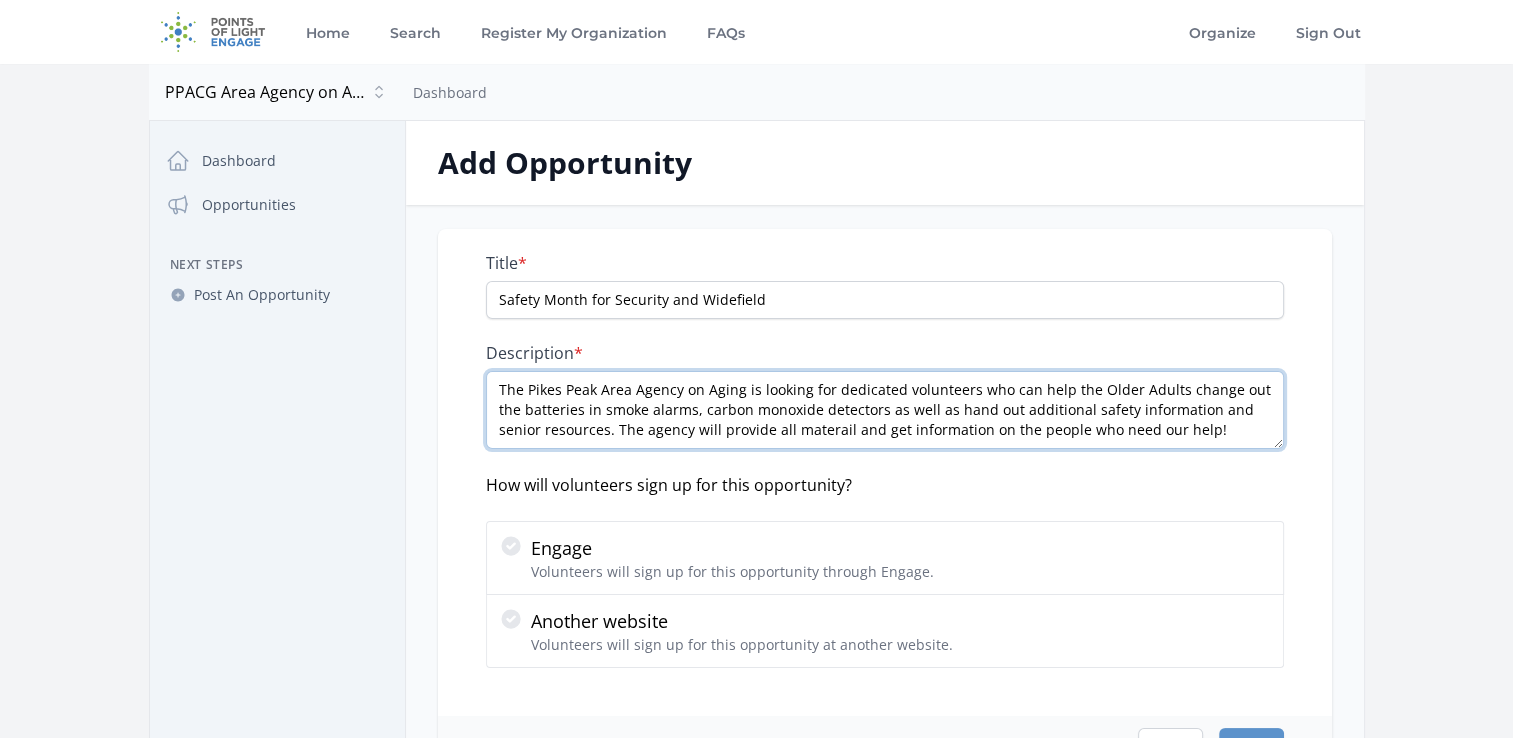 click on "The Pikes Peak Area Agency on Aging is looking for dedicated volunteers who can help the Older Adults change out the batteries in smoke alarms, carbon monoxide detectors as well as hand out additional safety information and senior resources. The agency will provide all materail and get information on the people who need our help!" at bounding box center [885, 410] 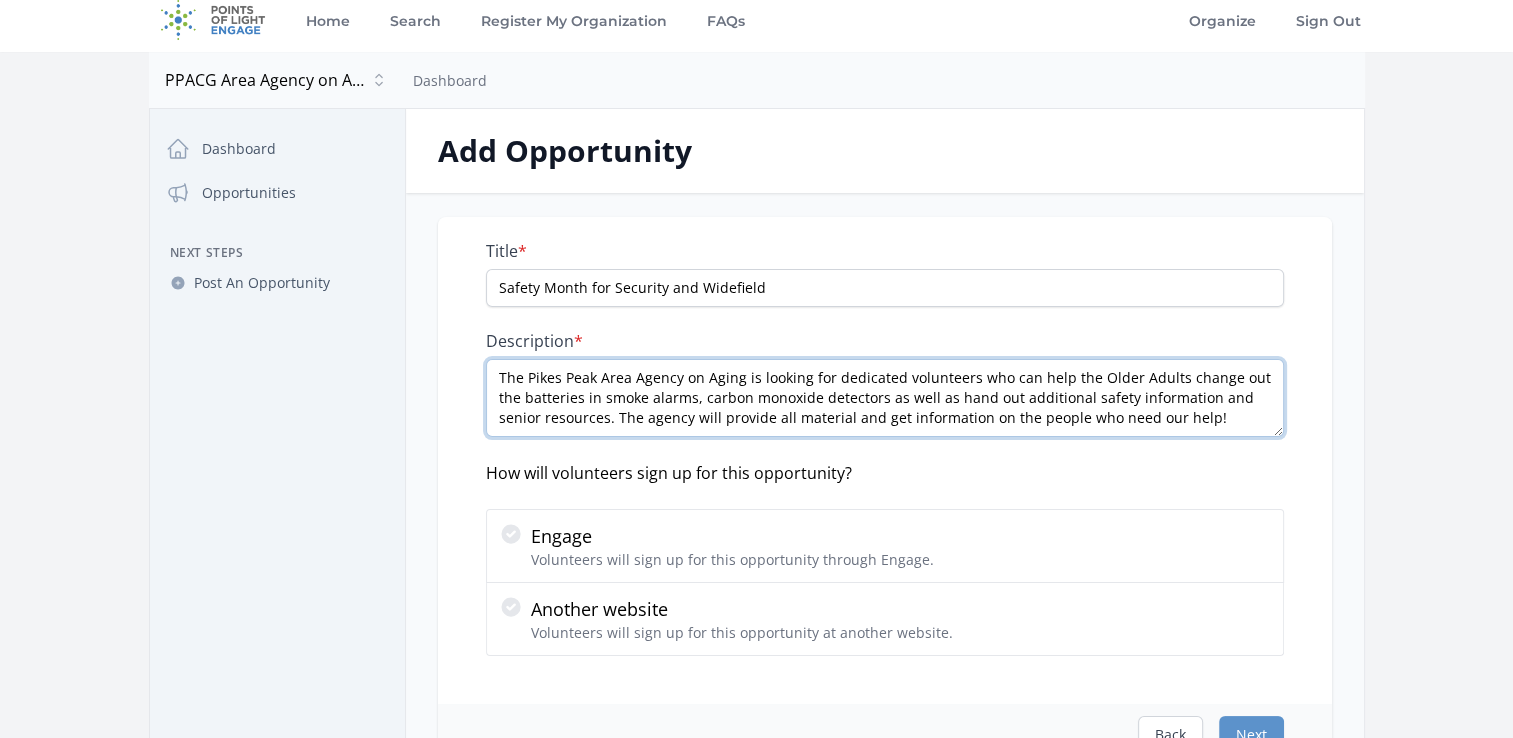 scroll, scrollTop: 0, scrollLeft: 0, axis: both 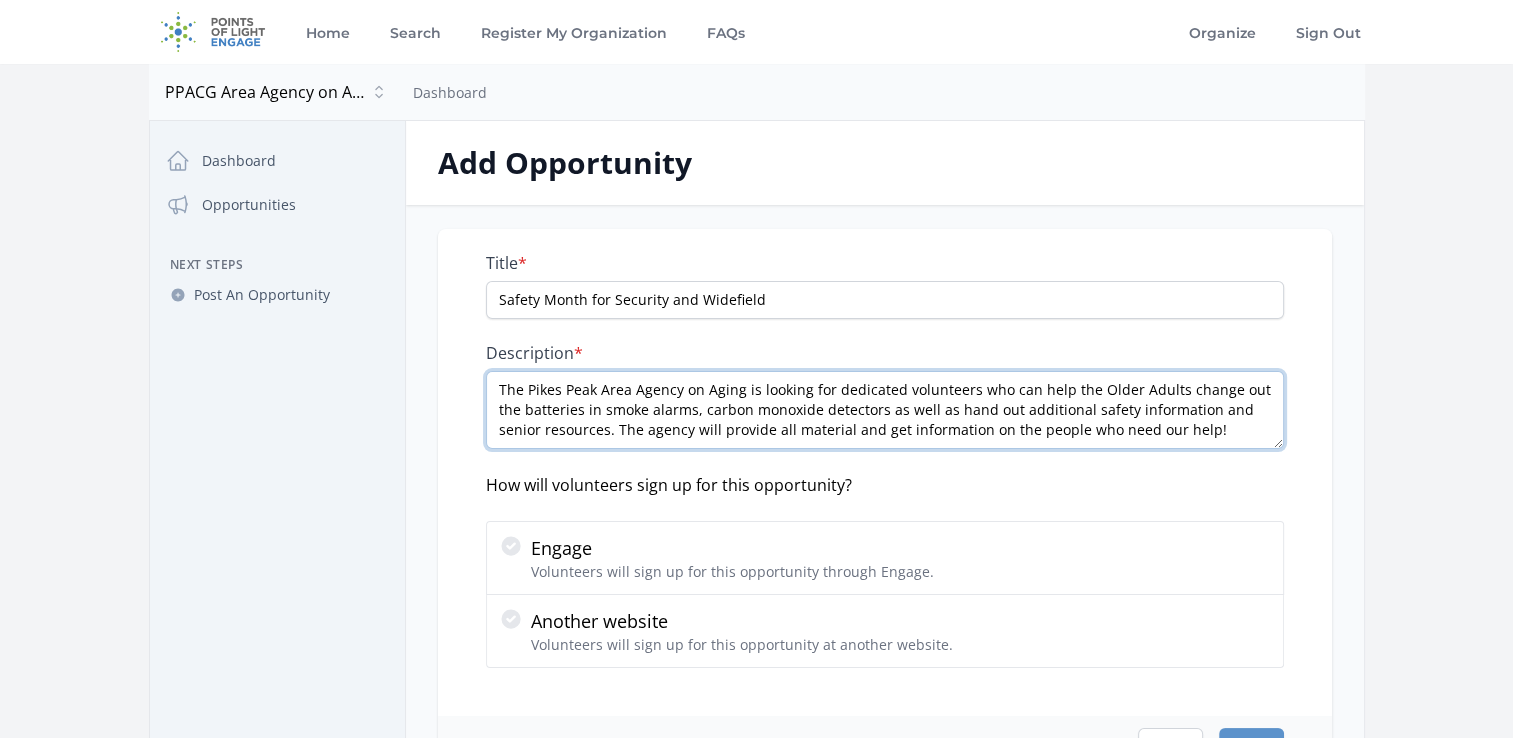 click on "The Pikes Peak Area Agency on Aging is looking for dedicated volunteers who can help the Older Adults change out the batteries in smoke alarms, carbon monoxide detectors as well as hand out additional safety information and senior resources. The agency will provide all material and get information on the people who need our help!" at bounding box center (885, 410) 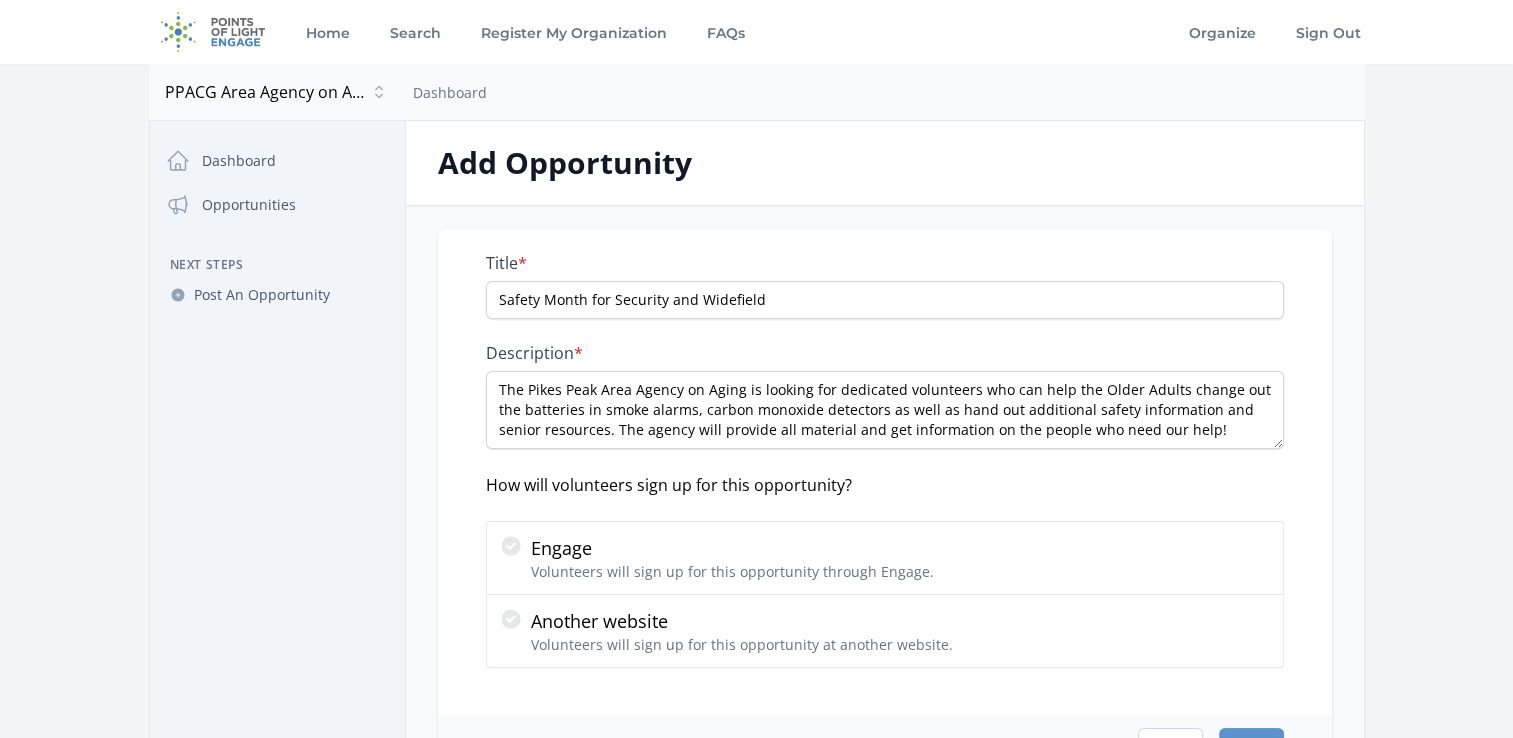 click on "Title  *
Safety Month for Security and Widefield
Description  *
The Pikes Peak Area Agency on Aging is looking for dedicated volunteers who can help the Older Adults change out the batteries in smoke alarms, carbon monoxide detectors as well as hand out additional safety information and senior resources. The agency will provide all material and get information on the people who need our help!
How will volunteers sign up for this opportunity?
Engage" at bounding box center [885, 460] 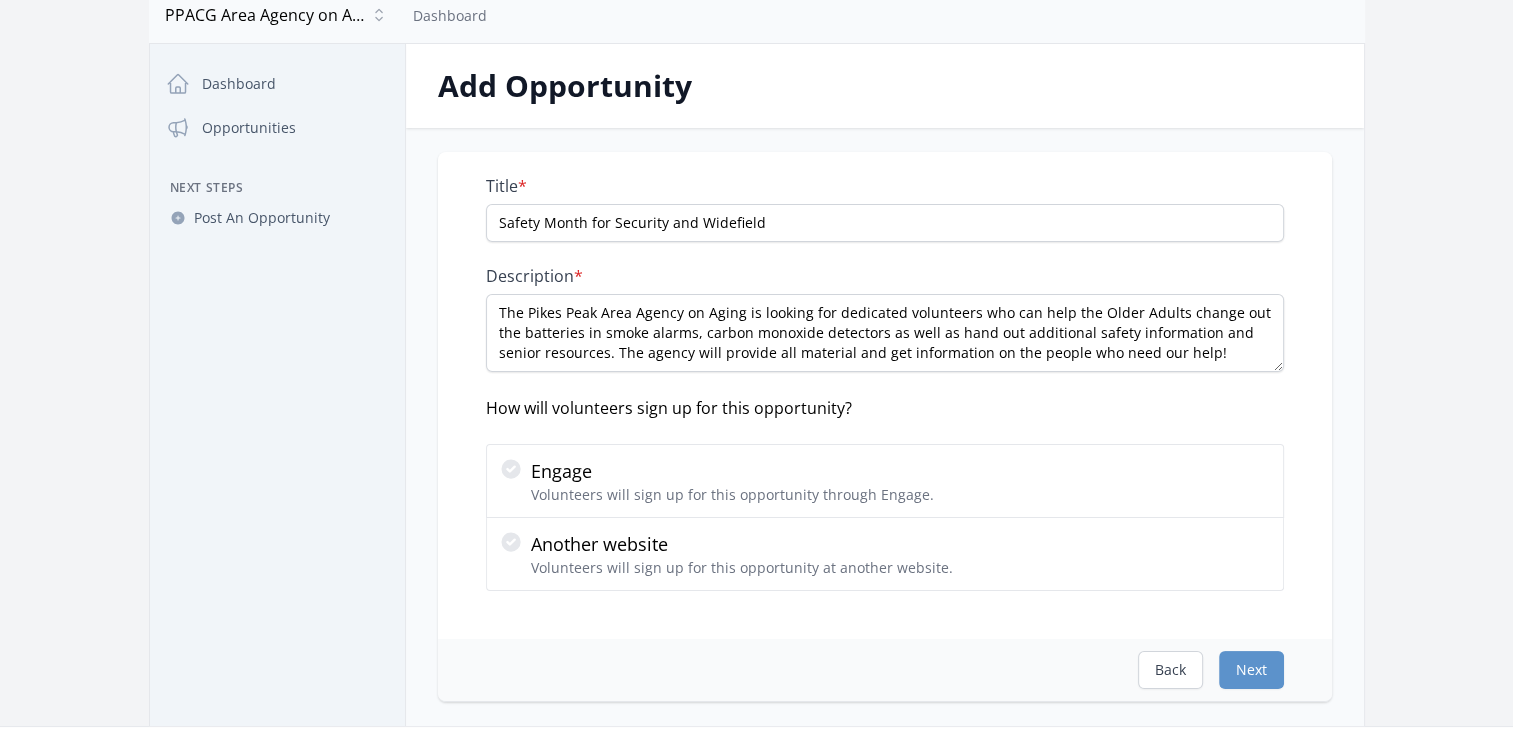 scroll, scrollTop: 200, scrollLeft: 0, axis: vertical 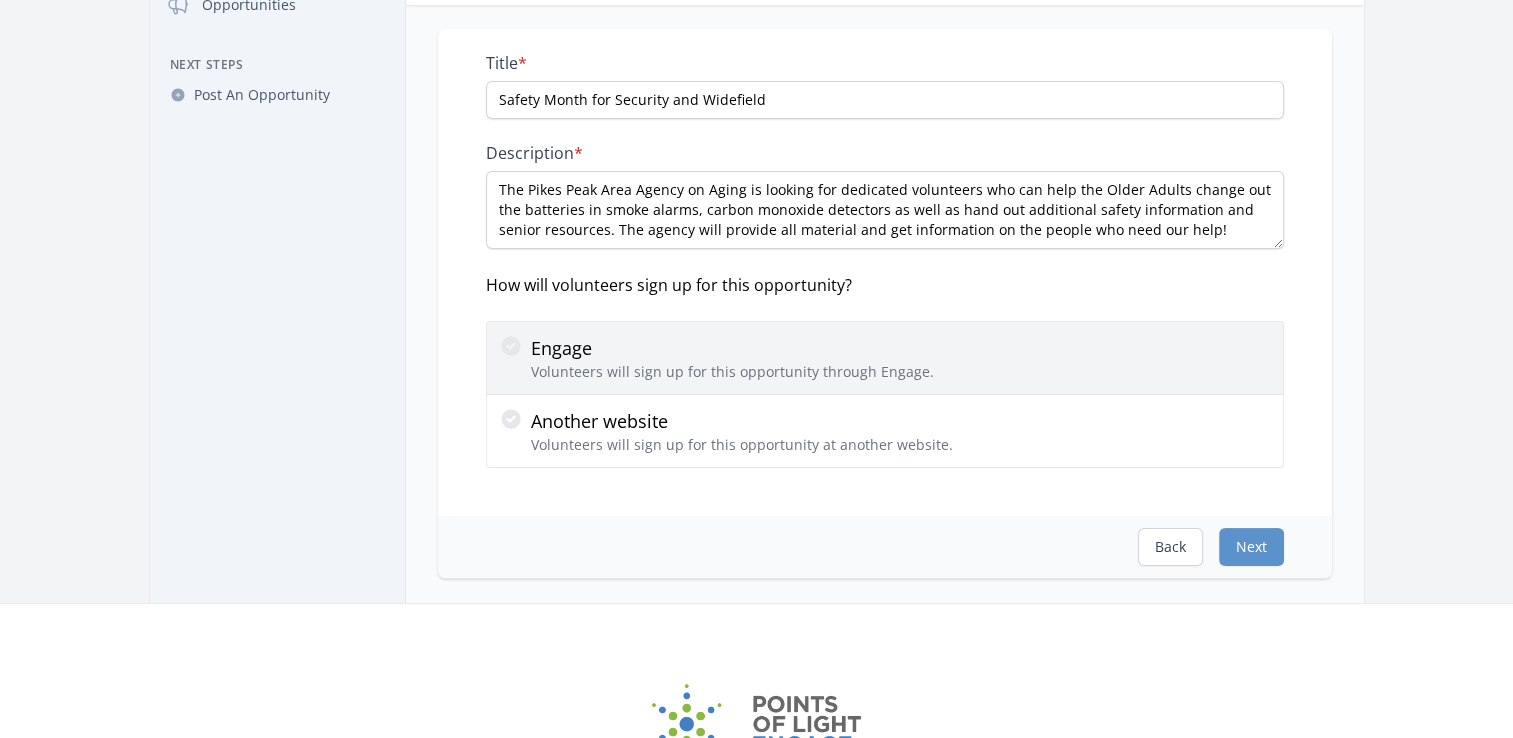 click on "Volunteers will sign up for this opportunity through Engage." at bounding box center [732, 372] 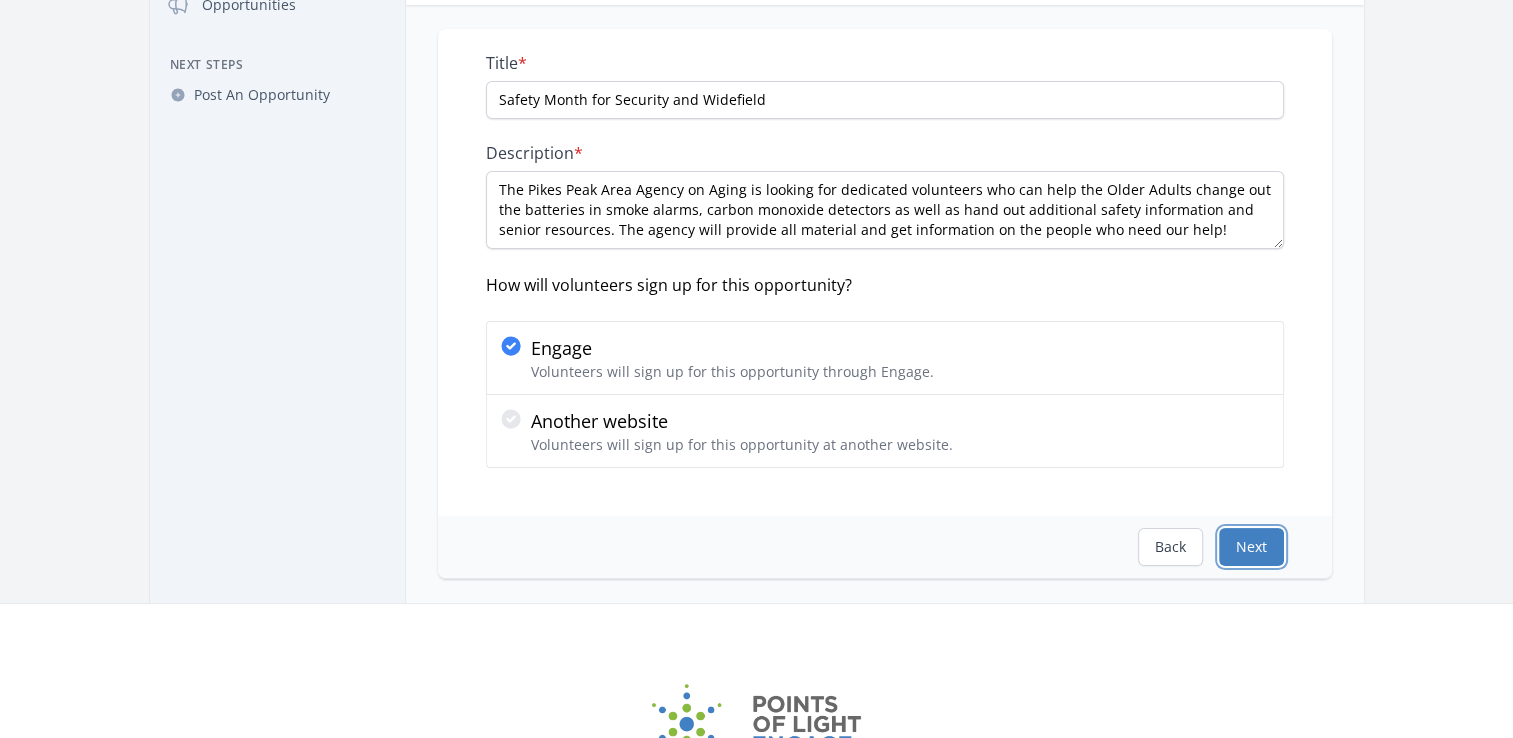 click on "Next" at bounding box center (1251, 547) 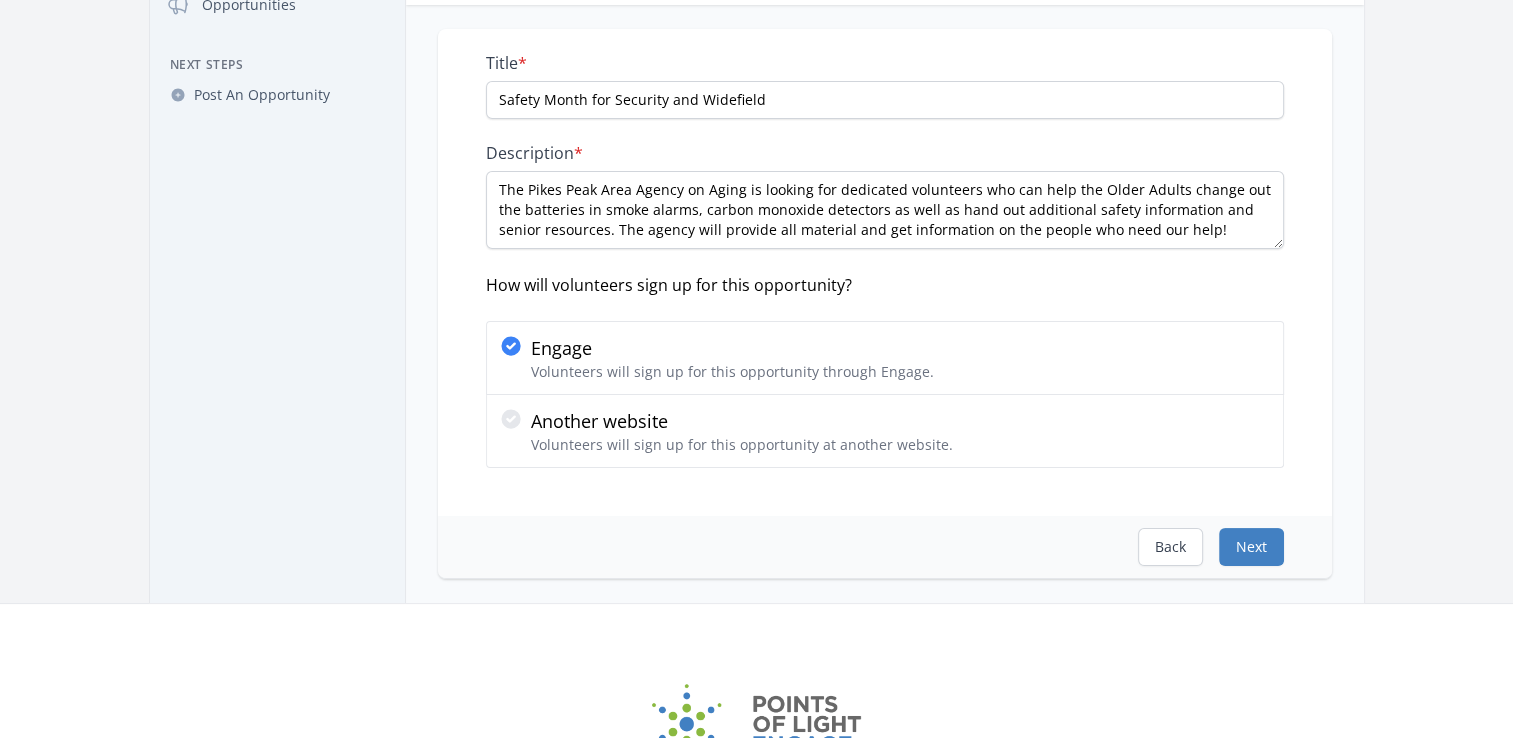 scroll, scrollTop: 0, scrollLeft: 0, axis: both 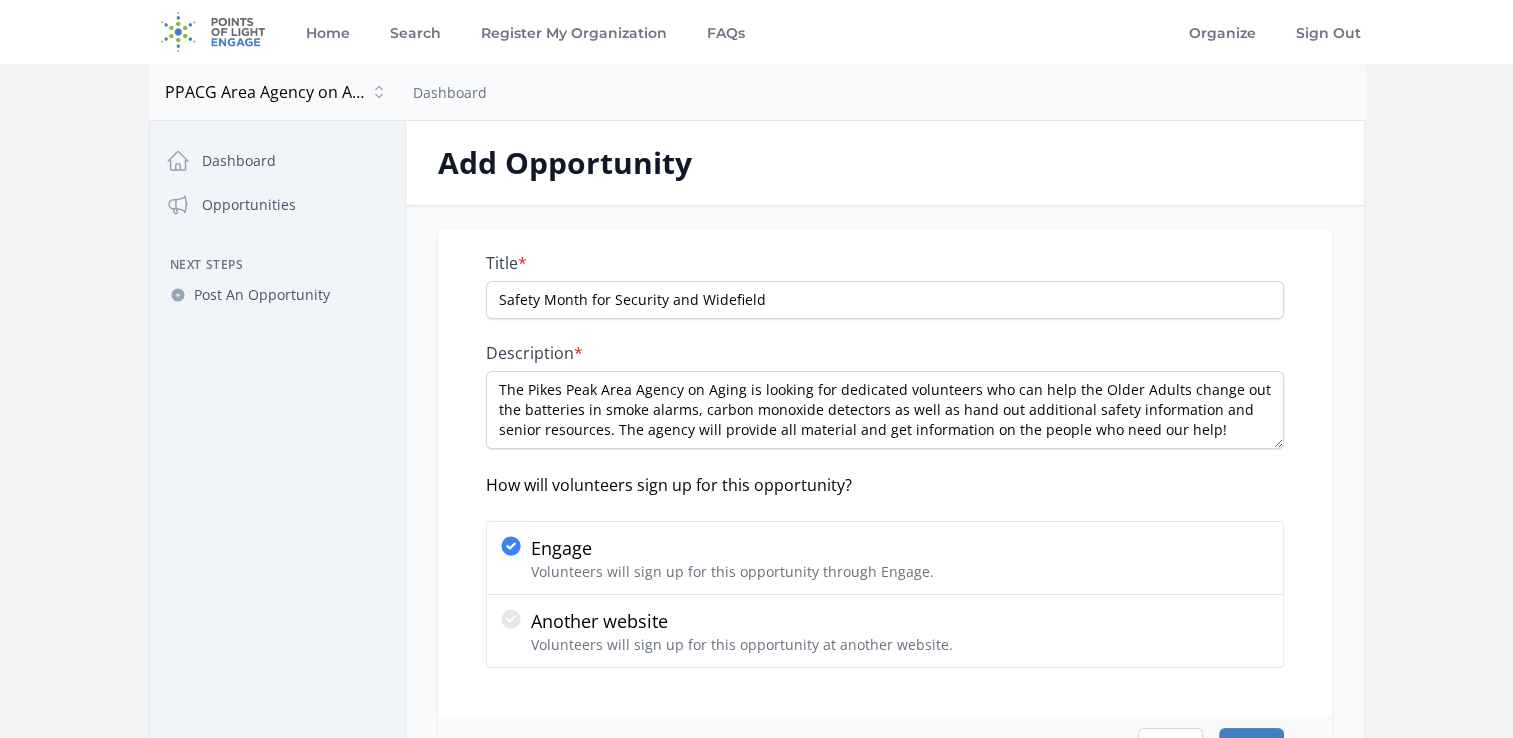 select on "US/Eastern" 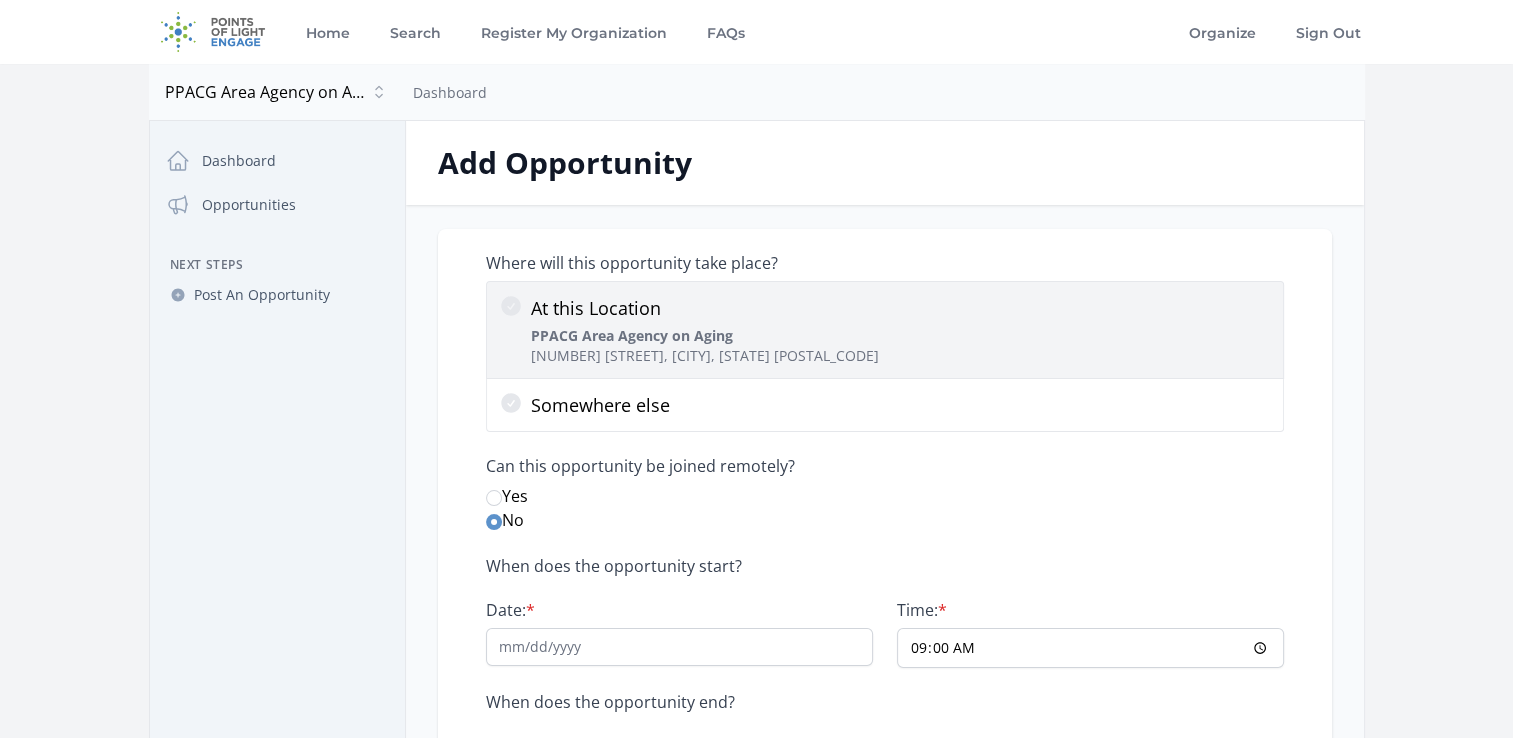 click on "At this Location
PPACG Area Agency on Aging
14 S Chestnut St, Colorado Springs, CO 80905" at bounding box center (885, 330) 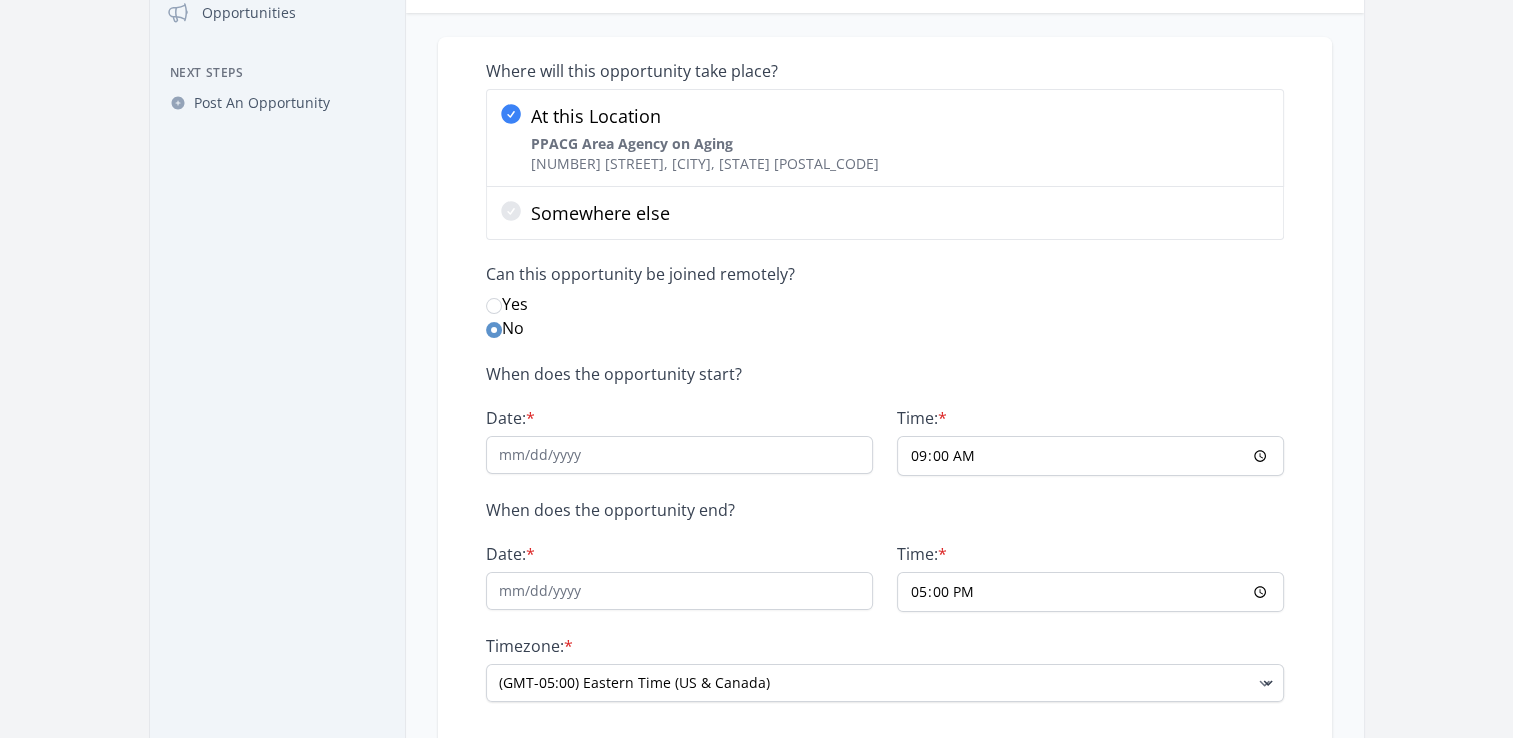 scroll, scrollTop: 300, scrollLeft: 0, axis: vertical 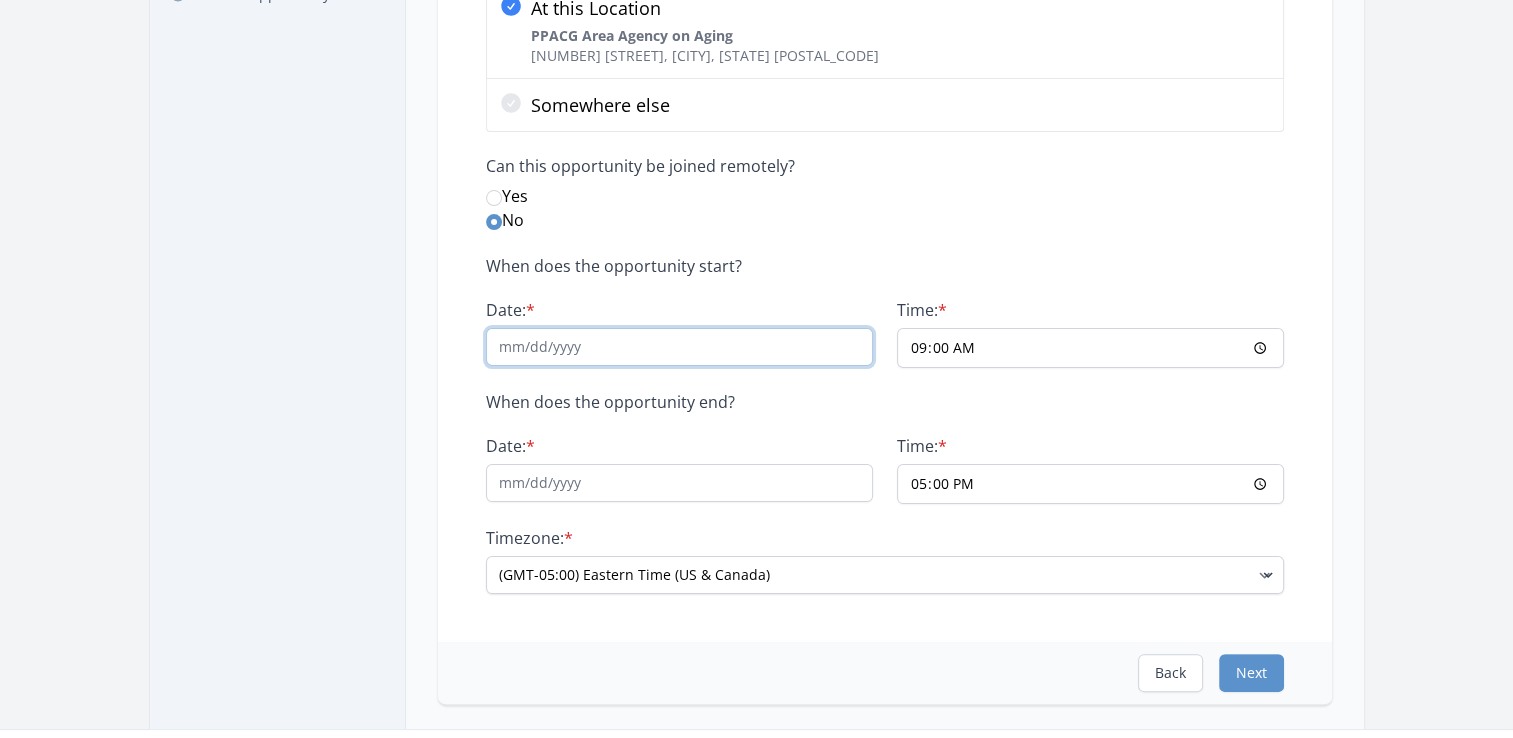 click on "Date:  *" at bounding box center (679, 347) 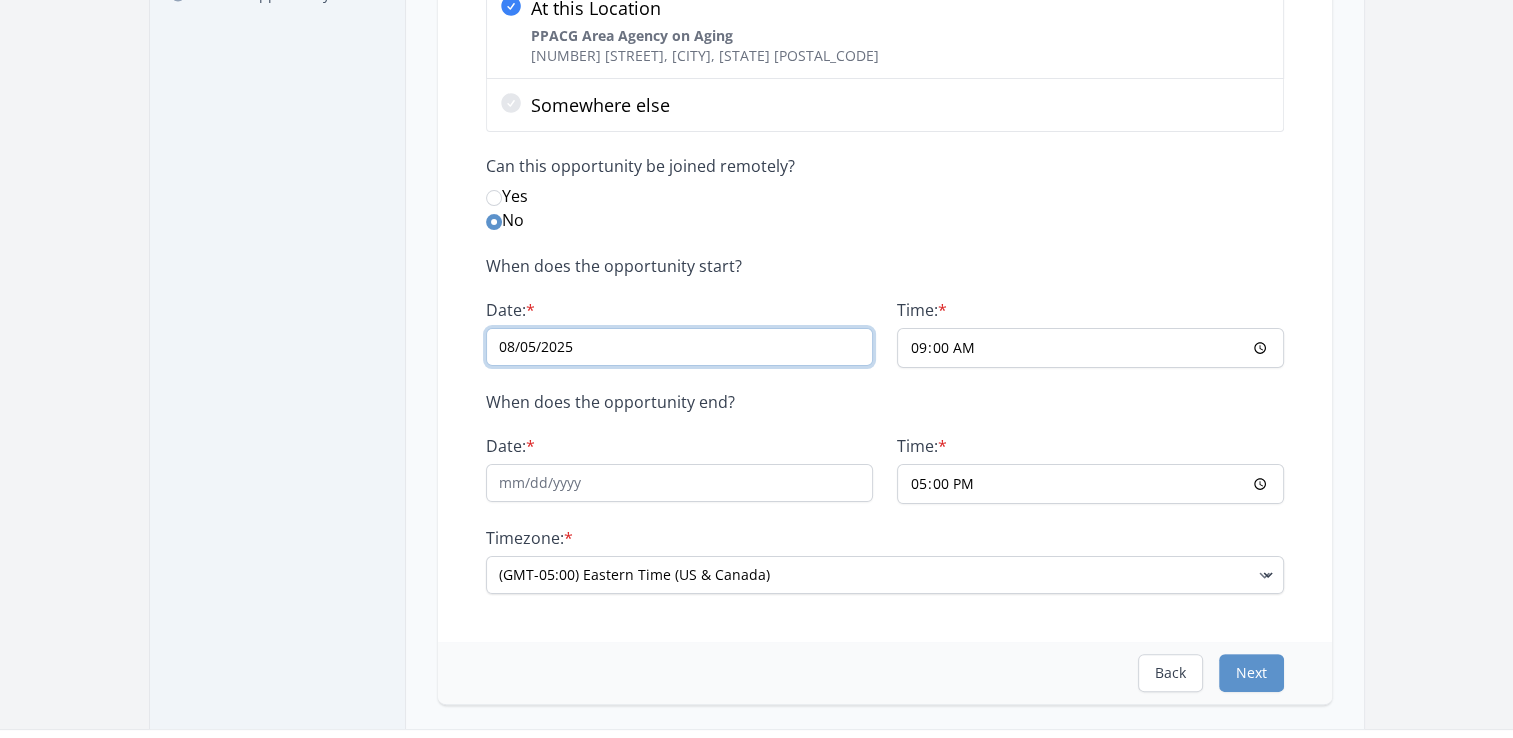 type on "08/05/2025" 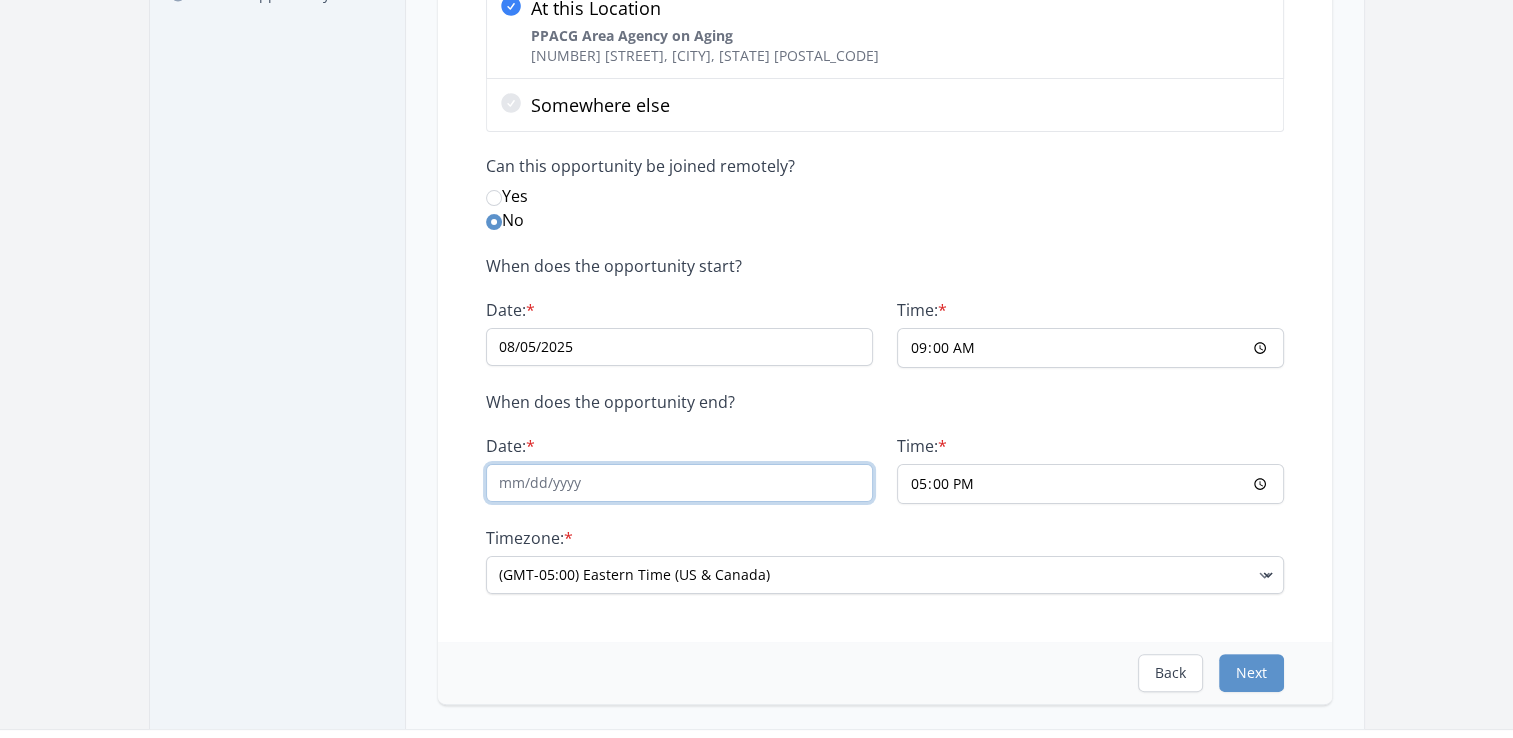 click on "Date:  *" at bounding box center [679, 483] 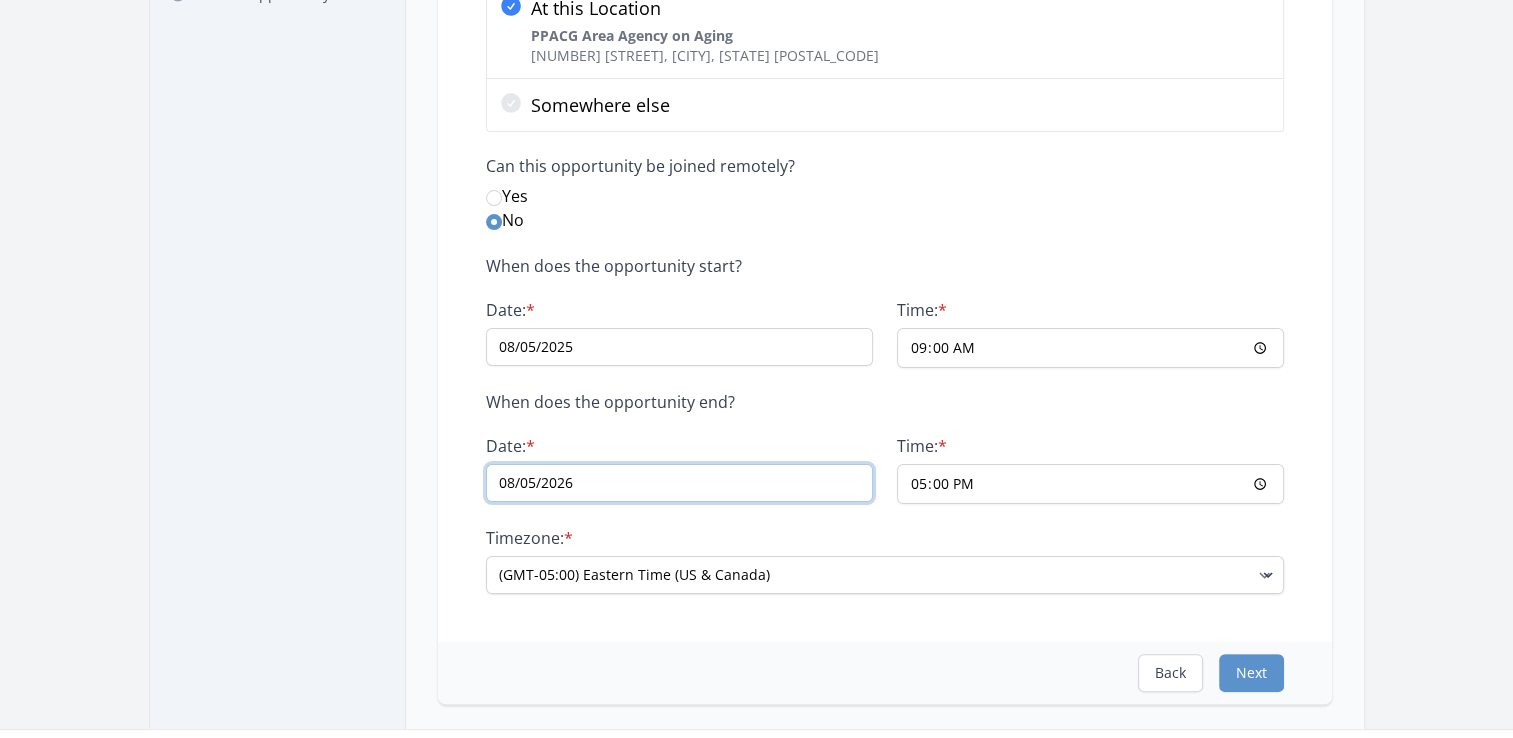 type on "08/05/2026" 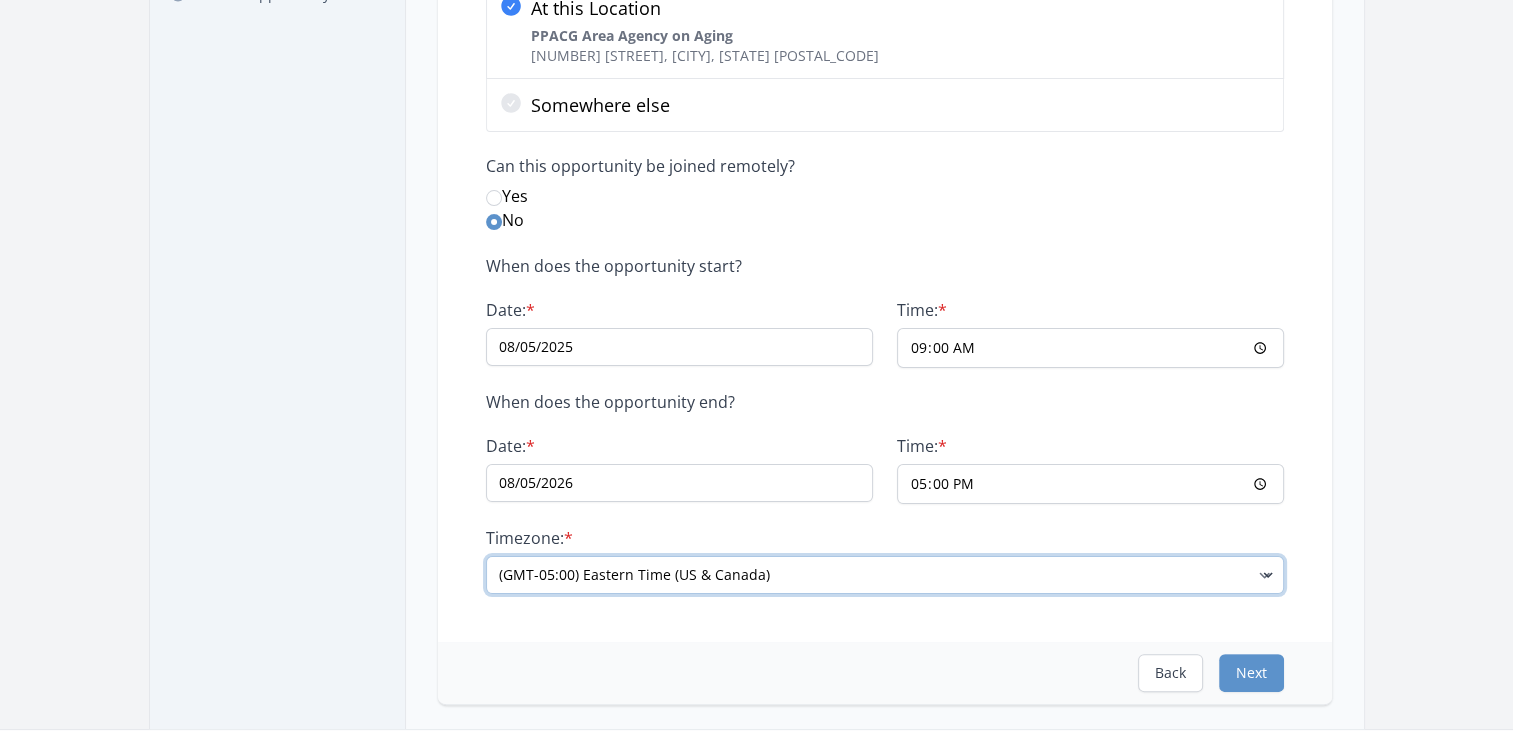 click on "(GMT-11:00) Samoa
(GMT-10:00) Hawaii
(GMT-09:00) Alaska
(GMT-08:00) Pacific Time (US & Canada)
(GMT-07:00) Arizona
(GMT-07:00) Mountain Time (US & Canada)
(GMT-06:00) Central Time (US & Canada)" at bounding box center (885, 575) 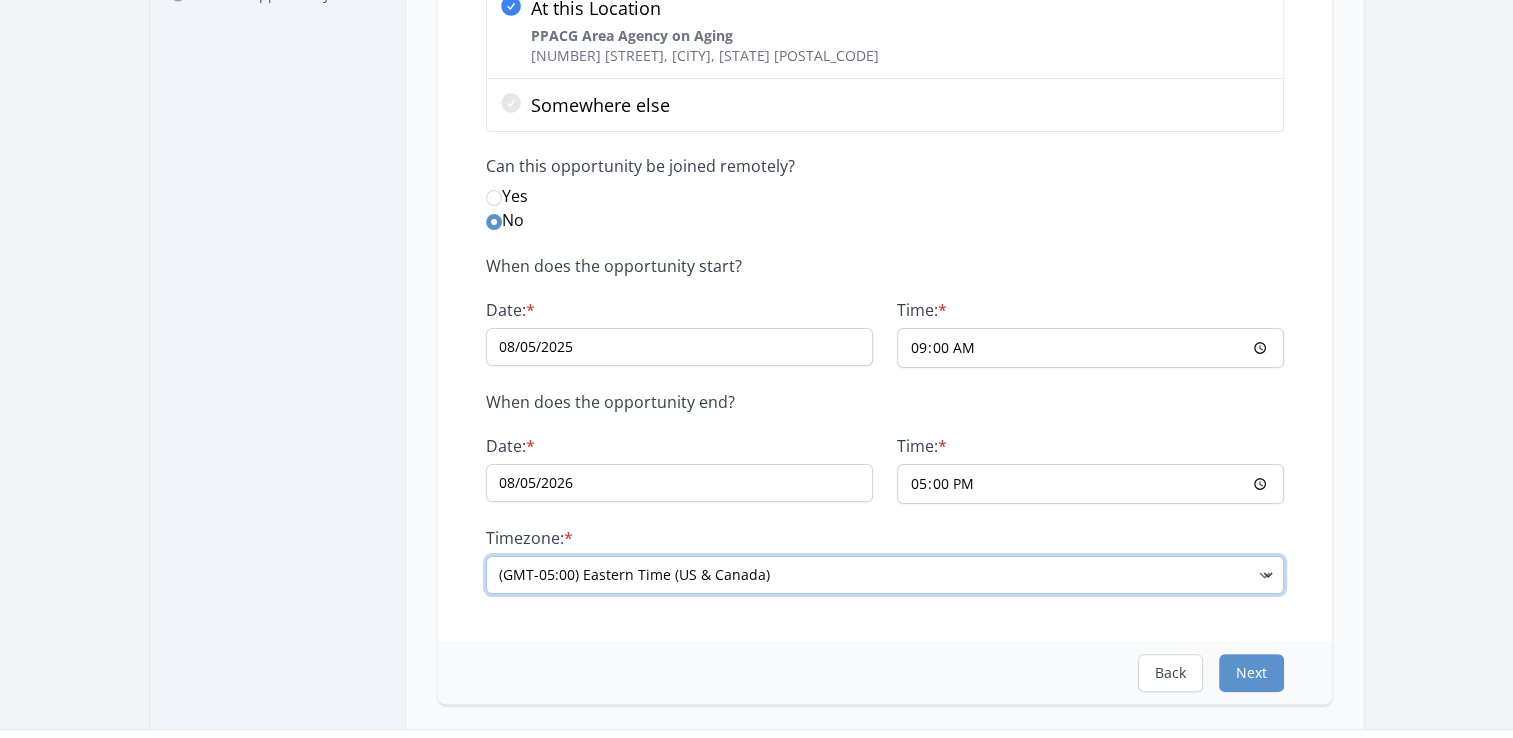 select on "US/Mountain" 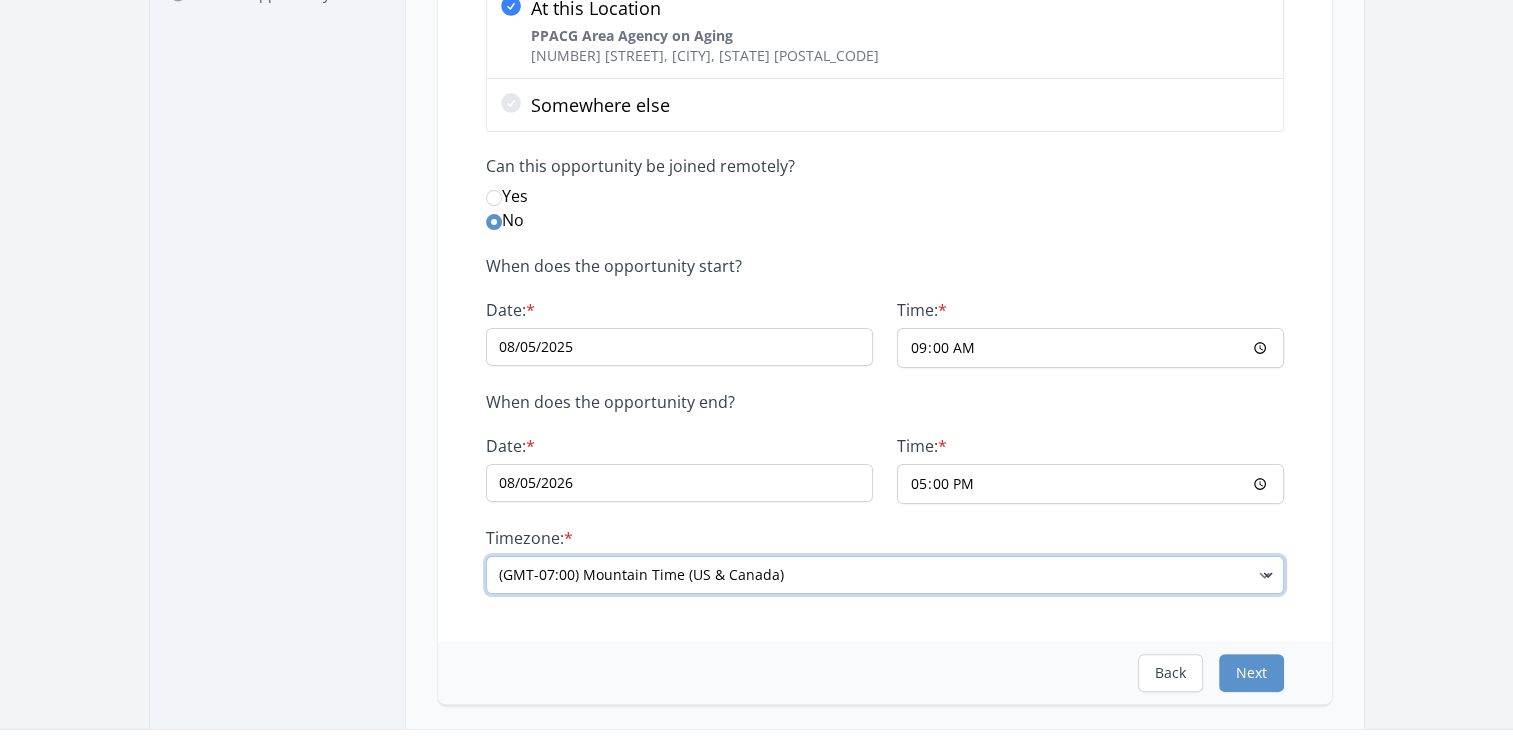 click on "(GMT-11:00) Samoa
(GMT-10:00) Hawaii
(GMT-09:00) Alaska
(GMT-08:00) Pacific Time (US & Canada)
(GMT-07:00) Arizona
(GMT-07:00) Mountain Time (US & Canada)
(GMT-06:00) Central Time (US & Canada)" at bounding box center (885, 575) 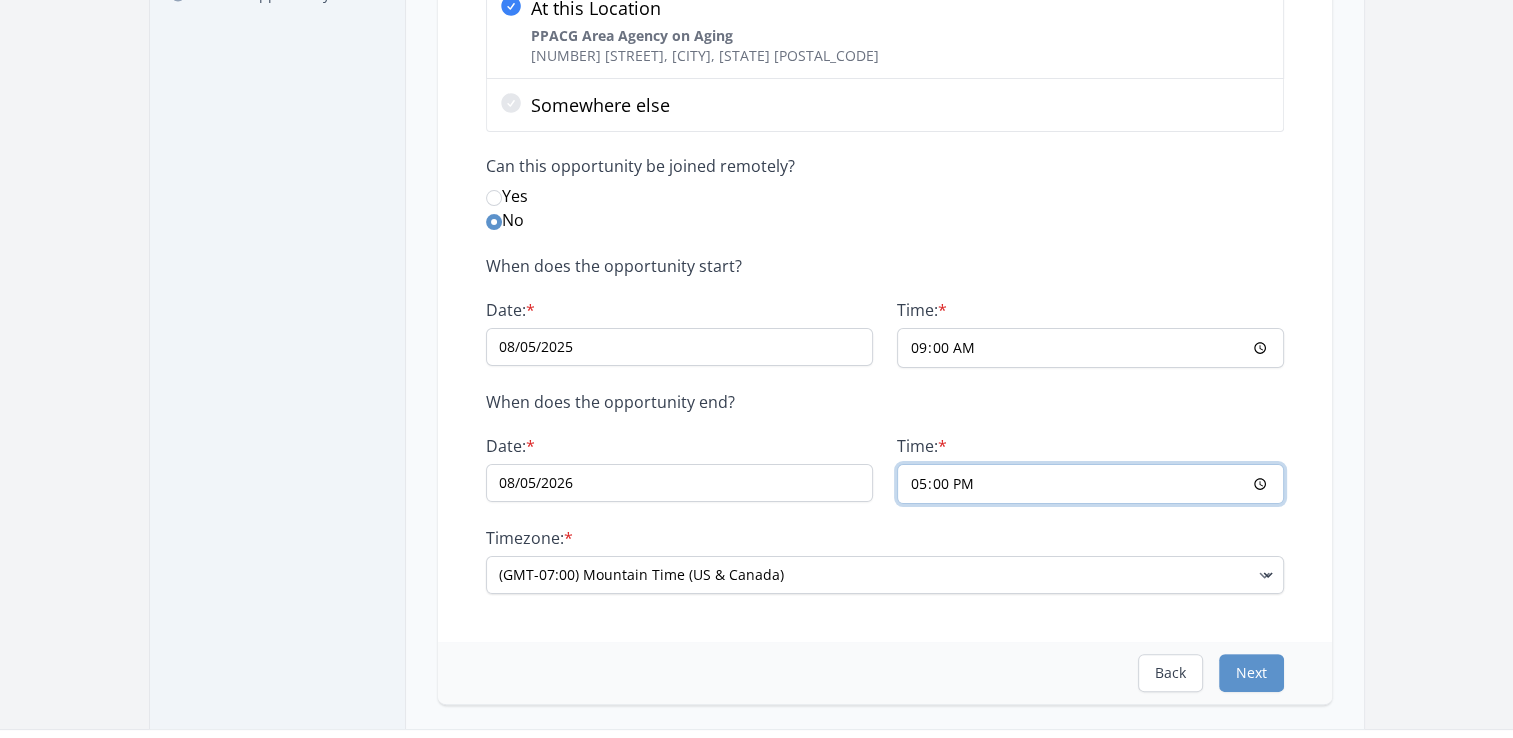 click on "17:00" at bounding box center [1090, 484] 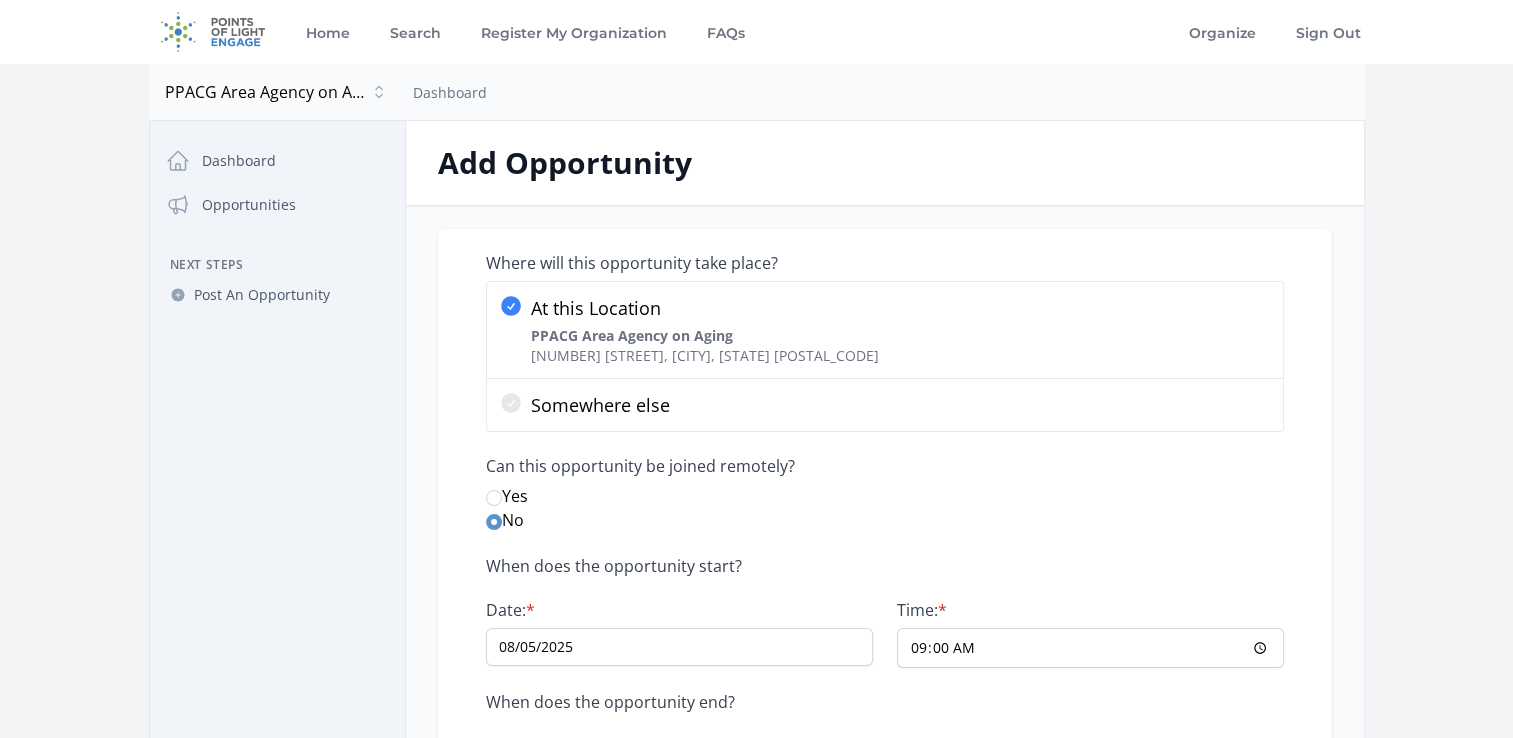 scroll, scrollTop: 0, scrollLeft: 0, axis: both 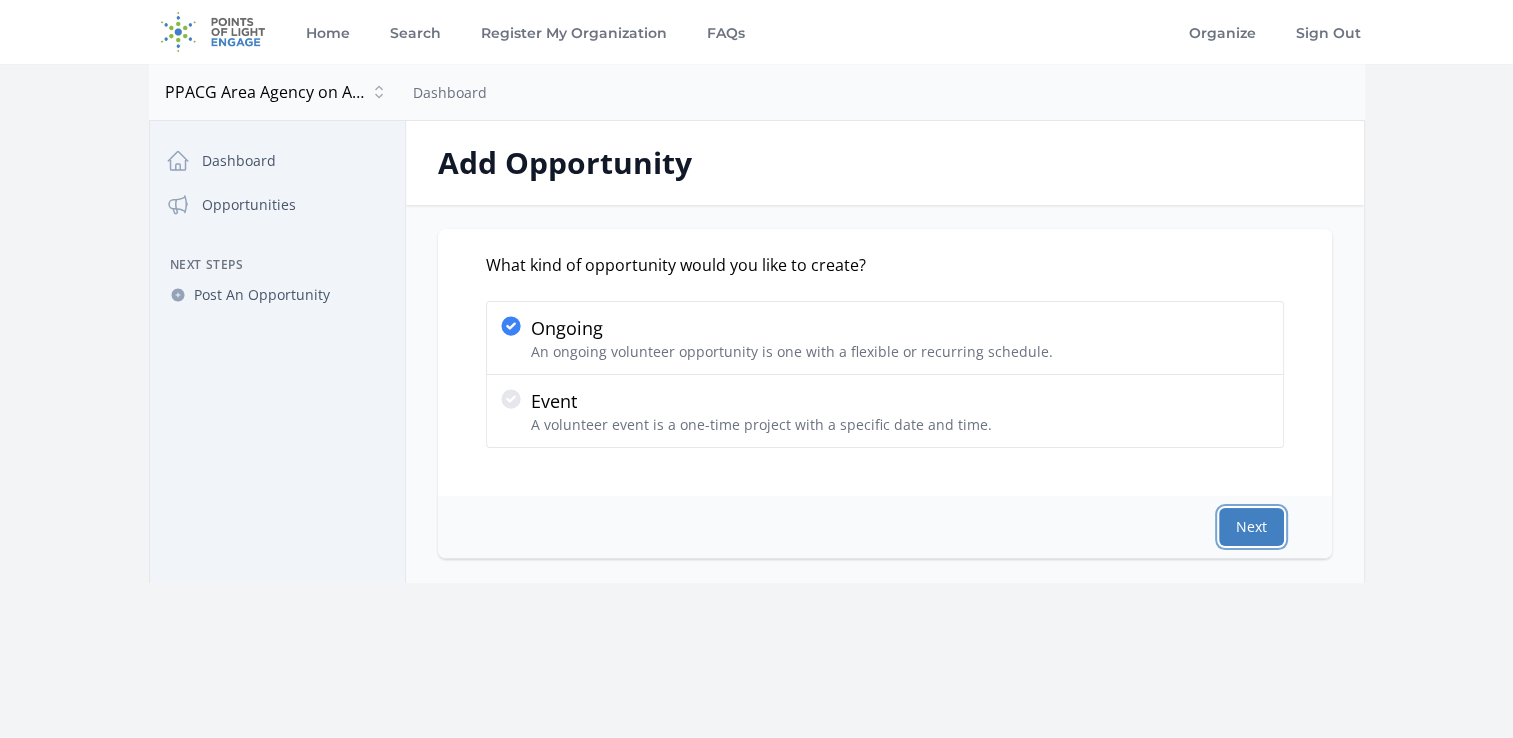 click on "Next" at bounding box center (1251, 527) 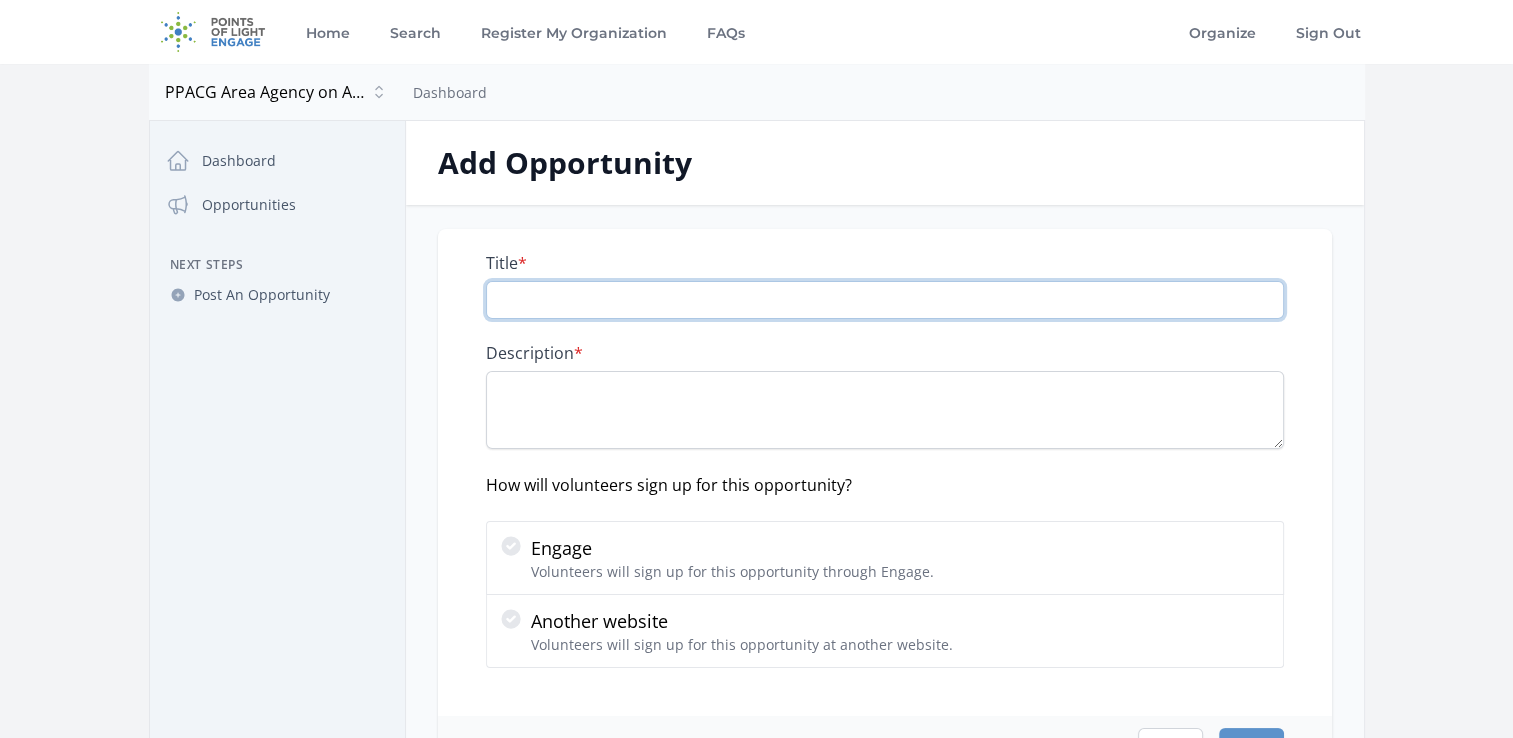 click on "Title  *" at bounding box center (885, 300) 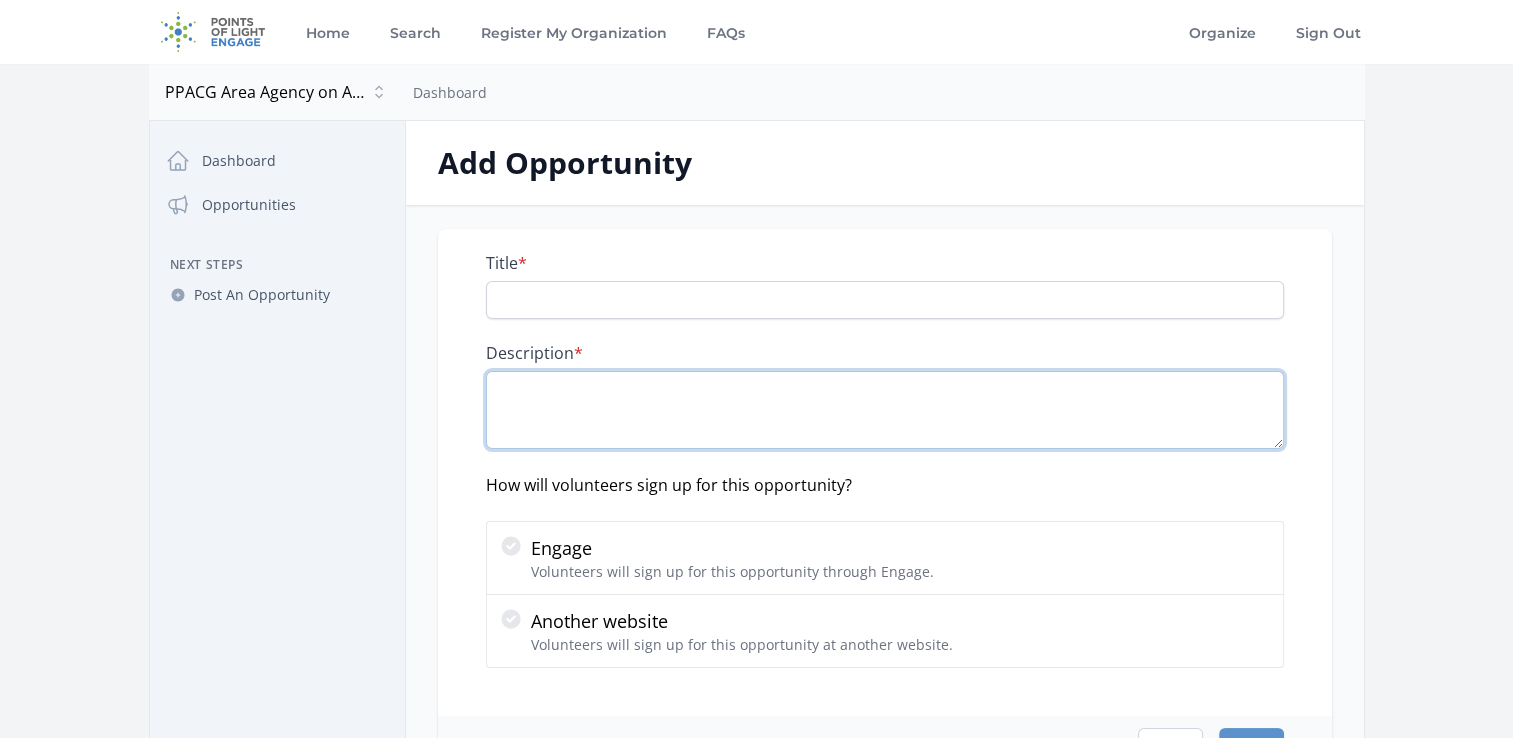 drag, startPoint x: 556, startPoint y: 304, endPoint x: 495, endPoint y: 396, distance: 110.38569 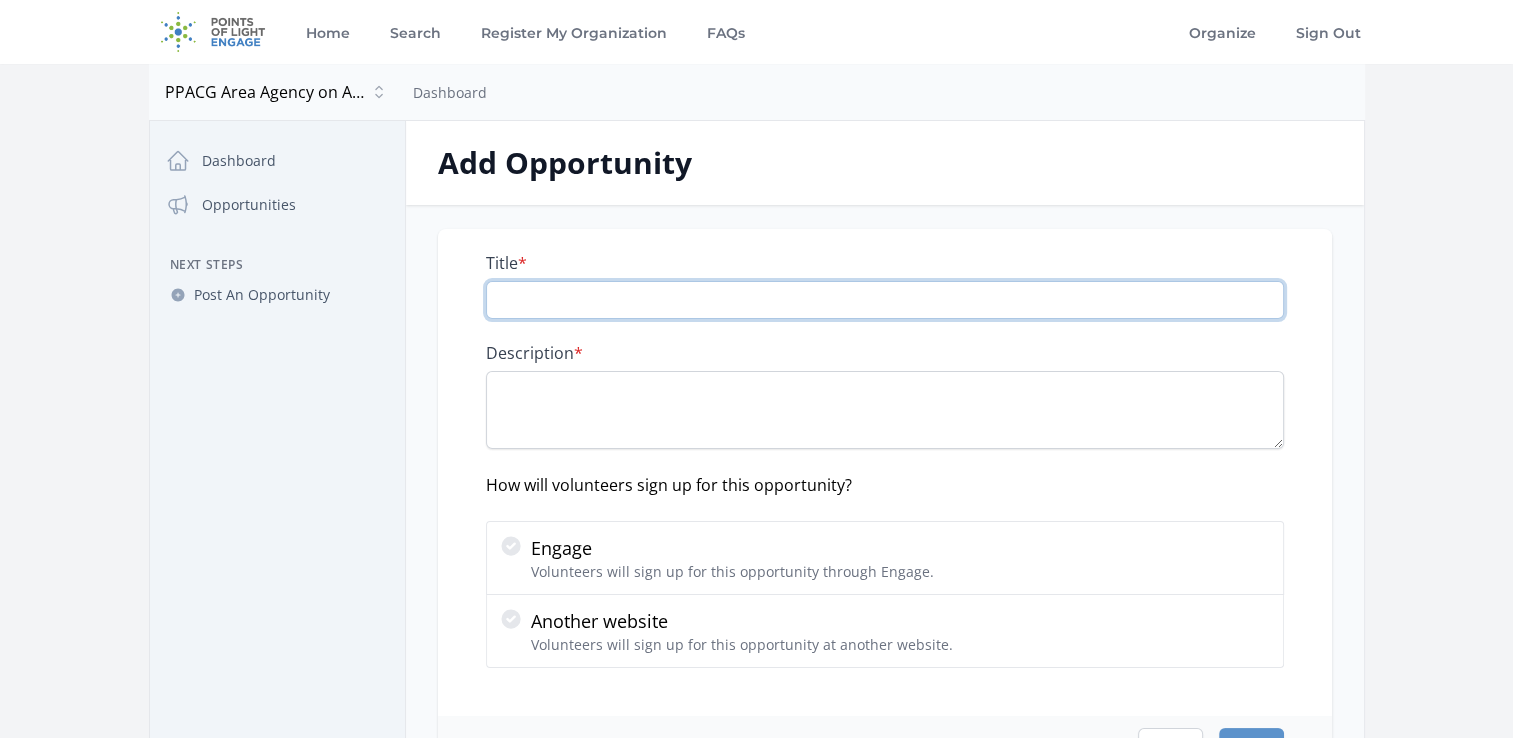 paste on "Safety Month for Security and Widefield" 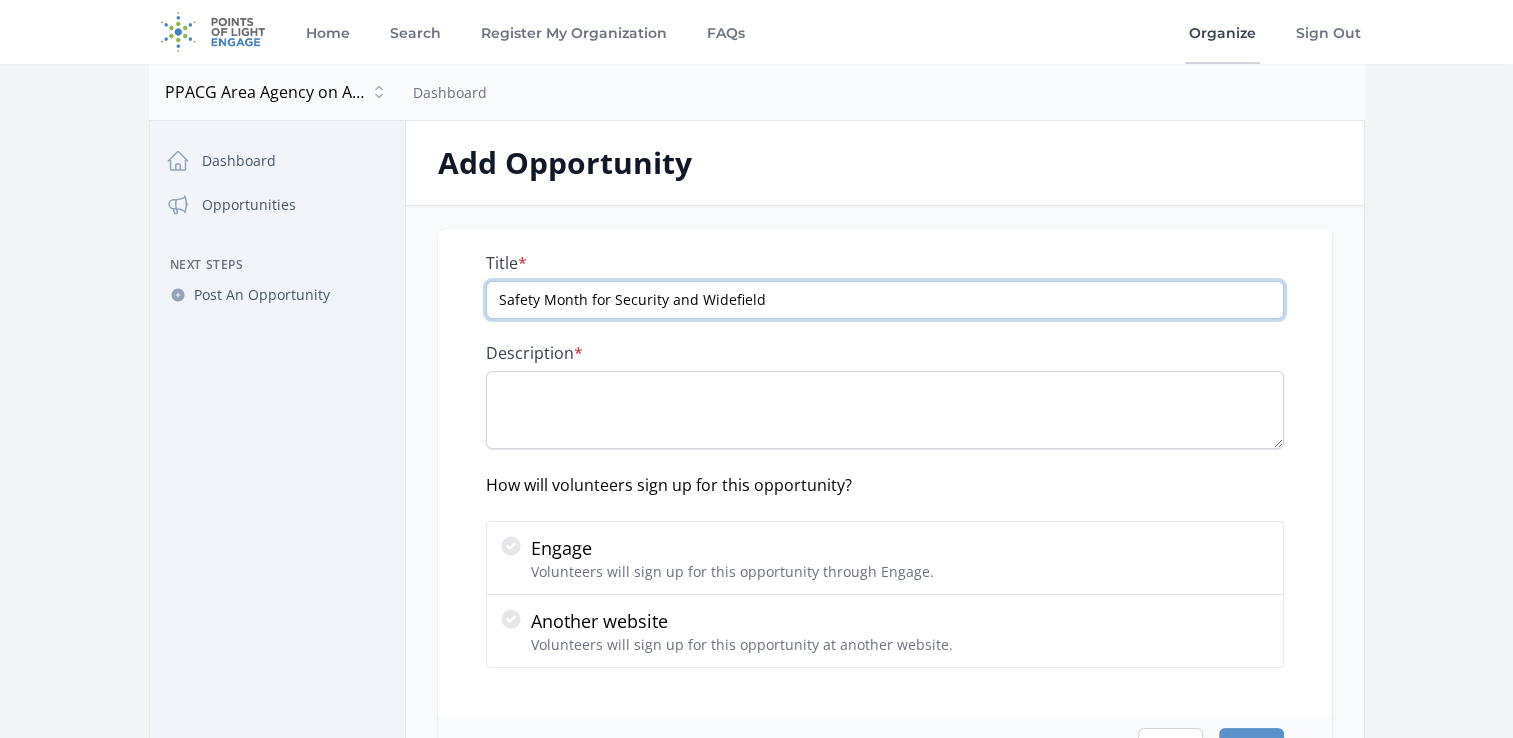 type on "Safety Month for Security and Widefield" 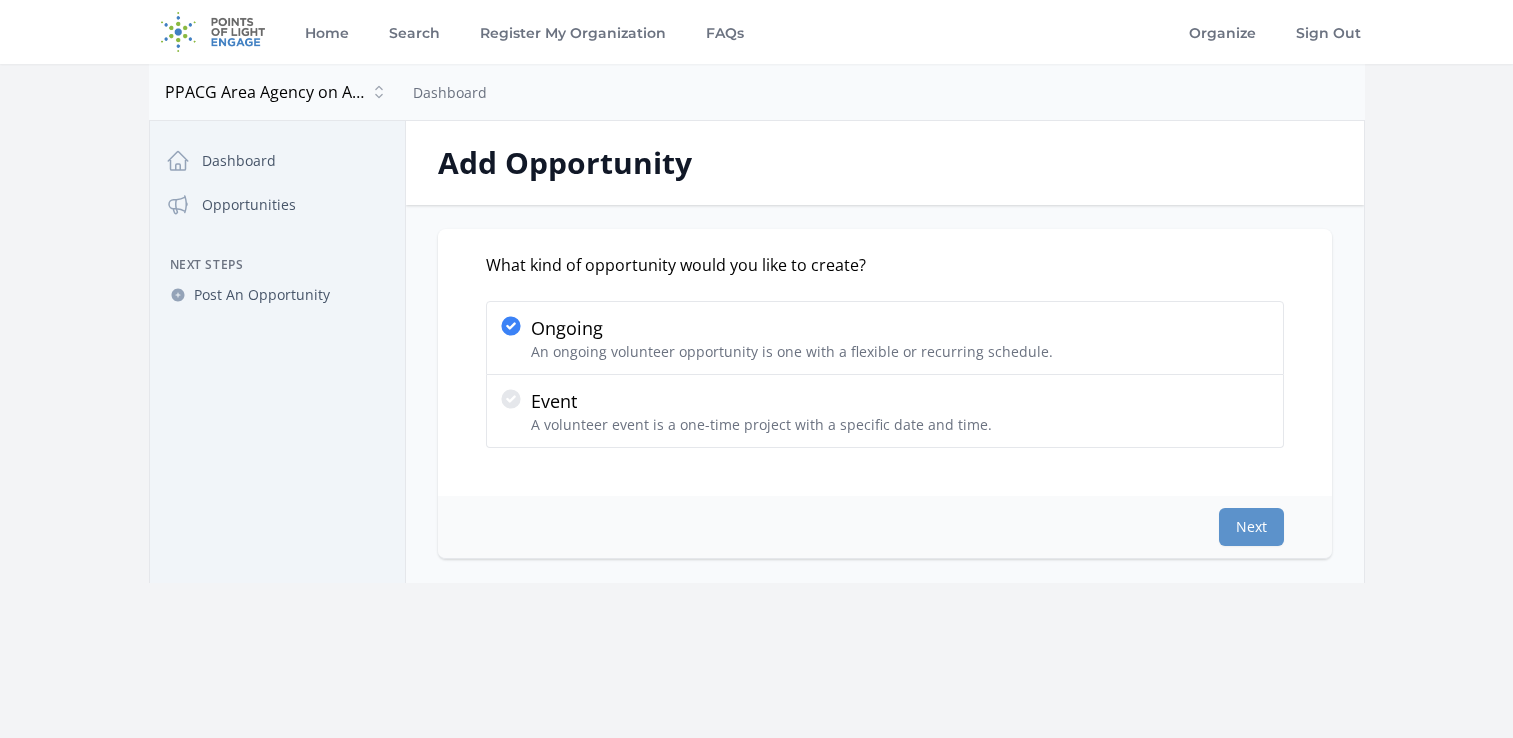 scroll, scrollTop: 0, scrollLeft: 0, axis: both 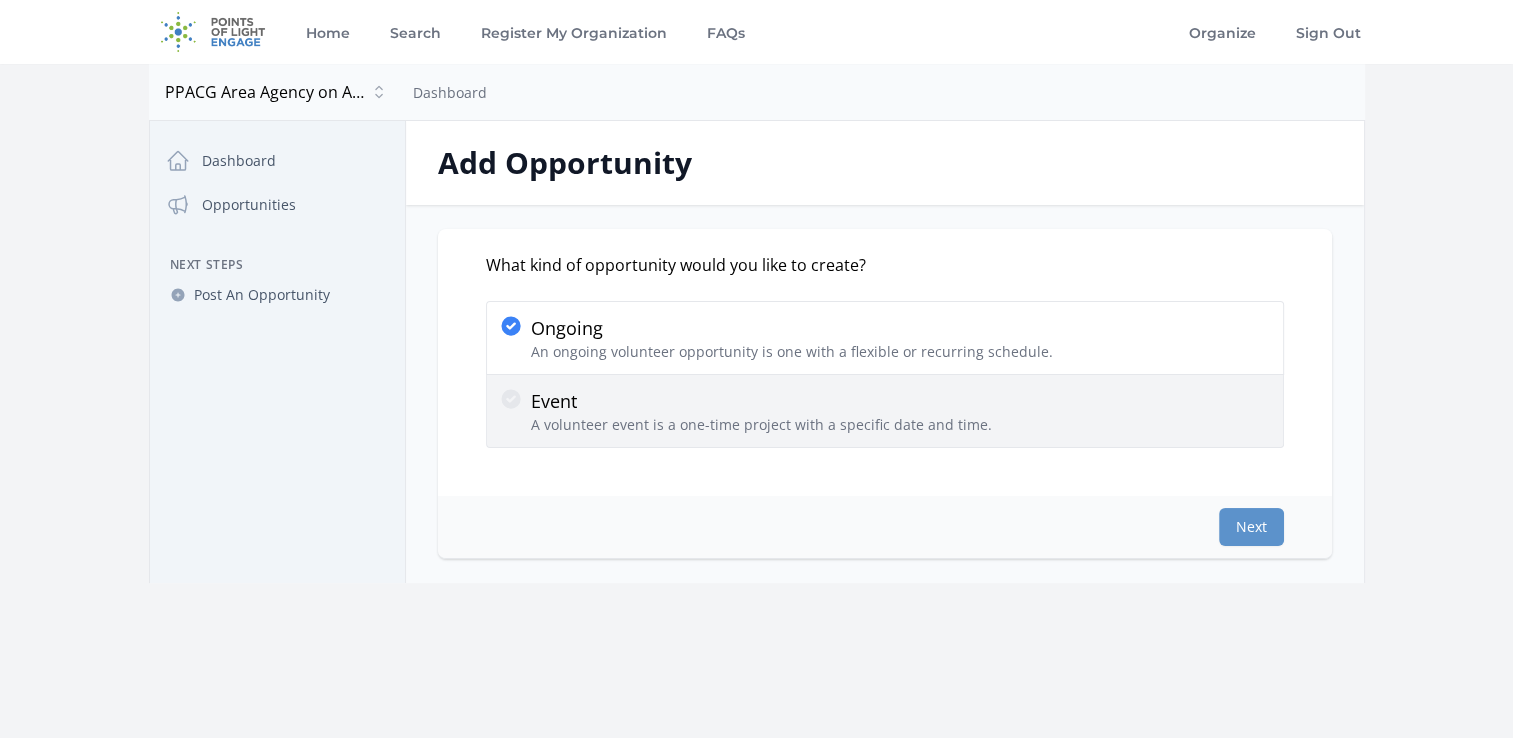 click on "A volunteer event is a one-time project with a specific date and time." at bounding box center (761, 425) 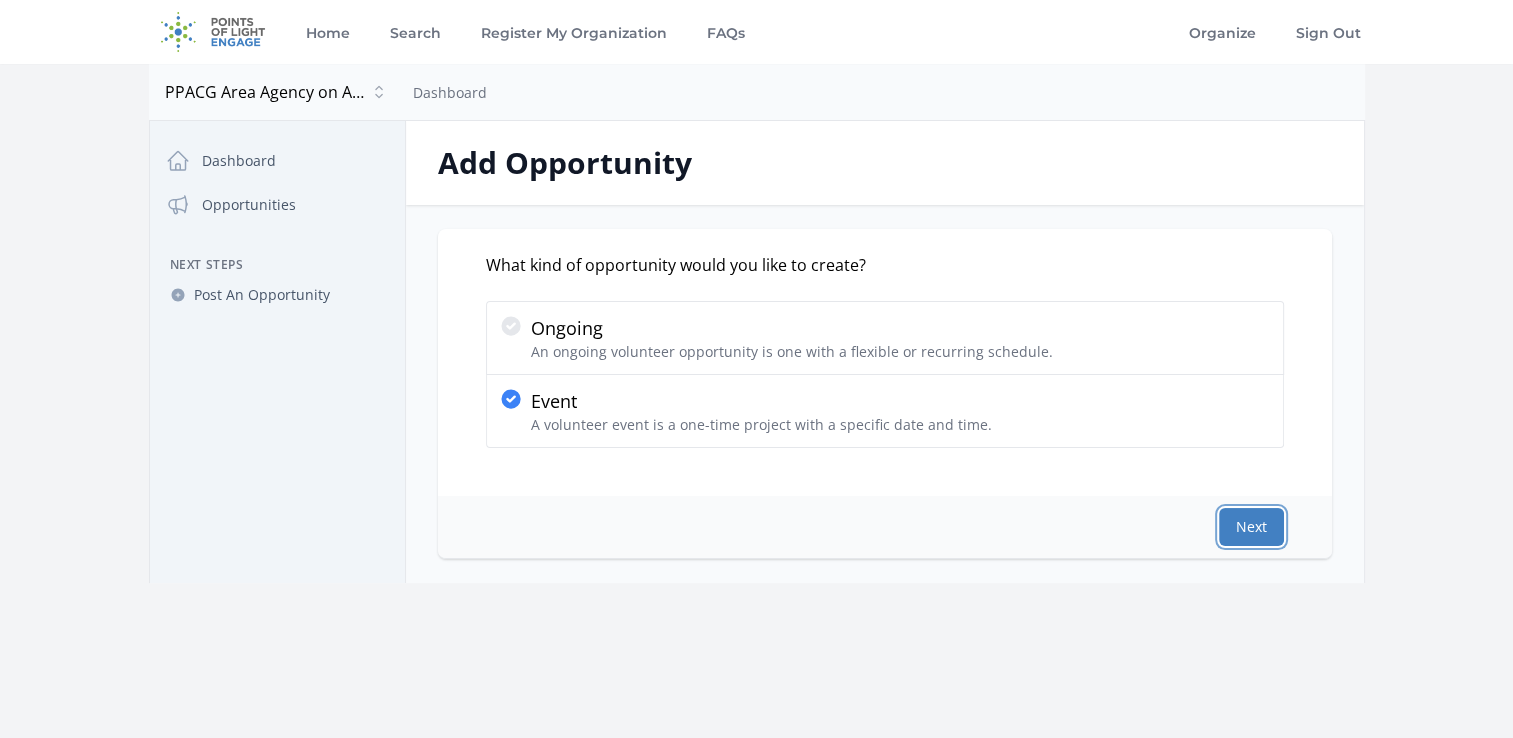click on "Next" at bounding box center [1251, 527] 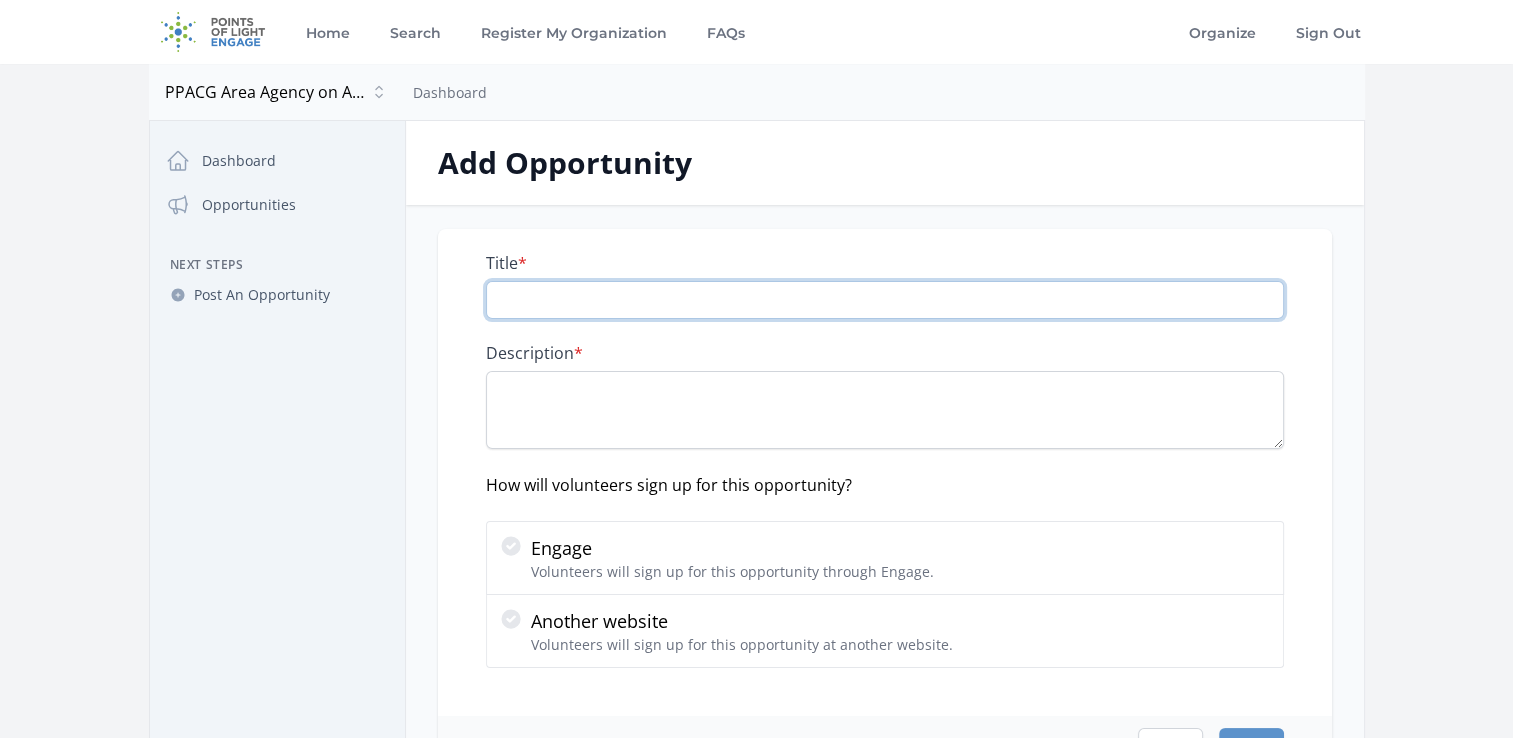 paste on "Safety Month for Security and Widefield" 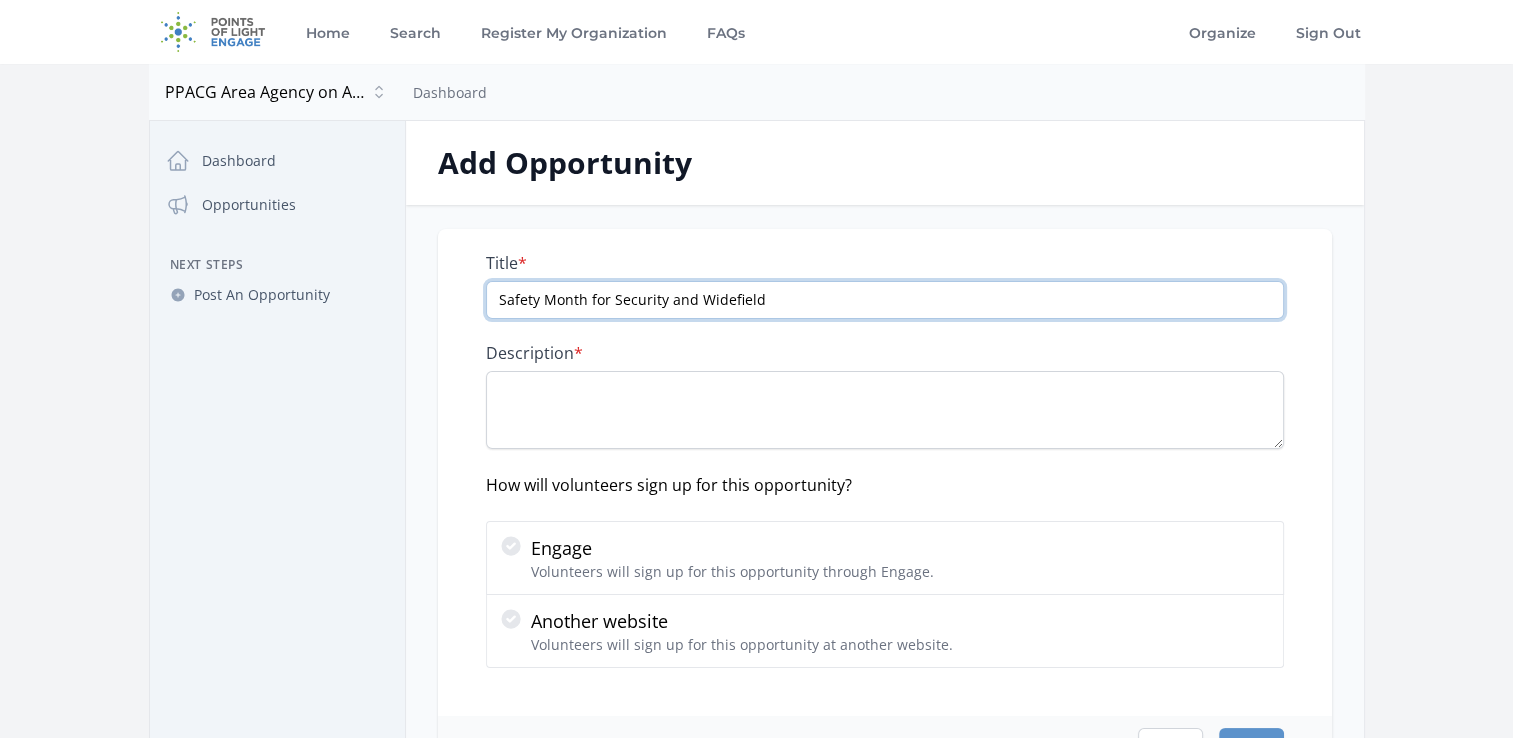 type on "Safety Month for Security and Widefield" 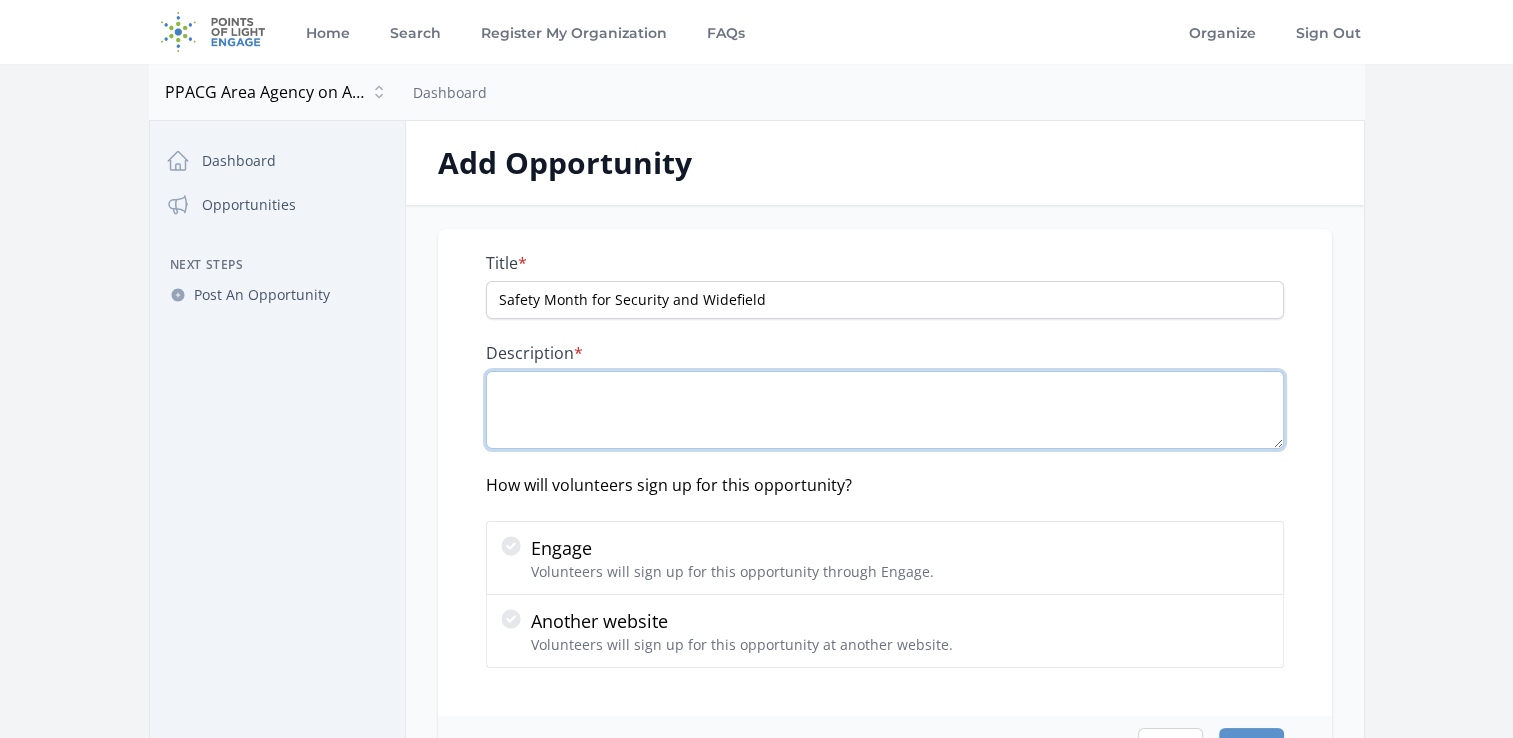 click on "Description  *" at bounding box center (885, 410) 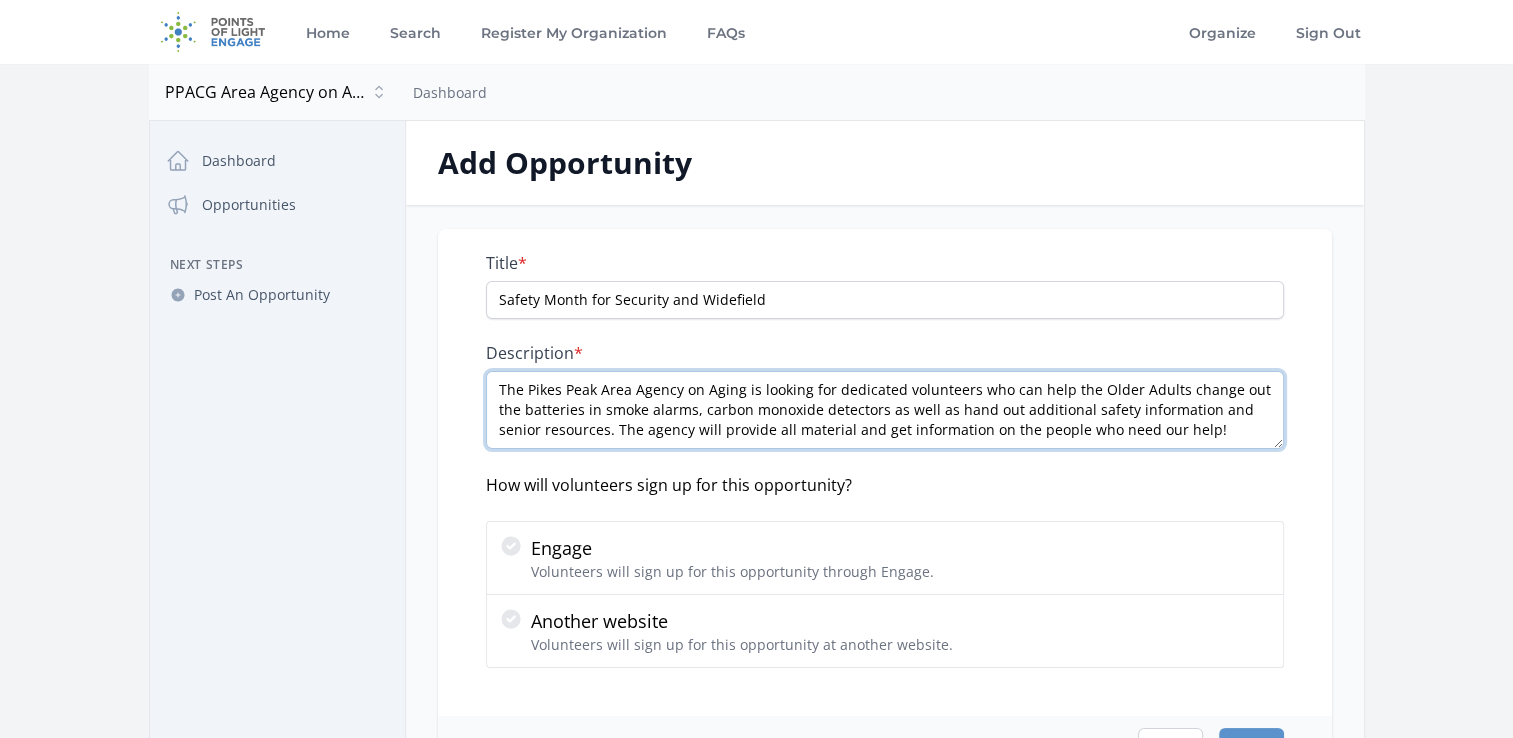 type on "The Pikes Peak Area Agency on Aging is looking for dedicated volunteers who can help the Older Adults change out the batteries in smoke alarms, carbon monoxide detectors as well as hand out additional safety information and senior resources. The agency will provide all material and get information on the people who need our help!" 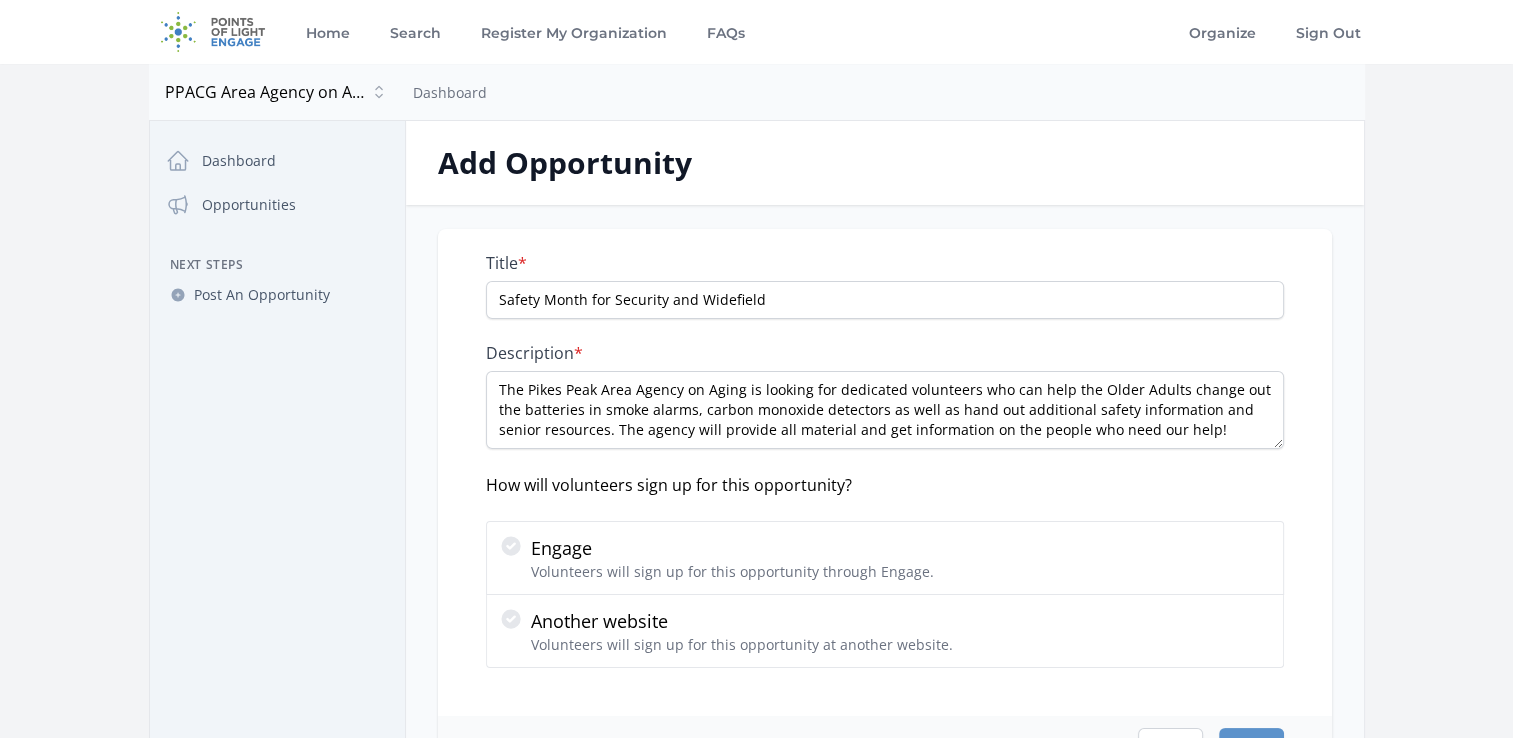 click on "Title  *
Safety Month for Security and Widefield
Description  *
The Pikes Peak Area Agency on Aging is looking for dedicated volunteers who can help the Older Adults change out the batteries in smoke alarms, carbon monoxide detectors as well as hand out additional safety information and senior resources. The agency will provide all material and get information on the people who need our help!
How will volunteers sign up for this opportunity?
Engage" at bounding box center (885, 472) 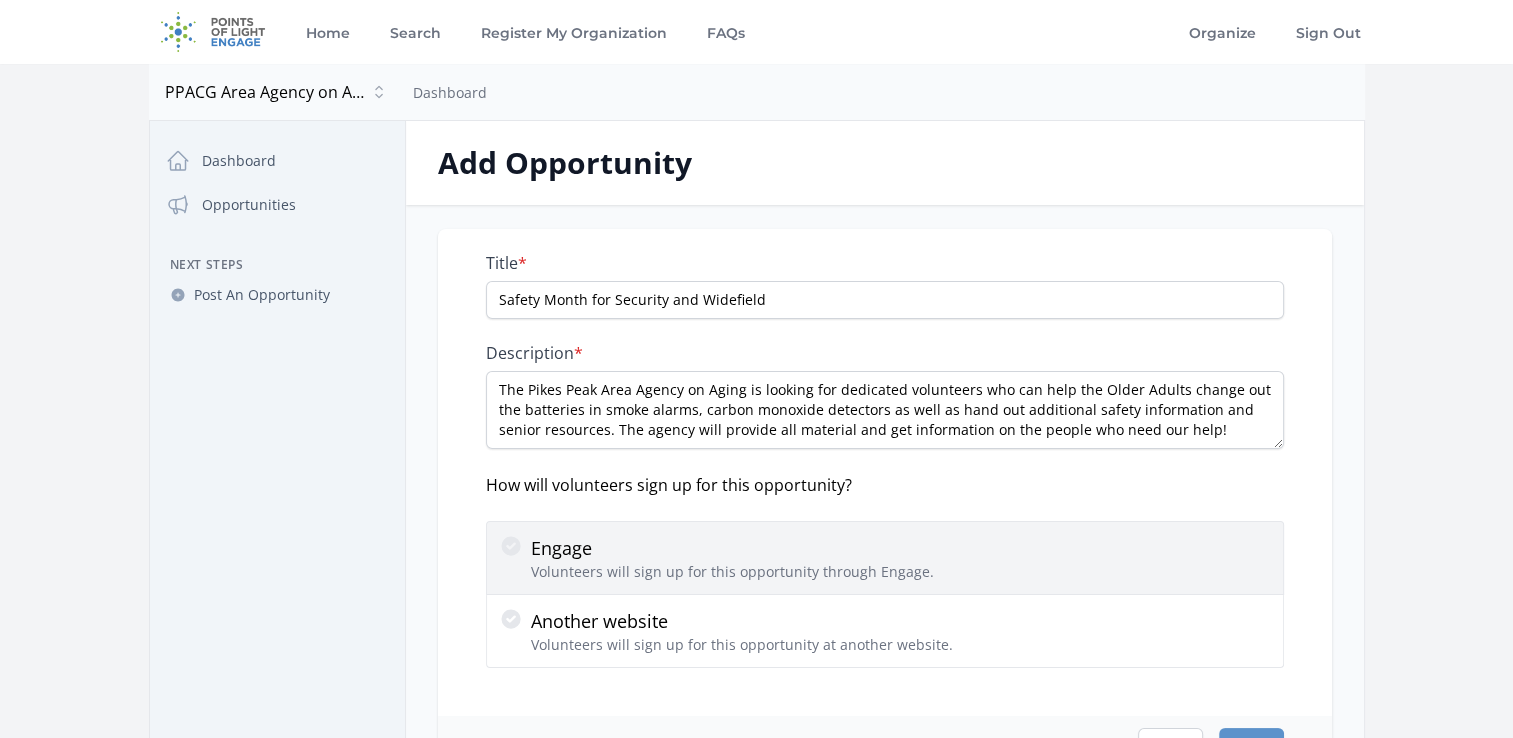 click on "Engage
Volunteers will sign up for this opportunity through Engage." at bounding box center (885, 558) 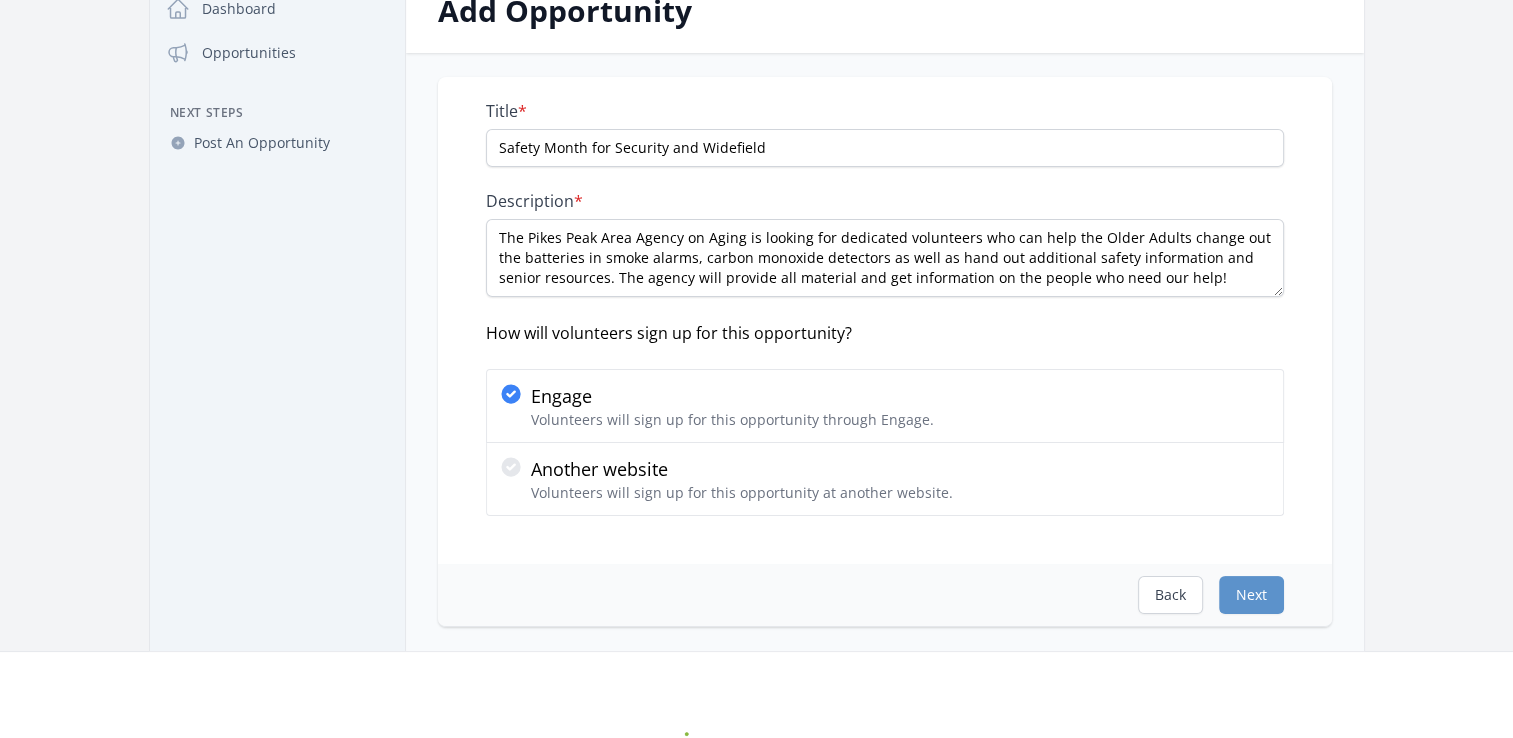 scroll, scrollTop: 300, scrollLeft: 0, axis: vertical 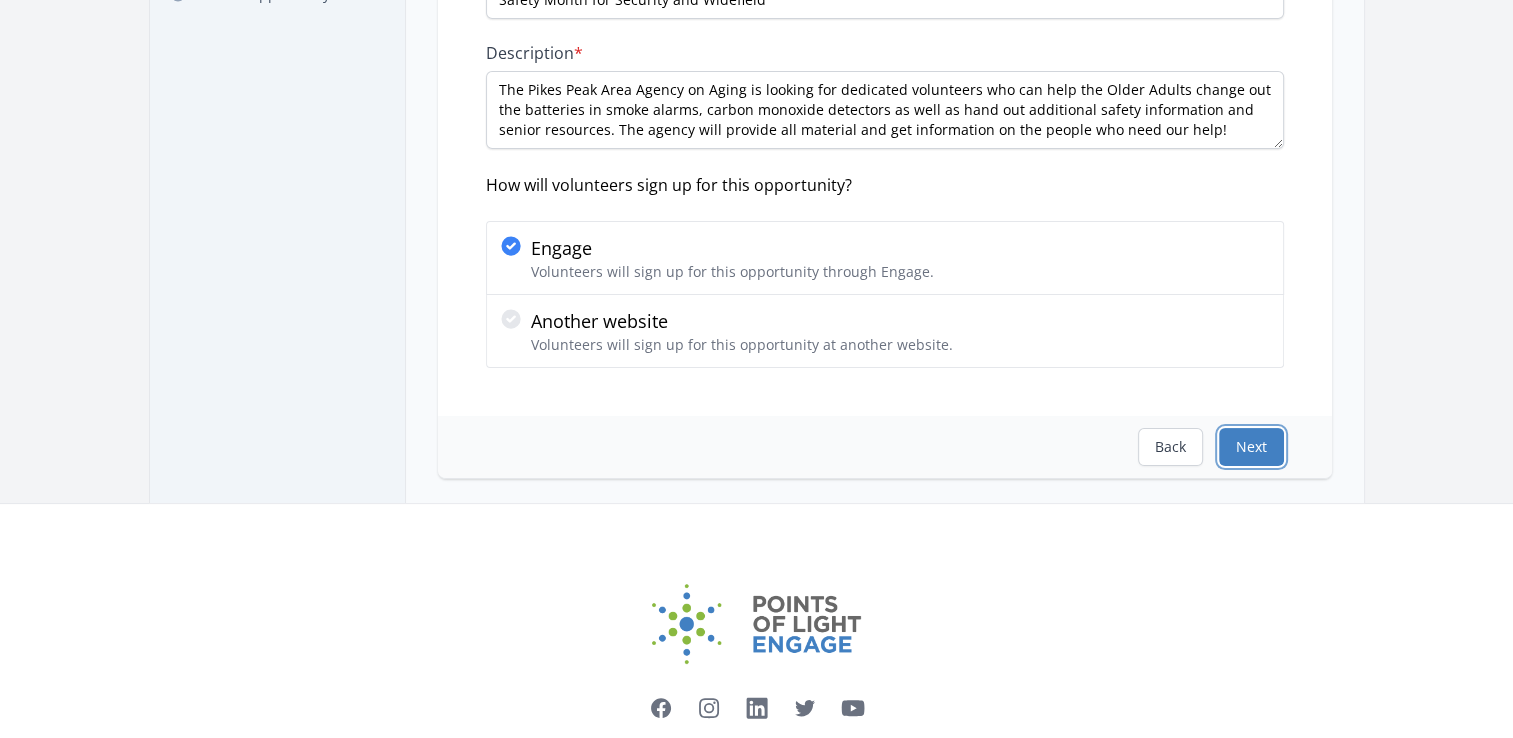 click on "Next" at bounding box center [1251, 447] 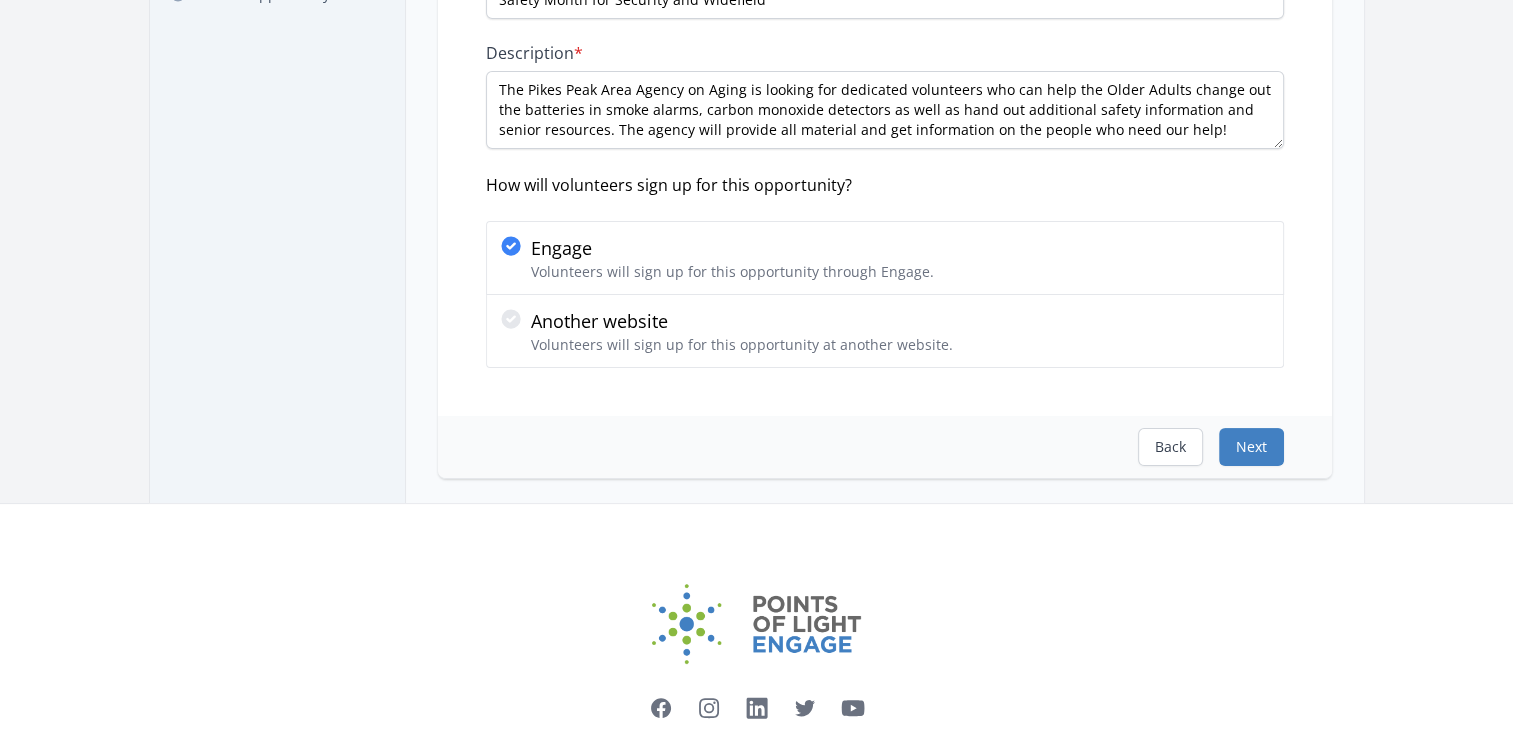 select on "US/Eastern" 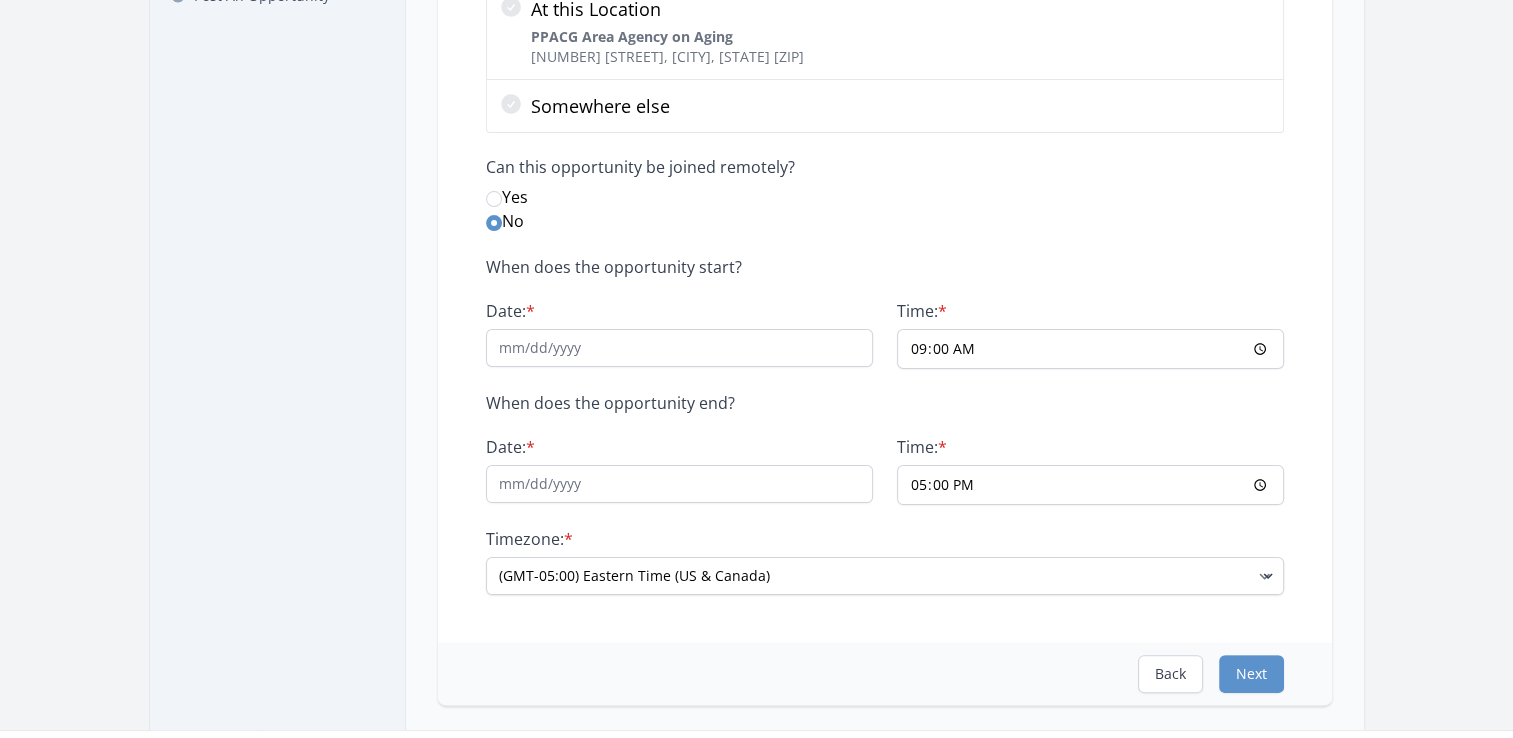 scroll, scrollTop: 300, scrollLeft: 0, axis: vertical 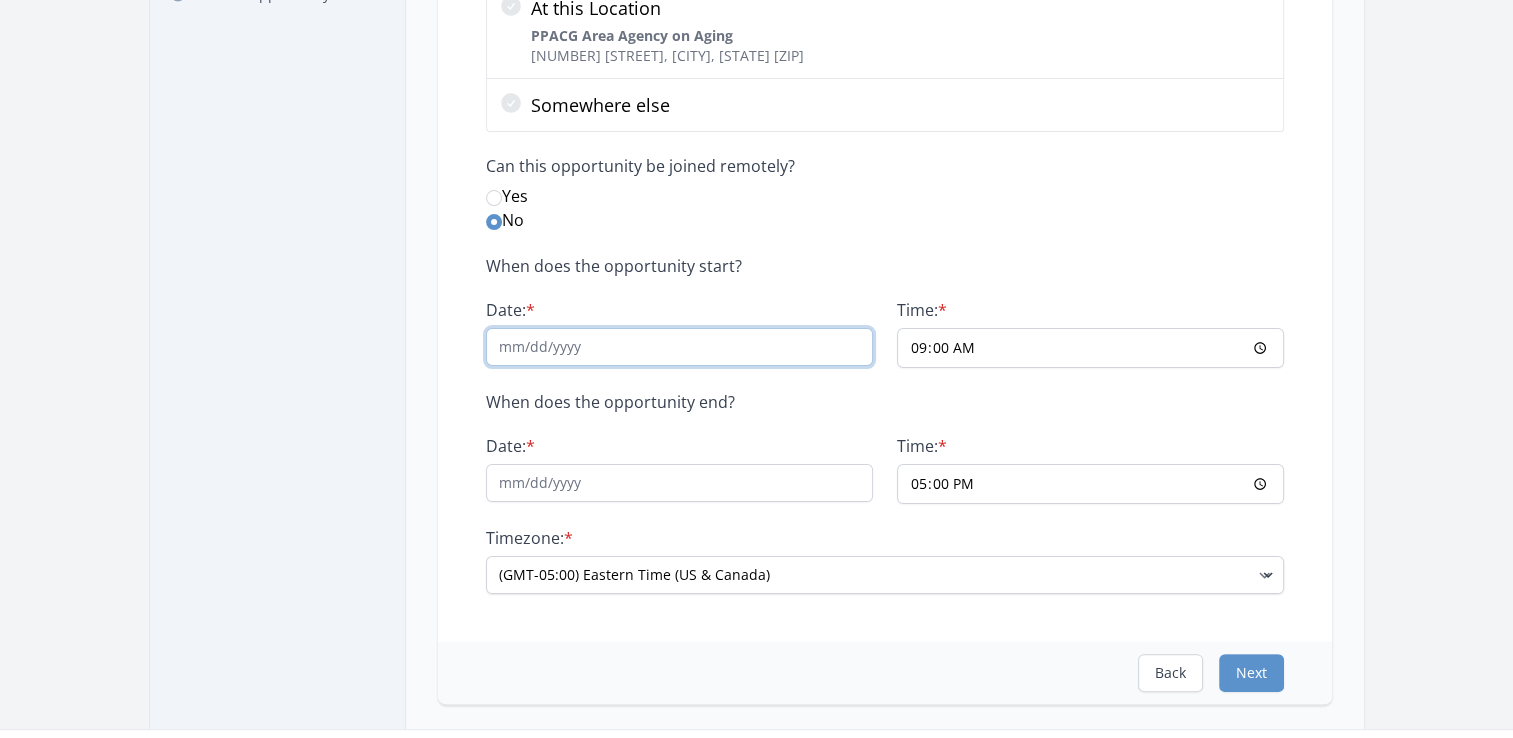click on "Date:  *" at bounding box center [679, 347] 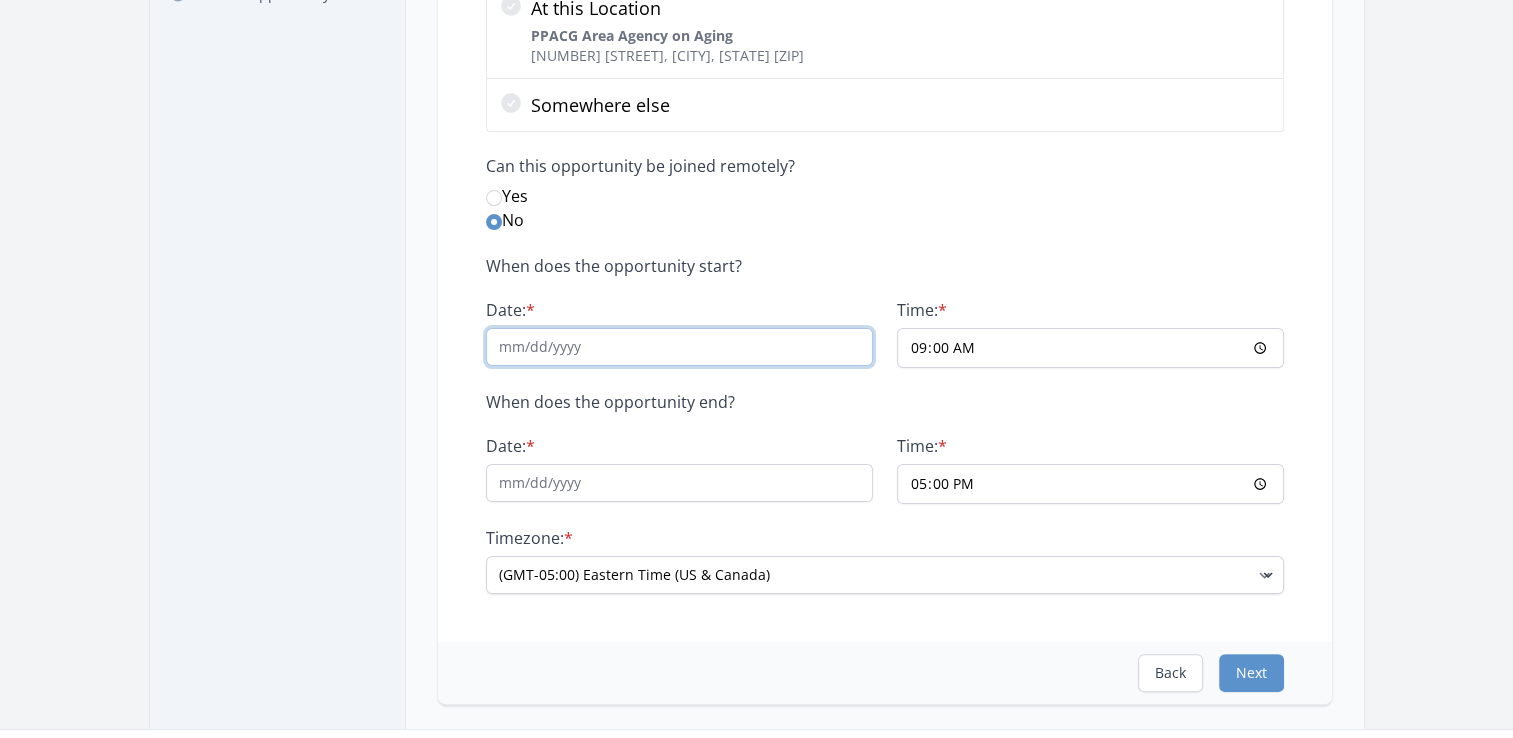 click on "Date:  *" at bounding box center (679, 347) 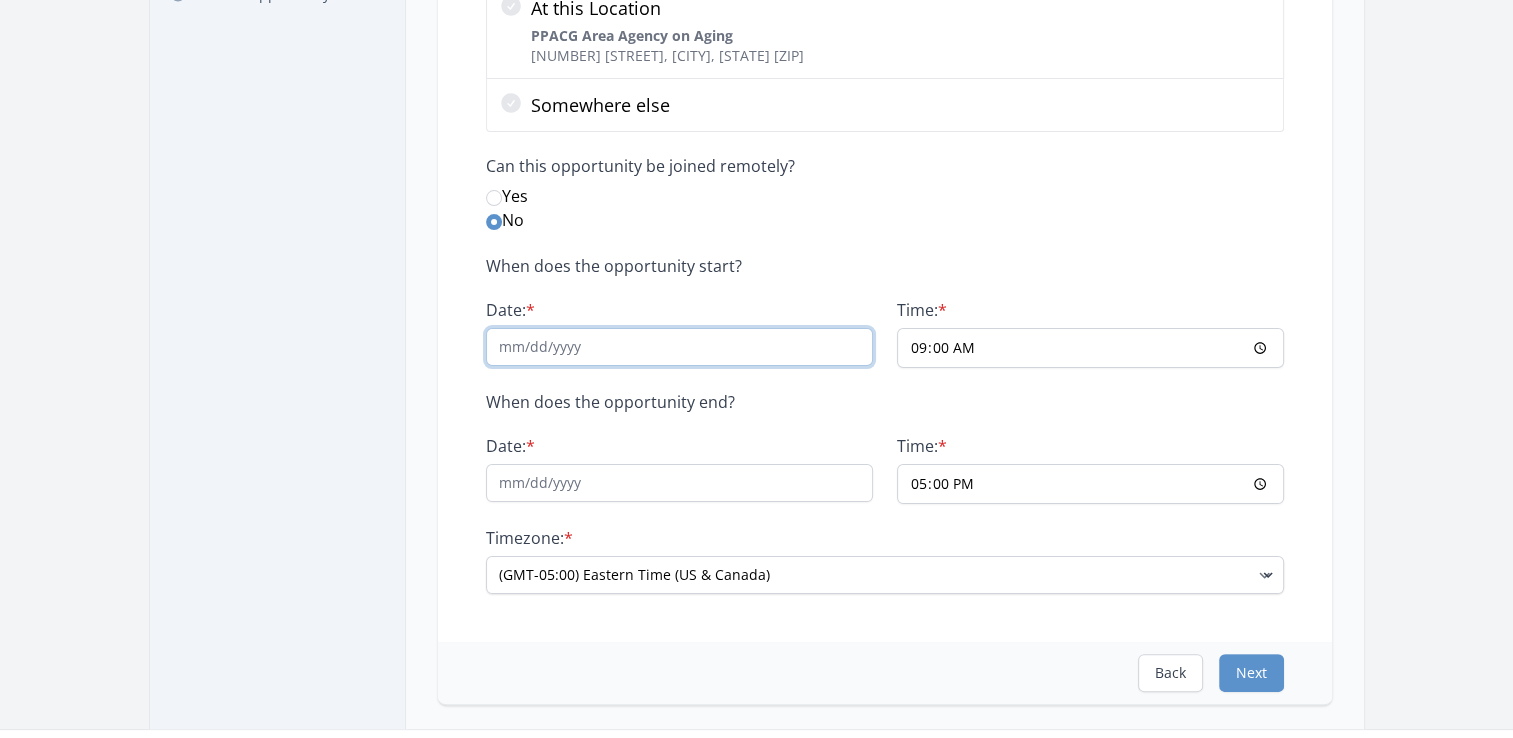 click on "Date:  *" at bounding box center [679, 347] 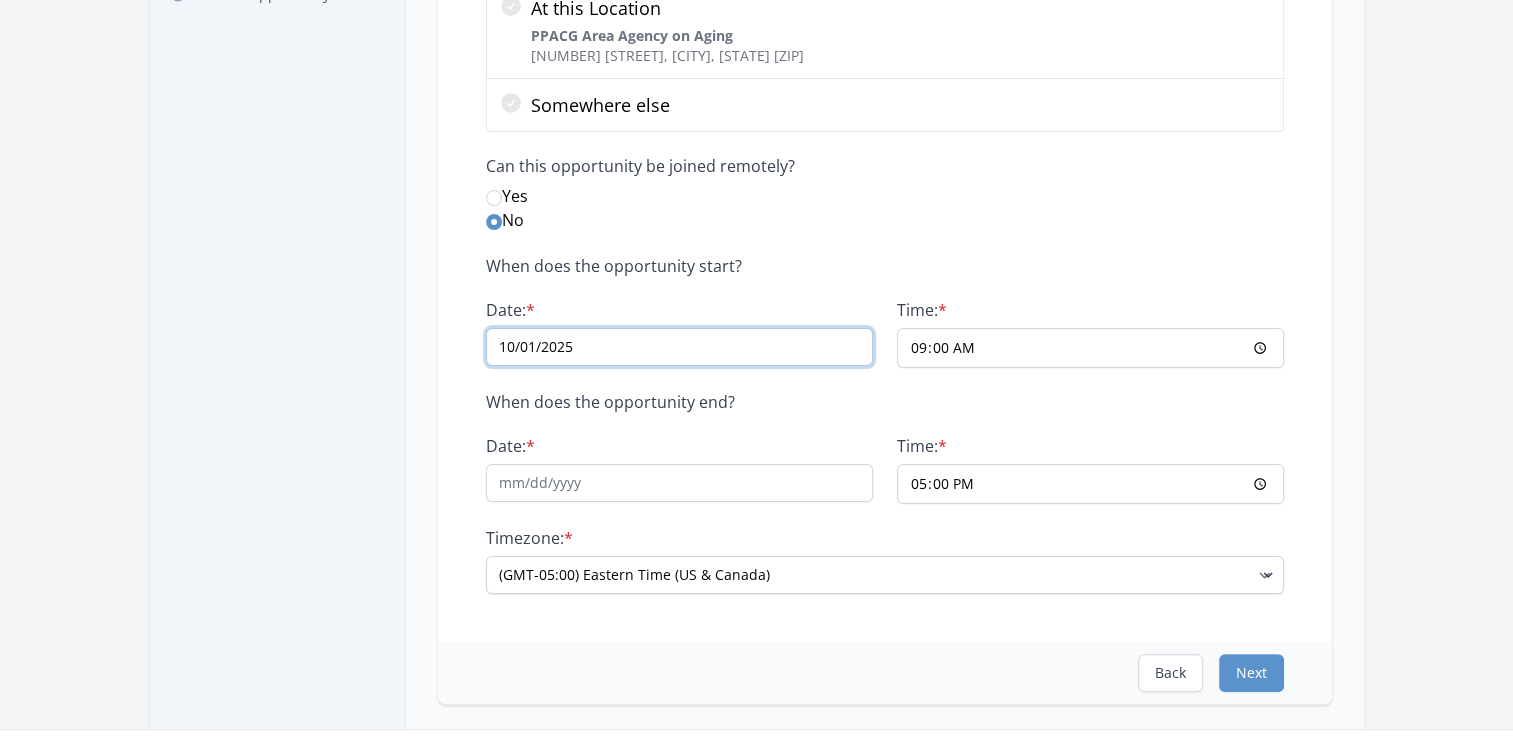 type on "10/01/2025" 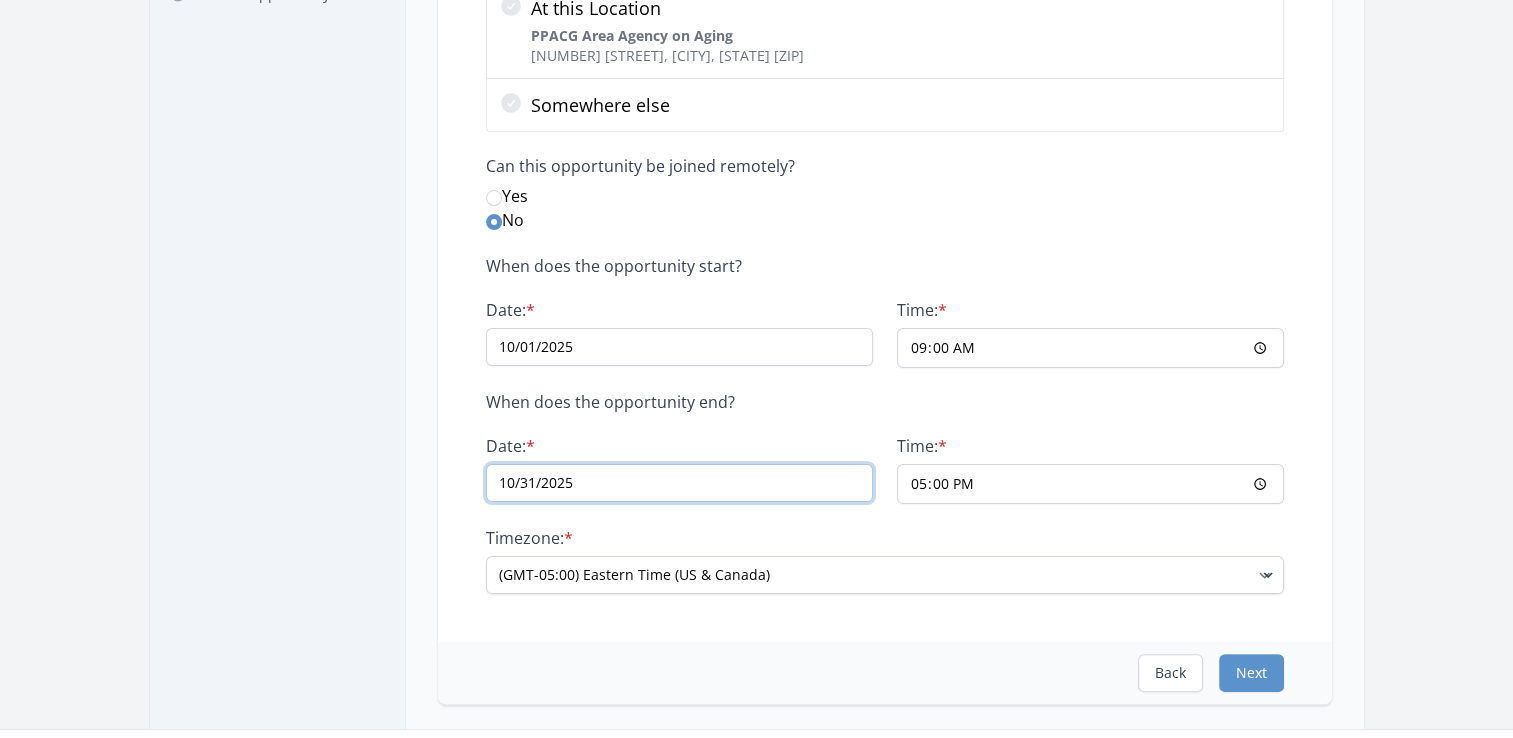 type on "10/31/2025" 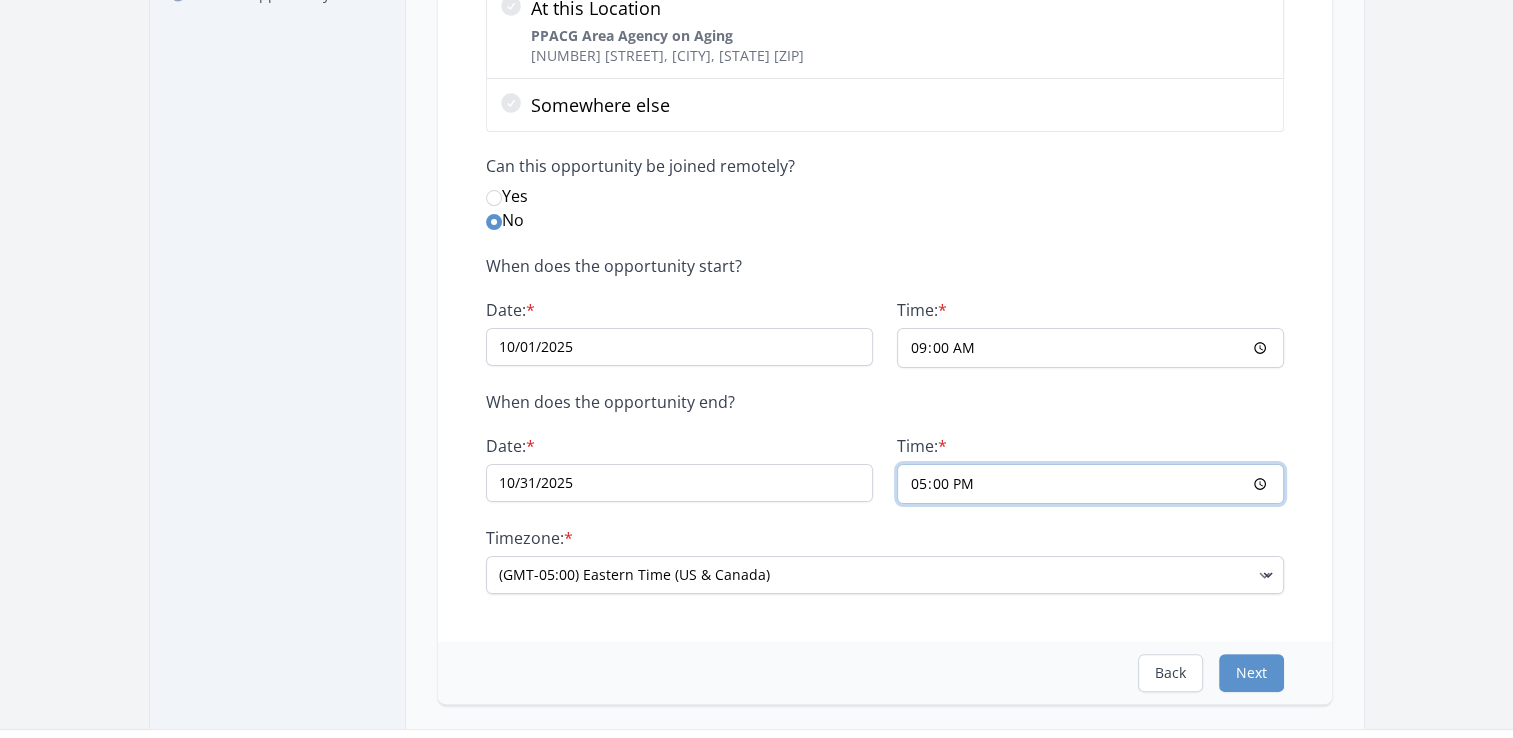 click on "17:00" at bounding box center (1090, 484) 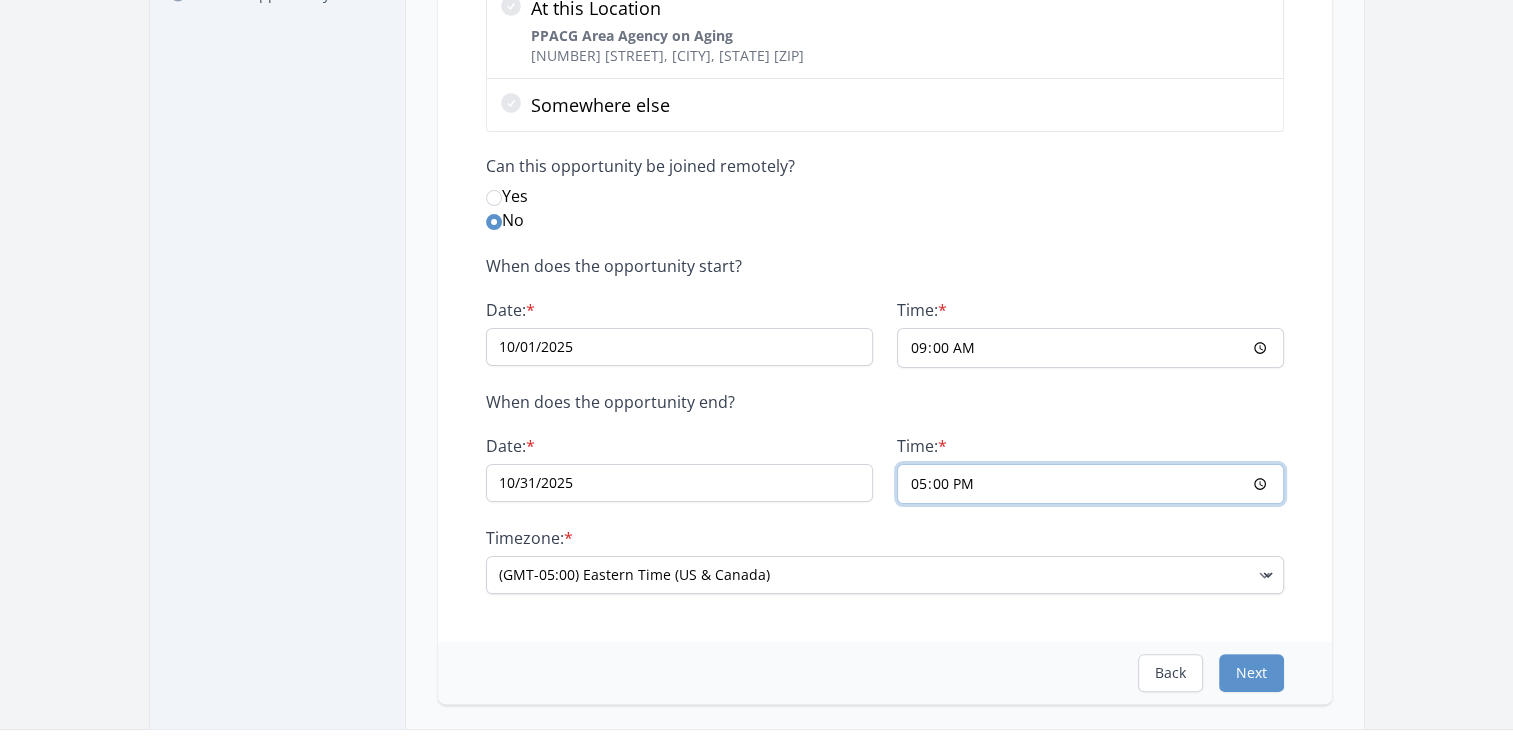 click on "17:00" at bounding box center [1090, 484] 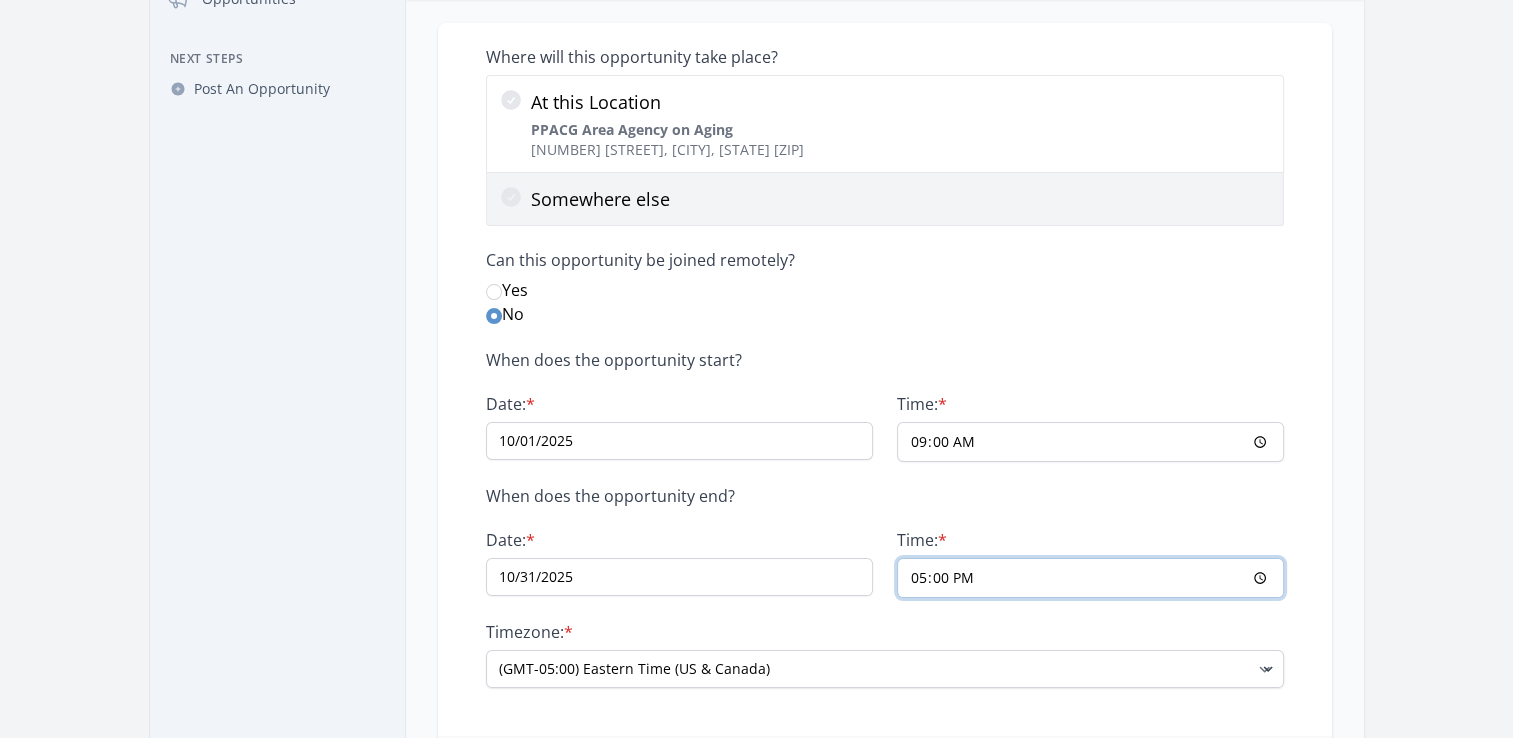 scroll, scrollTop: 100, scrollLeft: 0, axis: vertical 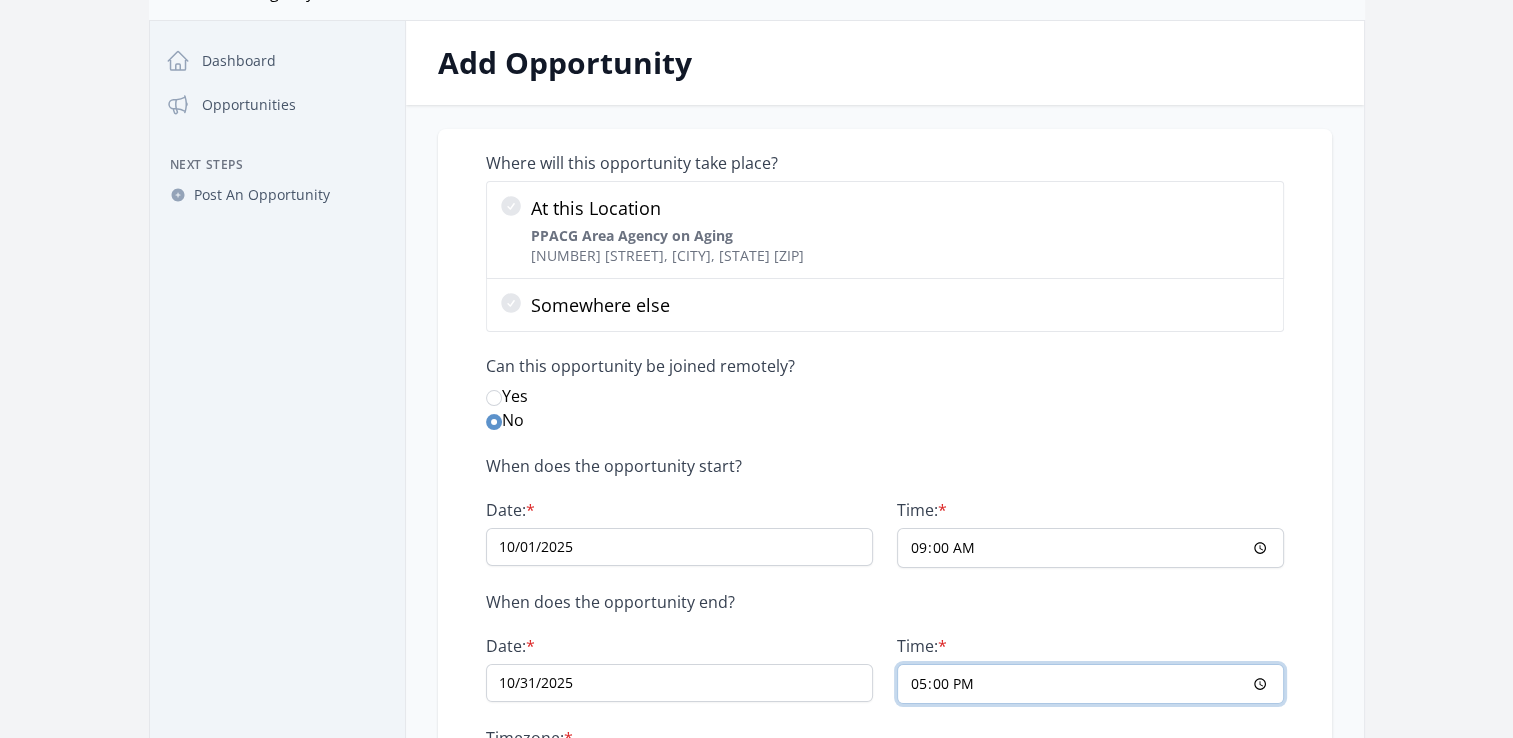 click on "17:00" at bounding box center (1090, 684) 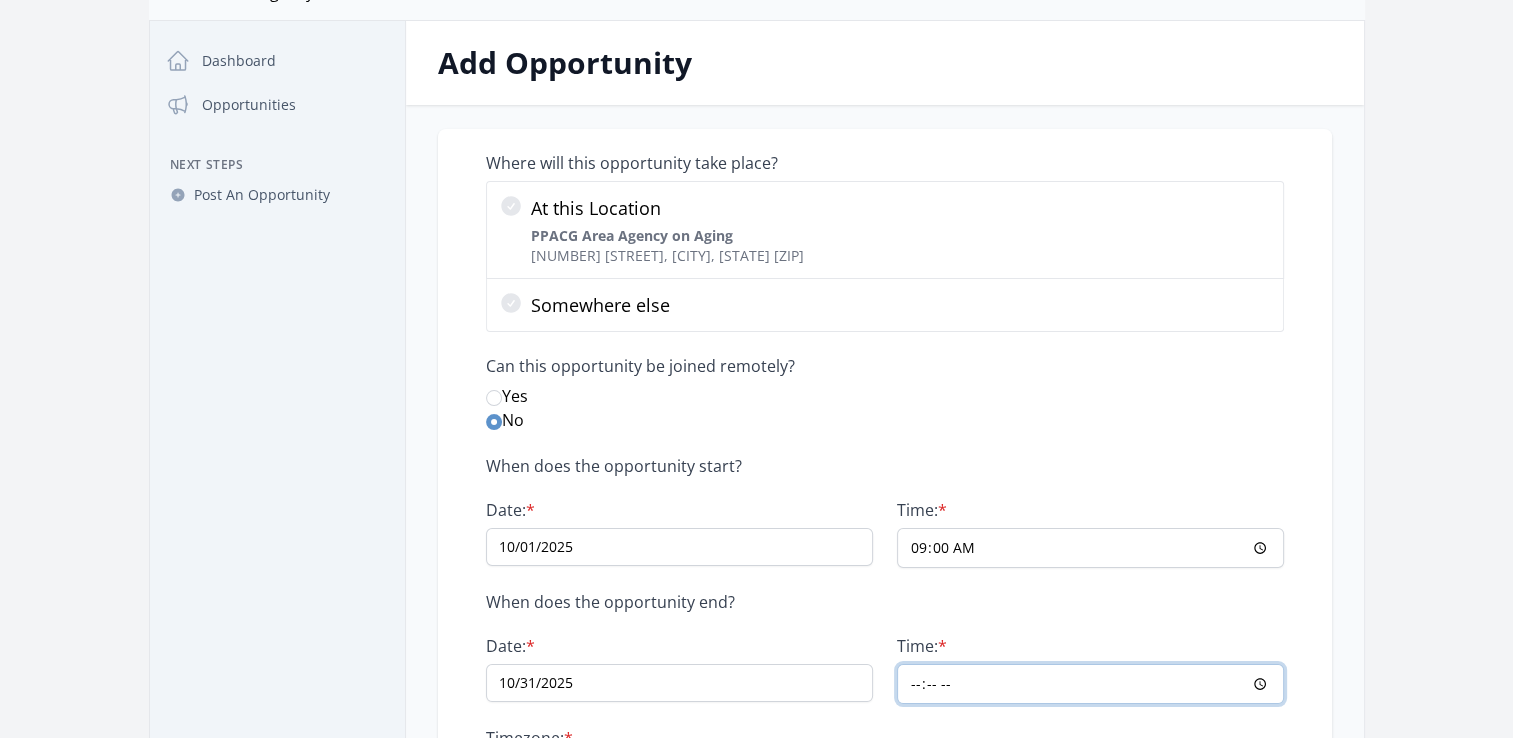type on "16:00" 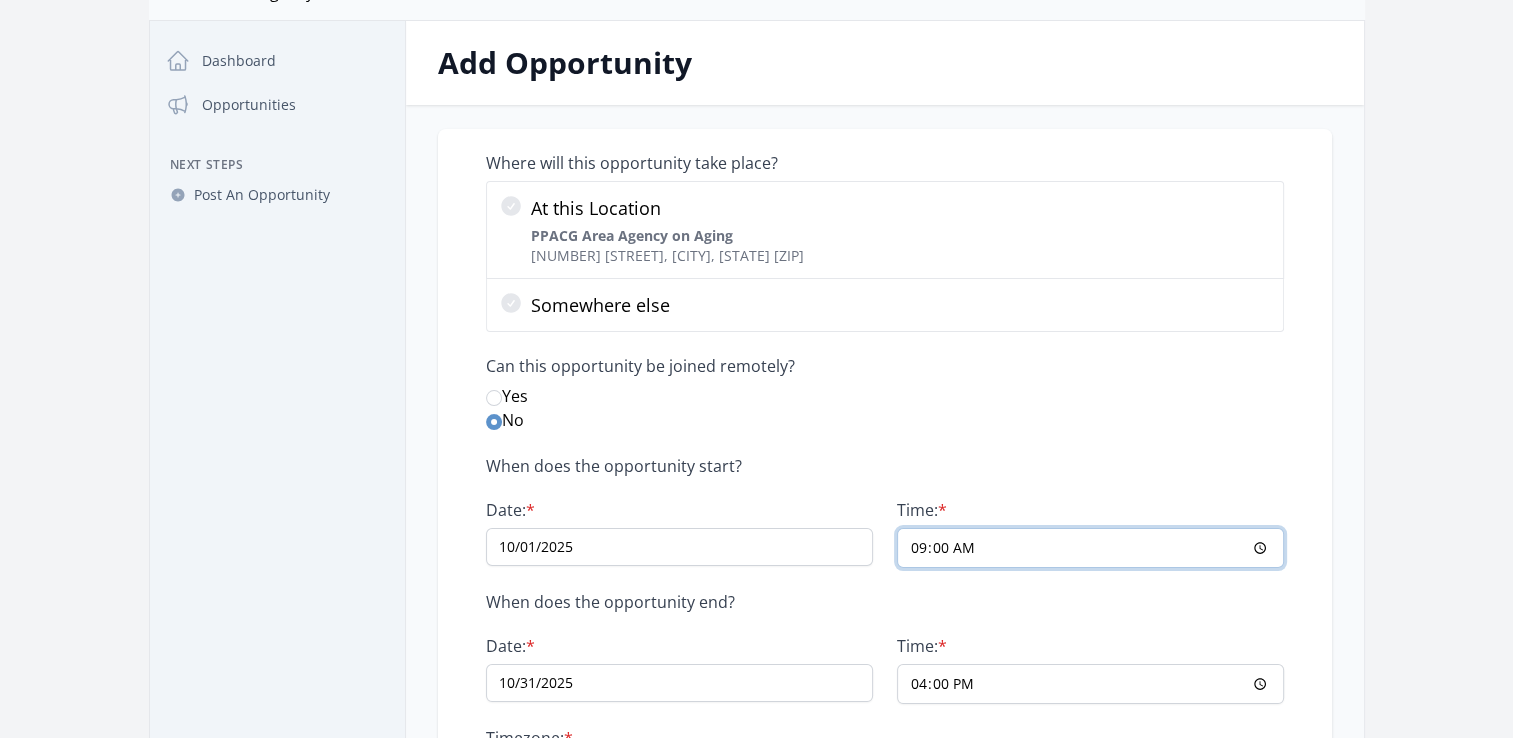 click on "09:00" at bounding box center [1090, 548] 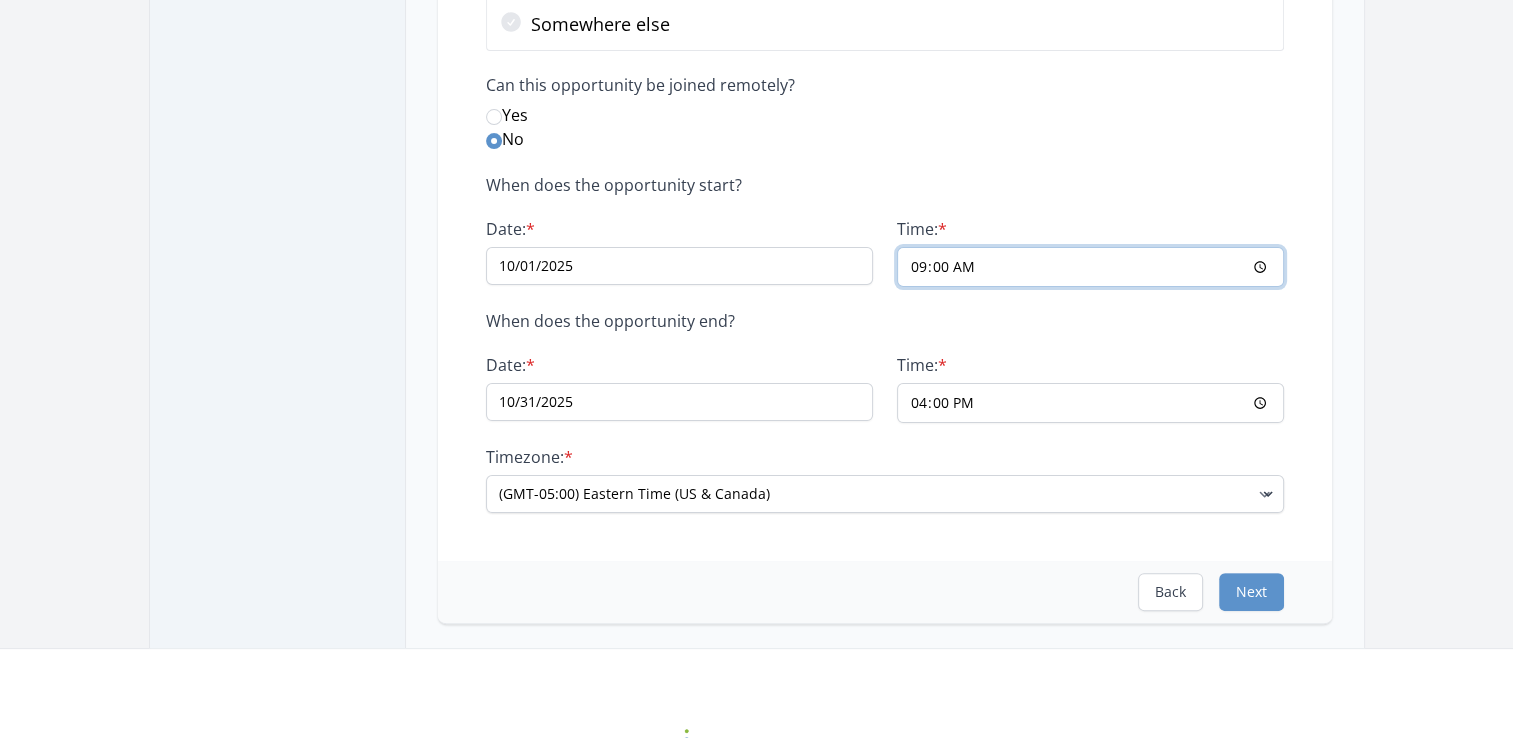 scroll, scrollTop: 400, scrollLeft: 0, axis: vertical 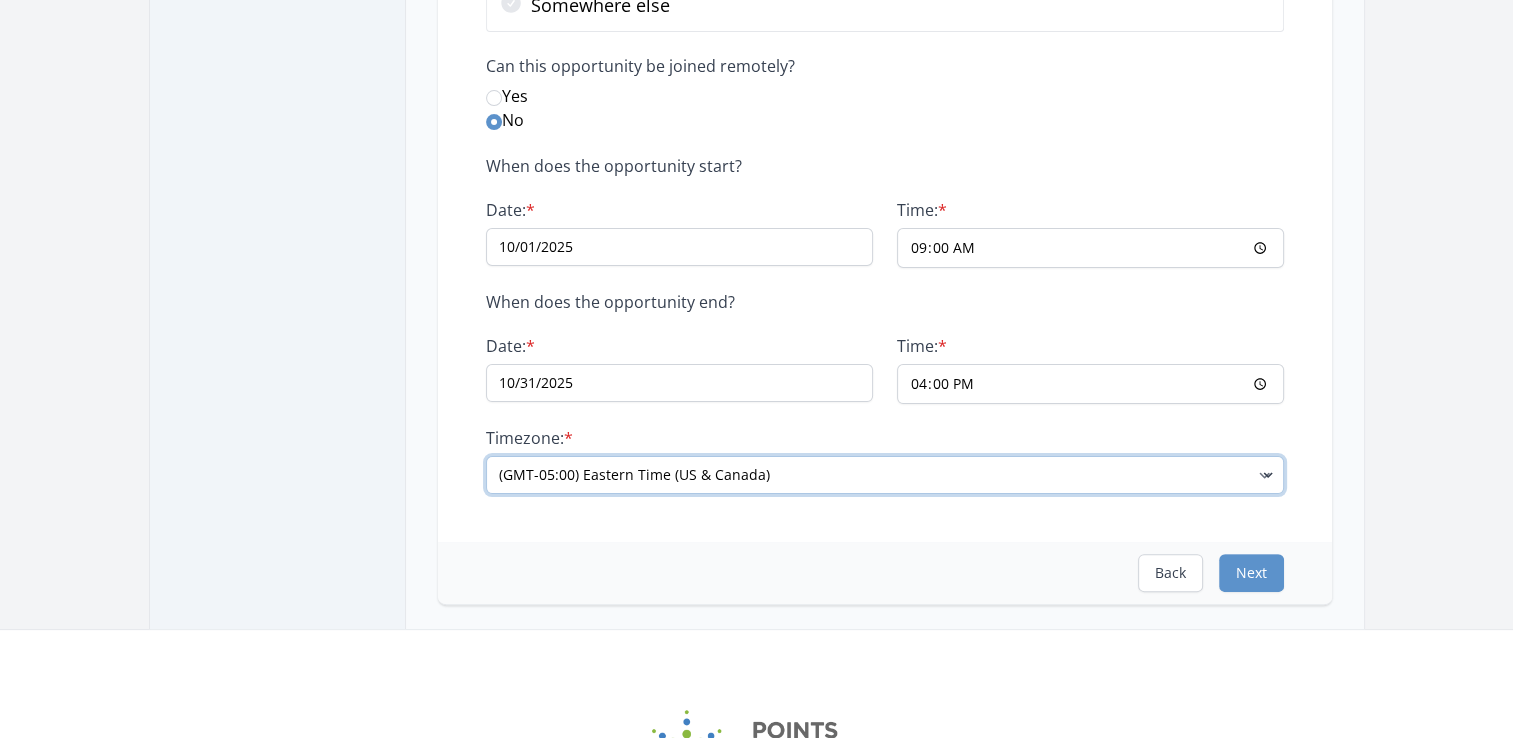 click on "(GMT-11:00) Samoa
(GMT-10:00) Hawaii
(GMT-09:00) Alaska
(GMT-08:00) Pacific Time (US & Canada)
(GMT-07:00) Arizona
(GMT-07:00) Mountain Time (US & Canada)
(GMT-06:00) Central Time (US & Canada)" at bounding box center (885, 475) 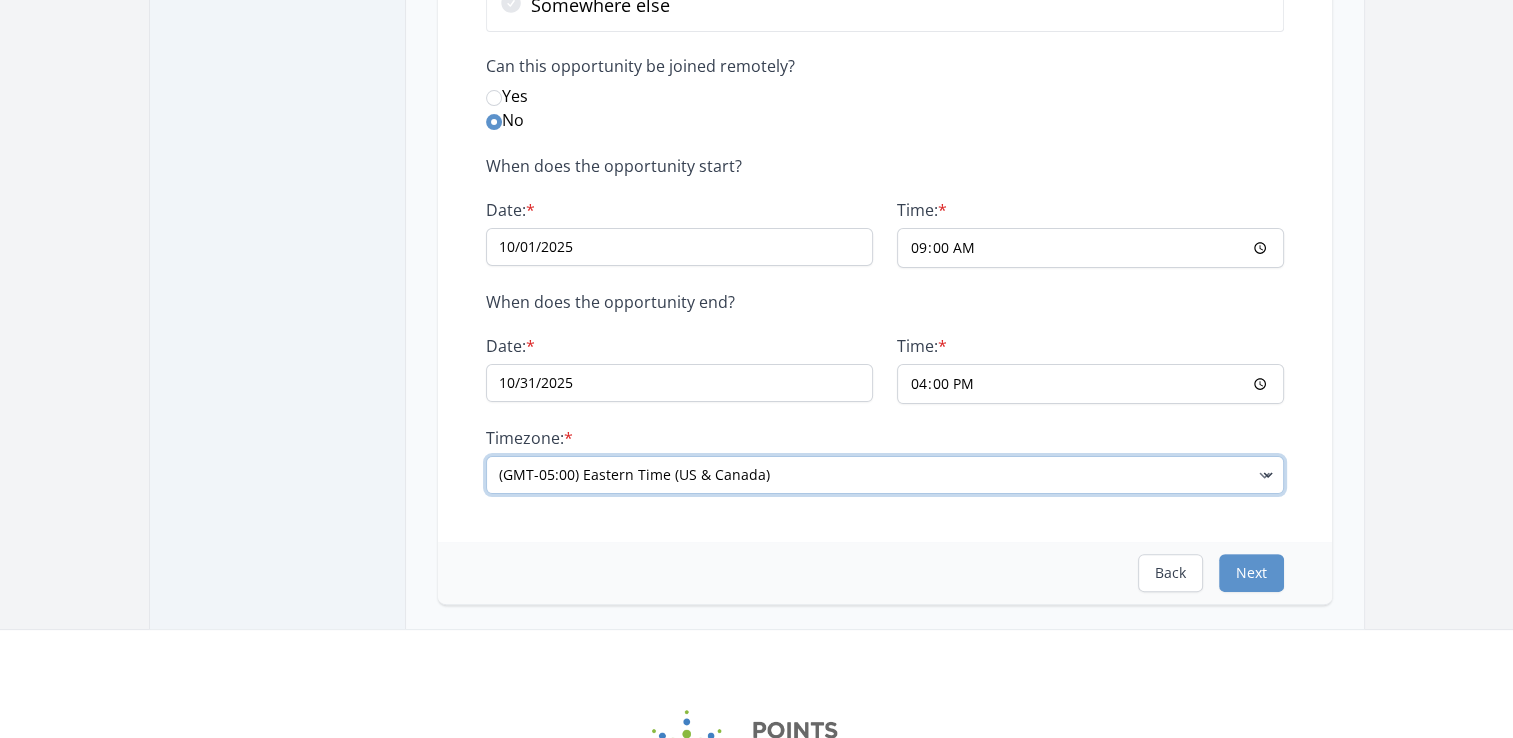 select on "US/Mountain" 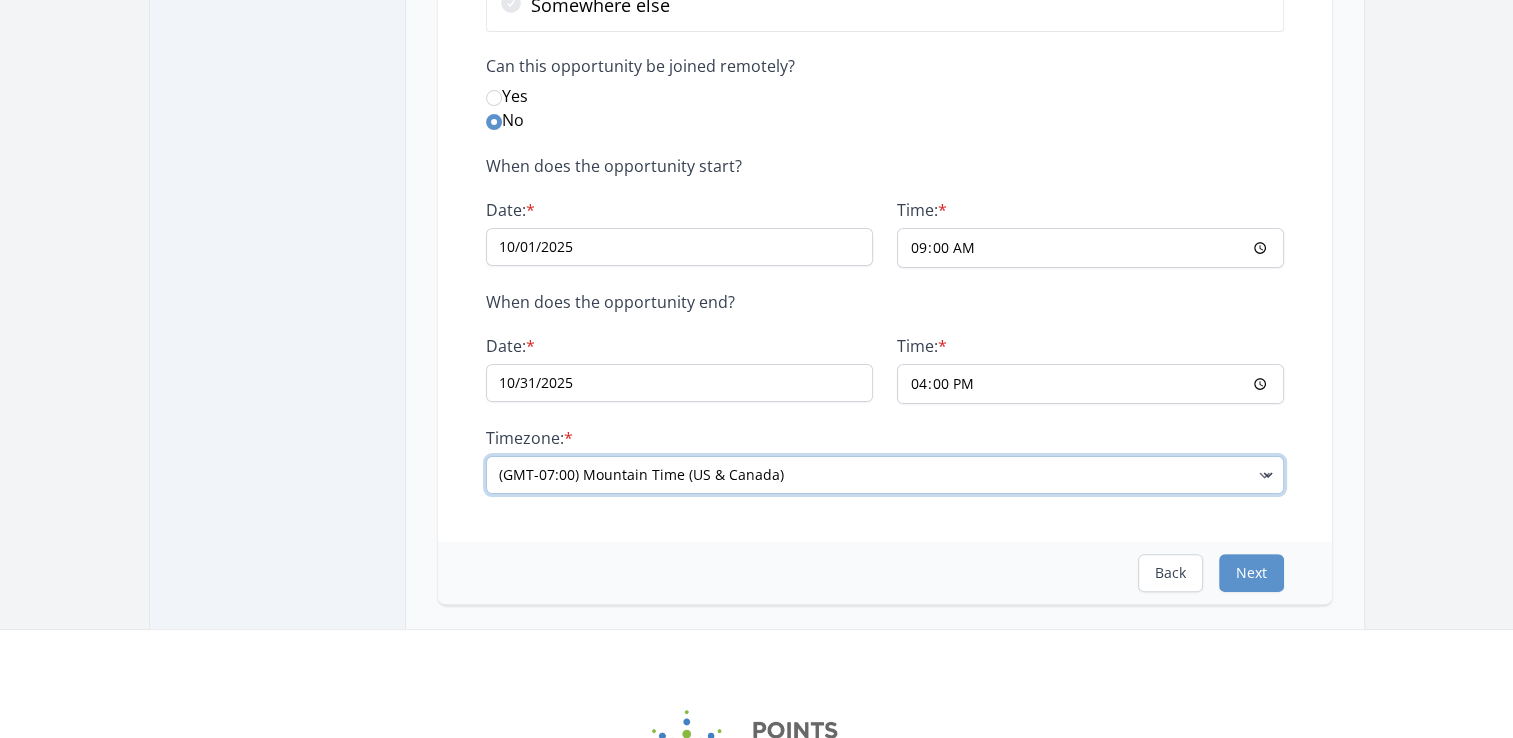 click on "(GMT-11:00) Samoa
(GMT-10:00) Hawaii
(GMT-09:00) Alaska
(GMT-08:00) Pacific Time (US & Canada)
(GMT-07:00) Arizona
(GMT-07:00) Mountain Time (US & Canada)
(GMT-06:00) Central Time (US & Canada)" at bounding box center (885, 475) 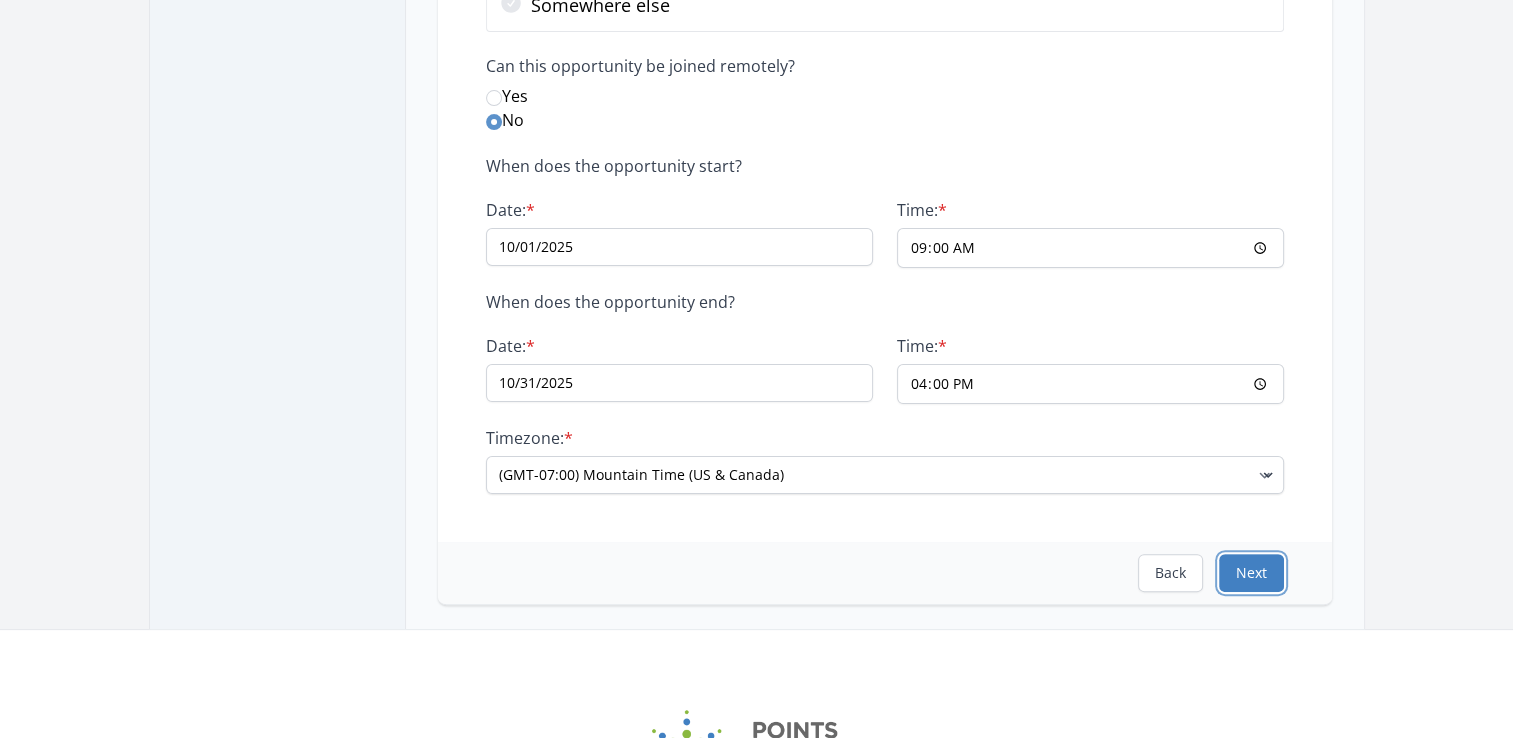 click on "Next" at bounding box center [1251, 573] 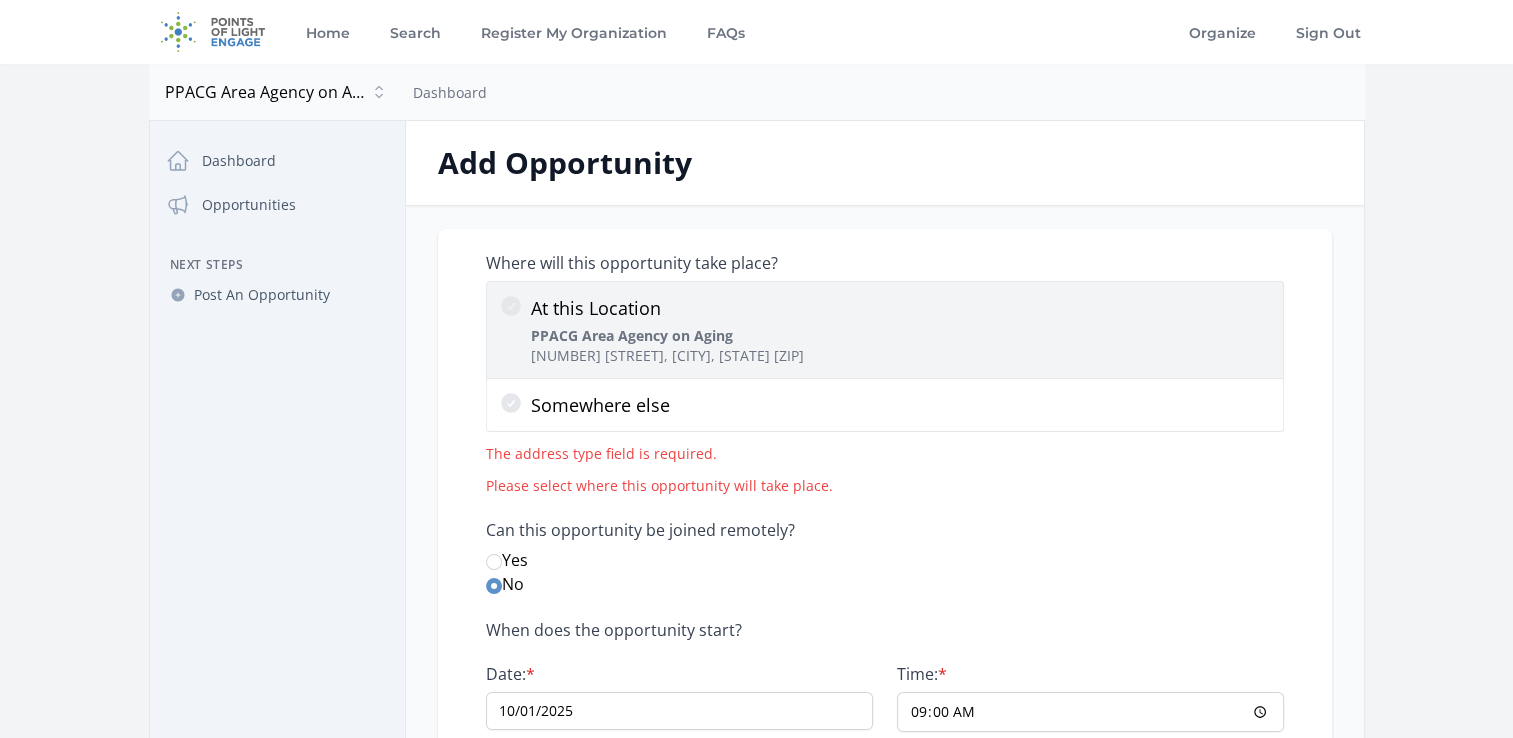click 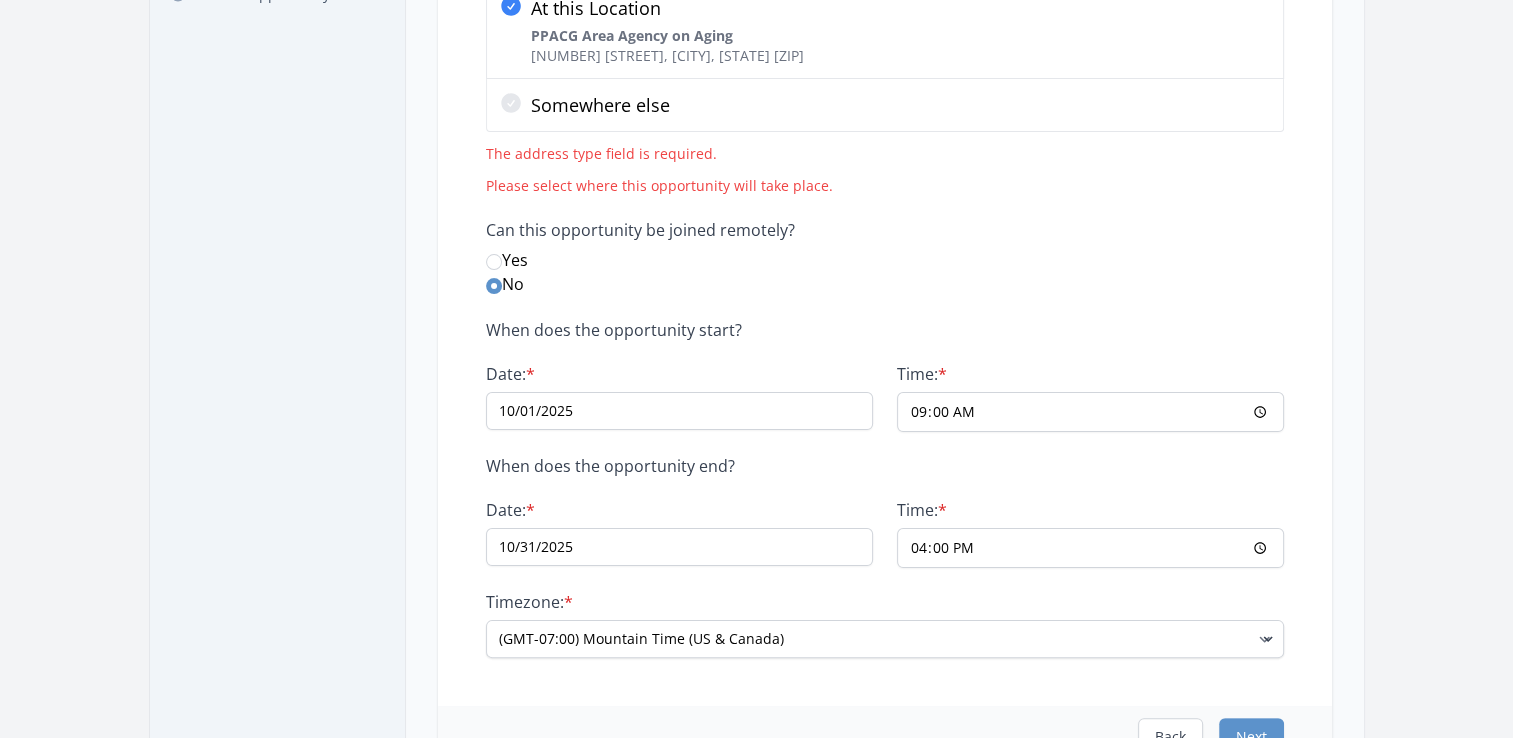 scroll, scrollTop: 500, scrollLeft: 0, axis: vertical 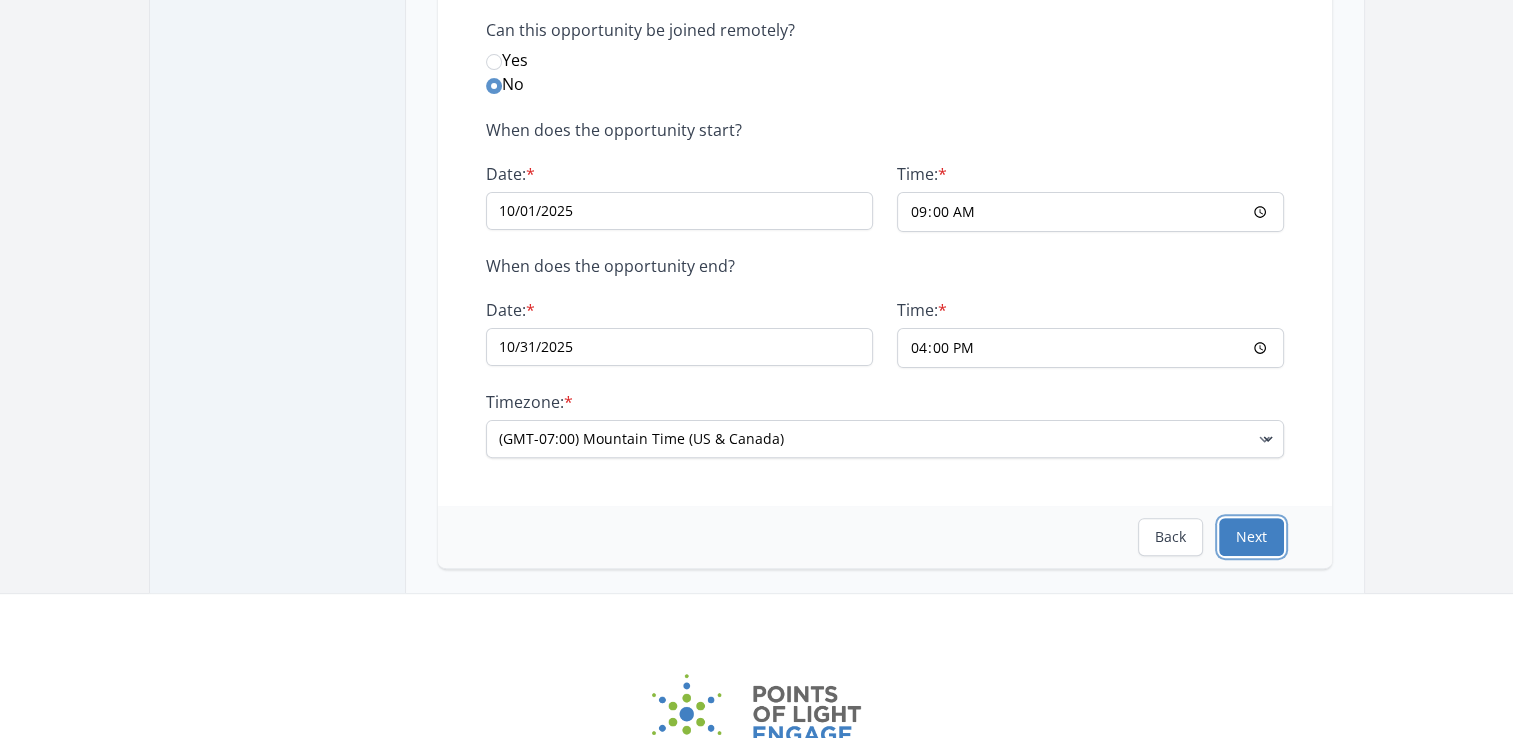click on "Next" at bounding box center [1251, 537] 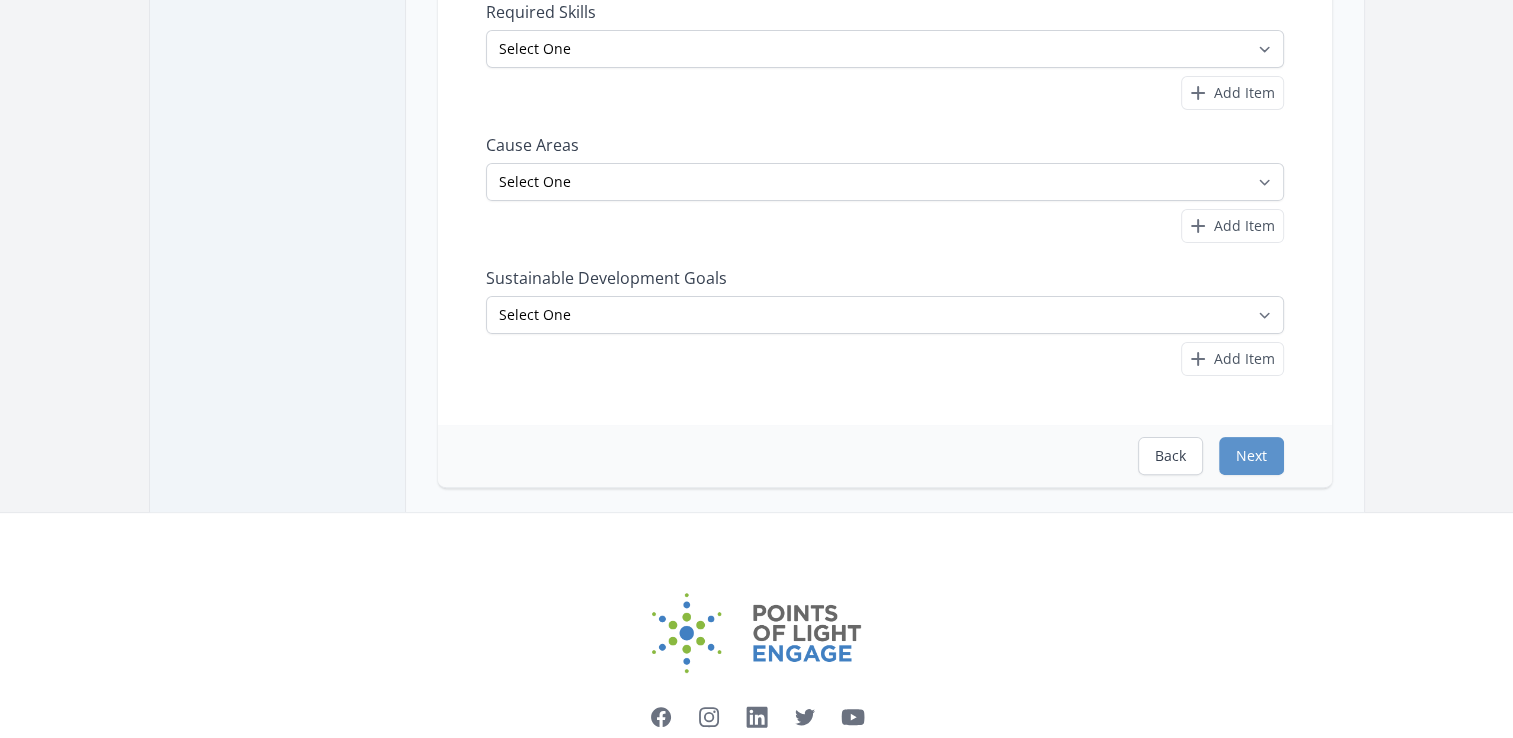 scroll, scrollTop: 0, scrollLeft: 0, axis: both 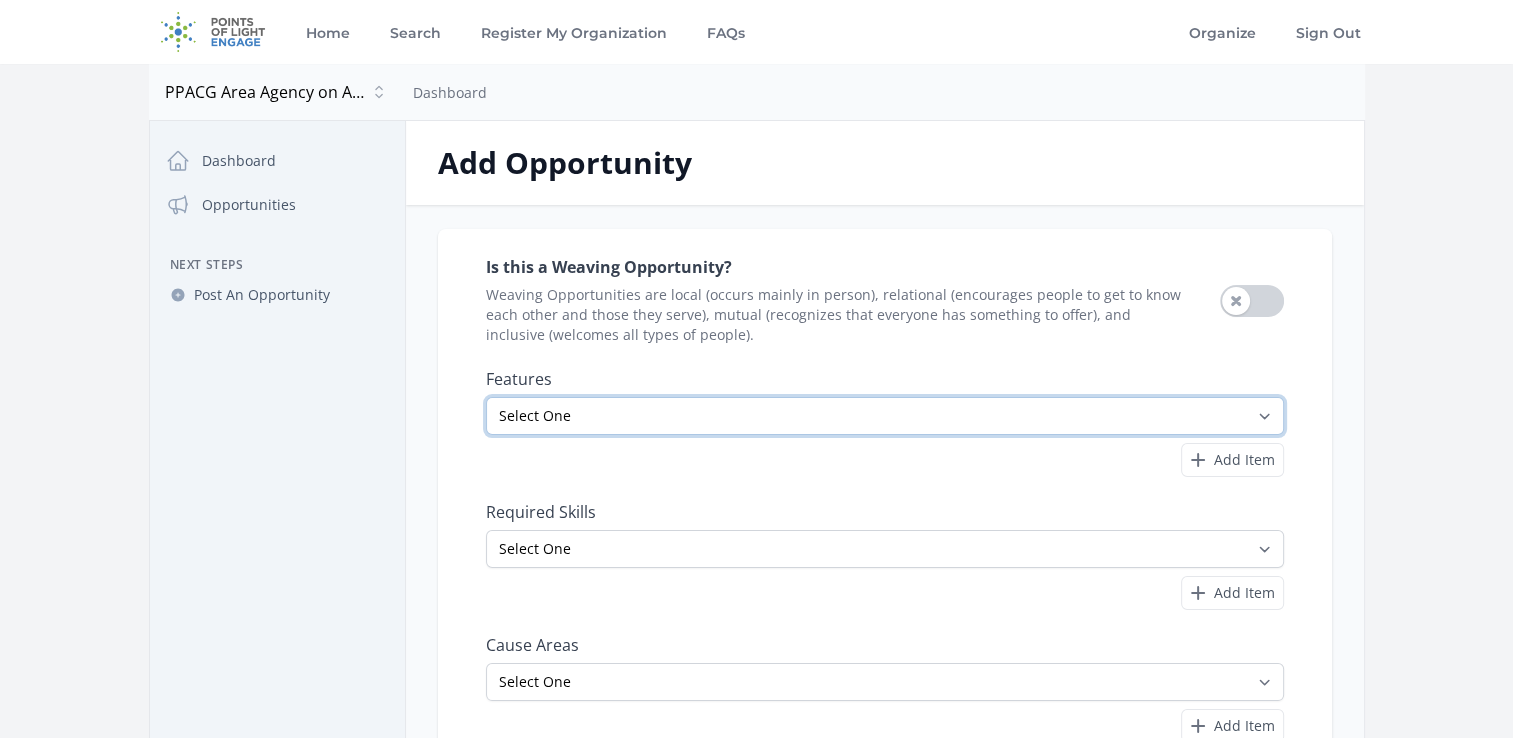 click on "Select One
All Ages
Court-Ordered Eligible
Good for Families
Good for Groups
Good for Kids
Good for Seniors
Good for Teens
Handicap Accessible
Indoor Activity
Involves Physical Labor
Minimum Age 18
Minimum Age 21
Outdoor Activity
Volunteer Abroad" at bounding box center (885, 416) 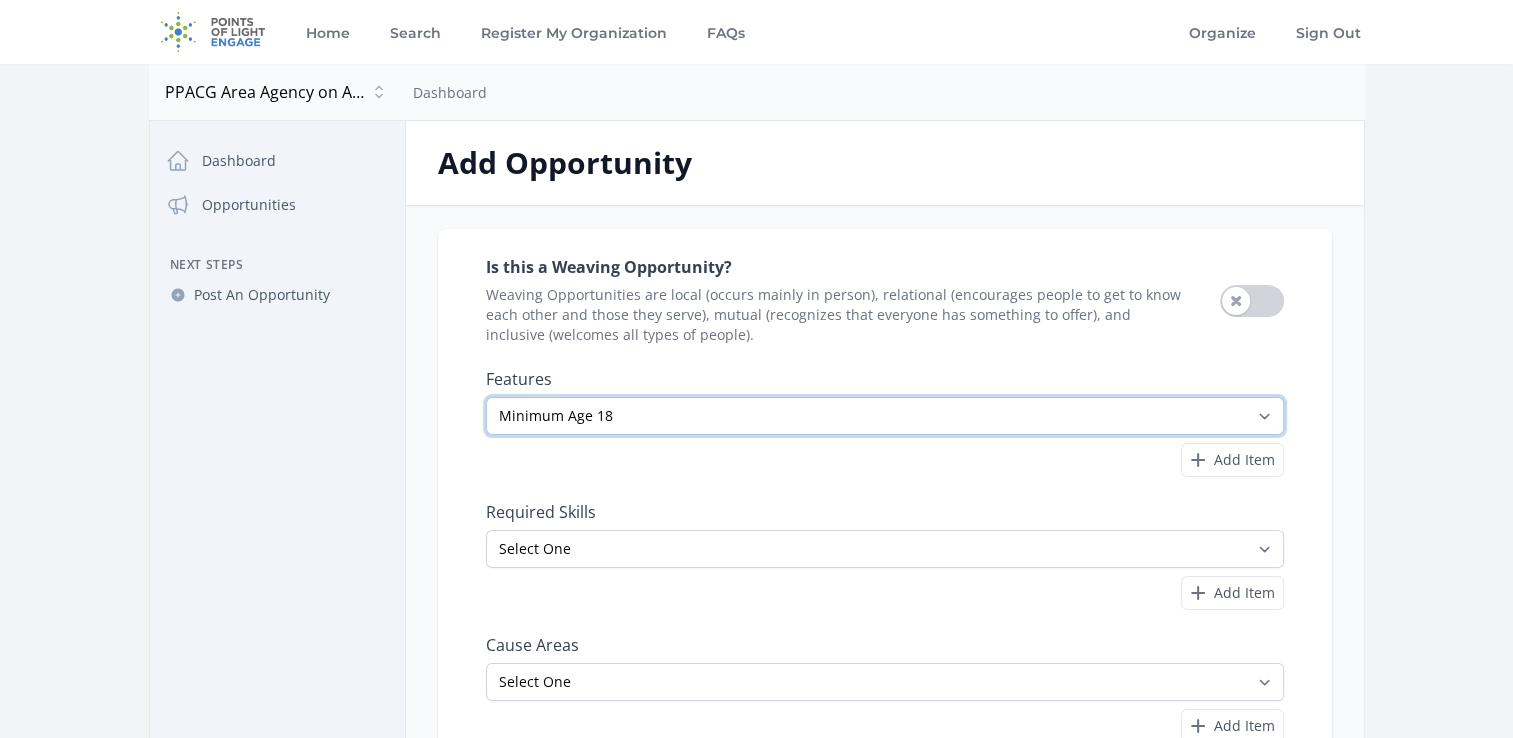 click on "Select One
All Ages
Court-Ordered Eligible
Good for Families
Good for Groups
Good for Kids
Good for Seniors
Good for Teens
Handicap Accessible
Indoor Activity
Involves Physical Labor
Minimum Age 18
Minimum Age 21
Outdoor Activity
Volunteer Abroad" at bounding box center (885, 416) 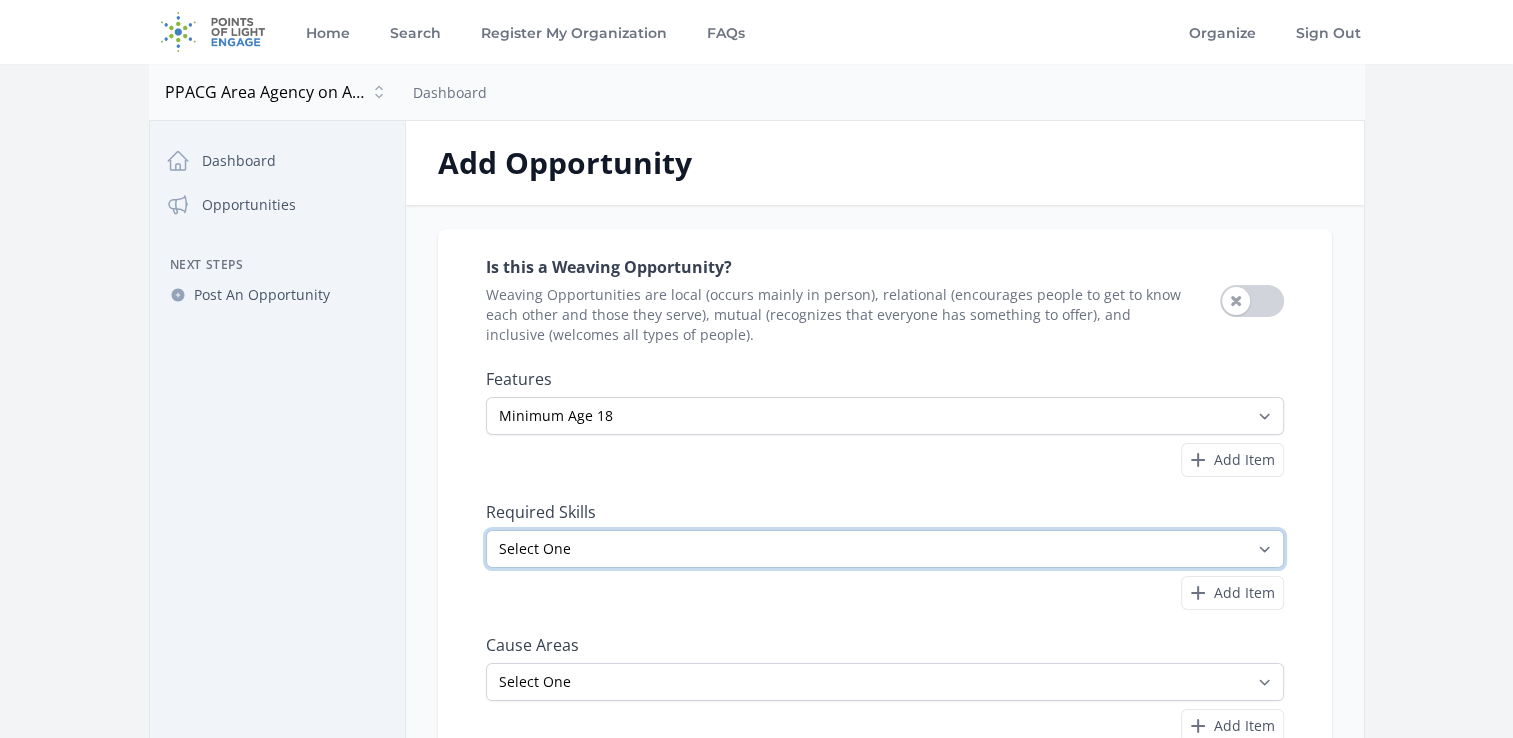 click on "Select One
Accounting
Advocacy
Administrative
Arts
Board Service
Business Skills
Caregiving
Coaching
Communications
Community Outreach
Data Science
Design
Driving
EMT
Event Support
Facilitation
Finance Firefighter Legal" at bounding box center [885, 549] 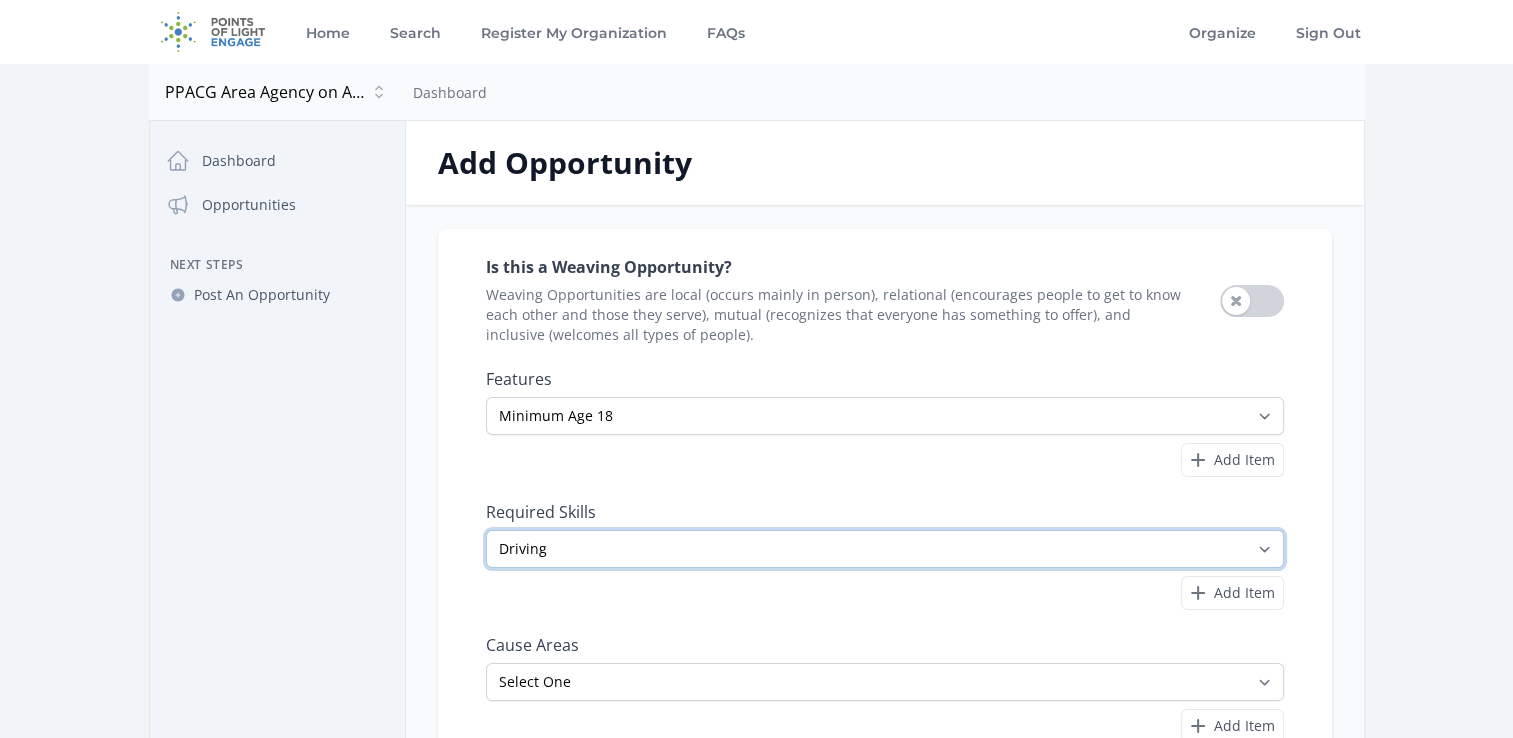 click on "Select One
Accounting
Advocacy
Administrative
Arts
Board Service
Business Skills
Caregiving
Coaching
Communications
Community Outreach
Data Science
Design
Driving
EMT
Event Support
Facilitation
Finance Firefighter Legal" at bounding box center (885, 549) 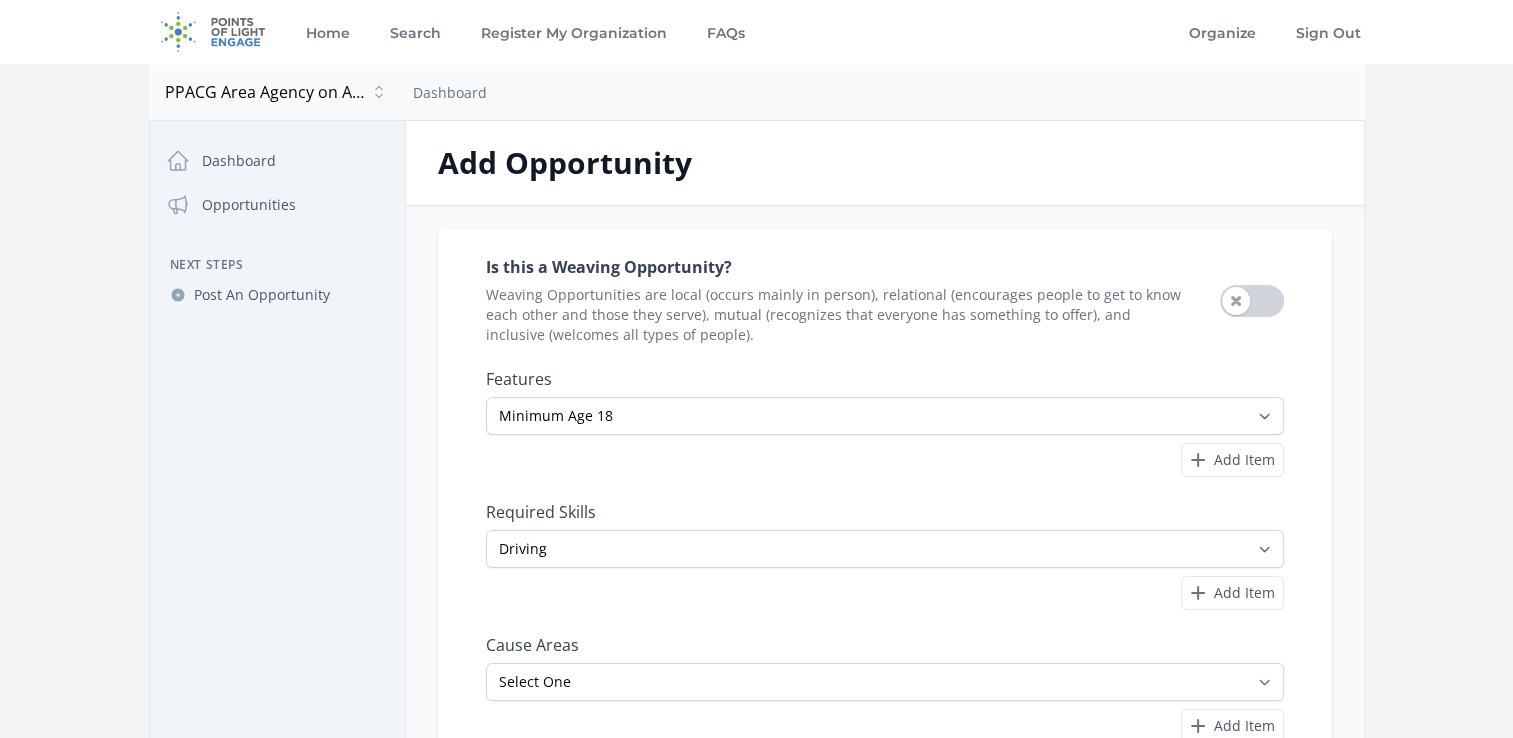click on "Add Item" at bounding box center (885, 593) 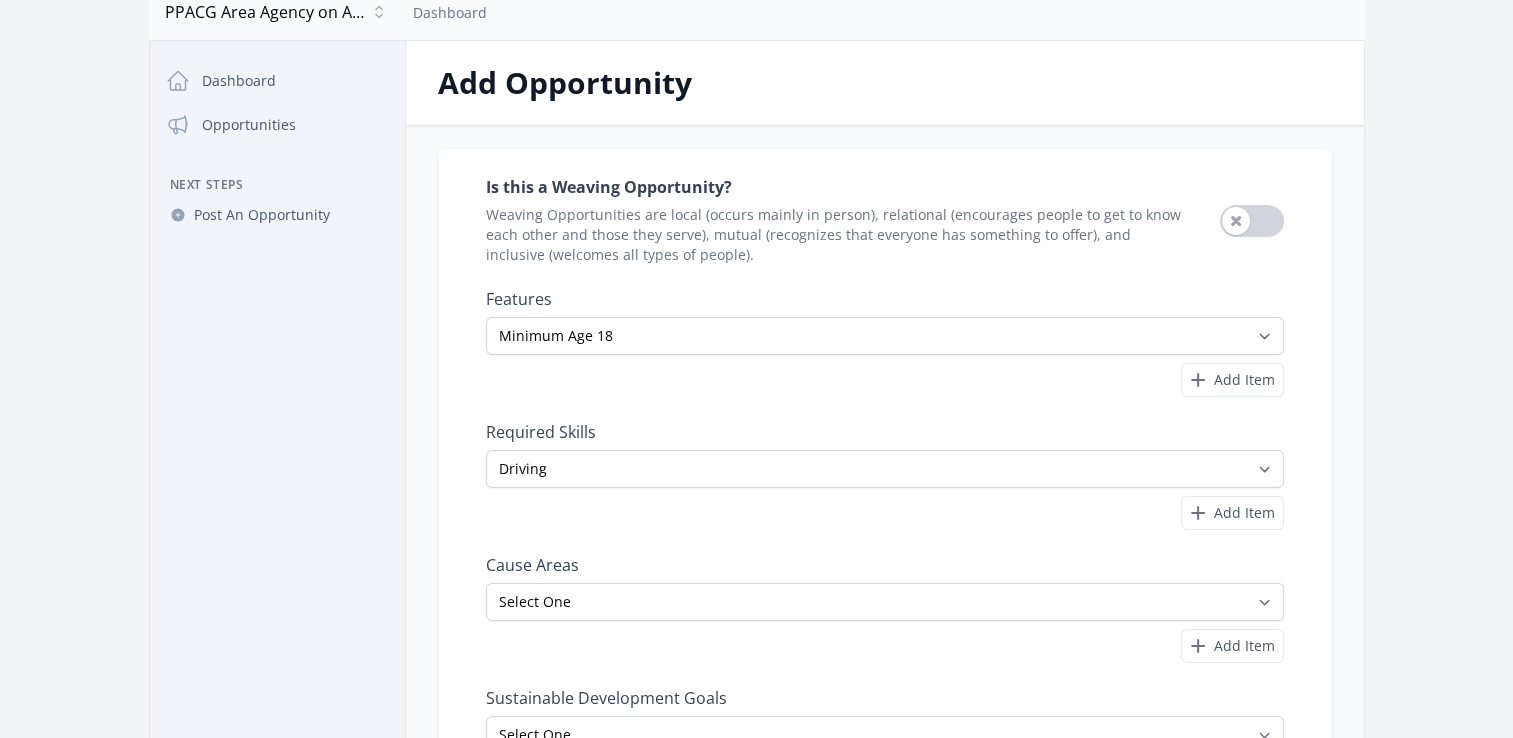scroll, scrollTop: 200, scrollLeft: 0, axis: vertical 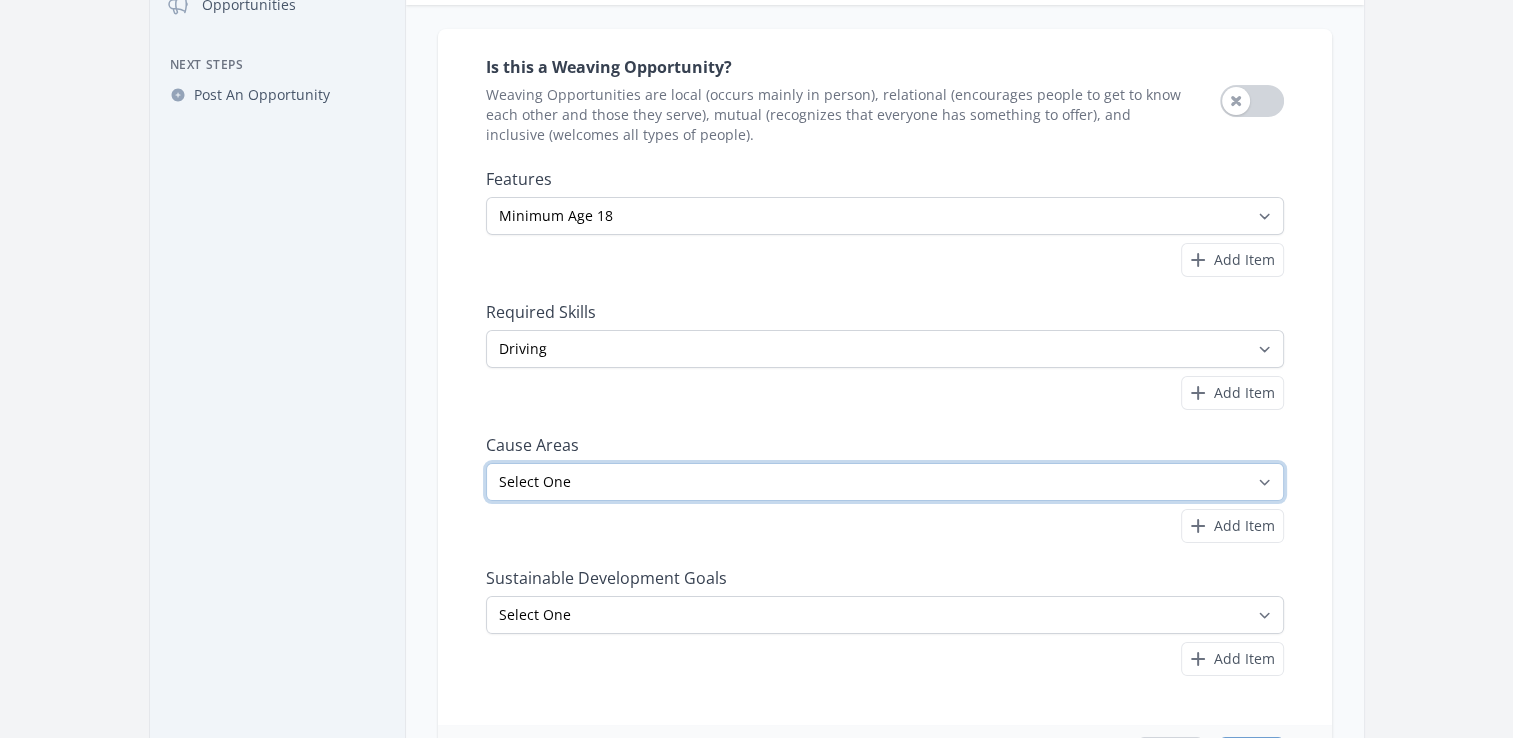 click on "Select One
Adult Education
Animals
Arts & Culture
Children & Youth
Civil Rights
Community Strengthening
COVID-19
Digital Divide
Disabilities
Disaster Response & Recovery
Education
Environment
Family Services
Food Insecurity
Health & Wellness
Homelessness Hunger STEM" at bounding box center (885, 482) 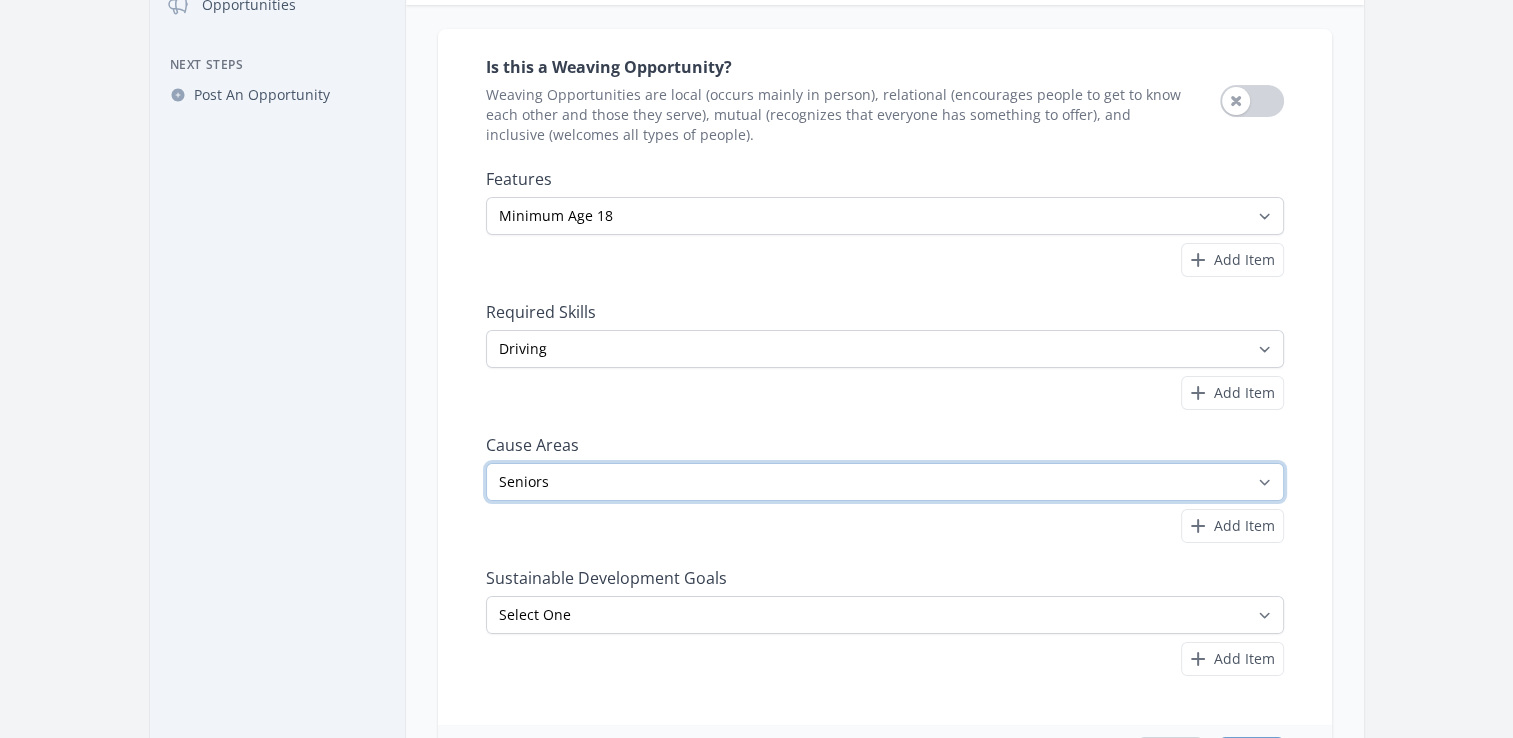 click on "Select One
Adult Education
Animals
Arts & Culture
Children & Youth
Civil Rights
Community Strengthening
COVID-19
Digital Divide
Disabilities
Disaster Response & Recovery
Education
Environment
Family Services
Food Insecurity
Health & Wellness
Homelessness Hunger STEM" at bounding box center (885, 482) 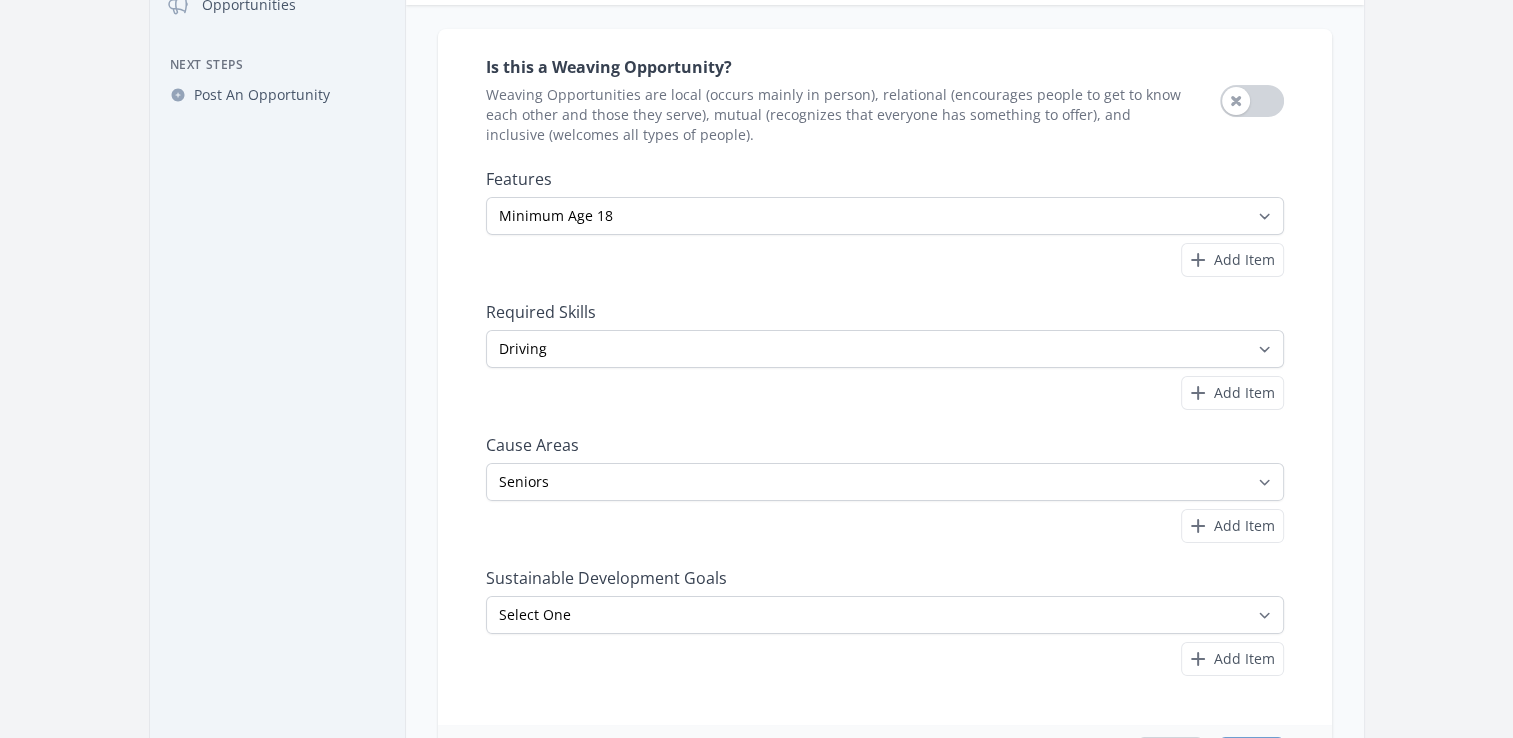 click on "Is this a Weaving Opportunity?
Weaving Opportunities are local (occurs mainly in person),
relational (encourages people to get to know each other and those they serve),
mutual (recognizes that everyone has something to offer), and inclusive (welcomes all types of people).
Use setting
Arts" at bounding box center [885, 365] 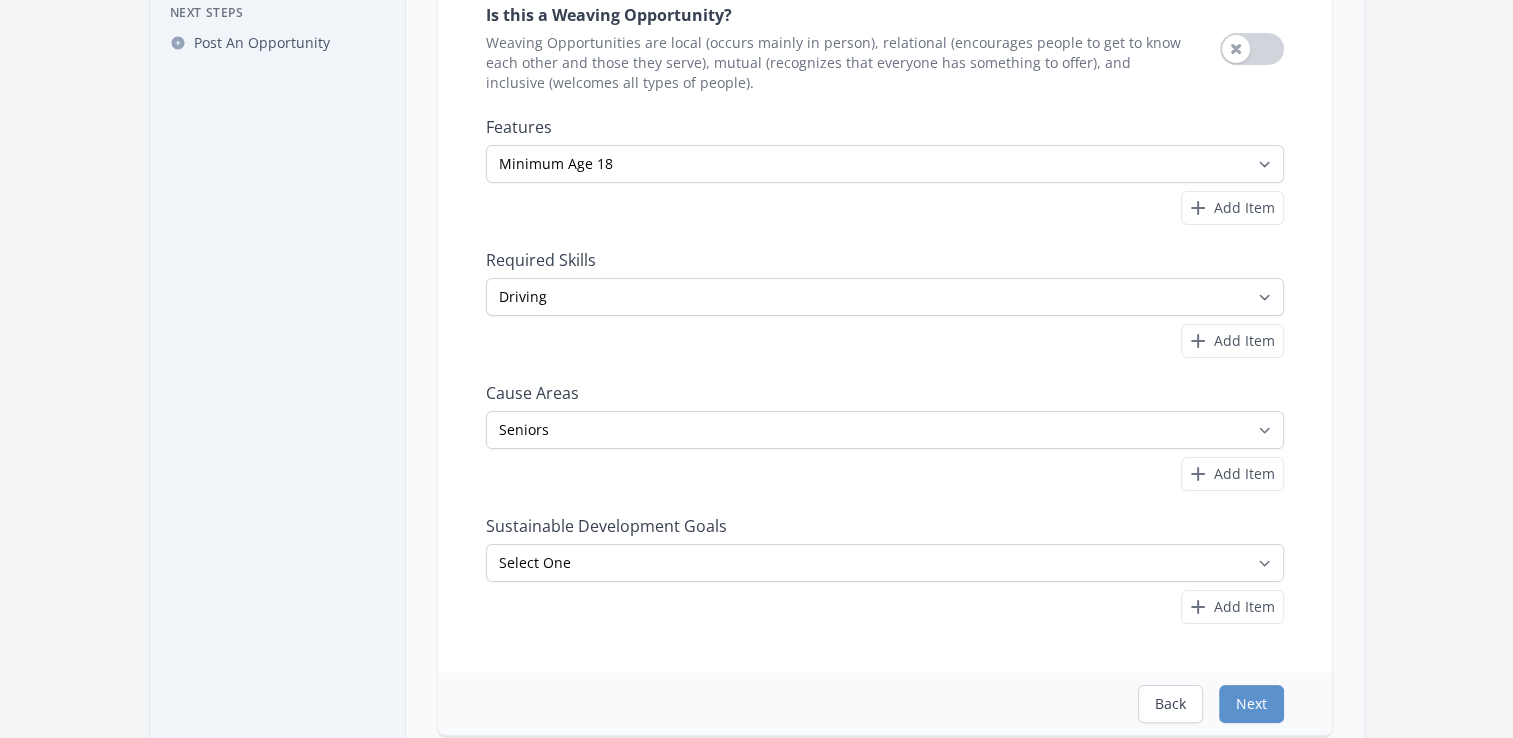 scroll, scrollTop: 300, scrollLeft: 0, axis: vertical 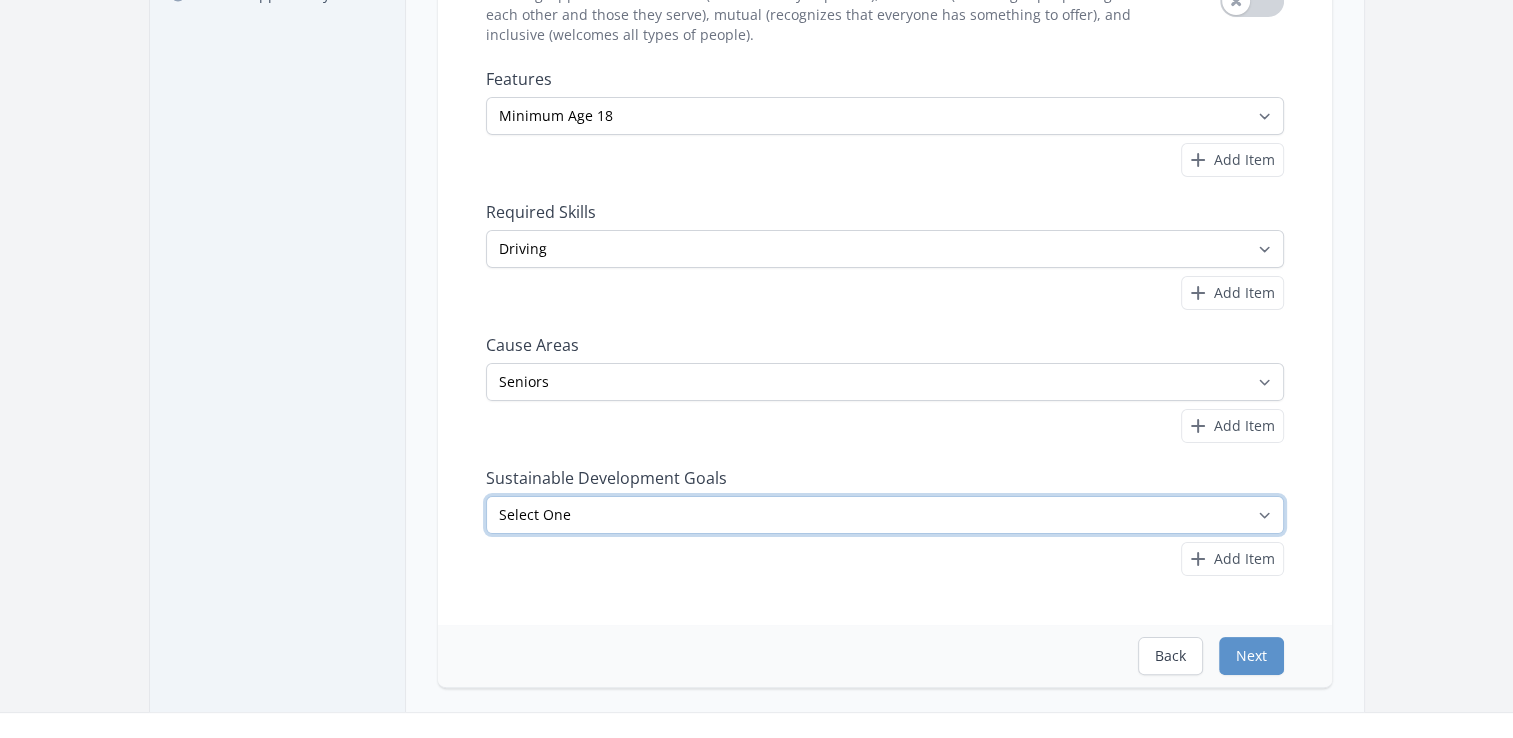 click on "Select One
No Poverty
Zero Hunger
Good Health and Well-Being
Quality Education
Gender Equality
Clean Water and Sanitation
Affordable and Clean Energy
Decent Work and Economic Growth
Industry, Innovation and Infrastructure
Reduced Inequalities
Sustainable Cities and Communities
Responsible Consumption and Production
Climate Action
Life Below Water" at bounding box center [885, 515] 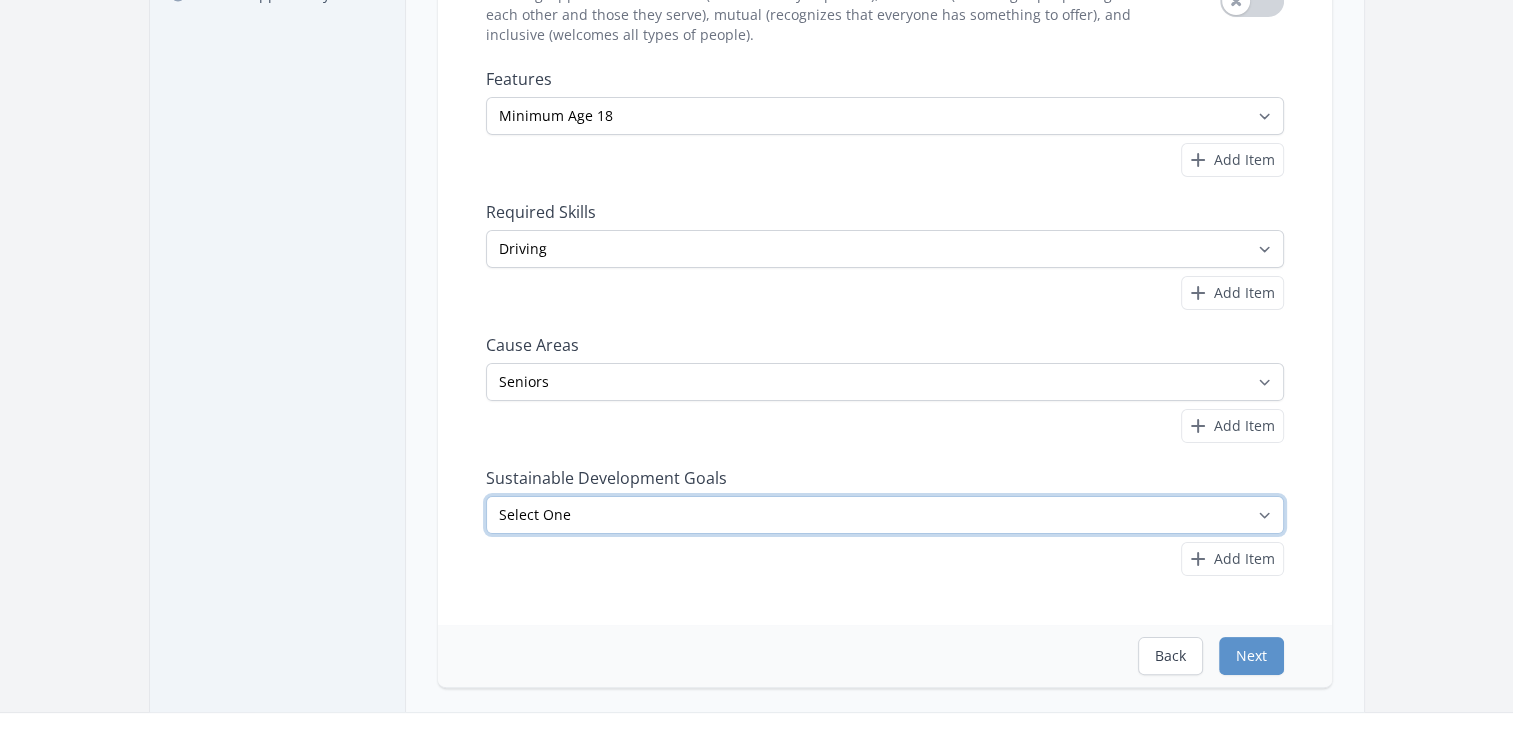select on "Partnerships" 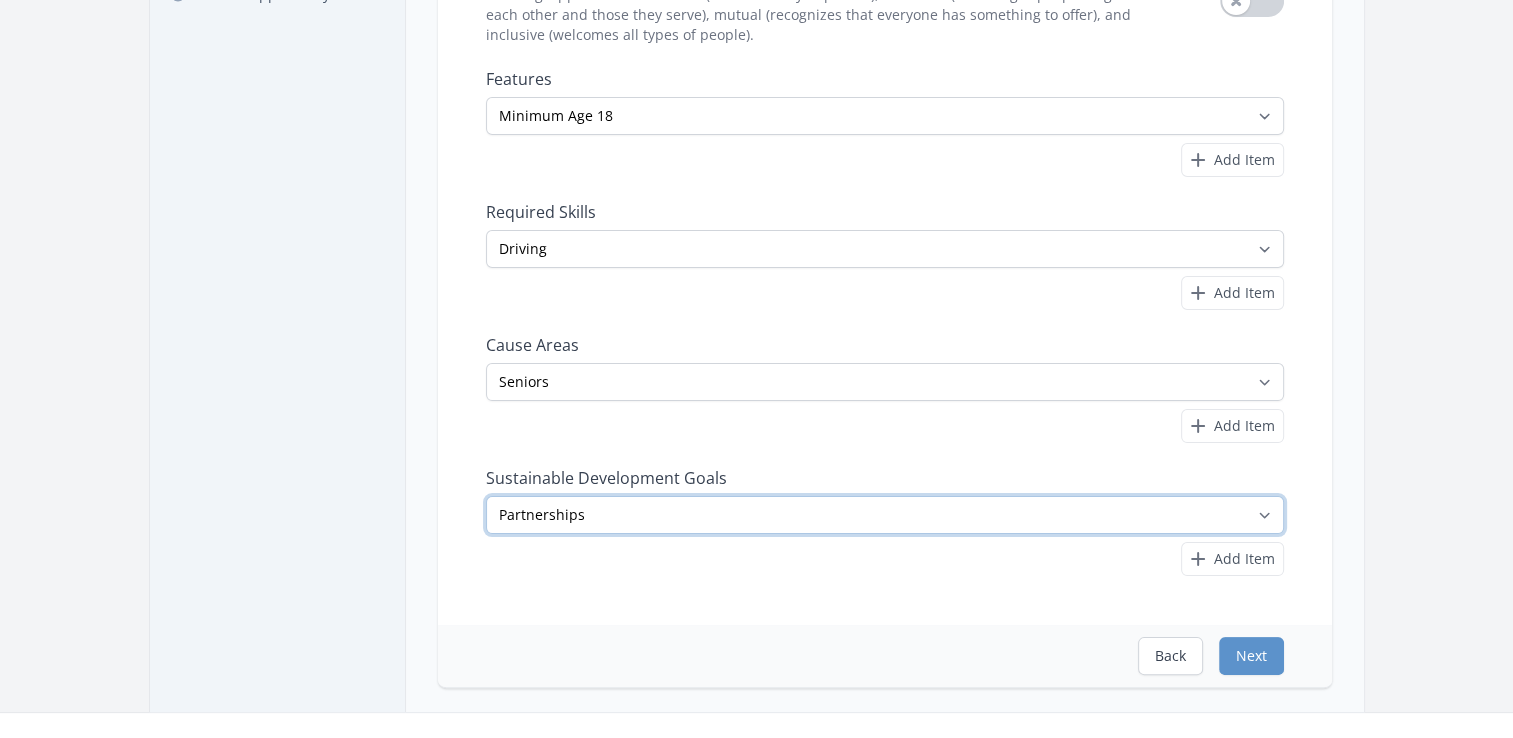 click on "Select One
No Poverty
Zero Hunger
Good Health and Well-Being
Quality Education
Gender Equality
Clean Water and Sanitation
Affordable and Clean Energy
Decent Work and Economic Growth
Industry, Innovation and Infrastructure
Reduced Inequalities
Sustainable Cities and Communities
Responsible Consumption and Production
Climate Action
Life Below Water" at bounding box center [885, 515] 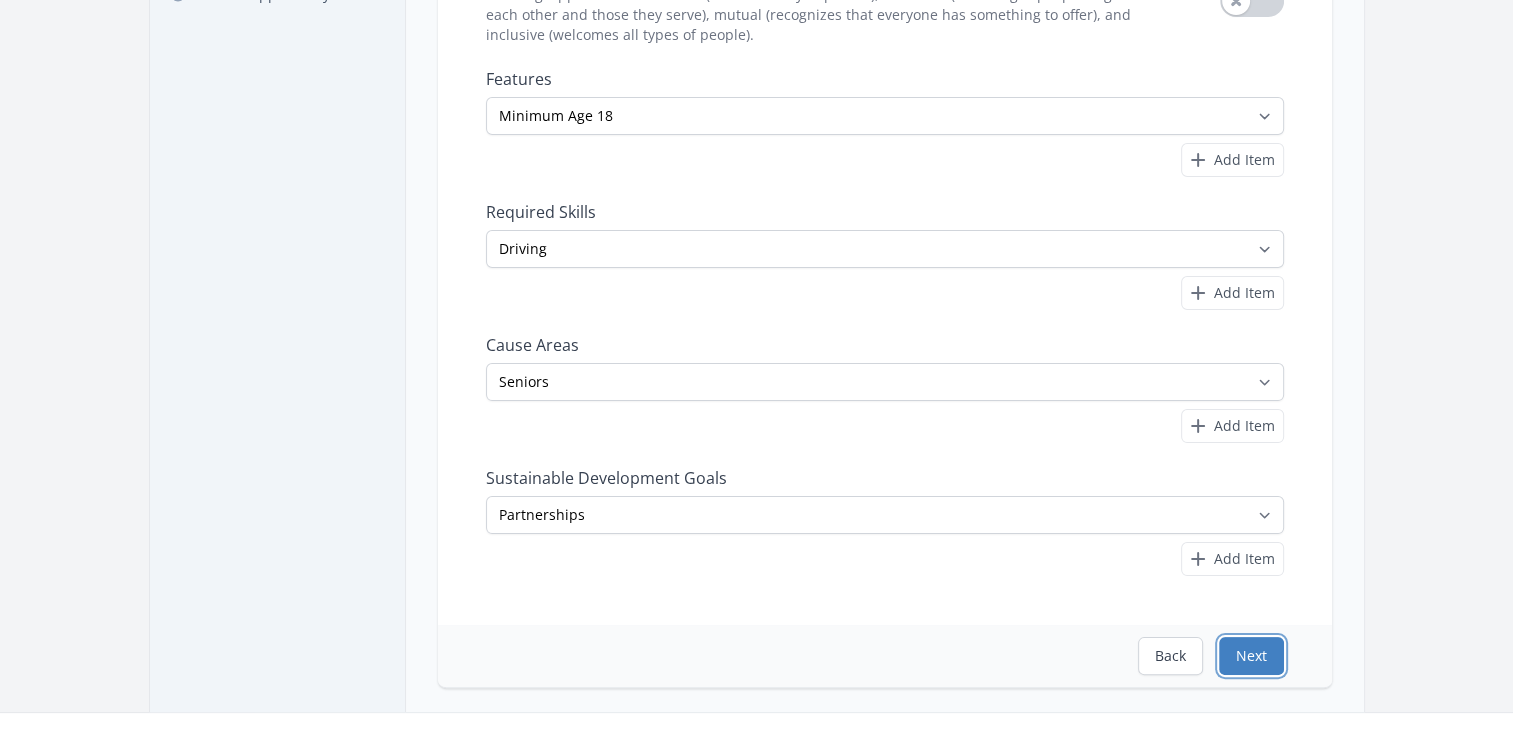 click on "Next" at bounding box center [1251, 656] 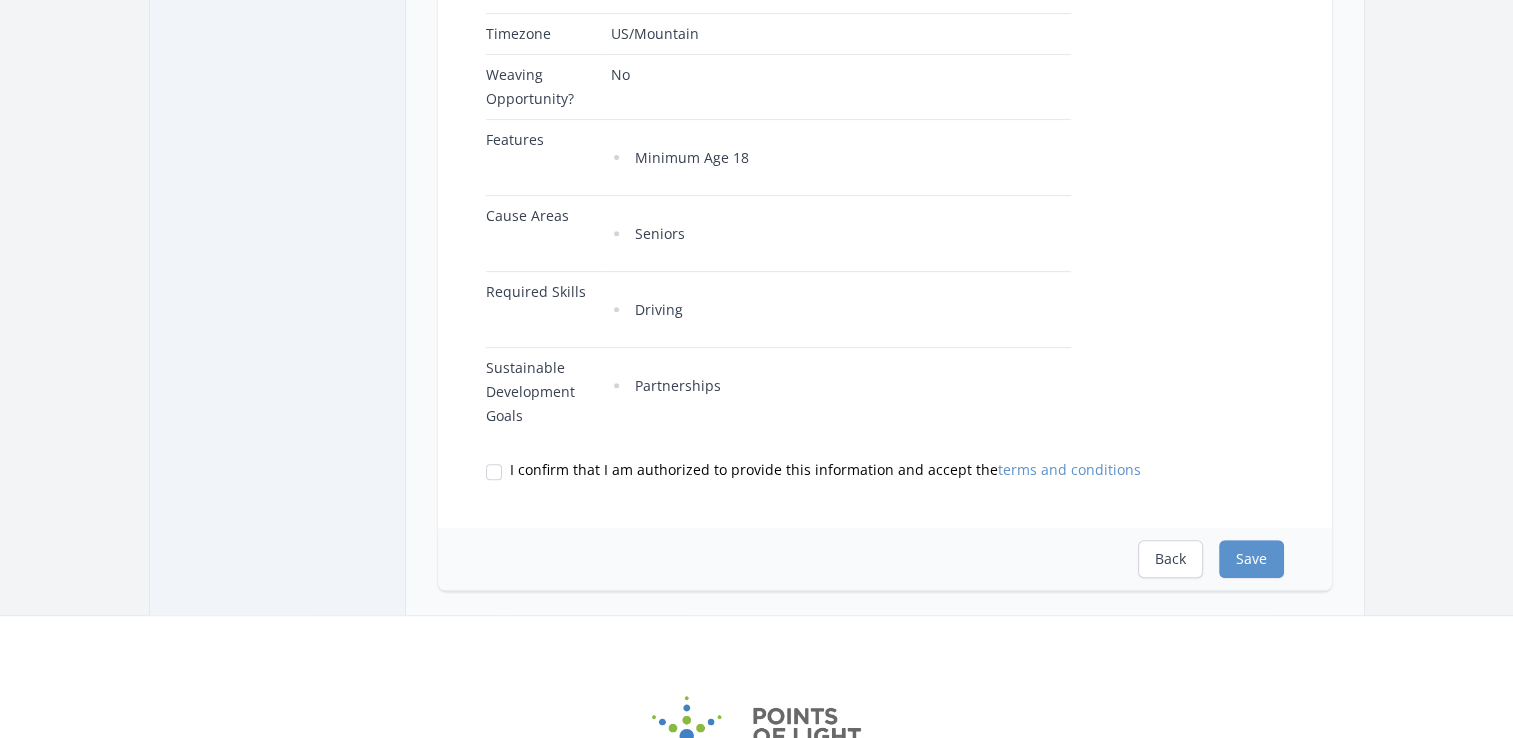 scroll, scrollTop: 800, scrollLeft: 0, axis: vertical 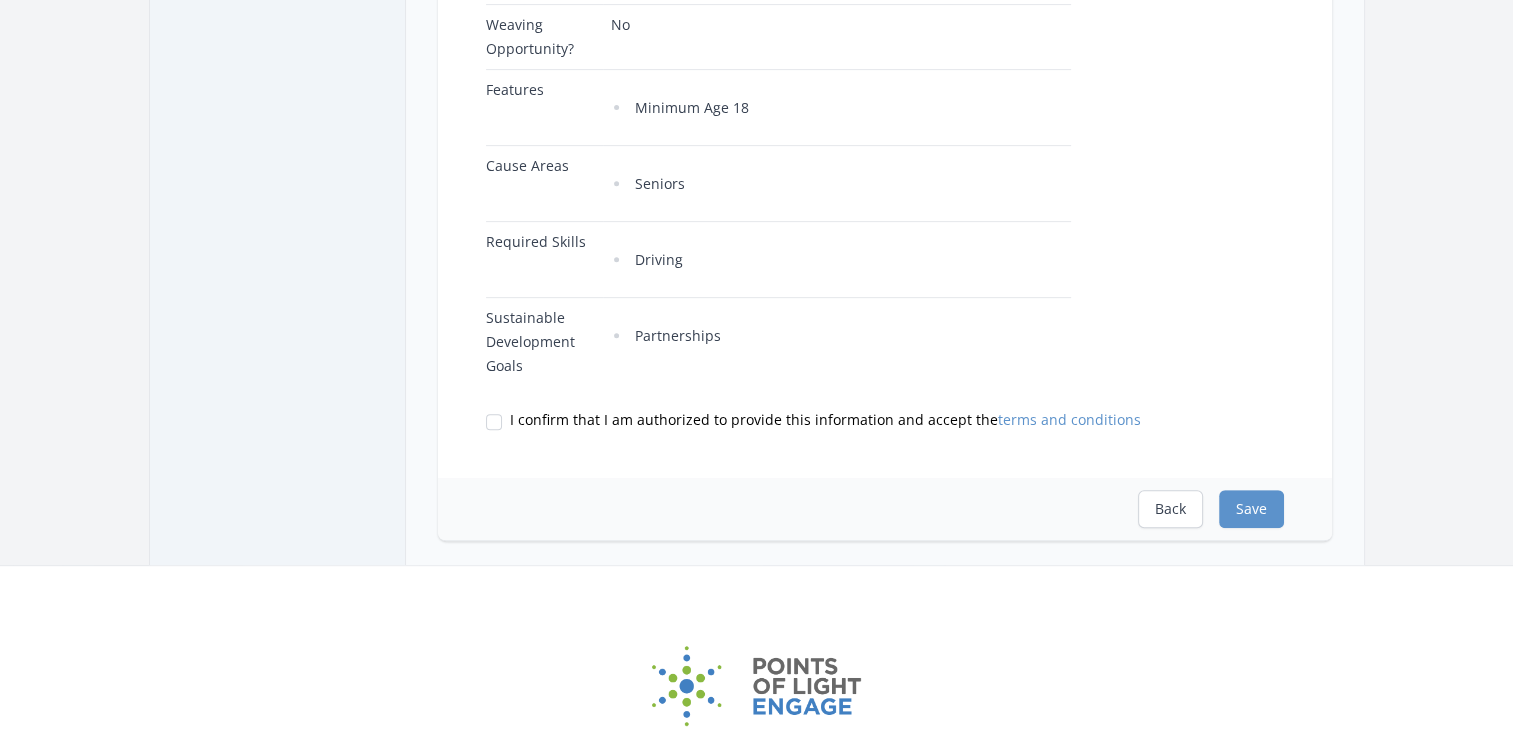 click on "I confirm that I am authorized to provide this information and accept the  terms and conditions" at bounding box center (885, 420) 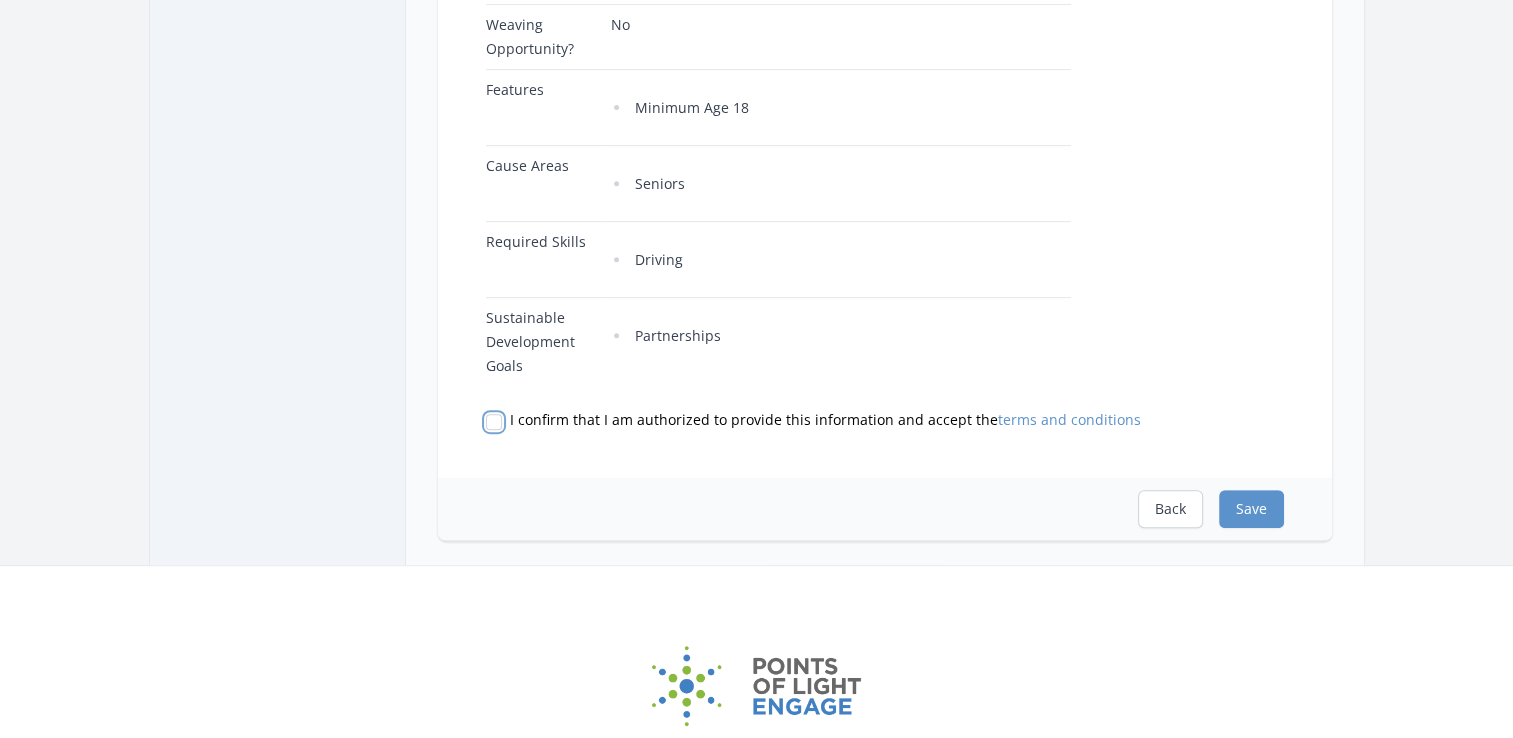 click on "I confirm that I am authorized to provide this information and accept the  terms and conditions" at bounding box center (494, 422) 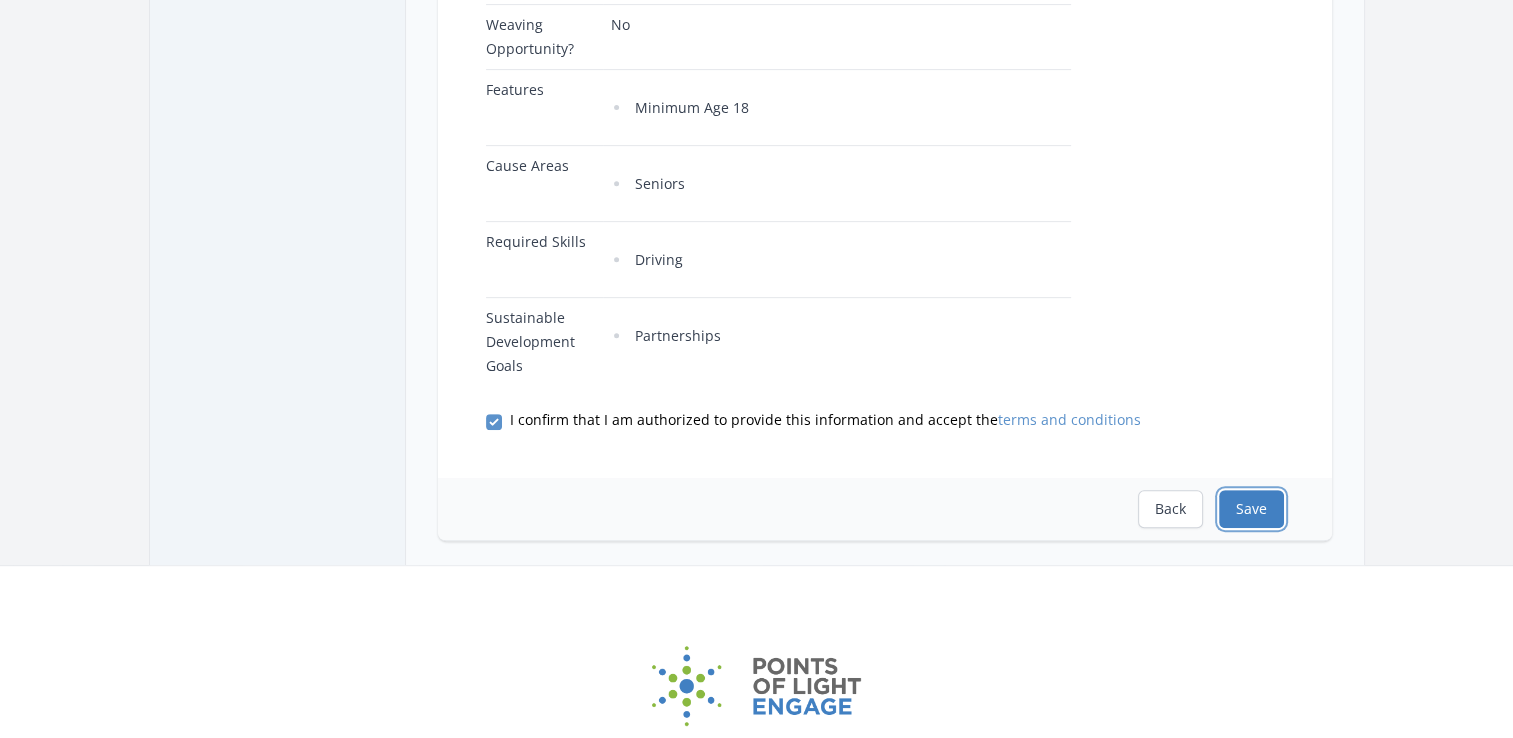click on "Save" at bounding box center (1251, 509) 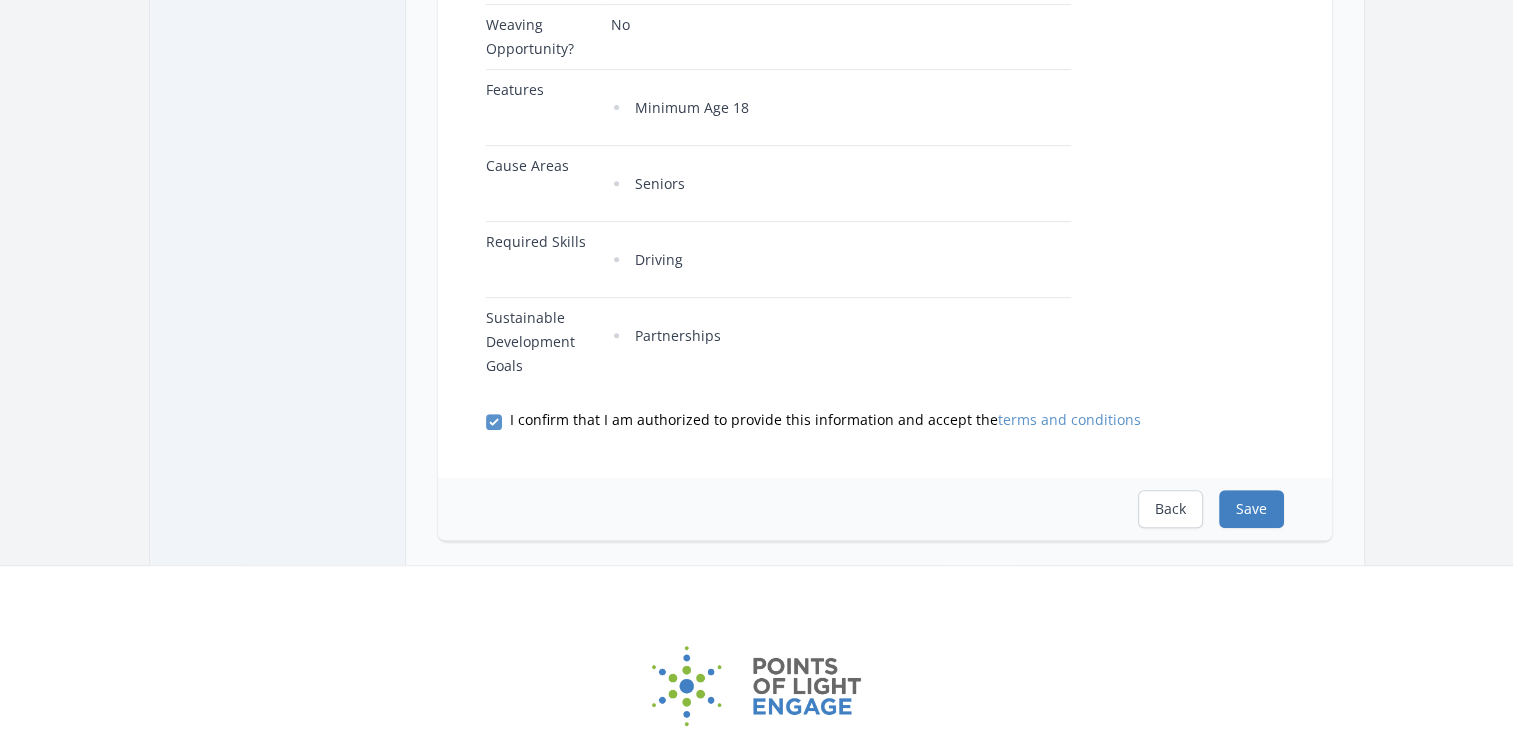scroll, scrollTop: 0, scrollLeft: 0, axis: both 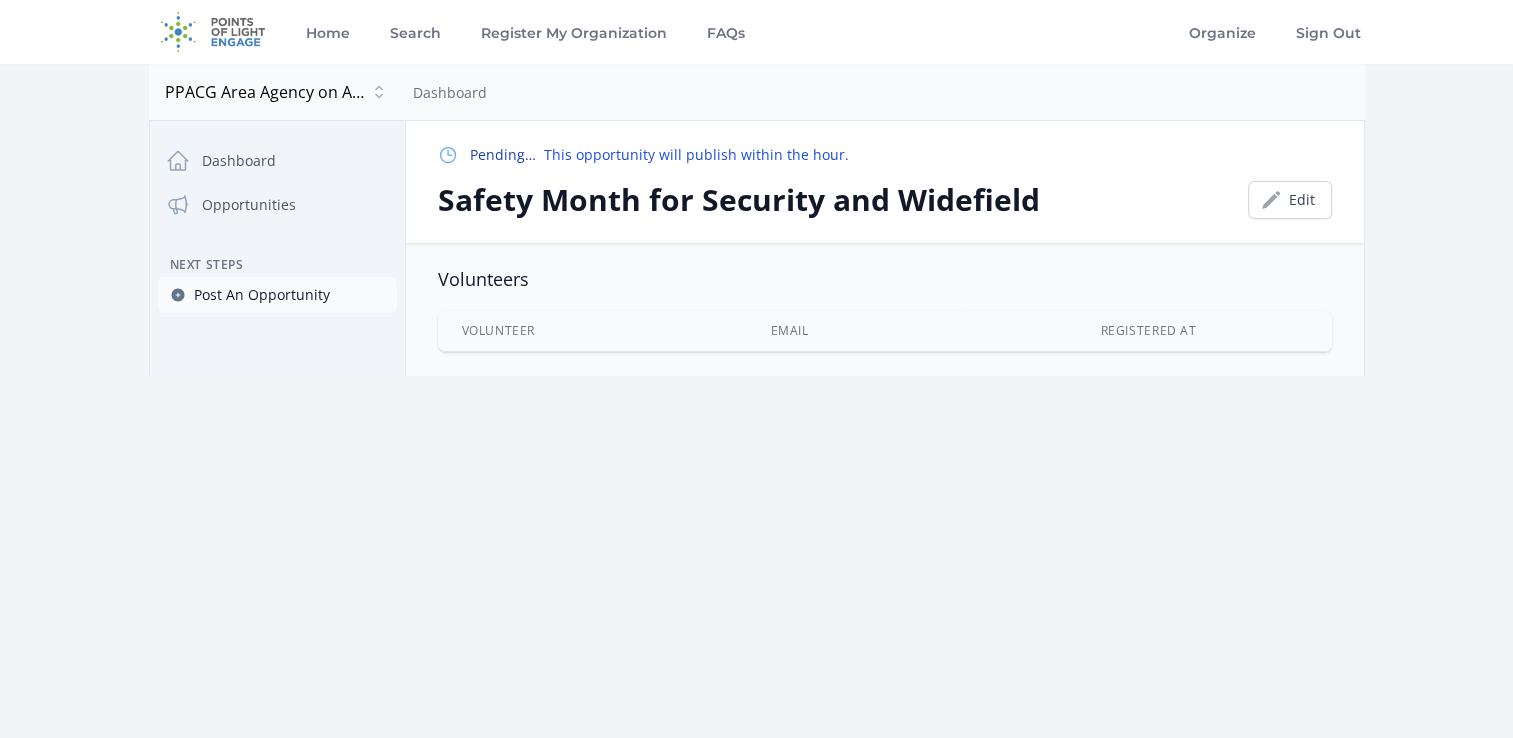 click on "Post An Opportunity" at bounding box center (262, 295) 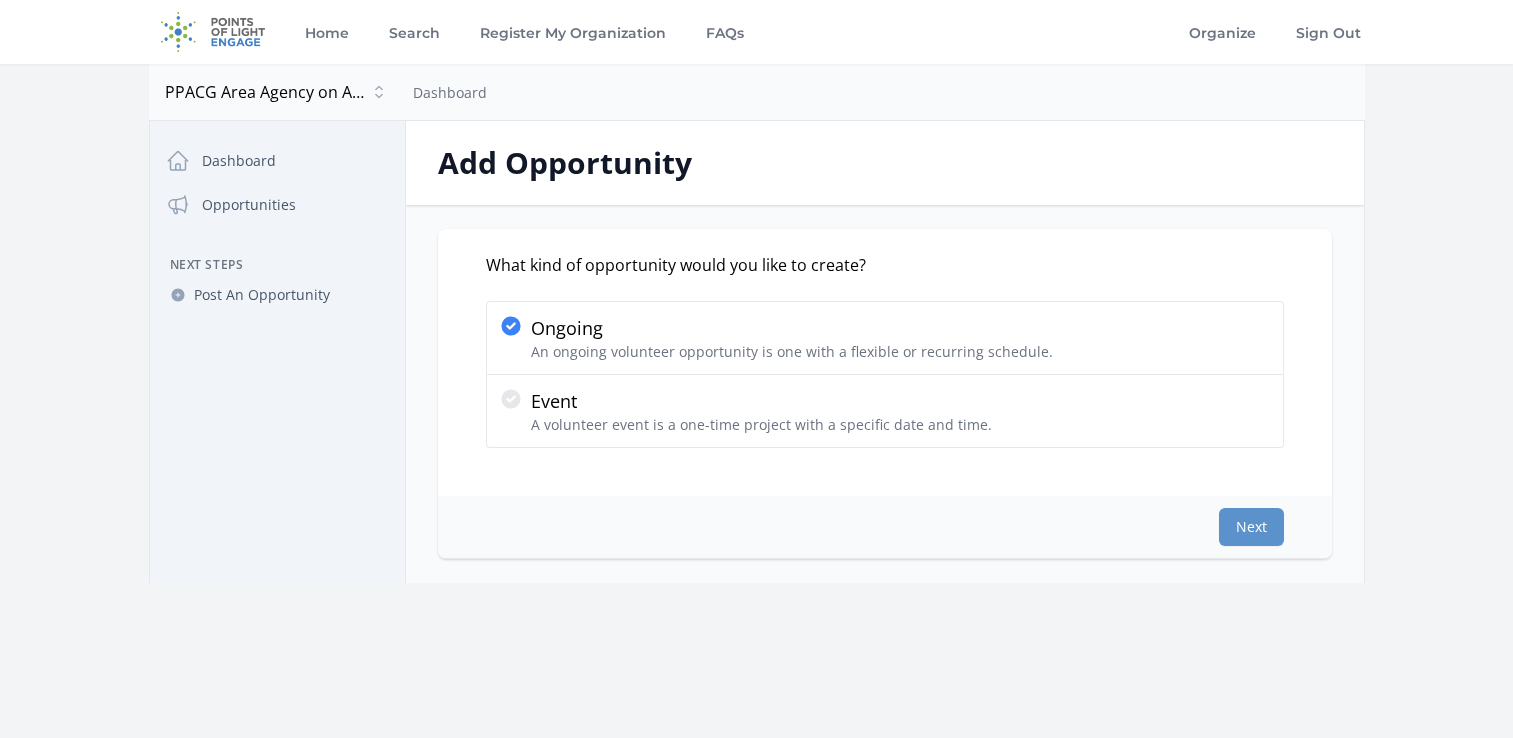 scroll, scrollTop: 0, scrollLeft: 0, axis: both 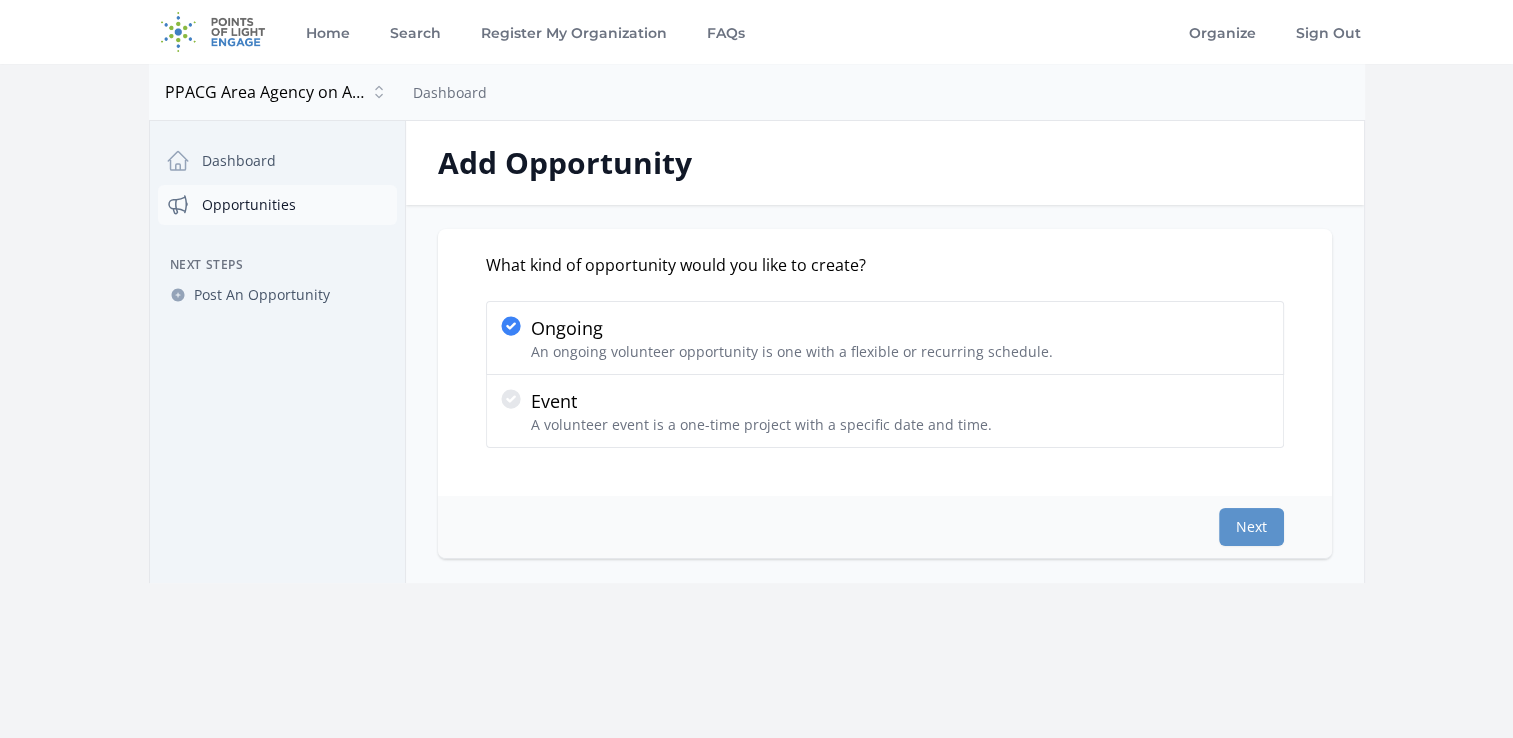 click on "Opportunities" at bounding box center [277, 205] 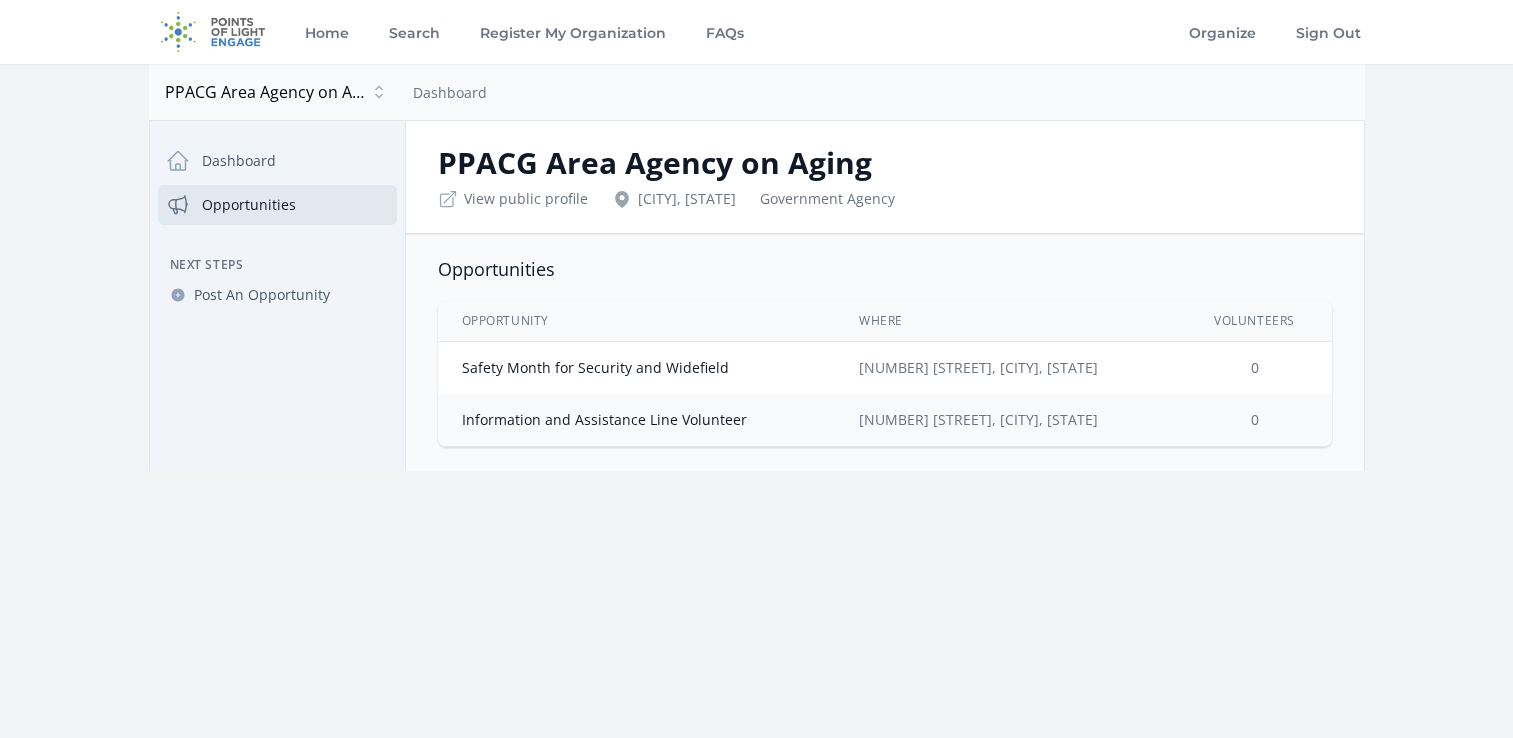 scroll, scrollTop: 0, scrollLeft: 0, axis: both 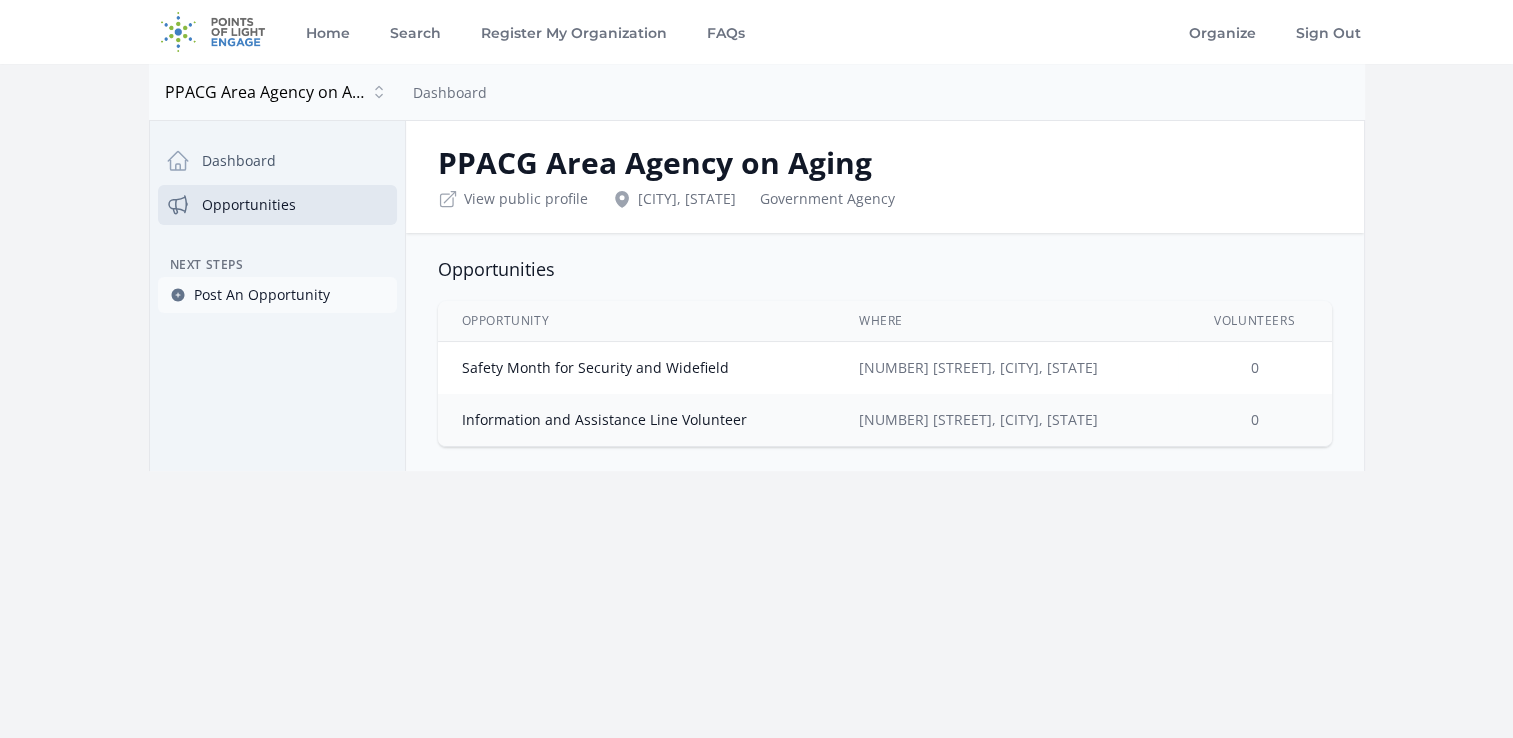 click on "Post An Opportunity" at bounding box center (262, 295) 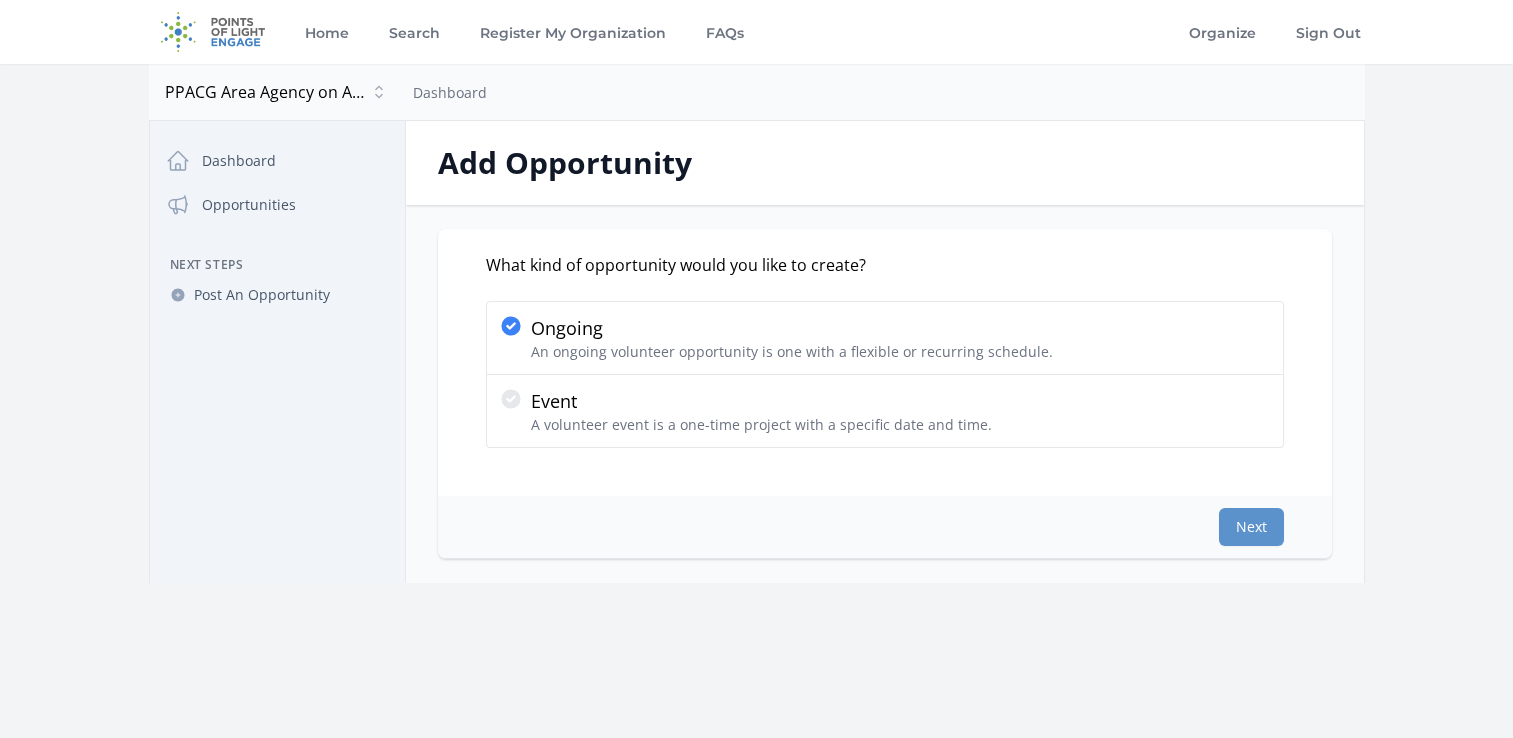 scroll, scrollTop: 0, scrollLeft: 0, axis: both 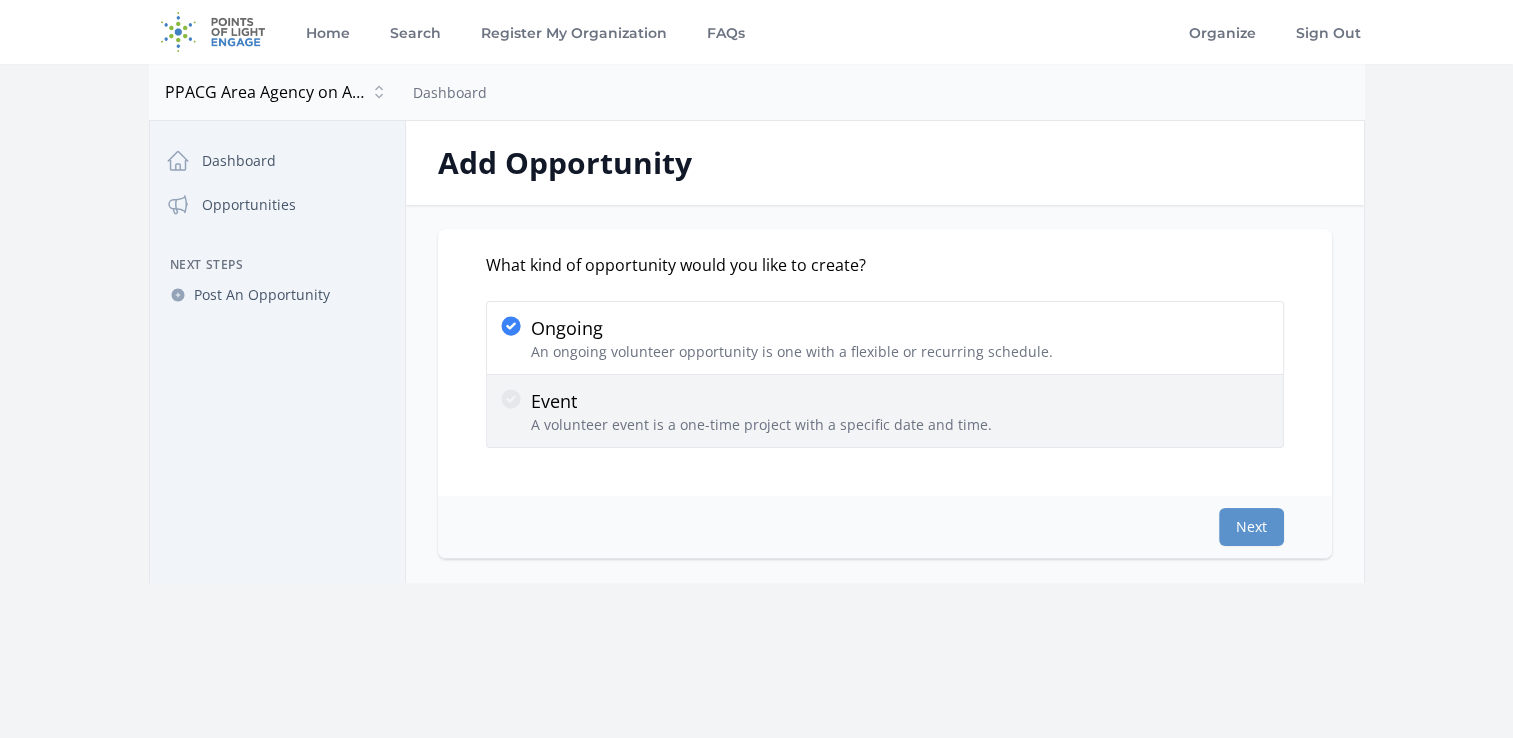 click on "A volunteer event is a one-time project with a specific date and time." at bounding box center [761, 425] 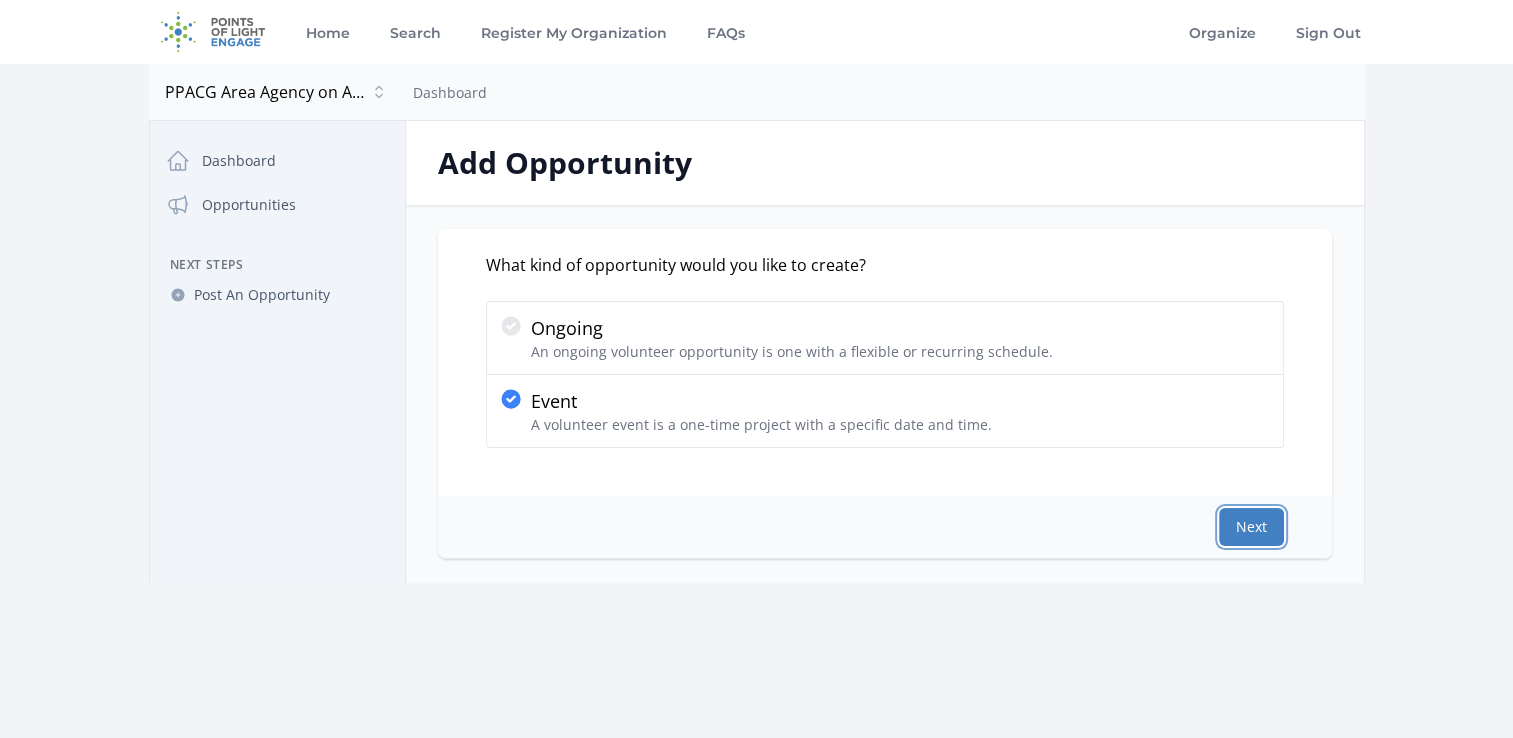 click on "Next" at bounding box center [1251, 527] 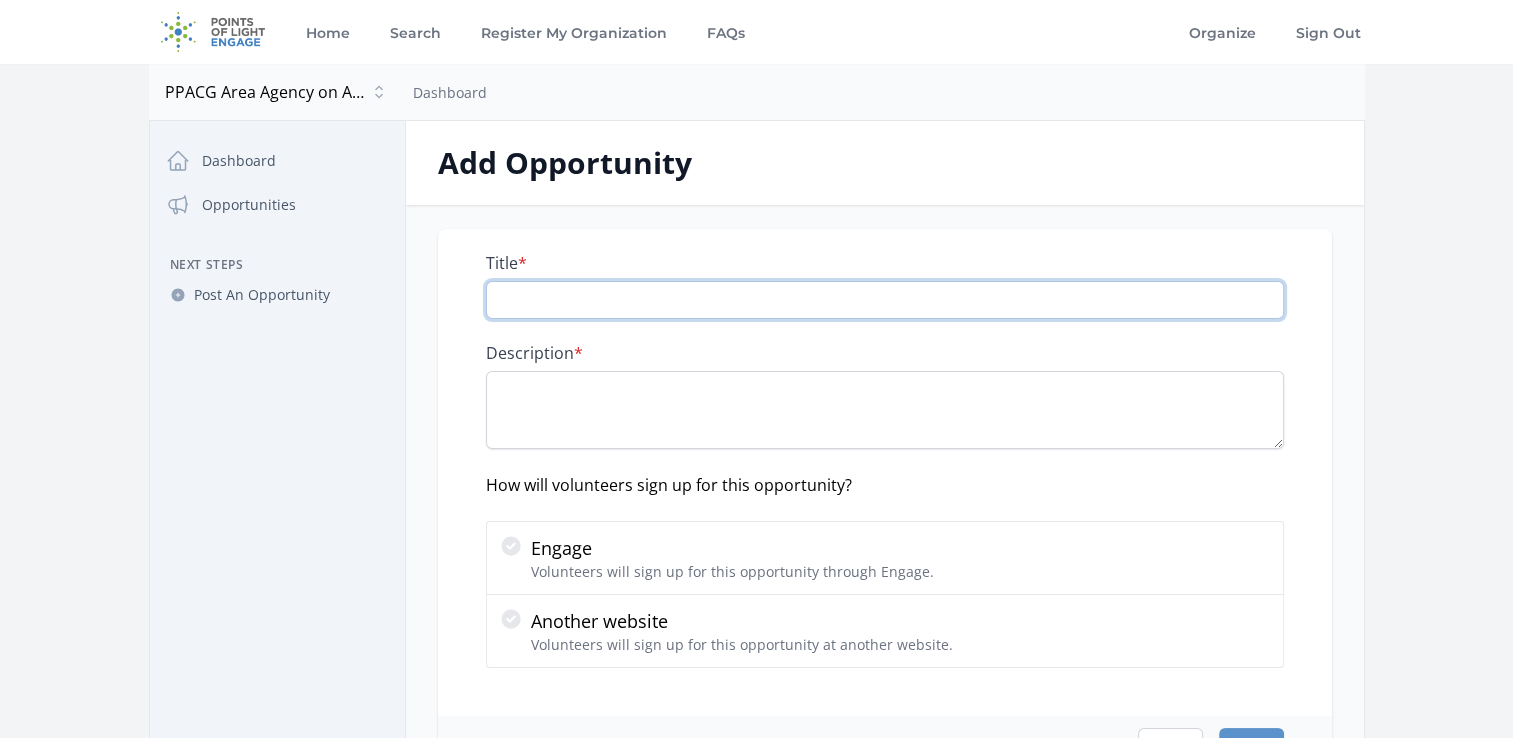 click on "Title  *" at bounding box center [885, 300] 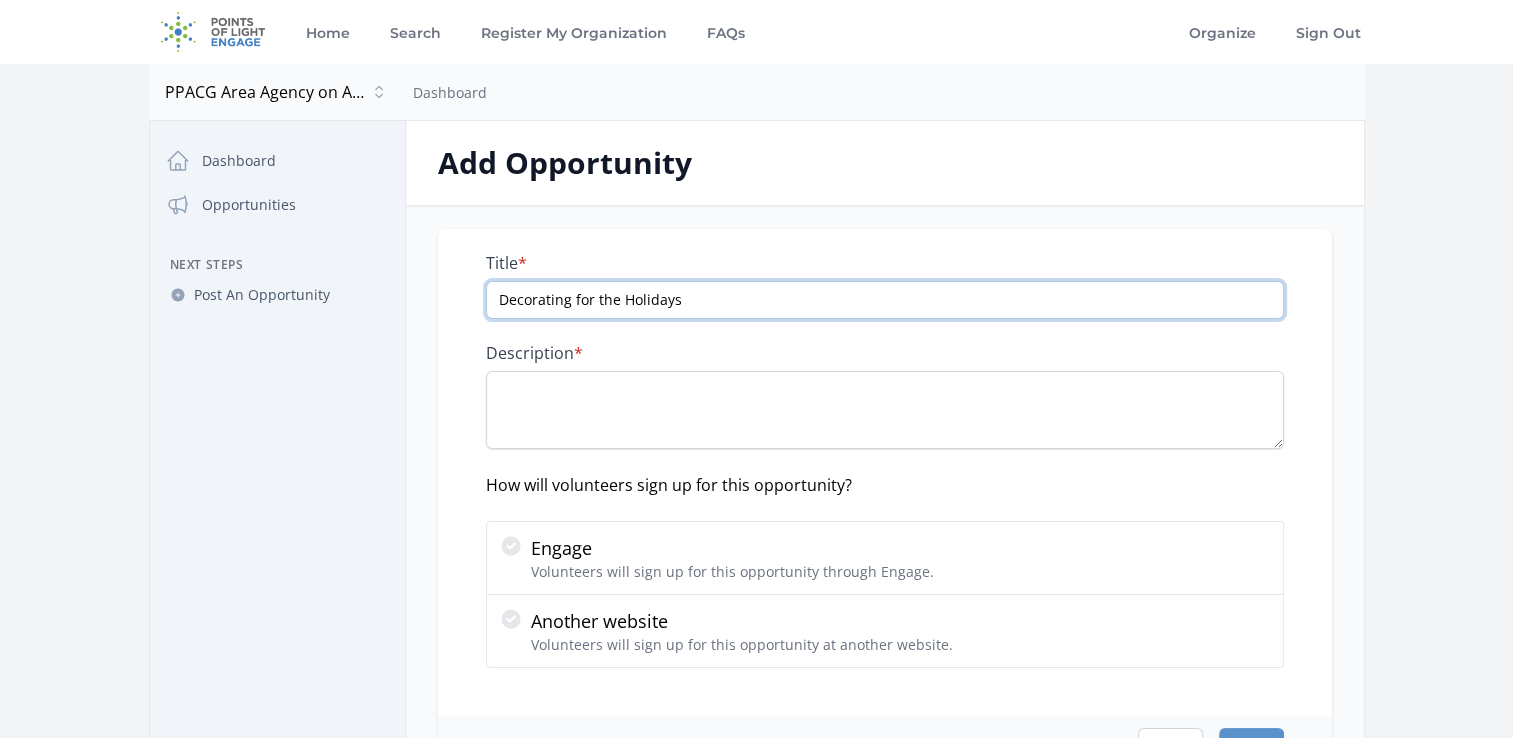 type on "Decorating for the Holidays" 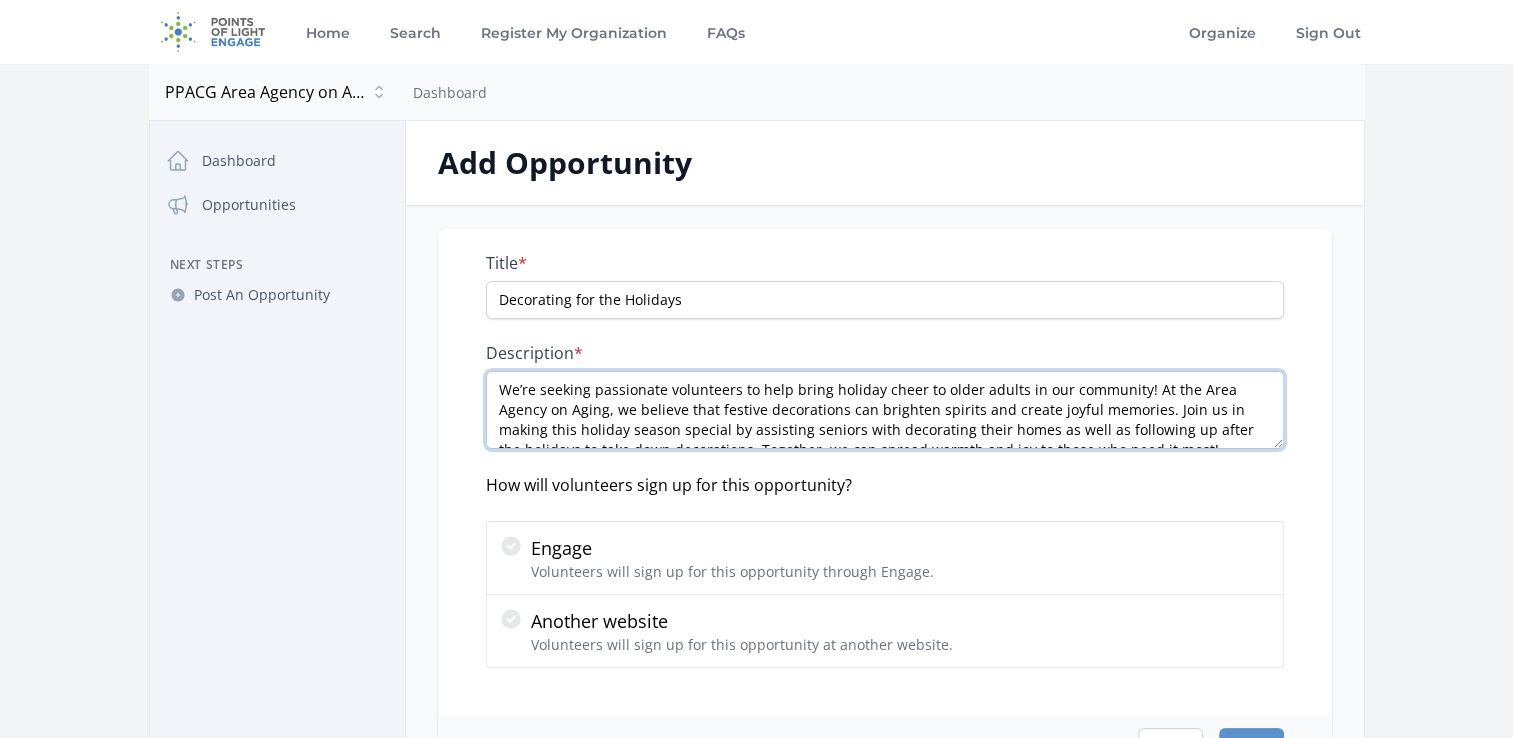 click on "We’re seeking passionate volunteers to help bring holiday cheer to older adults in our community! At the Area Agency on Aging, we believe that festive decorations can brighten spirits and create joyful memories. Join us in making this holiday season special by assisting seniors with decorating their homes as well as following up after the holidays to take down decorations. Together, we can spread warmth and joy to those who need it most!" at bounding box center [885, 410] 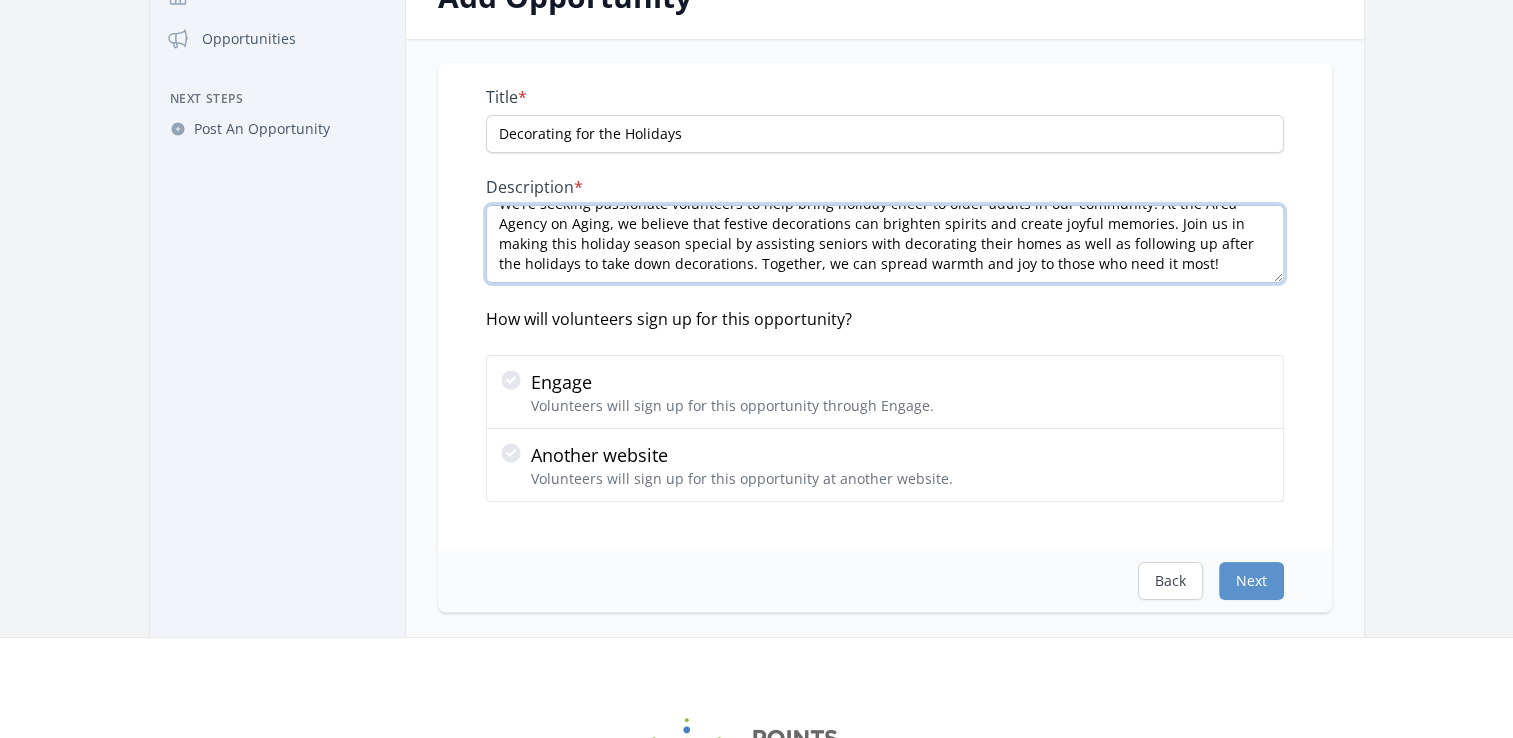 scroll, scrollTop: 200, scrollLeft: 0, axis: vertical 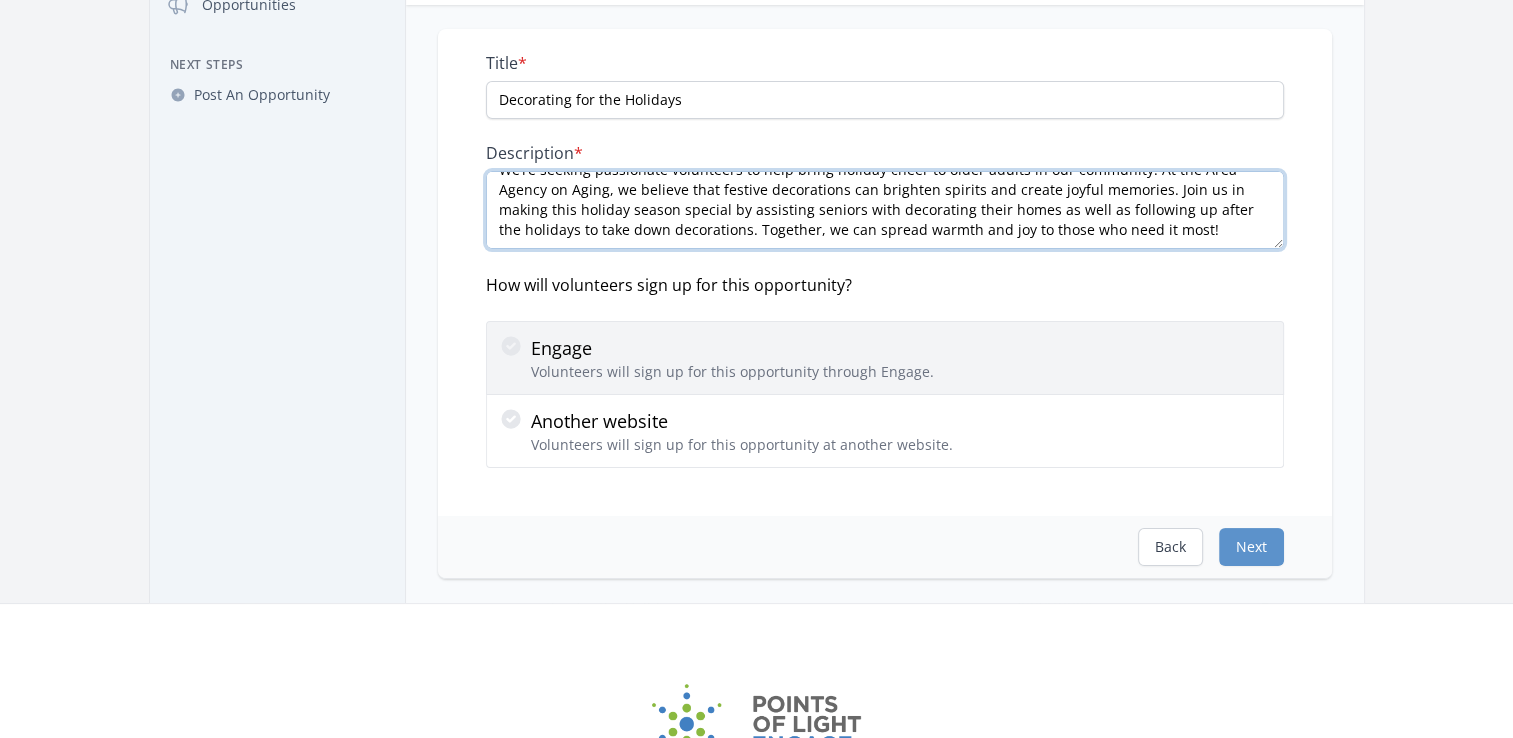 type on "We’re seeking passionate volunteers to help bring holiday cheer to older adults in our community! At the Area Agency on Aging, we believe that festive decorations can brighten spirits and create joyful memories. Join us in making this holiday season special by assisting seniors with decorating their homes as well as following up after the holidays to take down decorations. Together, we can spread warmth and joy to those who need it most!" 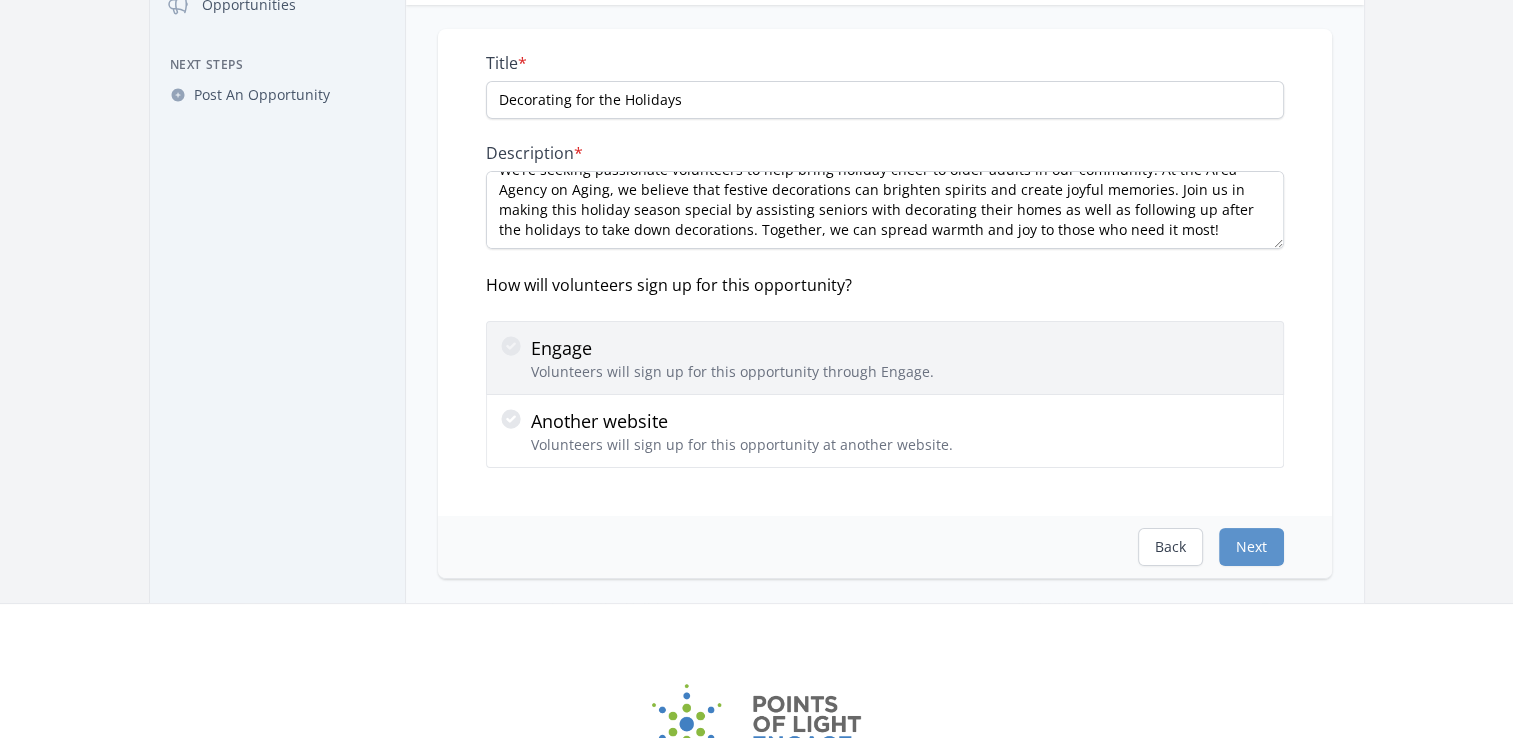 click at bounding box center (515, 358) 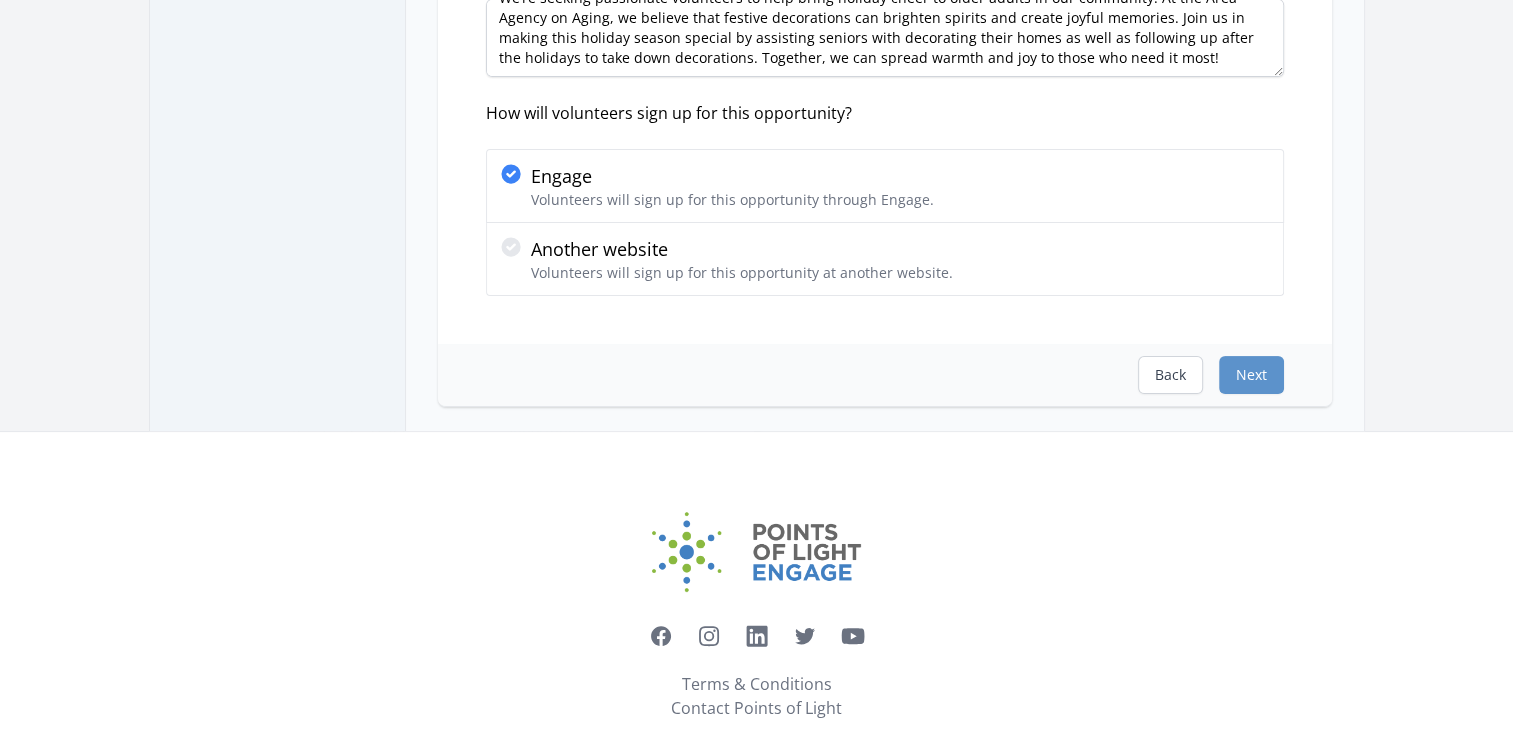 scroll, scrollTop: 400, scrollLeft: 0, axis: vertical 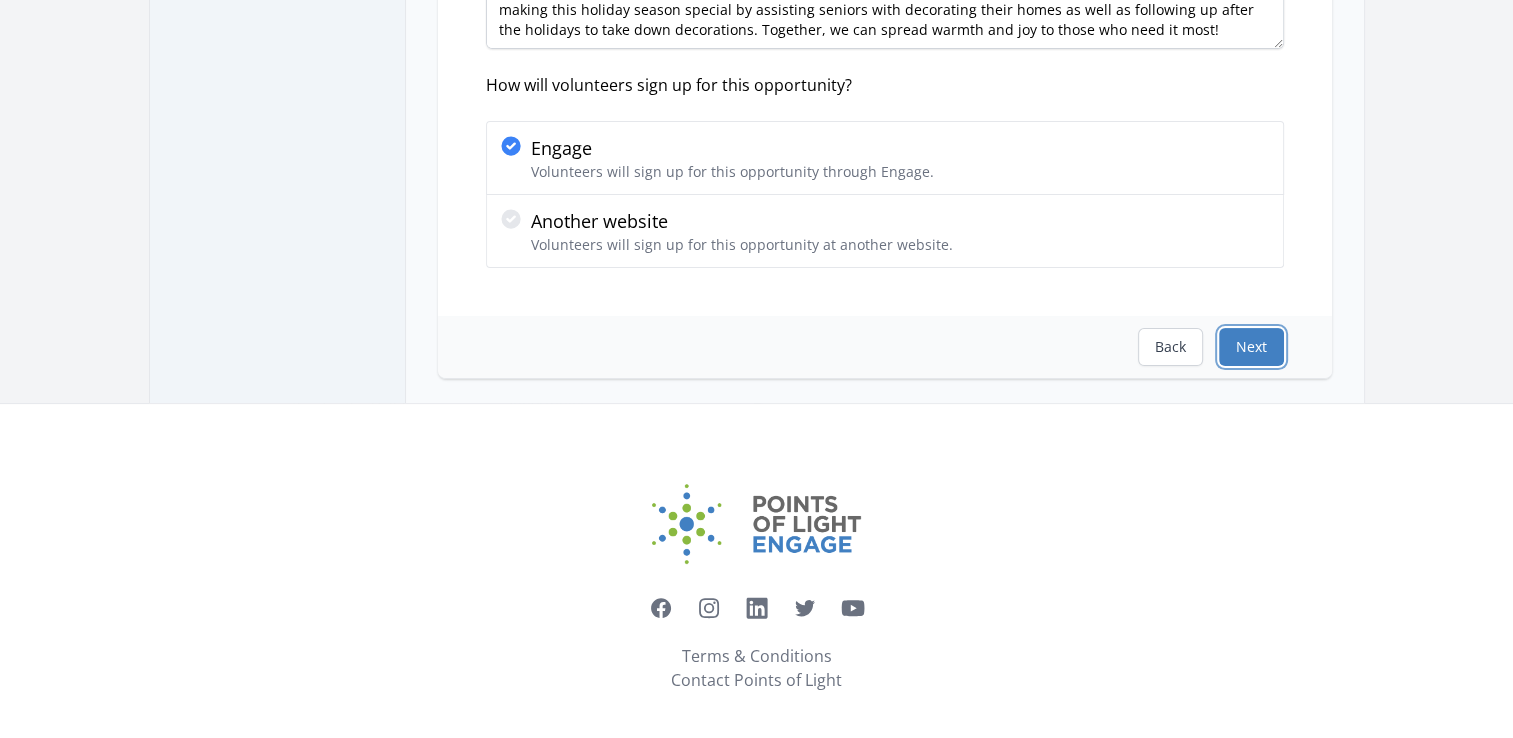 click on "Next" at bounding box center [1251, 347] 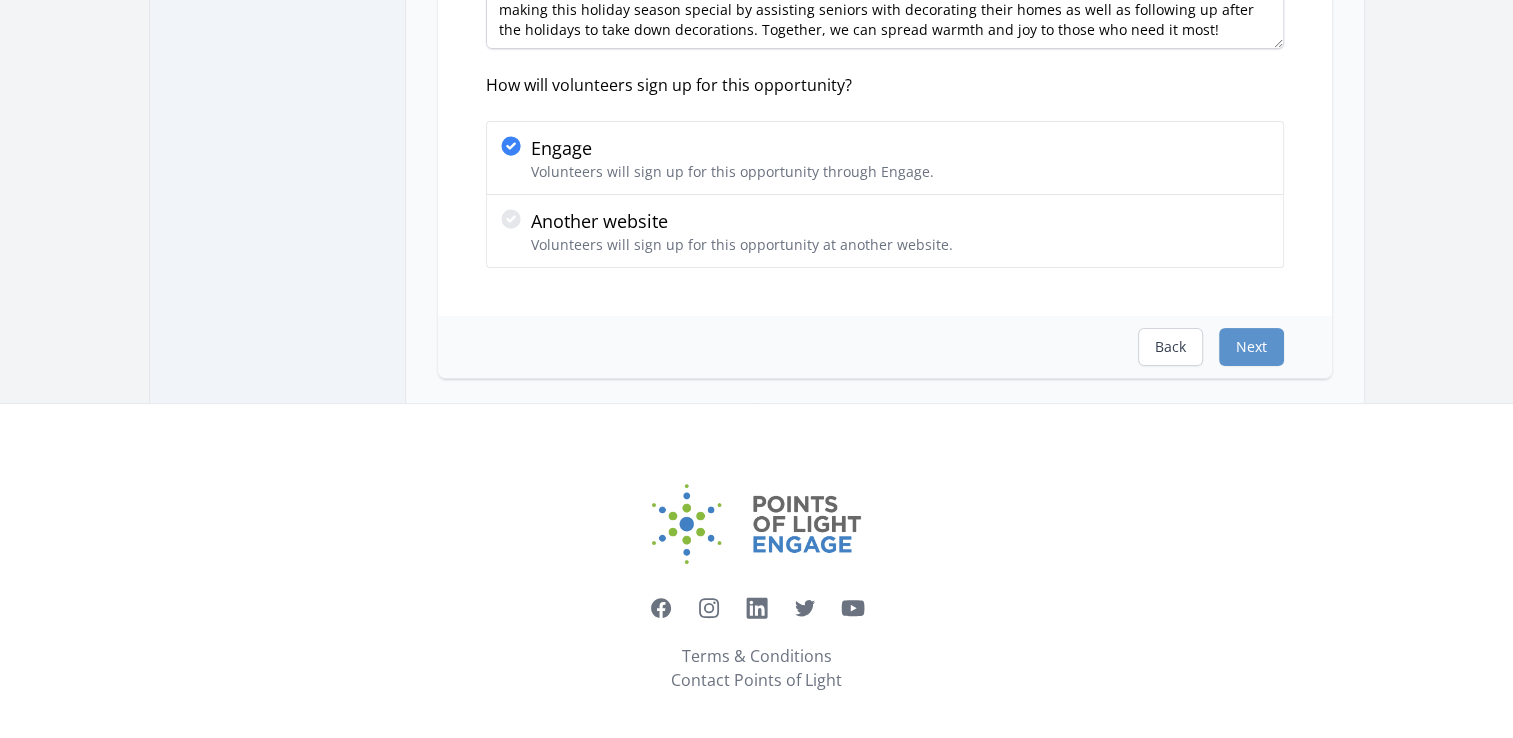 scroll, scrollTop: 0, scrollLeft: 0, axis: both 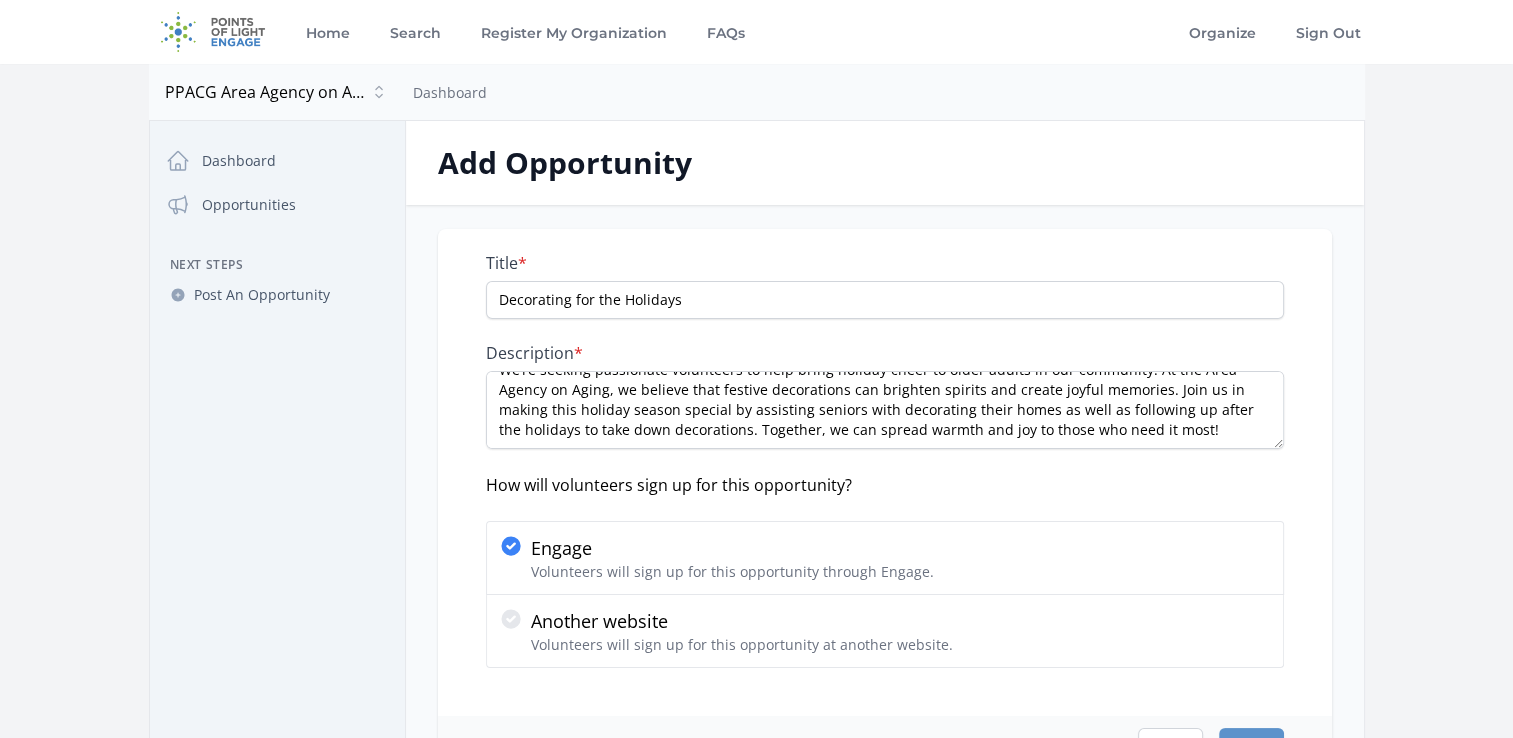 select on "US/Eastern" 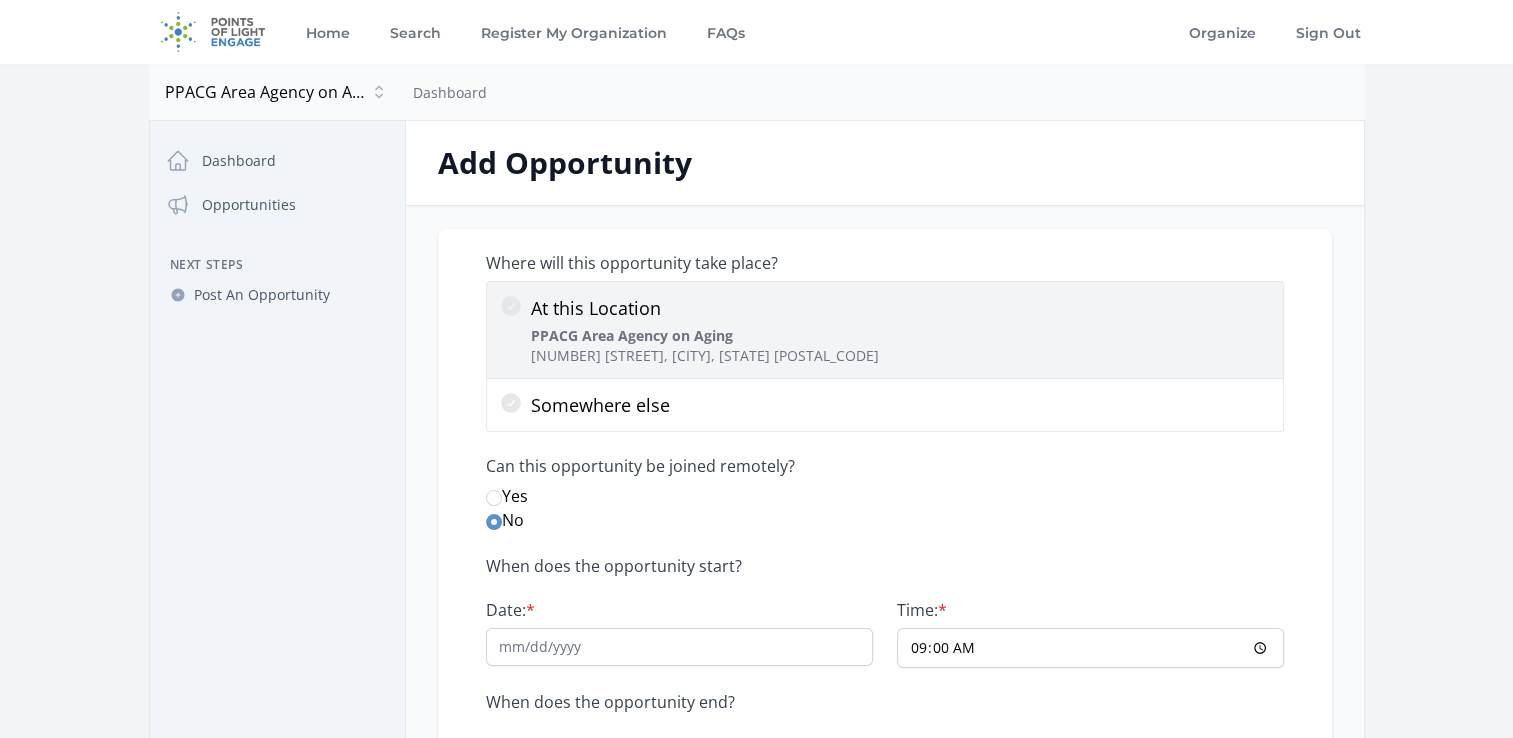 click on "PPACG Area Agency on Aging" at bounding box center [632, 335] 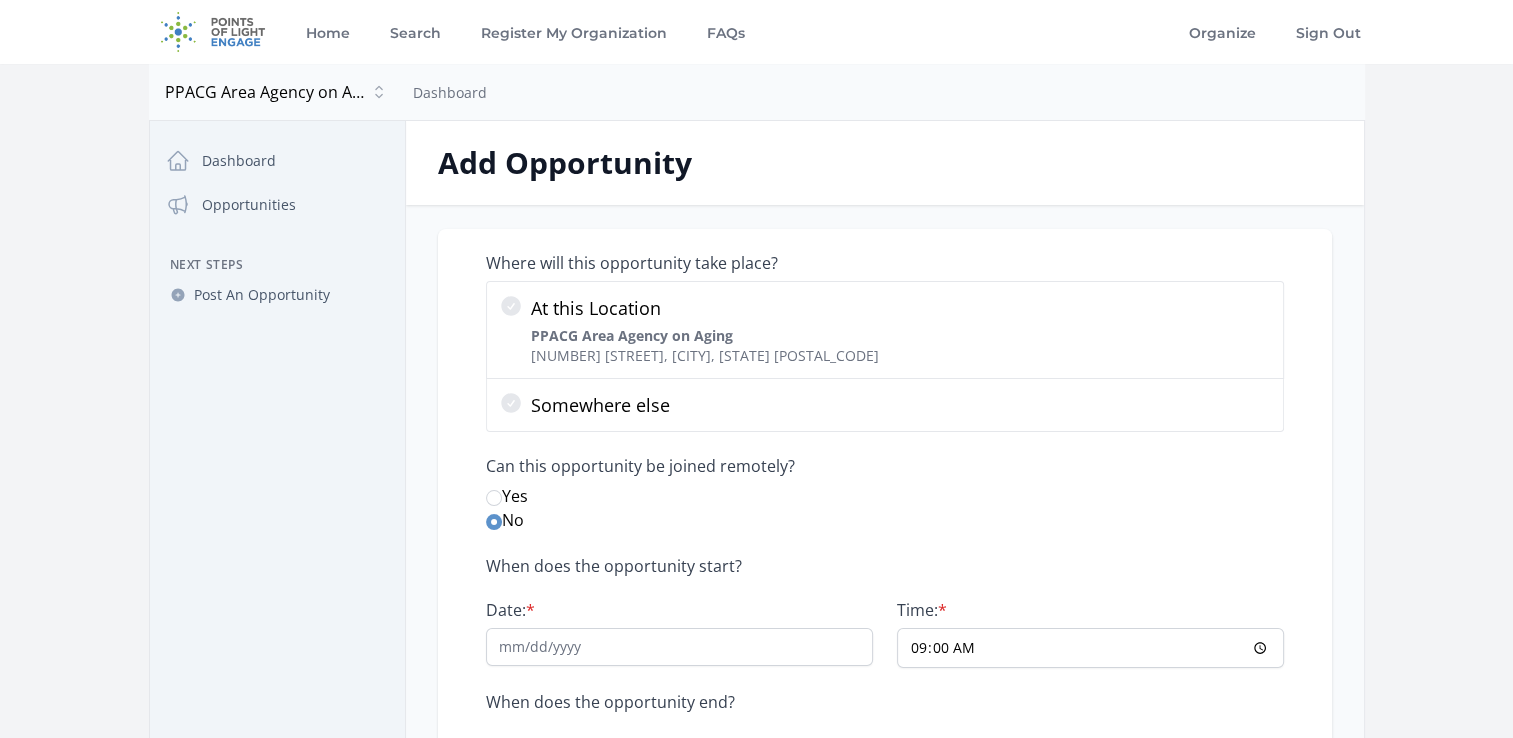 type 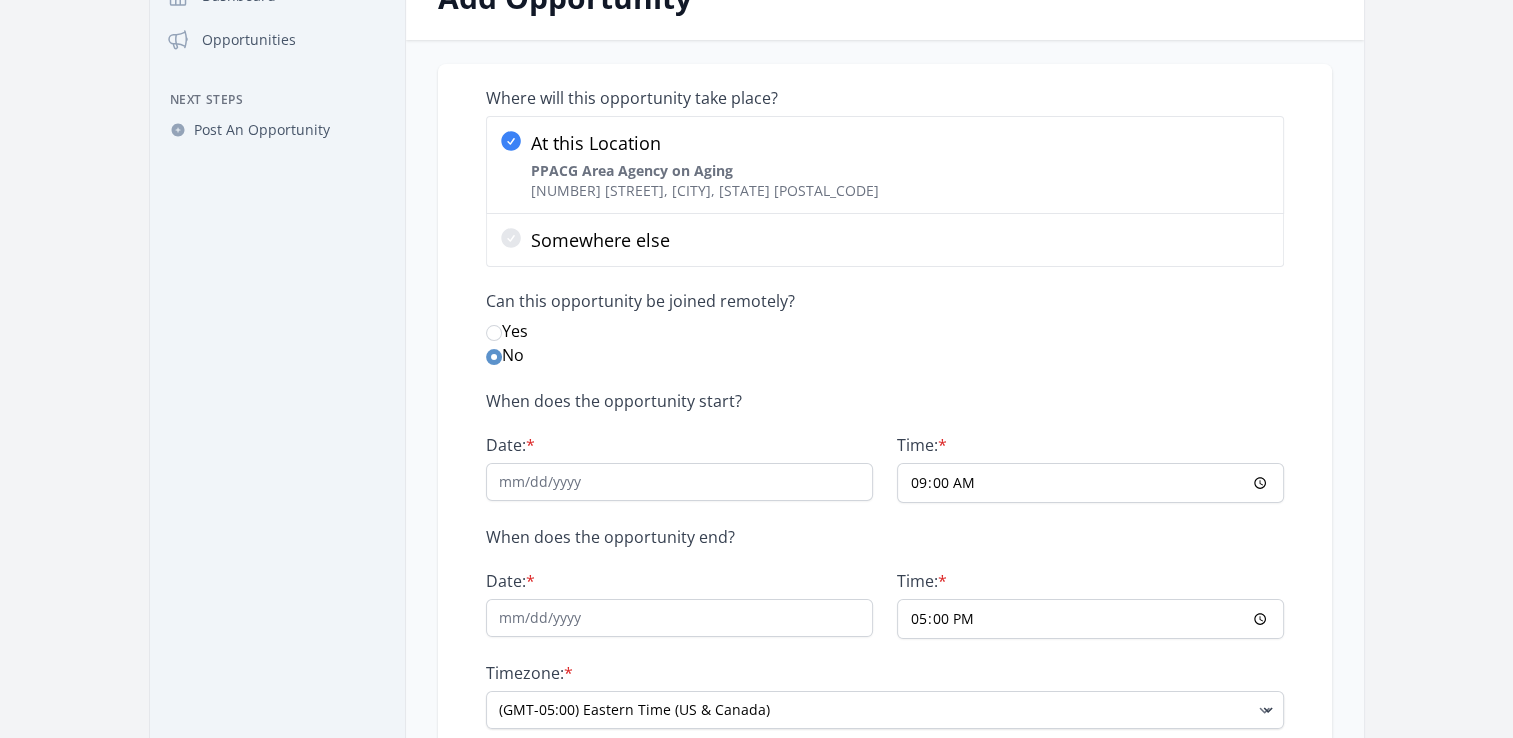 scroll, scrollTop: 200, scrollLeft: 0, axis: vertical 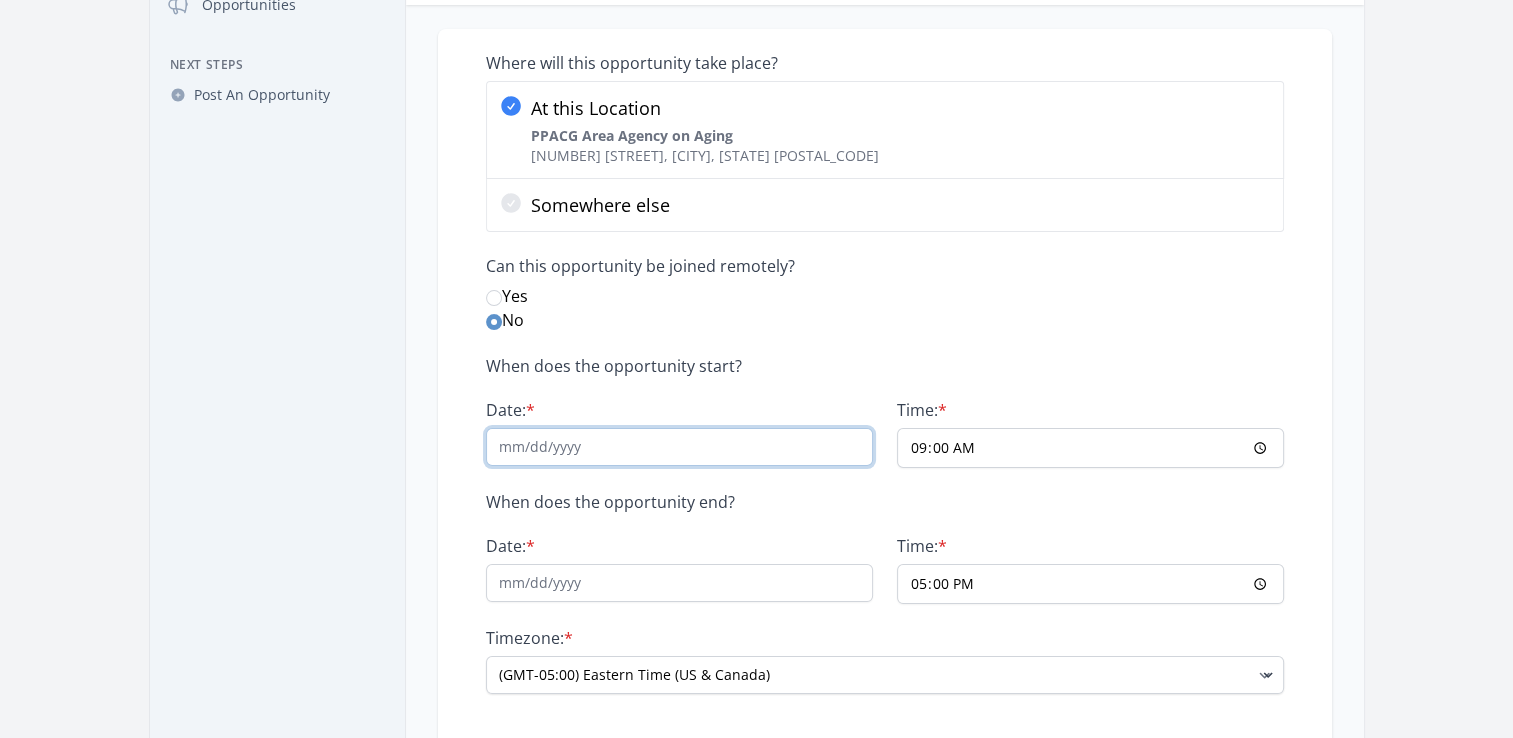click on "Date:  *" at bounding box center (679, 447) 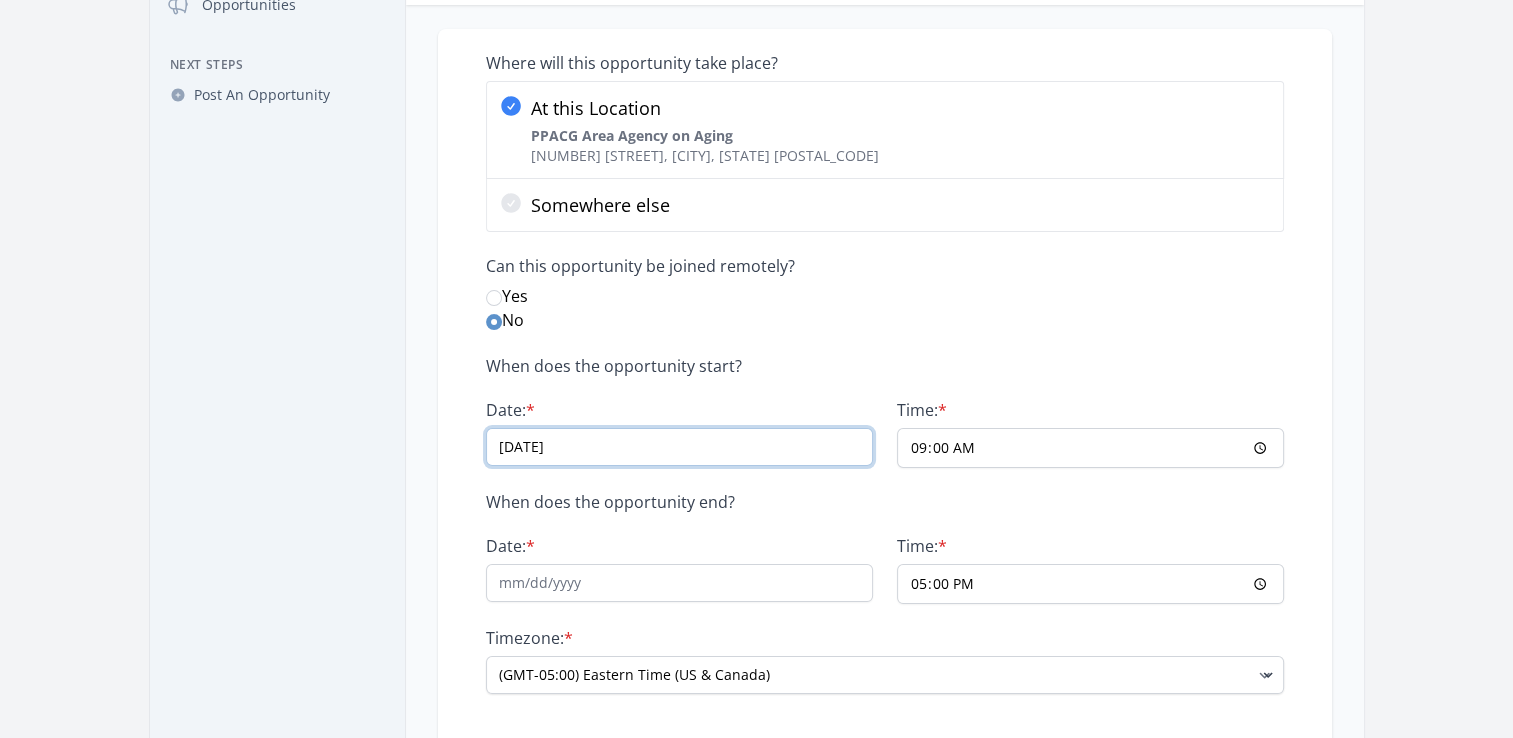 type on "11/01/2025" 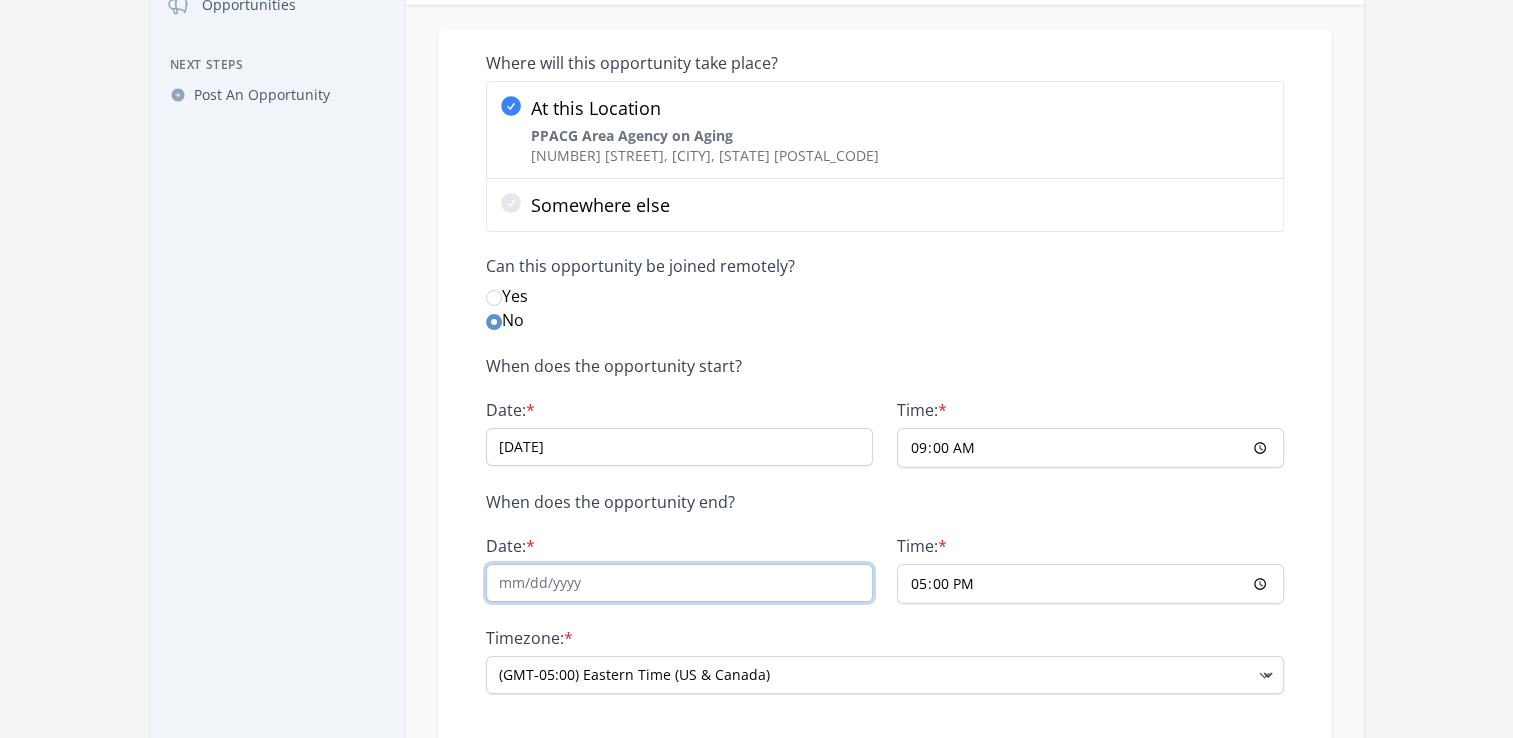 click on "Date:  *" at bounding box center [679, 583] 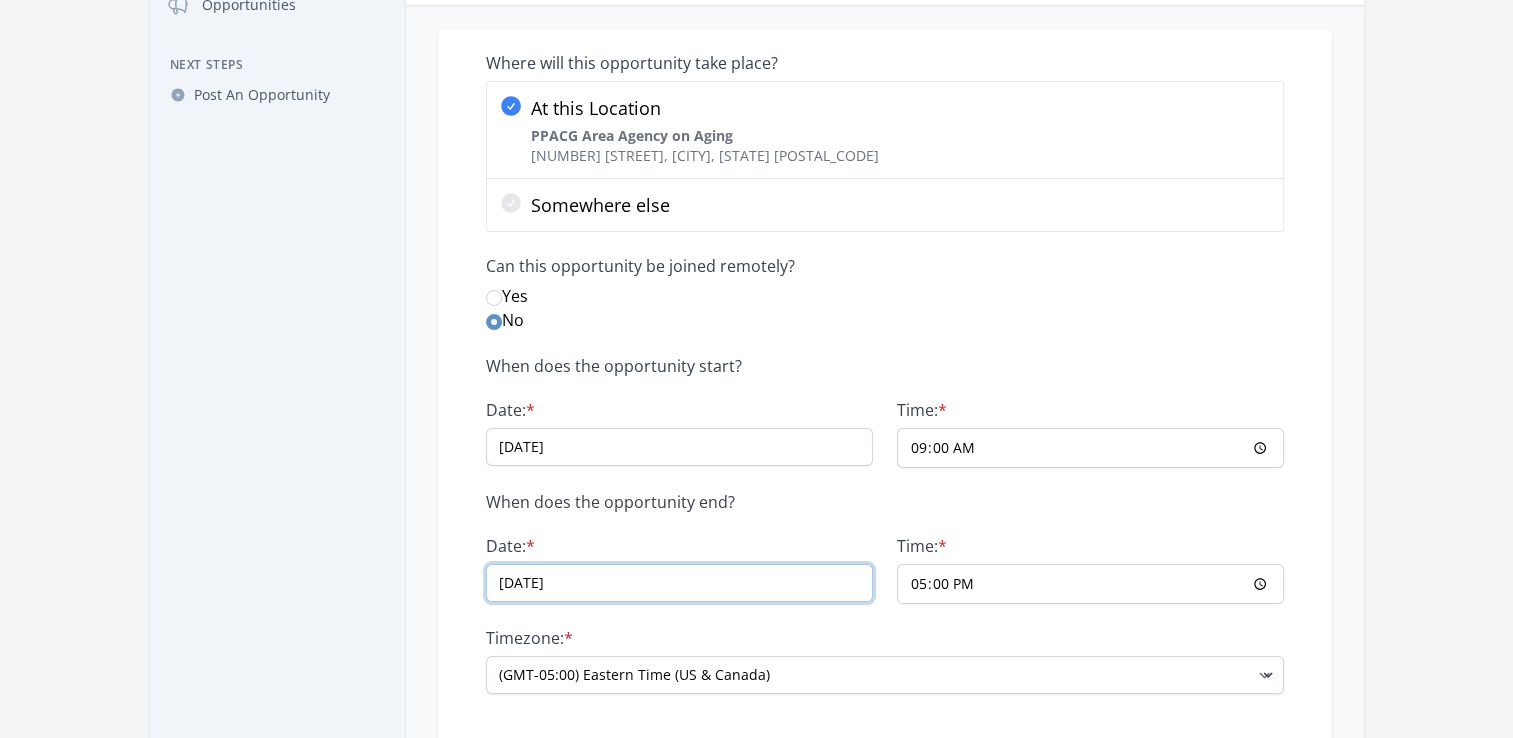 type on "11/30/2025" 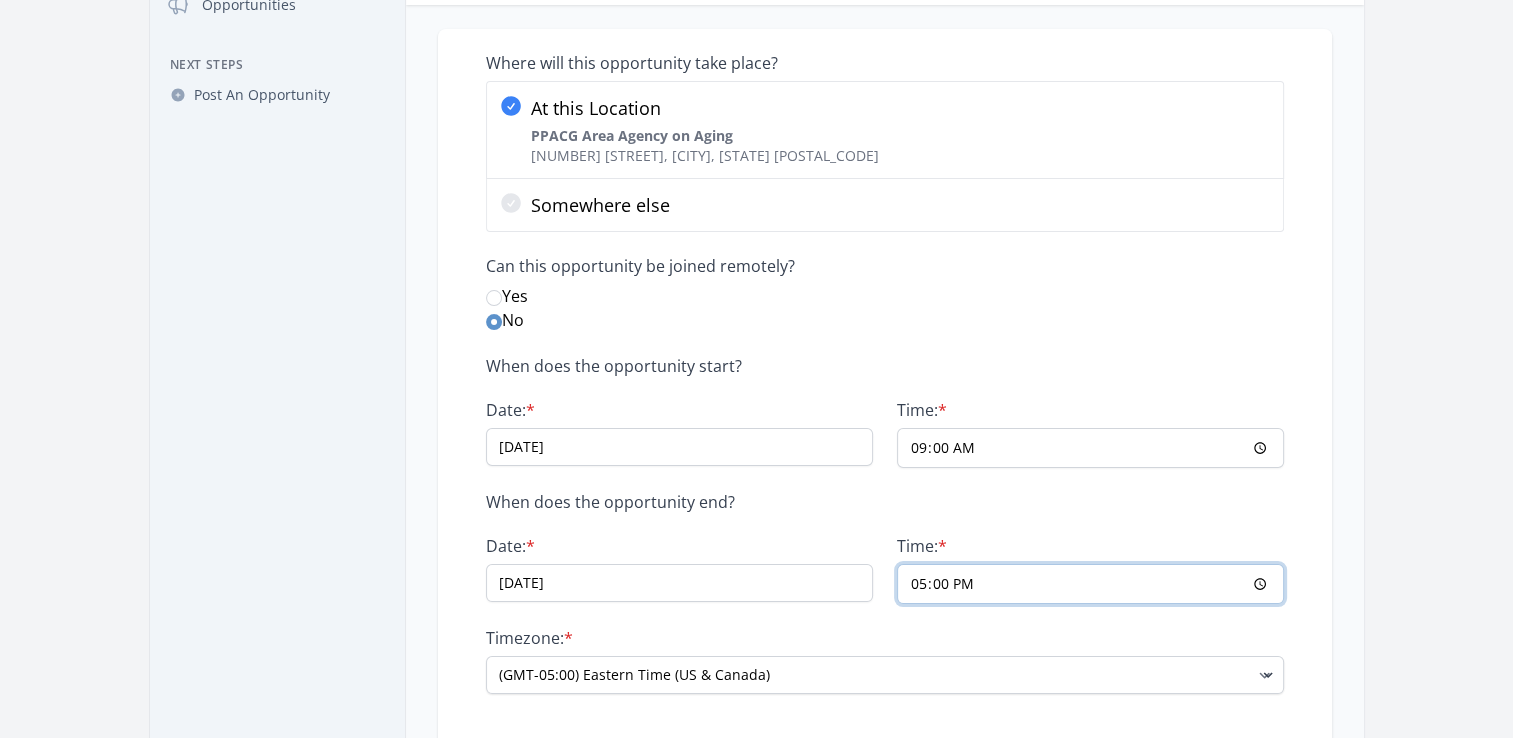 click on "17:00" at bounding box center (1090, 584) 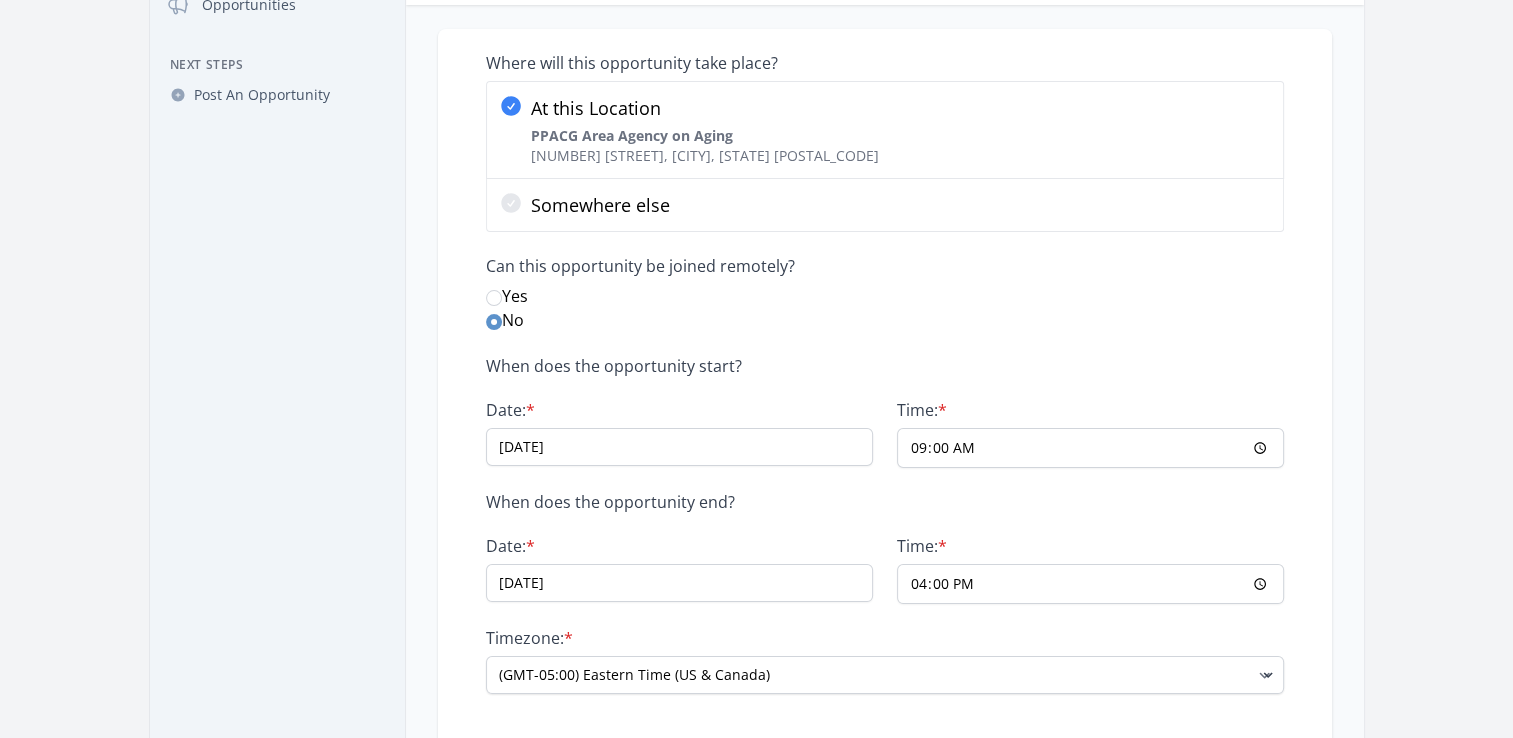 type on "16:00" 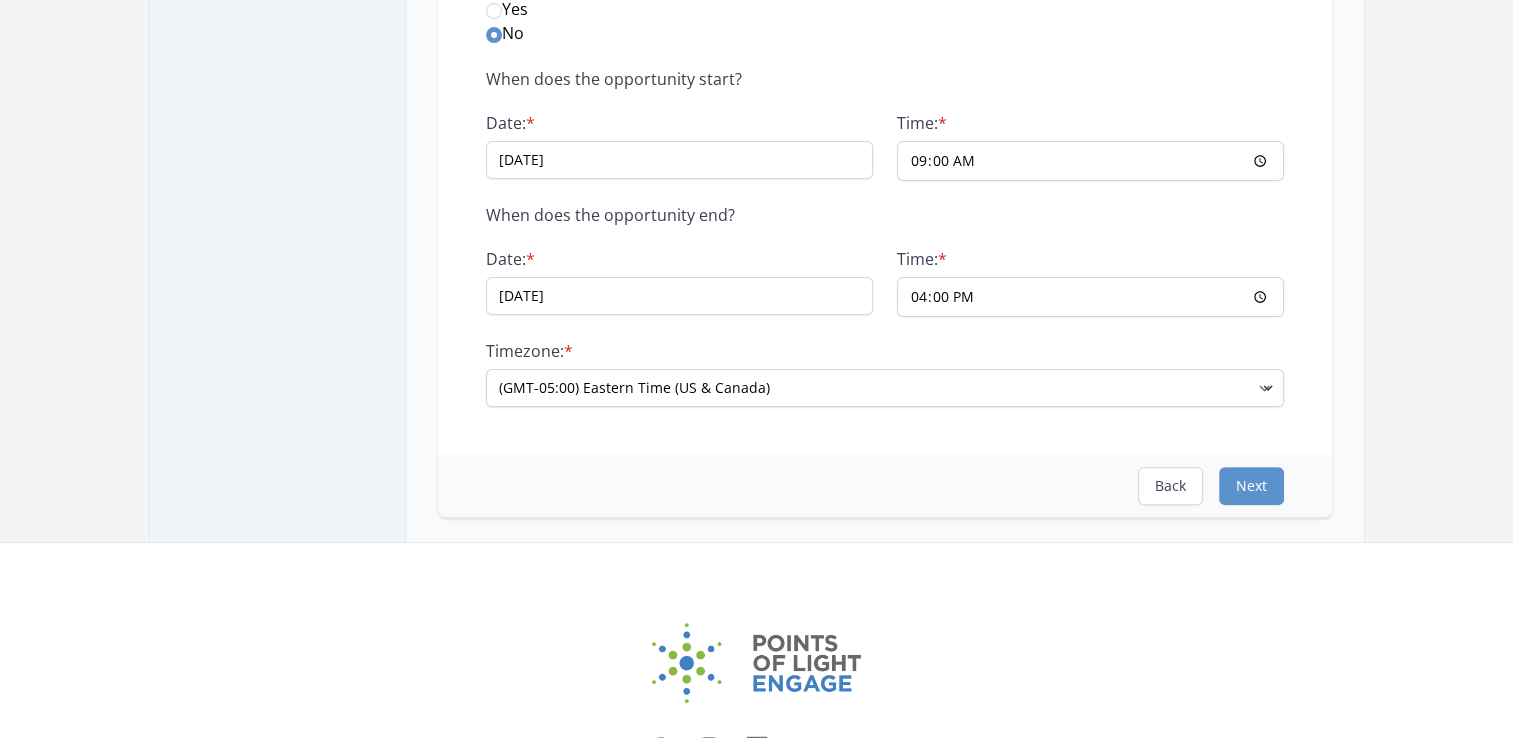 scroll, scrollTop: 500, scrollLeft: 0, axis: vertical 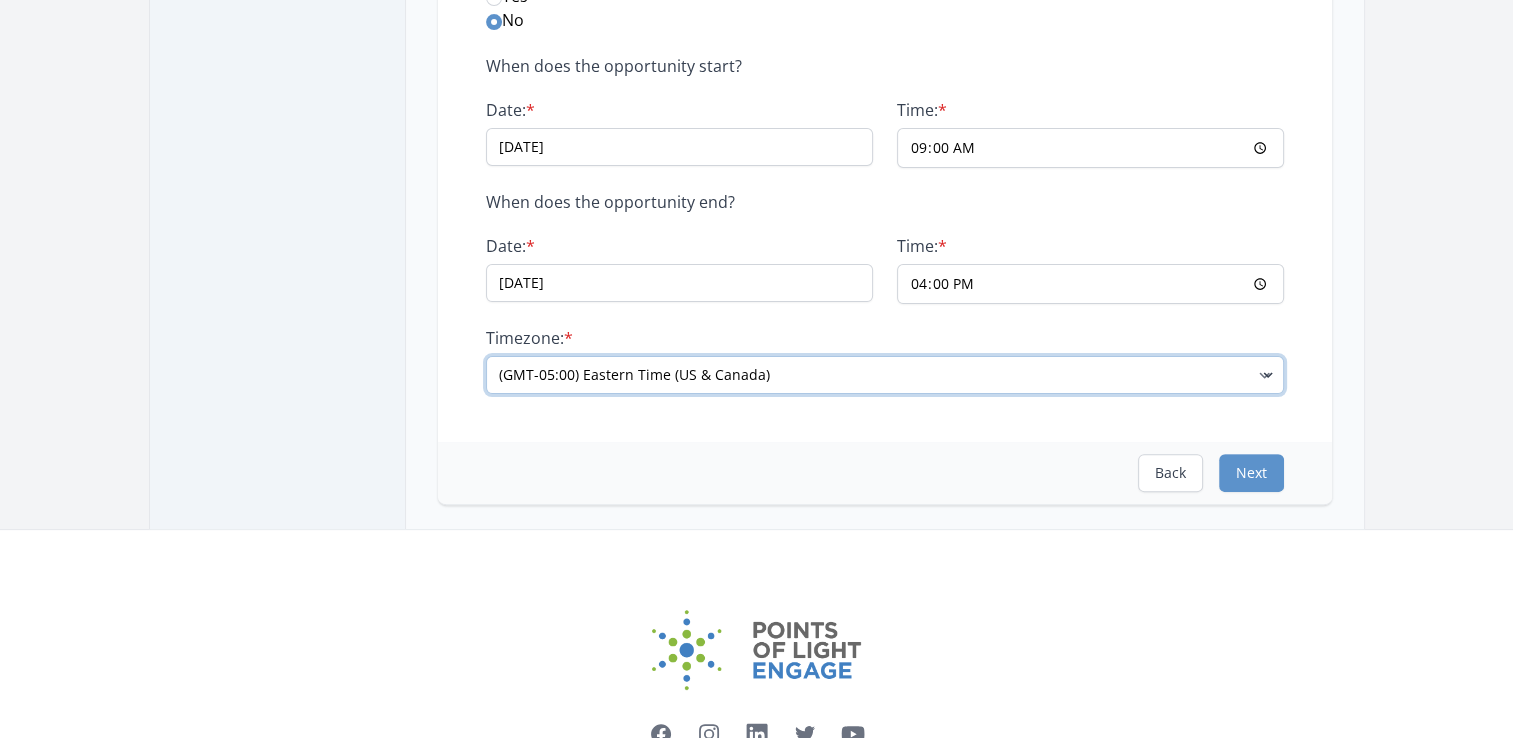 click on "(GMT-11:00) Samoa
(GMT-10:00) Hawaii
(GMT-09:00) Alaska
(GMT-08:00) Pacific Time (US & Canada)
(GMT-07:00) Arizona
(GMT-07:00) Mountain Time (US & Canada)
(GMT-06:00) Central Time (US & Canada)" at bounding box center [885, 375] 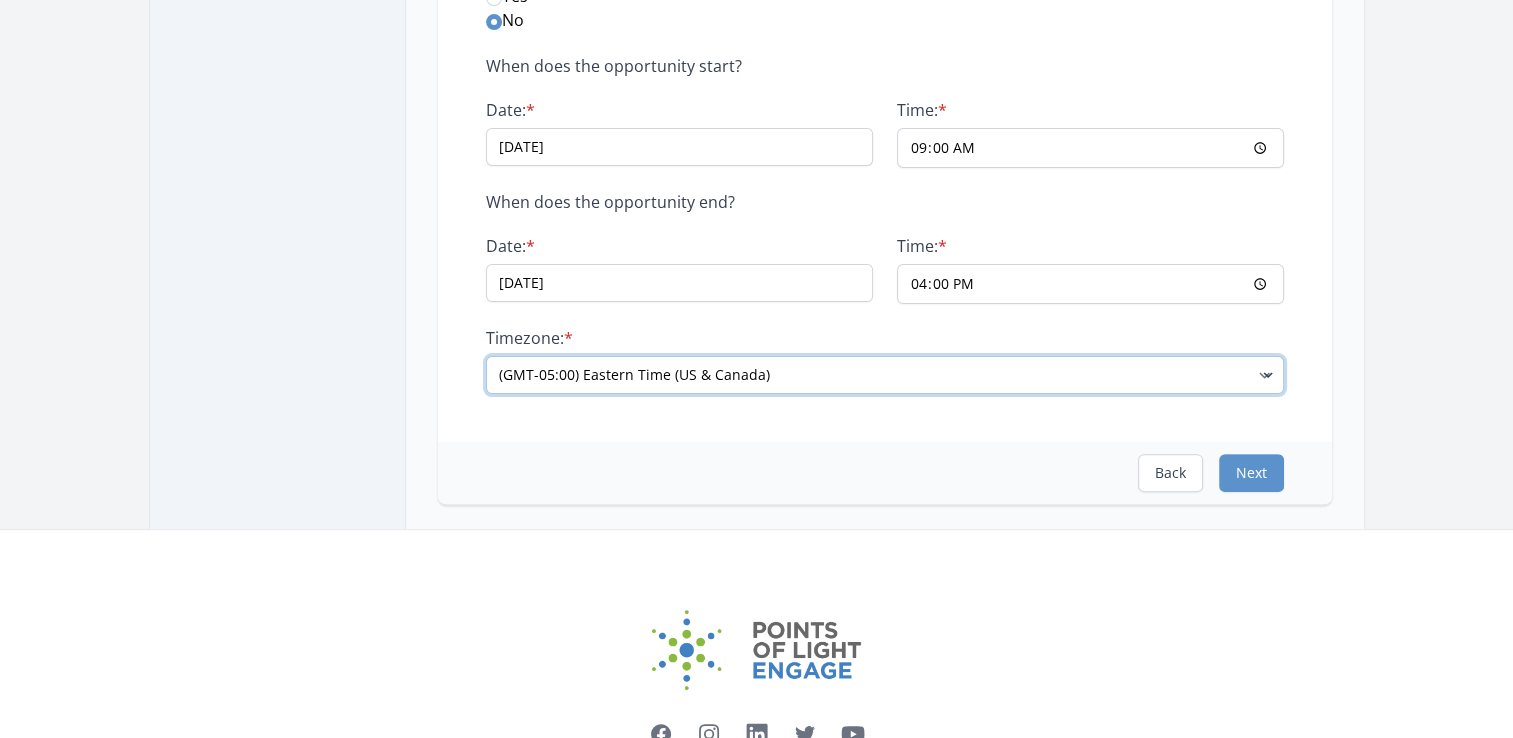 select on "US/Mountain" 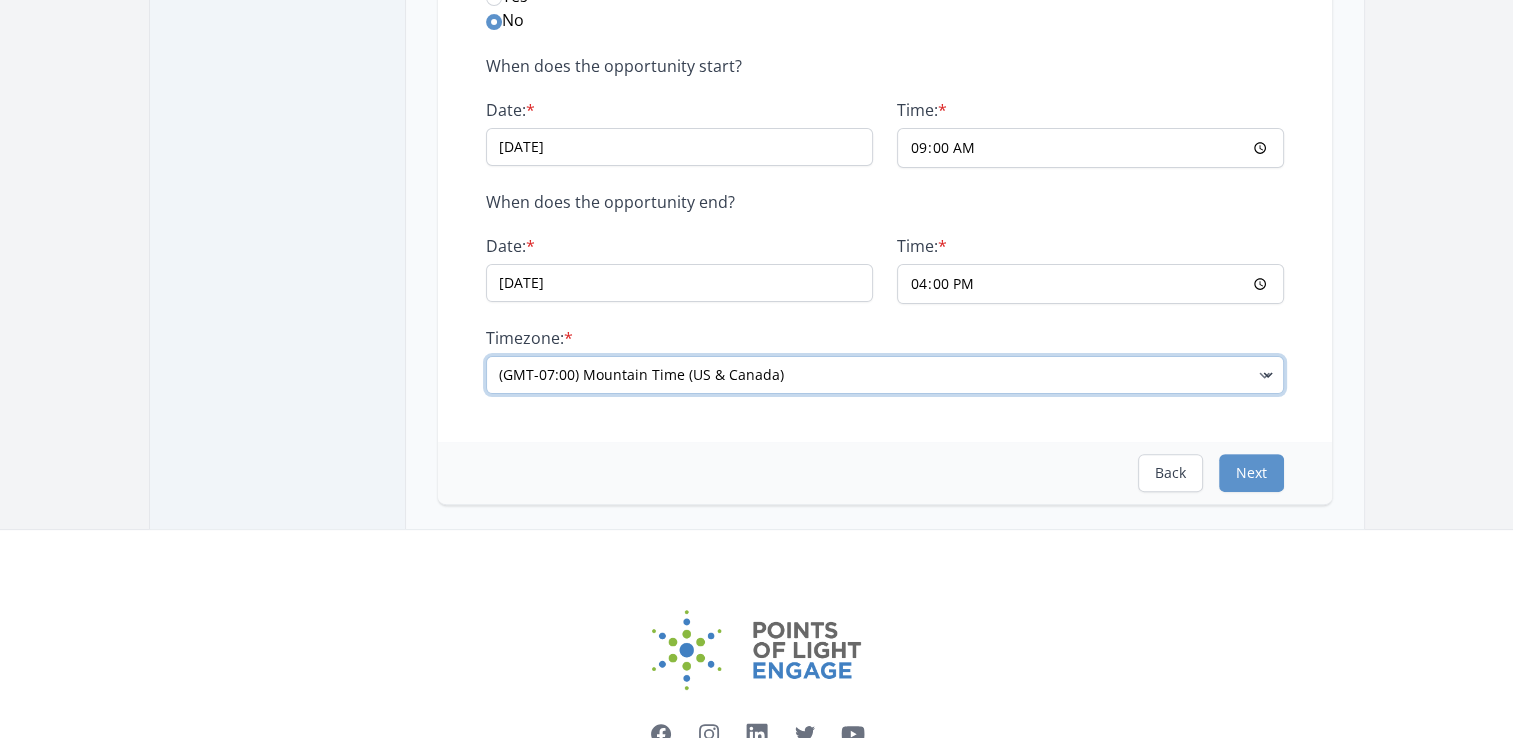 click on "(GMT-11:00) Samoa
(GMT-10:00) Hawaii
(GMT-09:00) Alaska
(GMT-08:00) Pacific Time (US & Canada)
(GMT-07:00) Arizona
(GMT-07:00) Mountain Time (US & Canada)
(GMT-06:00) Central Time (US & Canada)" at bounding box center (885, 375) 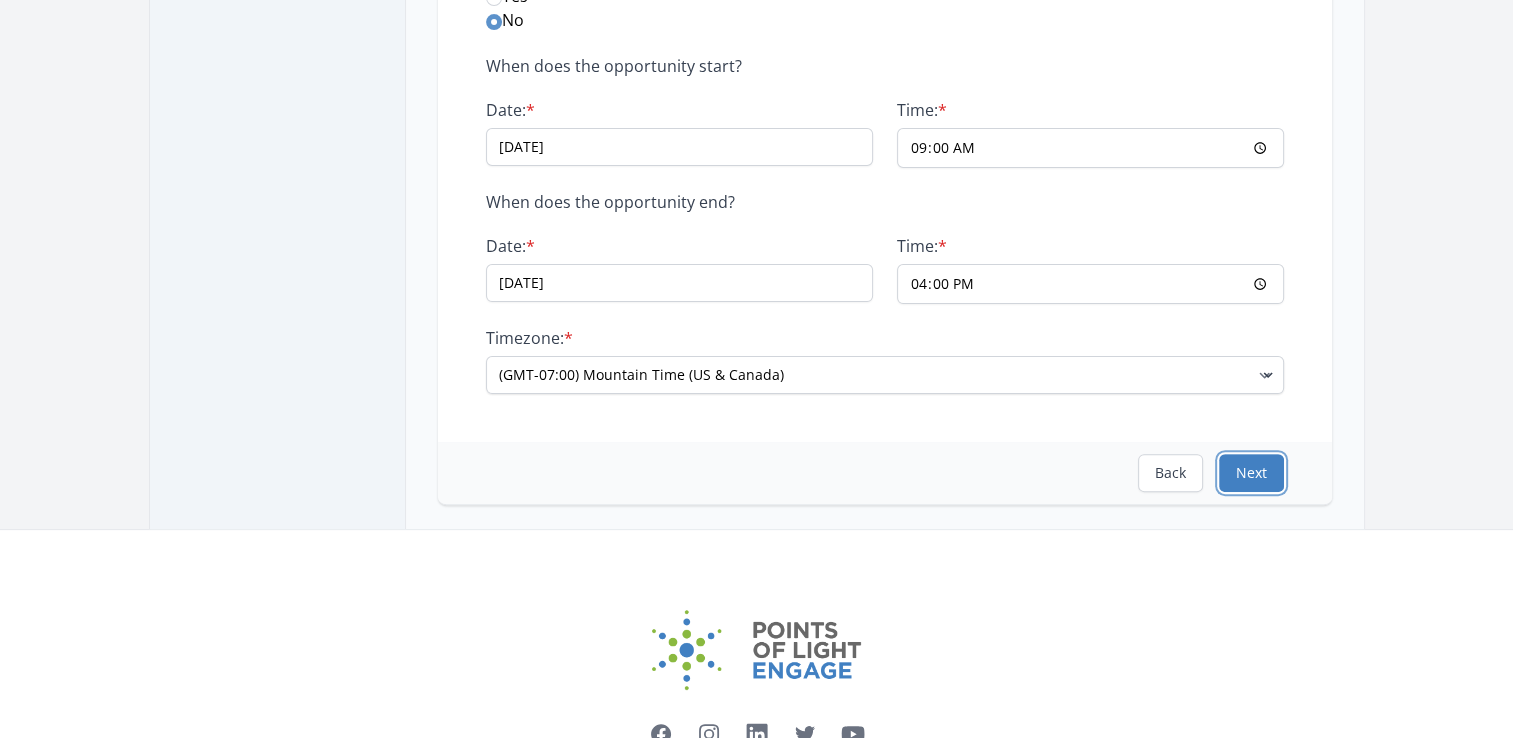 click on "Next" at bounding box center [1251, 473] 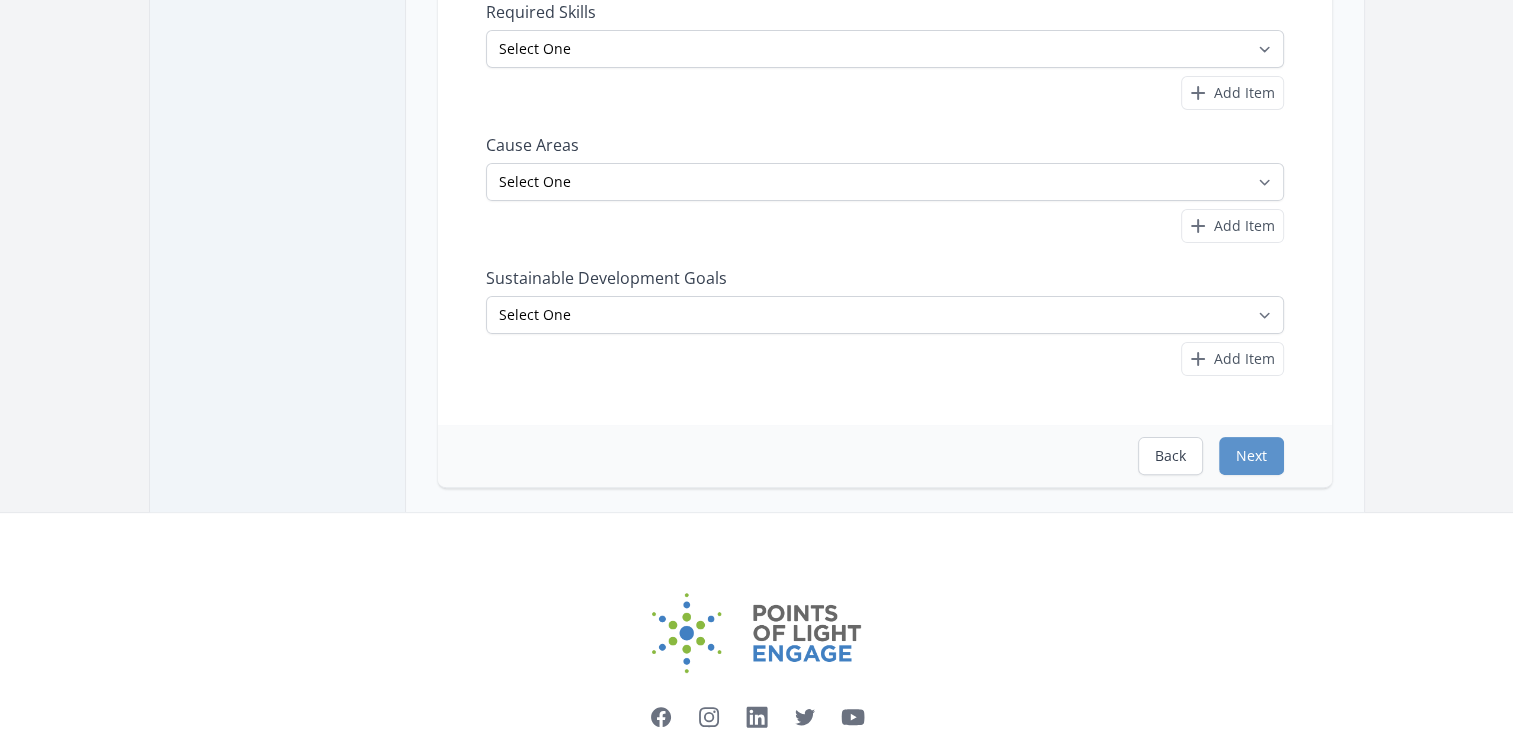 scroll, scrollTop: 0, scrollLeft: 0, axis: both 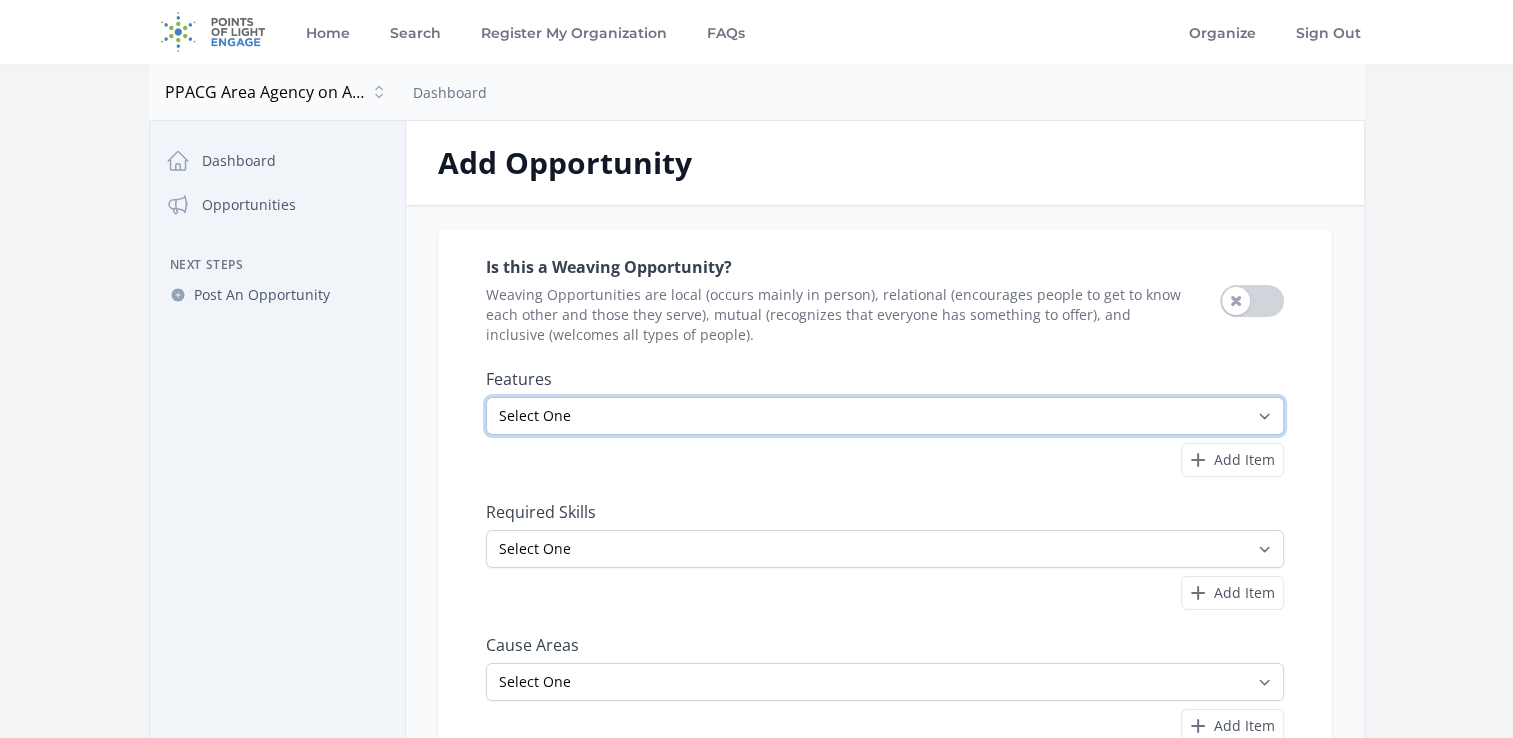 click on "Select One
All Ages
Court-Ordered Eligible
Good for Families
Good for Groups
Good for Kids
Good for Seniors
Good for Teens
Handicap Accessible
Indoor Activity
Involves Physical Labor
Minimum Age 18
Minimum Age 21
Outdoor Activity
Volunteer Abroad" at bounding box center [885, 416] 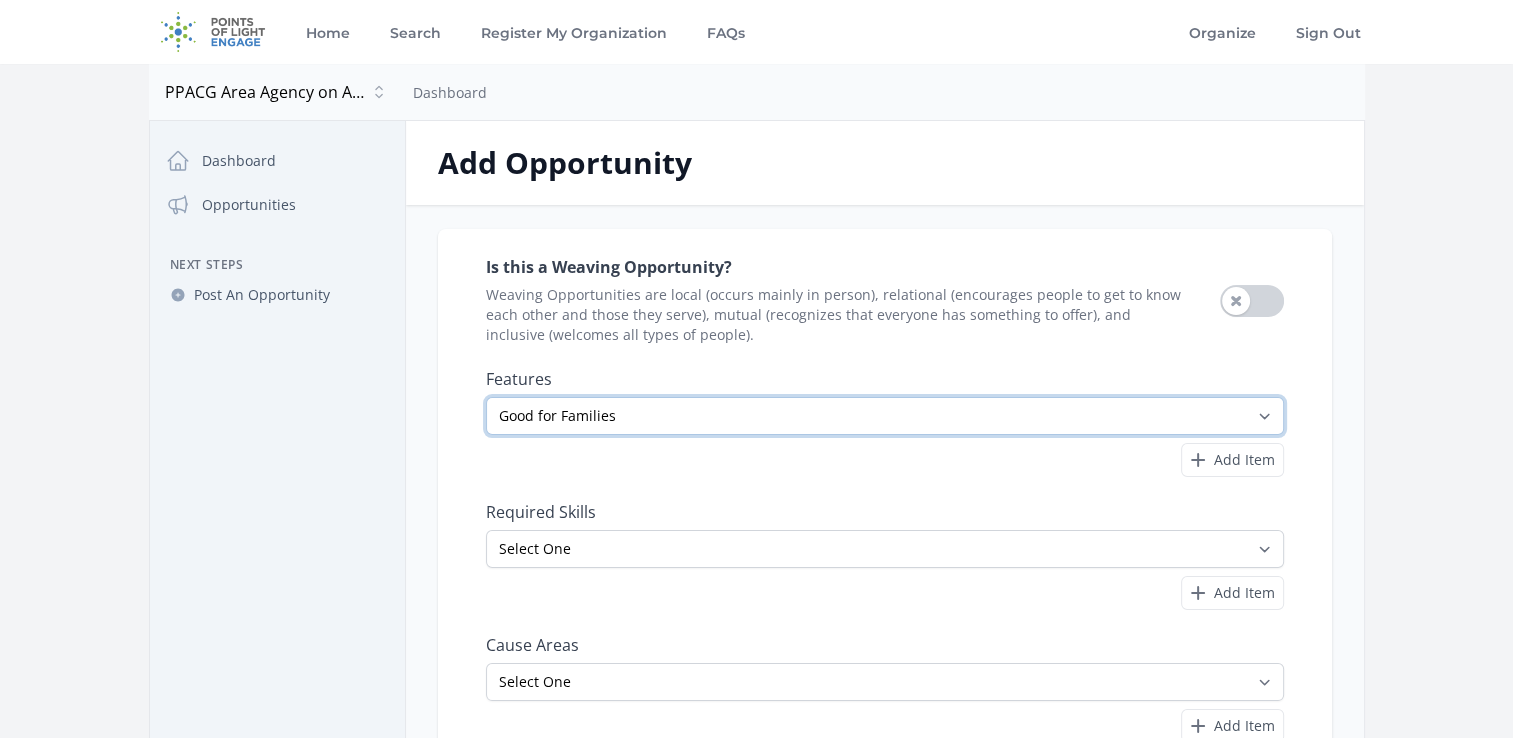 click on "Select One
All Ages
Court-Ordered Eligible
Good for Families
Good for Groups
Good for Kids
Good for Seniors
Good for Teens
Handicap Accessible
Indoor Activity
Involves Physical Labor
Minimum Age 18
Minimum Age 21
Outdoor Activity
Volunteer Abroad" at bounding box center (885, 416) 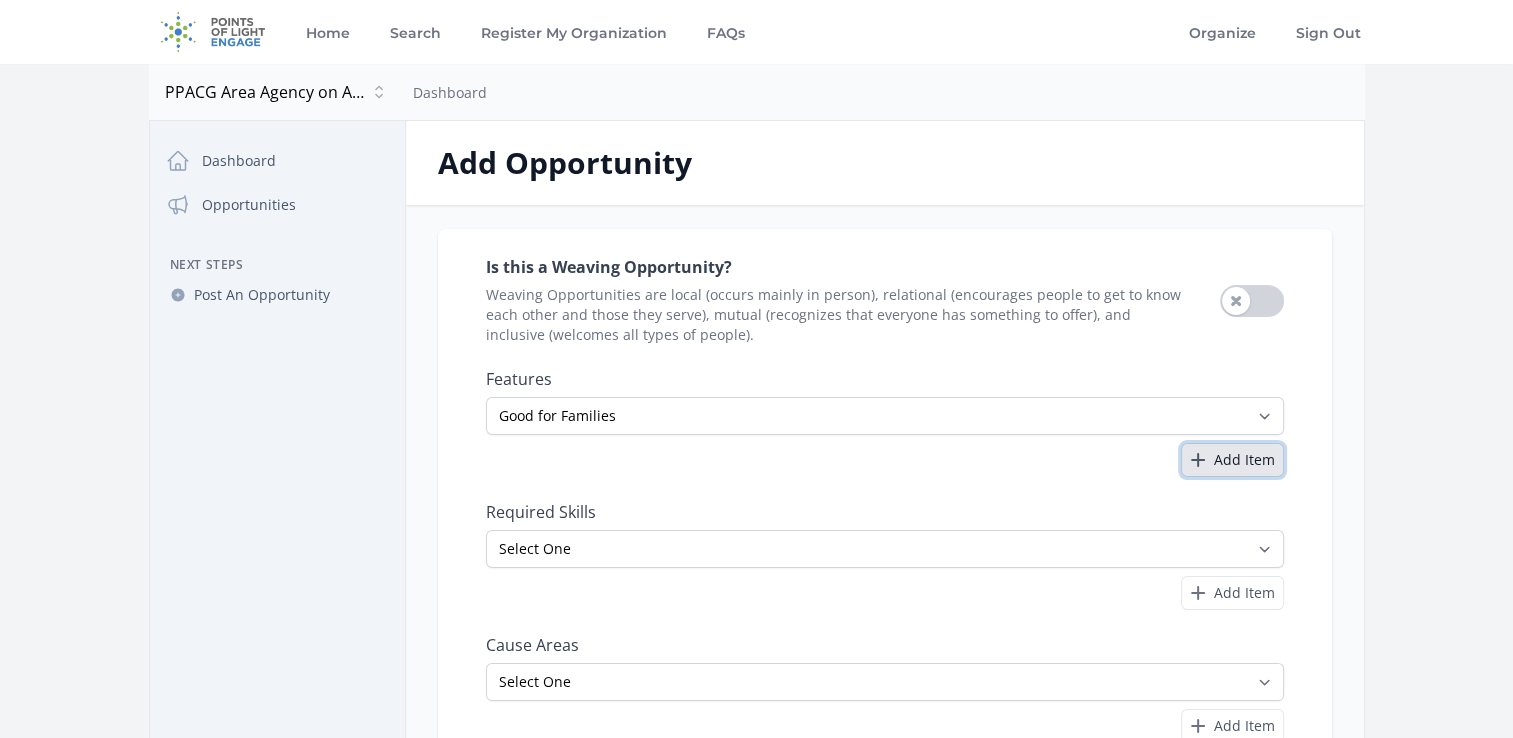 click on "Add Item" at bounding box center [1232, 460] 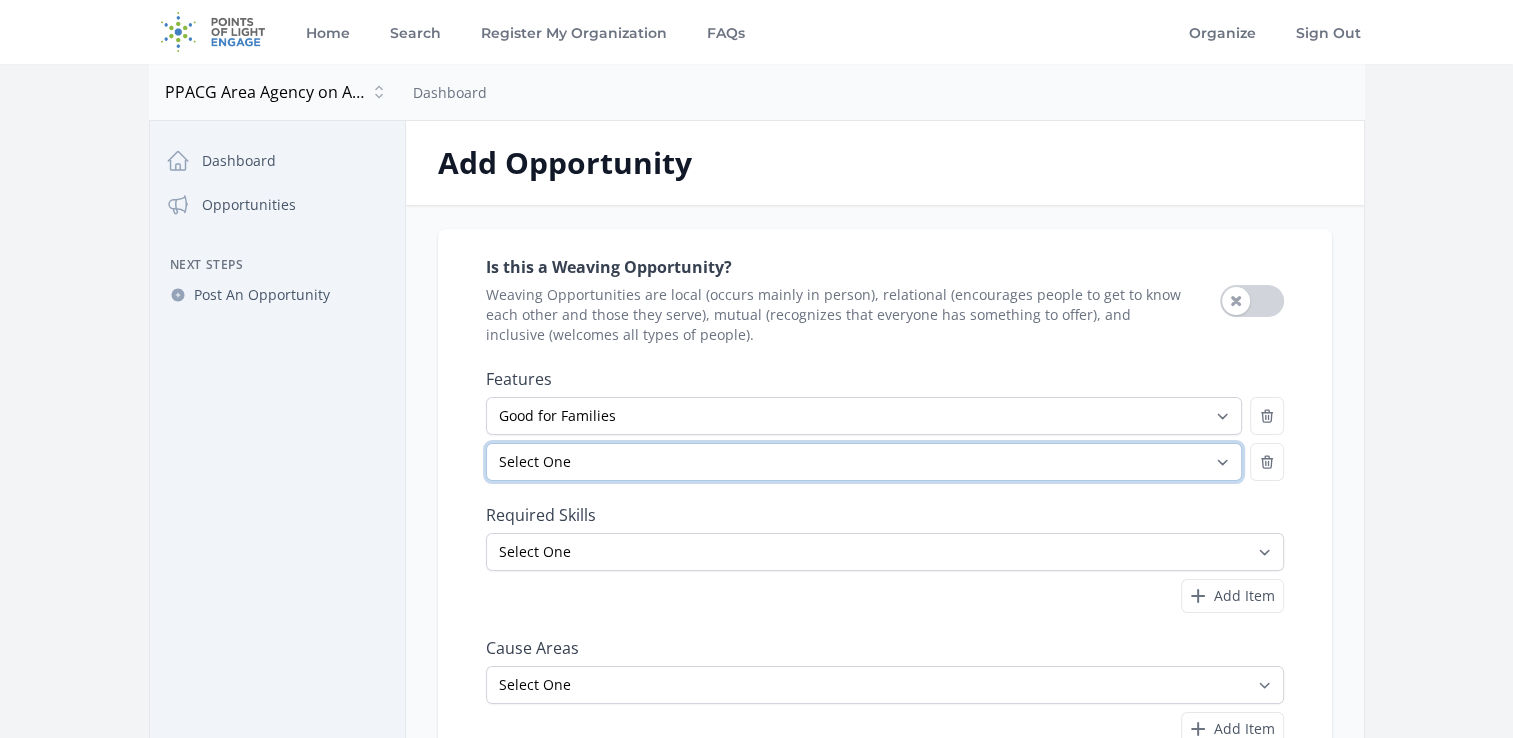 click on "Select One
All Ages
Court-Ordered Eligible
Good for Families
Good for Groups
Good for Kids
Good for Seniors
Good for Teens
Handicap Accessible
Indoor Activity
Involves Physical Labor
Minimum Age 18
Minimum Age 21
Outdoor Activity
Volunteer Abroad" at bounding box center (864, 462) 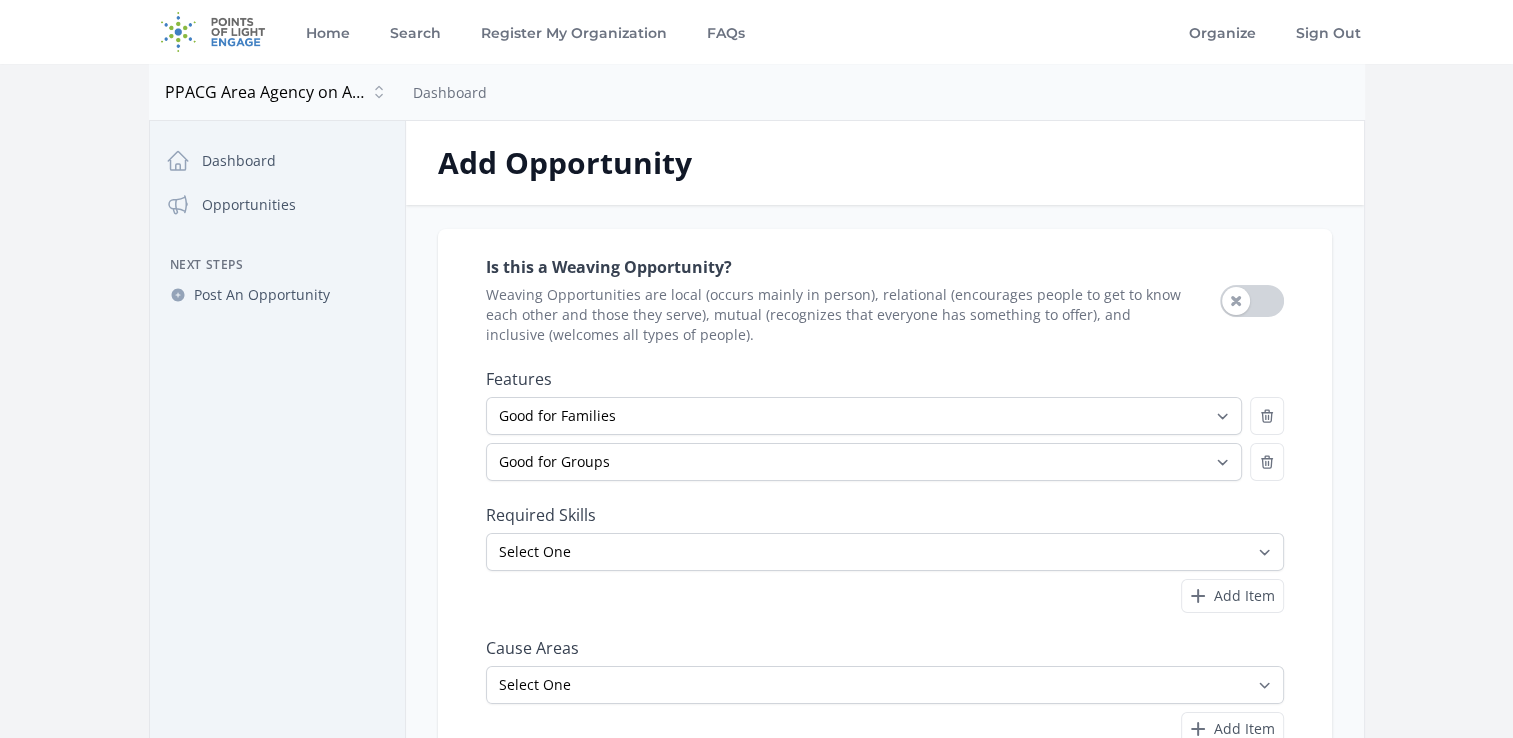 click on "Is this a Weaving Opportunity?
Weaving Opportunities are local (occurs mainly in person),
relational (encourages people to get to know each other and those they serve),
mutual (recognizes that everyone has something to offer), and inclusive (welcomes all types of people).
Use setting" at bounding box center (885, 578) 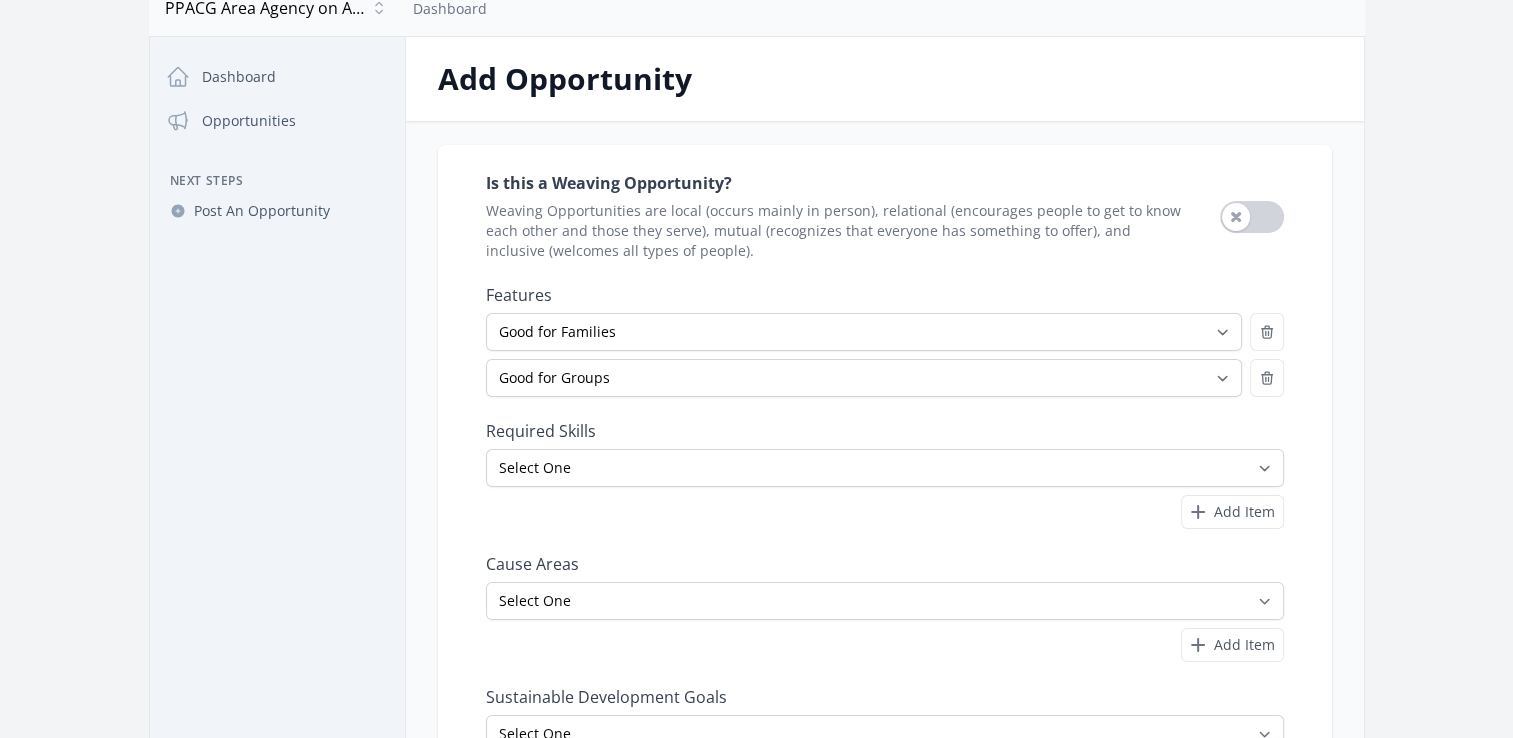 scroll, scrollTop: 200, scrollLeft: 0, axis: vertical 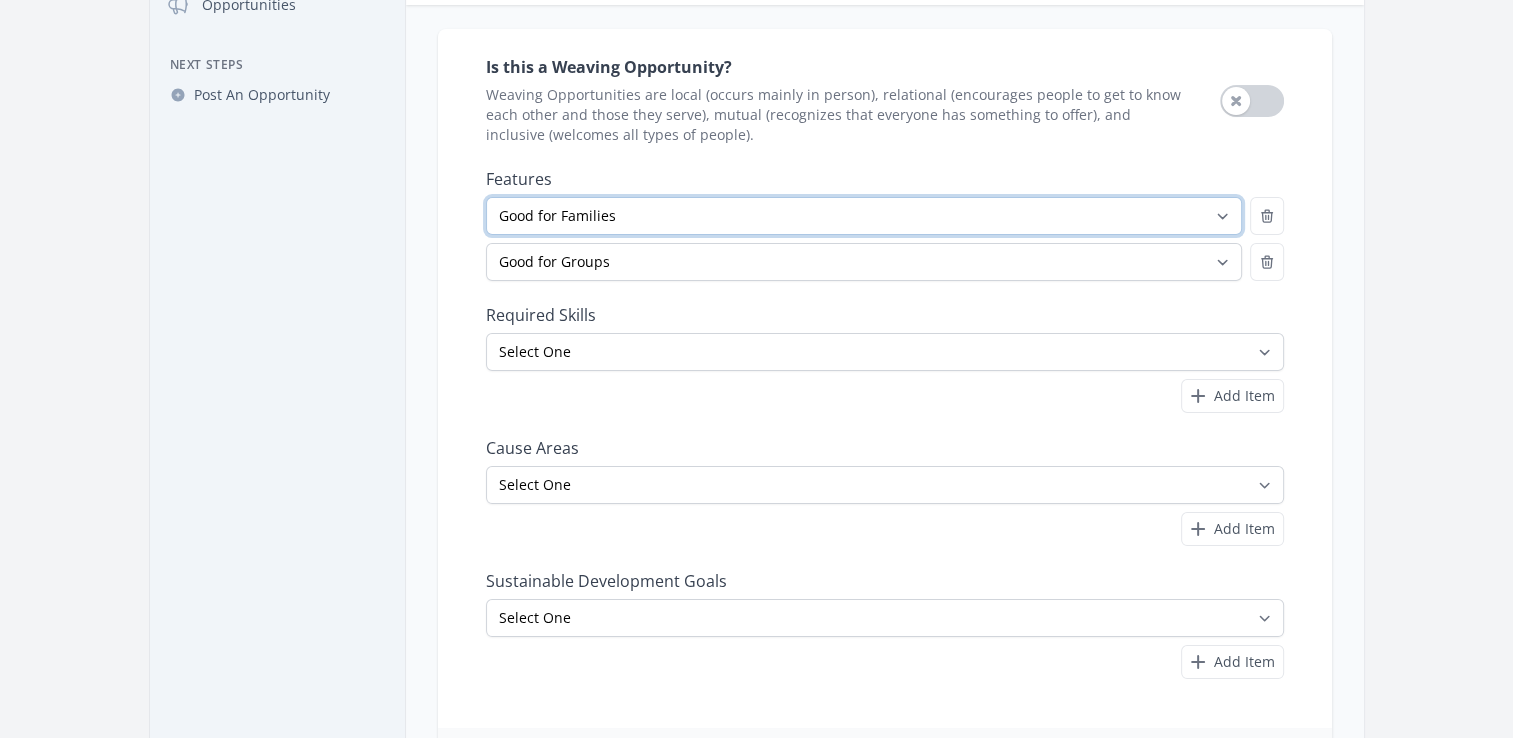 click on "Select One
All Ages
Court-Ordered Eligible
Good for Families
Good for Groups
Good for Kids
Good for Seniors
Good for Teens
Handicap Accessible
Indoor Activity
Involves Physical Labor
Minimum Age 18
Minimum Age 21
Outdoor Activity
Volunteer Abroad" at bounding box center [864, 216] 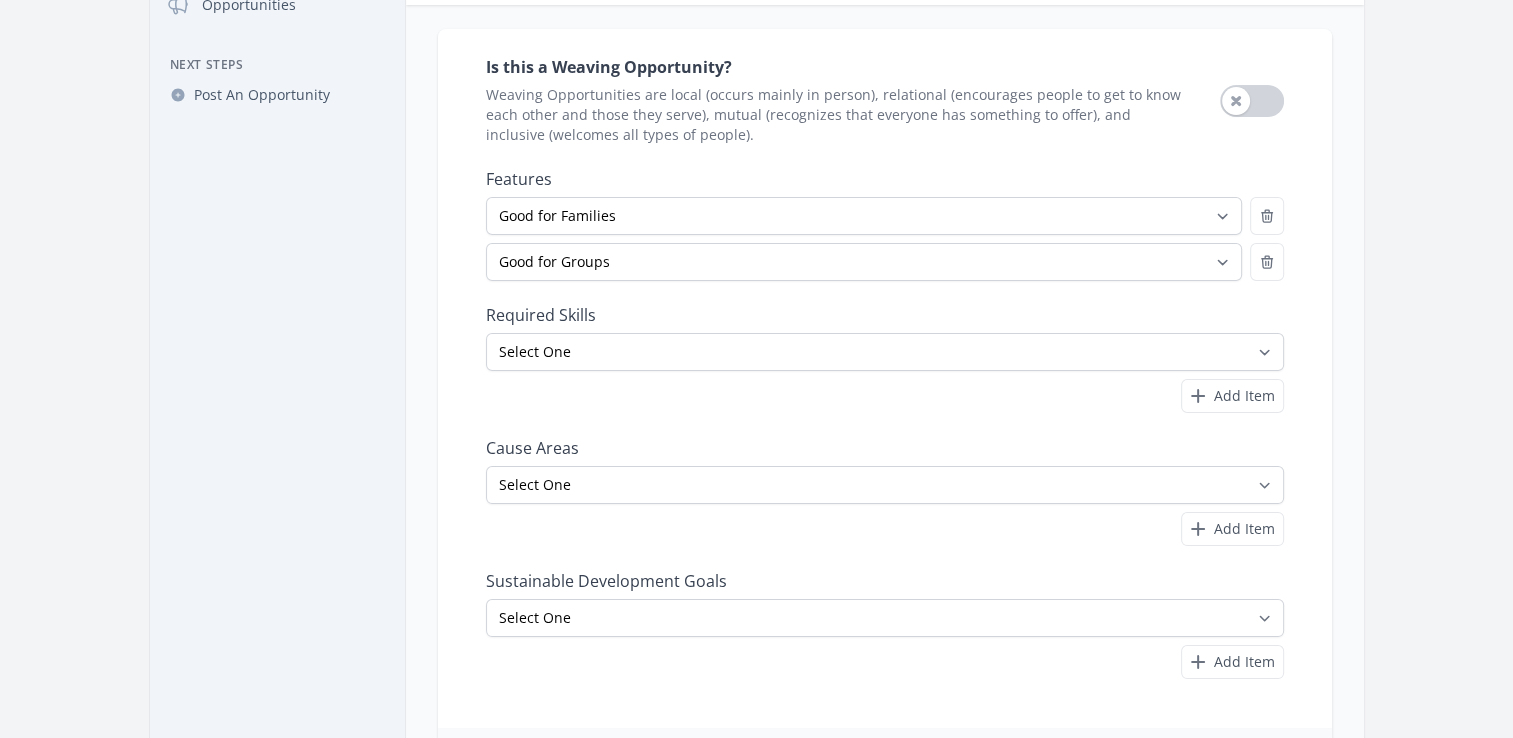 click on "Open sidebar
PPACG Area Agency on Aging
PPACG Area Agency on Aging
Dashboard
Close dialog
PPACG Area Agency on Aging" at bounding box center (756, 339) 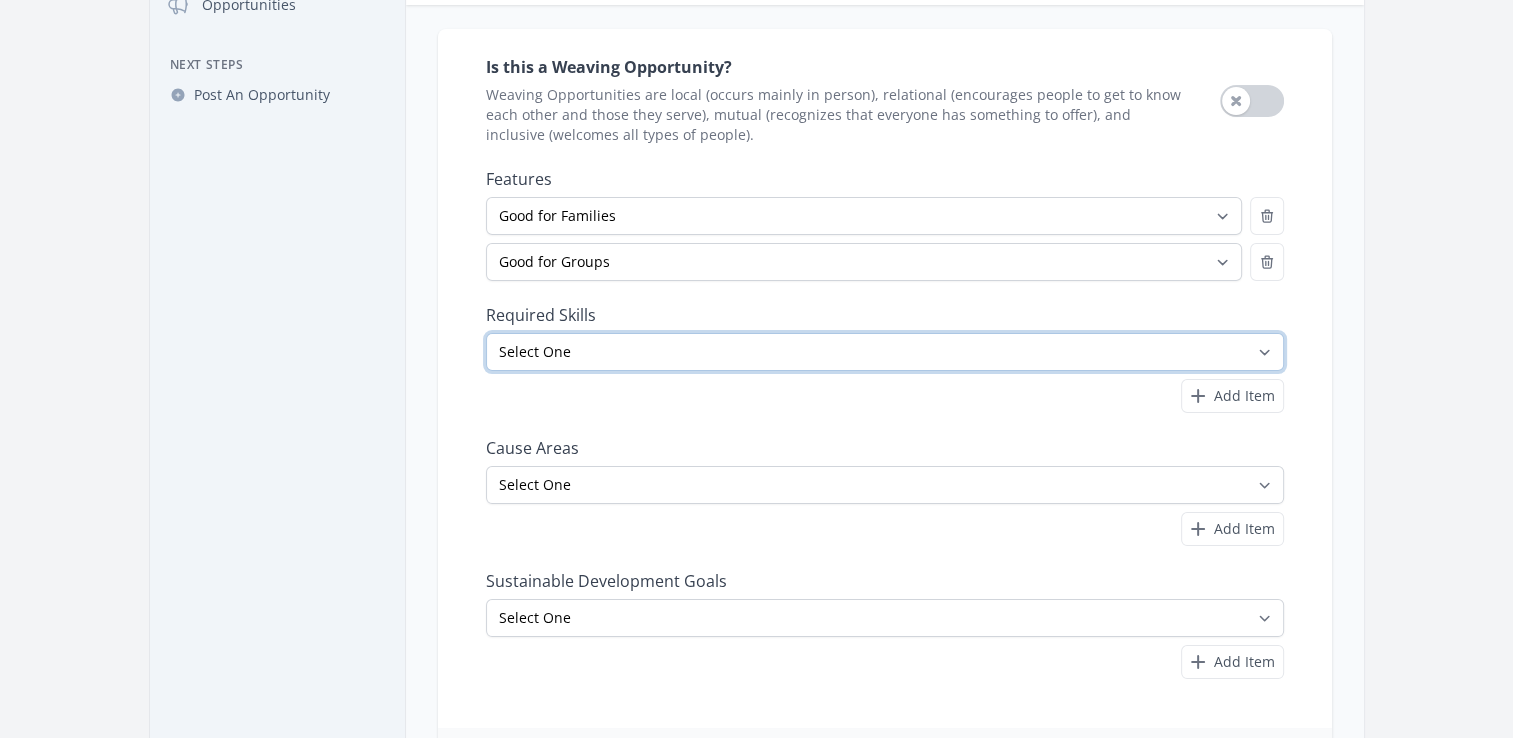 click on "Select One
Accounting
Advocacy
Administrative
Arts
Board Service
Business Skills
Caregiving
Coaching
Communications
Community Outreach
Data Science
Design
Driving
EMT
Event Support
Facilitation
Finance Firefighter Legal" at bounding box center (885, 352) 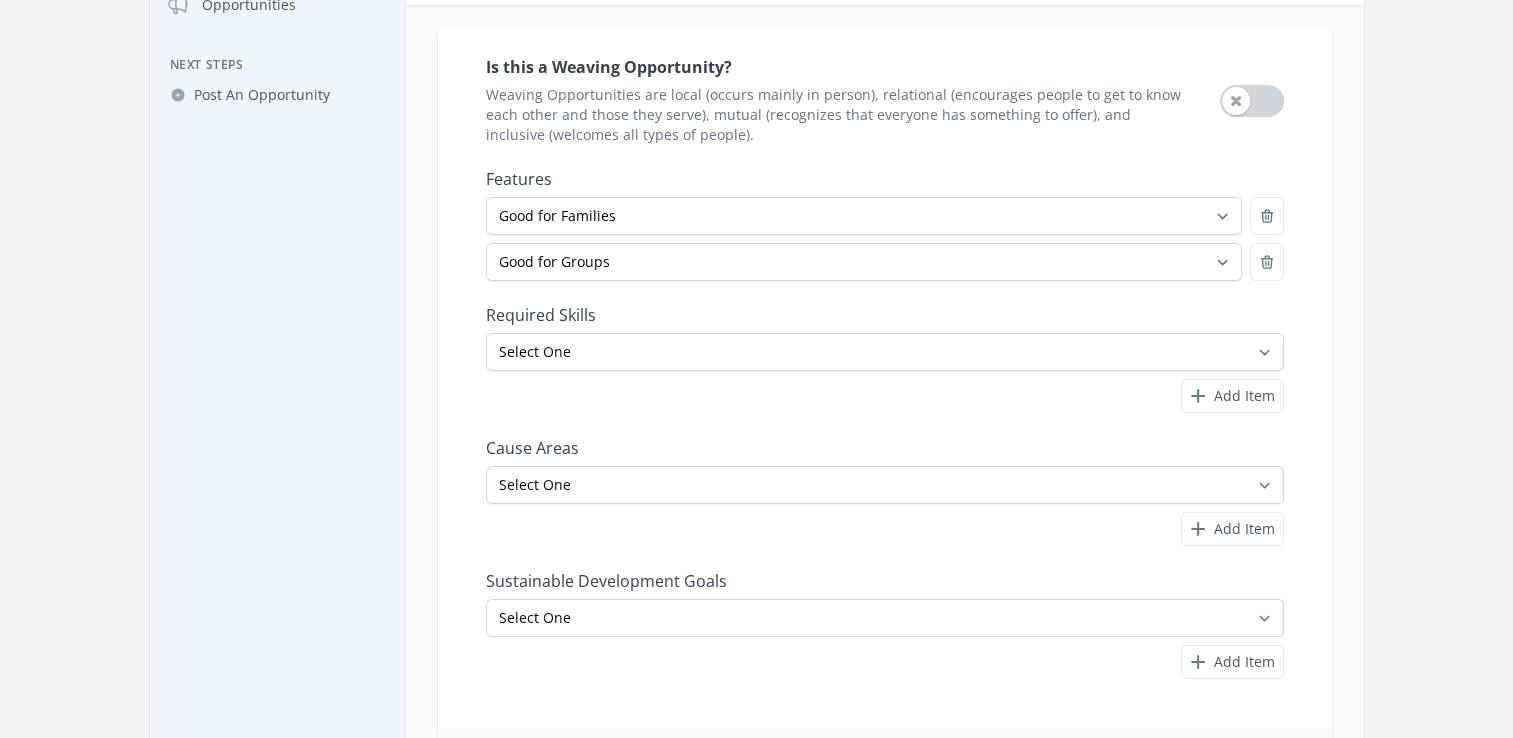 click on "Is this a Weaving Opportunity?
Weaving Opportunities are local (occurs mainly in person),
relational (encourages people to get to know each other and those they serve),
mutual (recognizes that everyone has something to offer), and inclusive (welcomes all types of people).
Use setting
Arts" at bounding box center (885, 366) 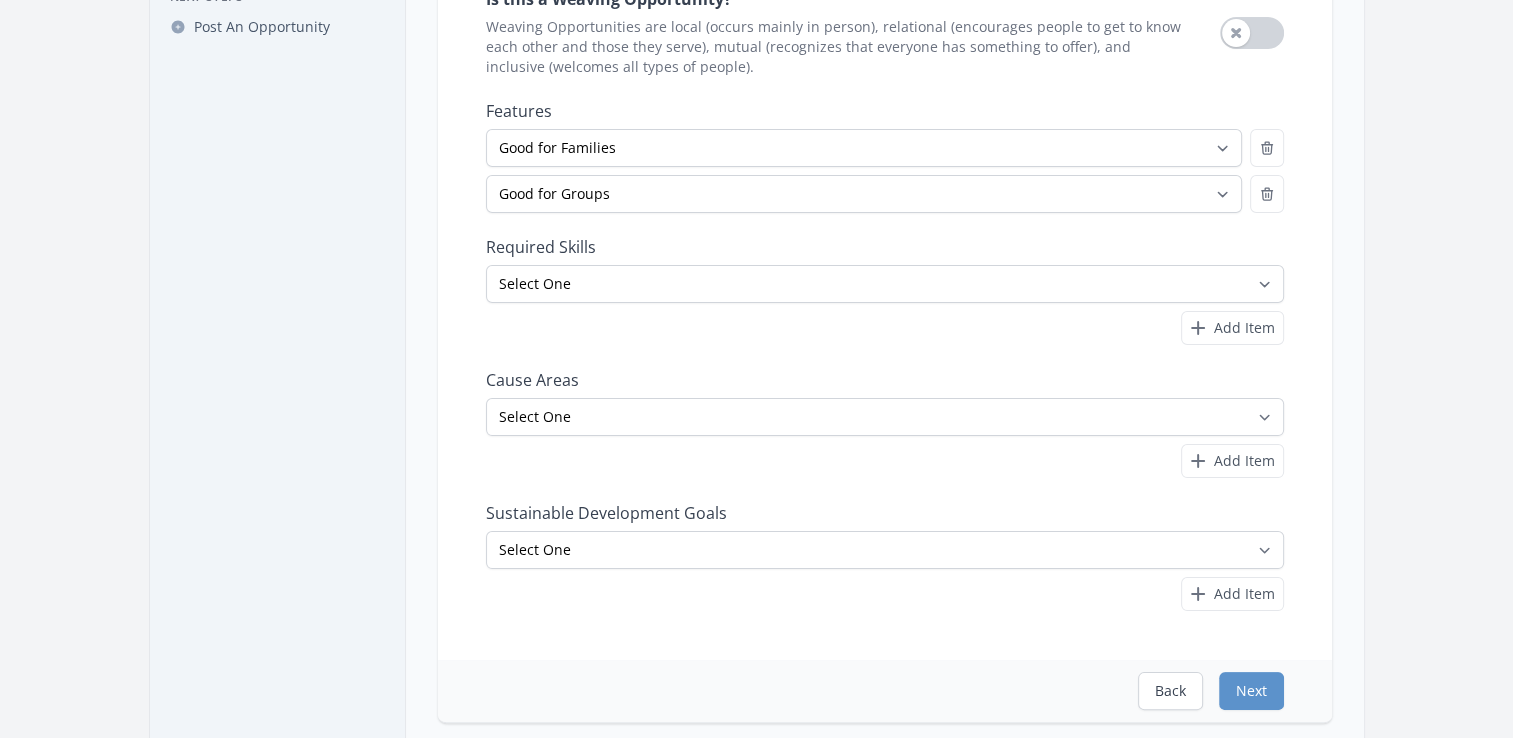 scroll, scrollTop: 300, scrollLeft: 0, axis: vertical 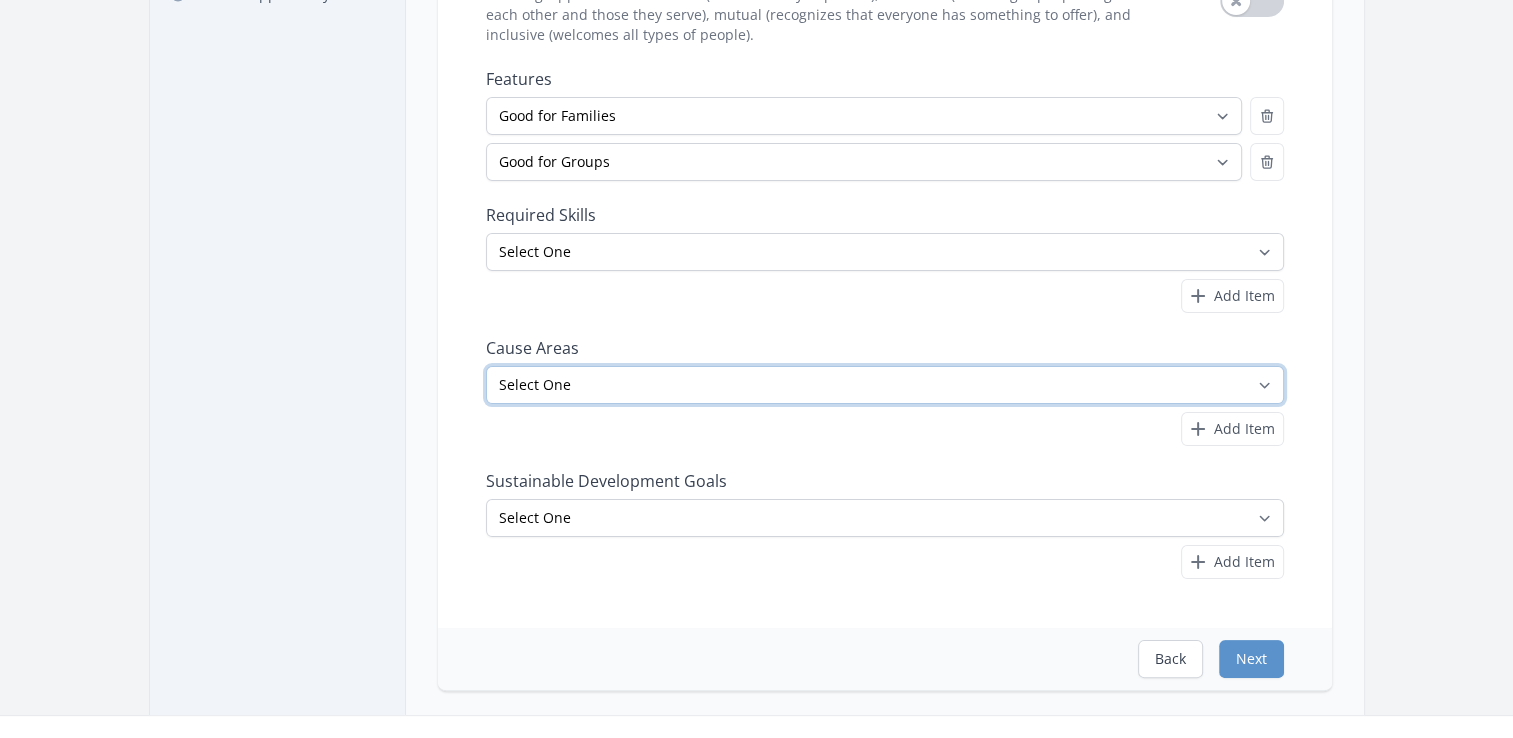 click on "Select One
Adult Education
Animals
Arts & Culture
Children & Youth
Civil Rights
Community Strengthening
COVID-19
Digital Divide
Disabilities
Disaster Response & Recovery
Education
Environment
Family Services
Food Insecurity
Health & Wellness
Homelessness Hunger STEM" at bounding box center (885, 385) 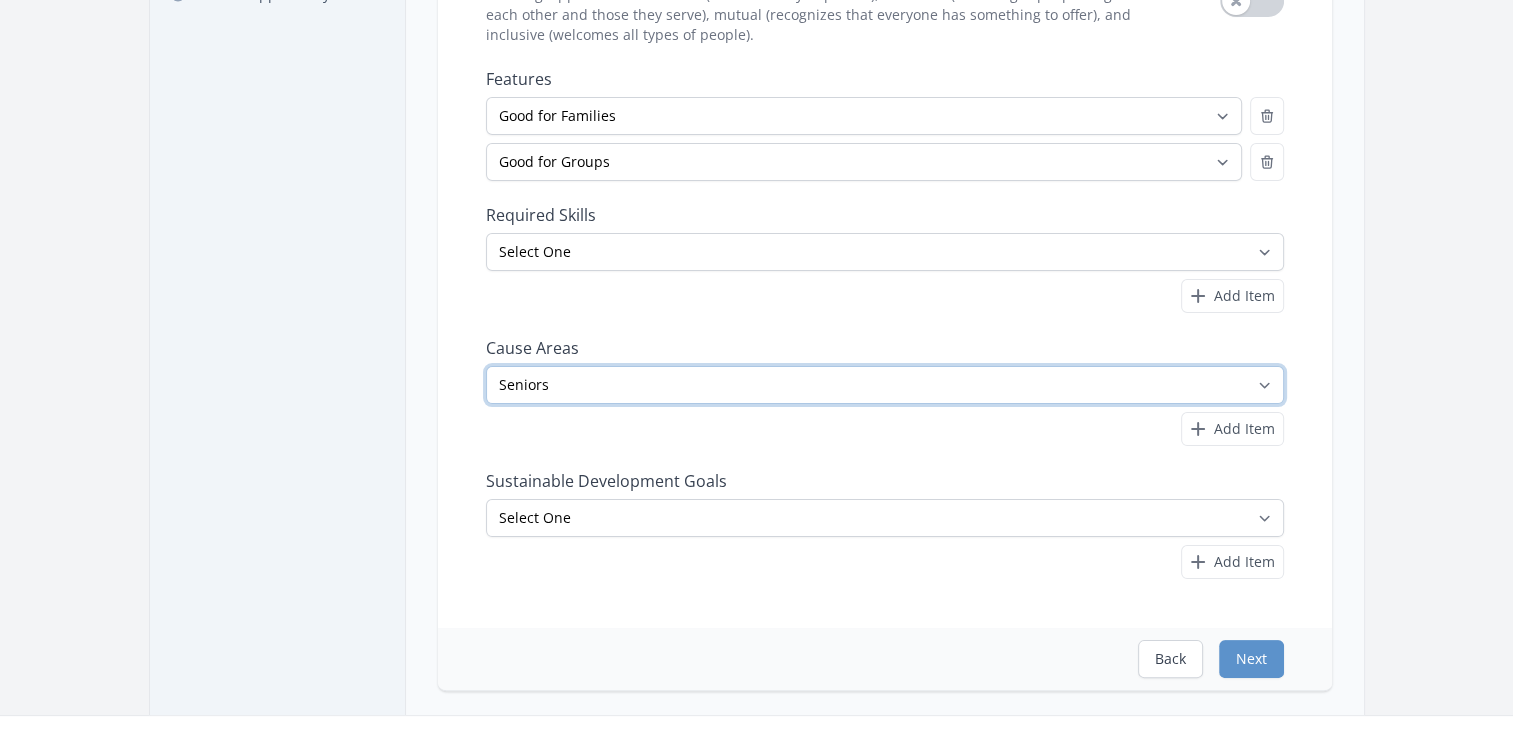 click on "Select One
Adult Education
Animals
Arts & Culture
Children & Youth
Civil Rights
Community Strengthening
COVID-19
Digital Divide
Disabilities
Disaster Response & Recovery
Education
Environment
Family Services
Food Insecurity
Health & Wellness
Homelessness Hunger STEM" at bounding box center (885, 385) 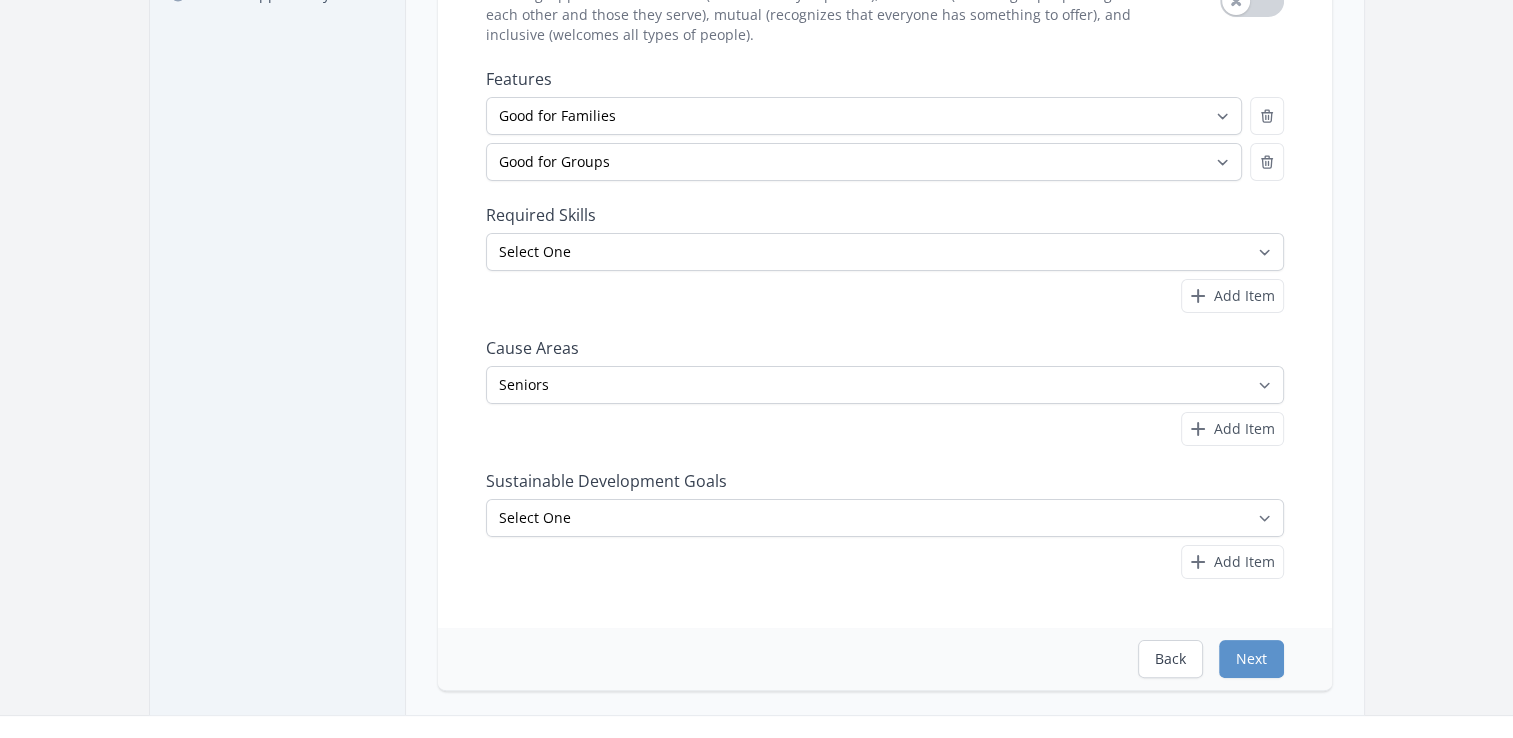 click on "Is this a Weaving Opportunity?
Weaving Opportunities are local (occurs mainly in person),
relational (encourages people to get to know each other and those they serve),
mutual (recognizes that everyone has something to offer), and inclusive (welcomes all types of people).
Use setting
Arts" at bounding box center [885, 266] 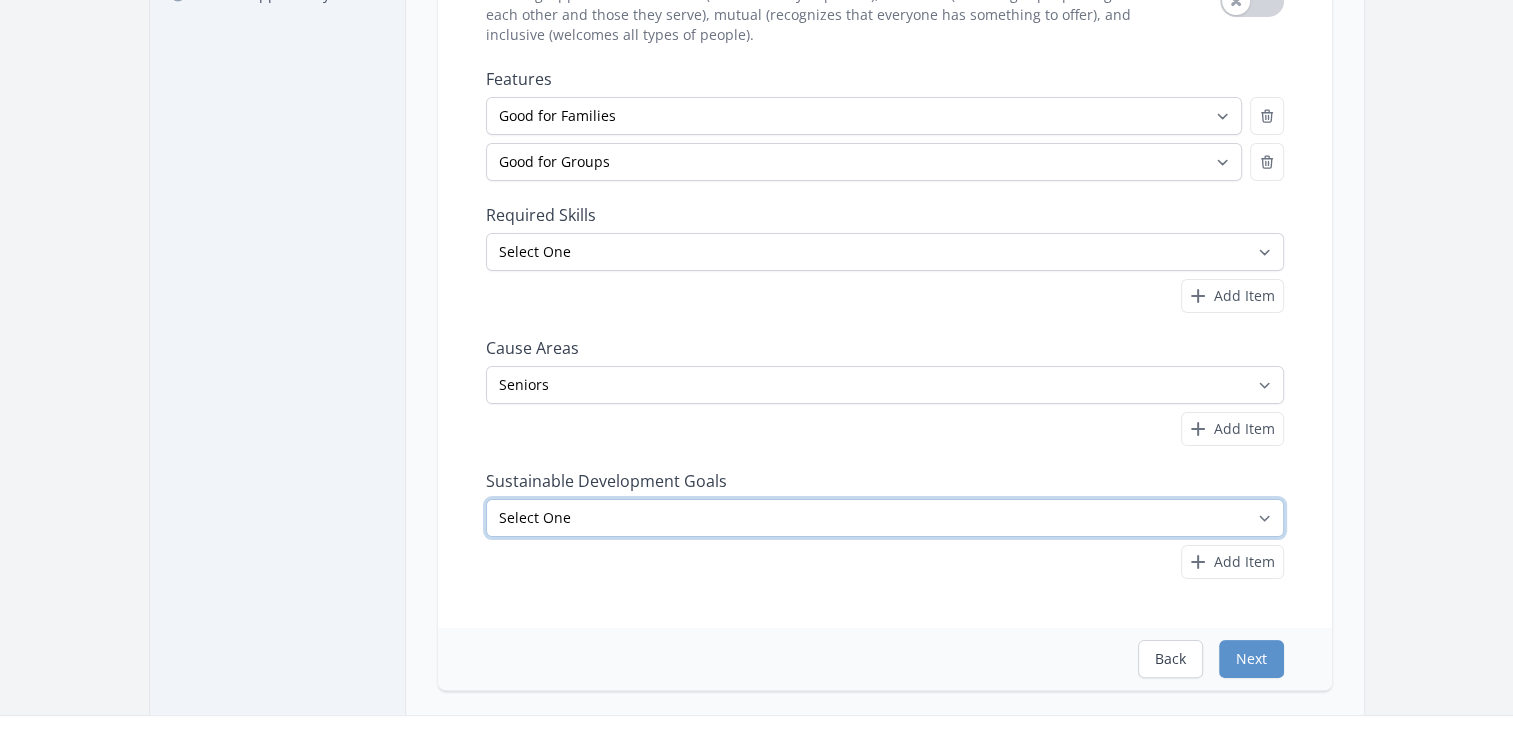 click on "Select One
No Poverty
Zero Hunger
Good Health and Well-Being
Quality Education
Gender Equality
Clean Water and Sanitation
Affordable and Clean Energy
Decent Work and Economic Growth
Industry, Innovation and Infrastructure
Reduced Inequalities
Sustainable Cities and Communities
Responsible Consumption and Production
Climate Action
Life Below Water" at bounding box center (885, 518) 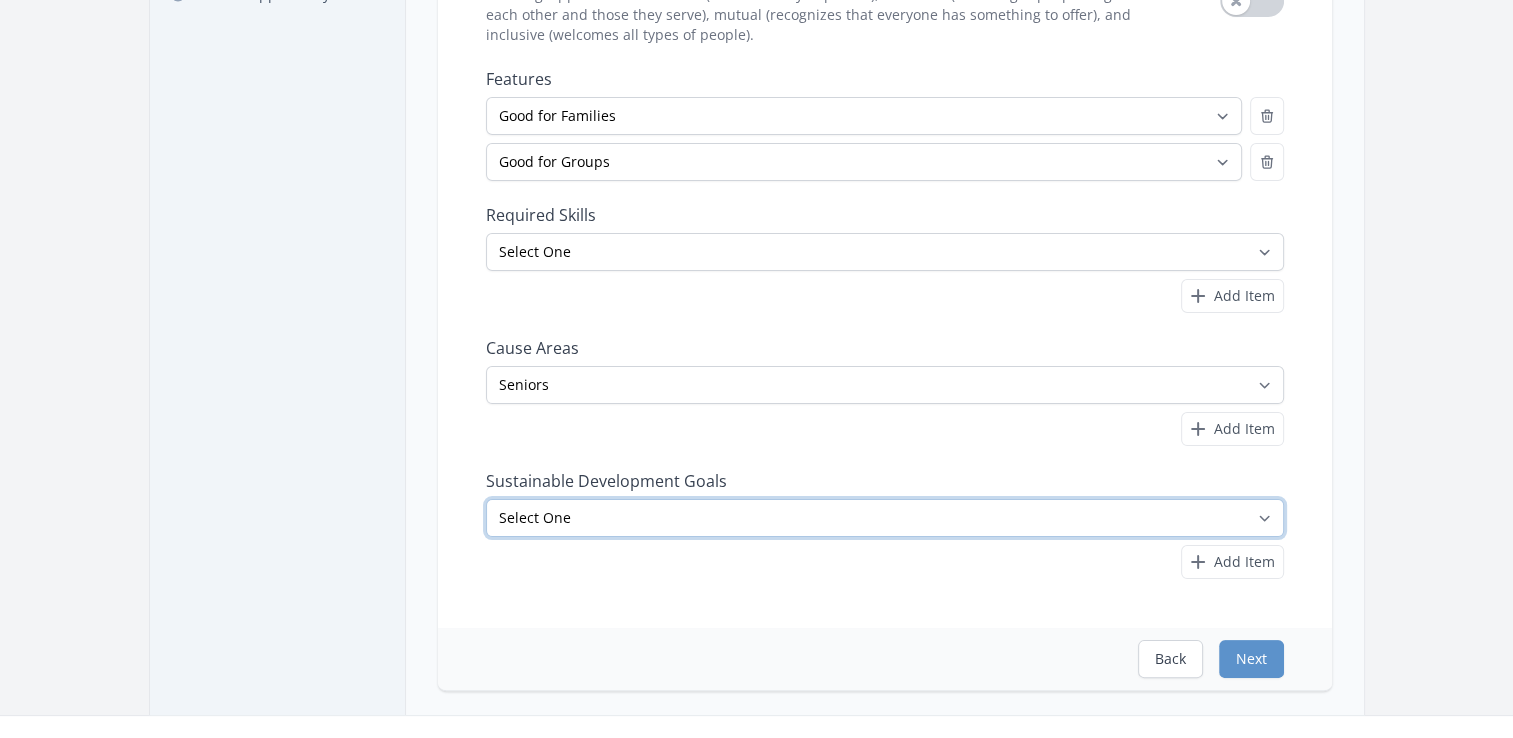 select on "Good Health and Well-Being" 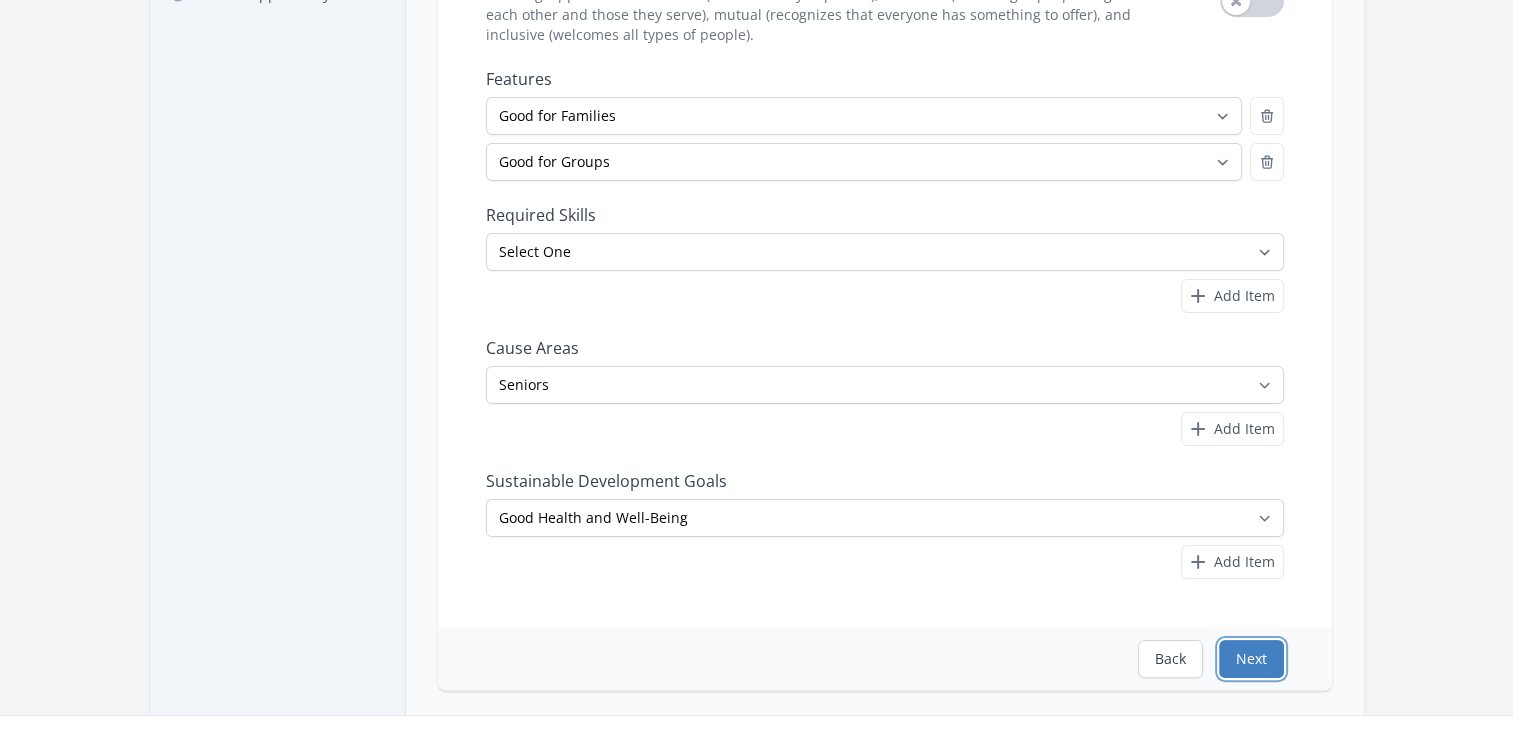 click on "Next" at bounding box center [1251, 659] 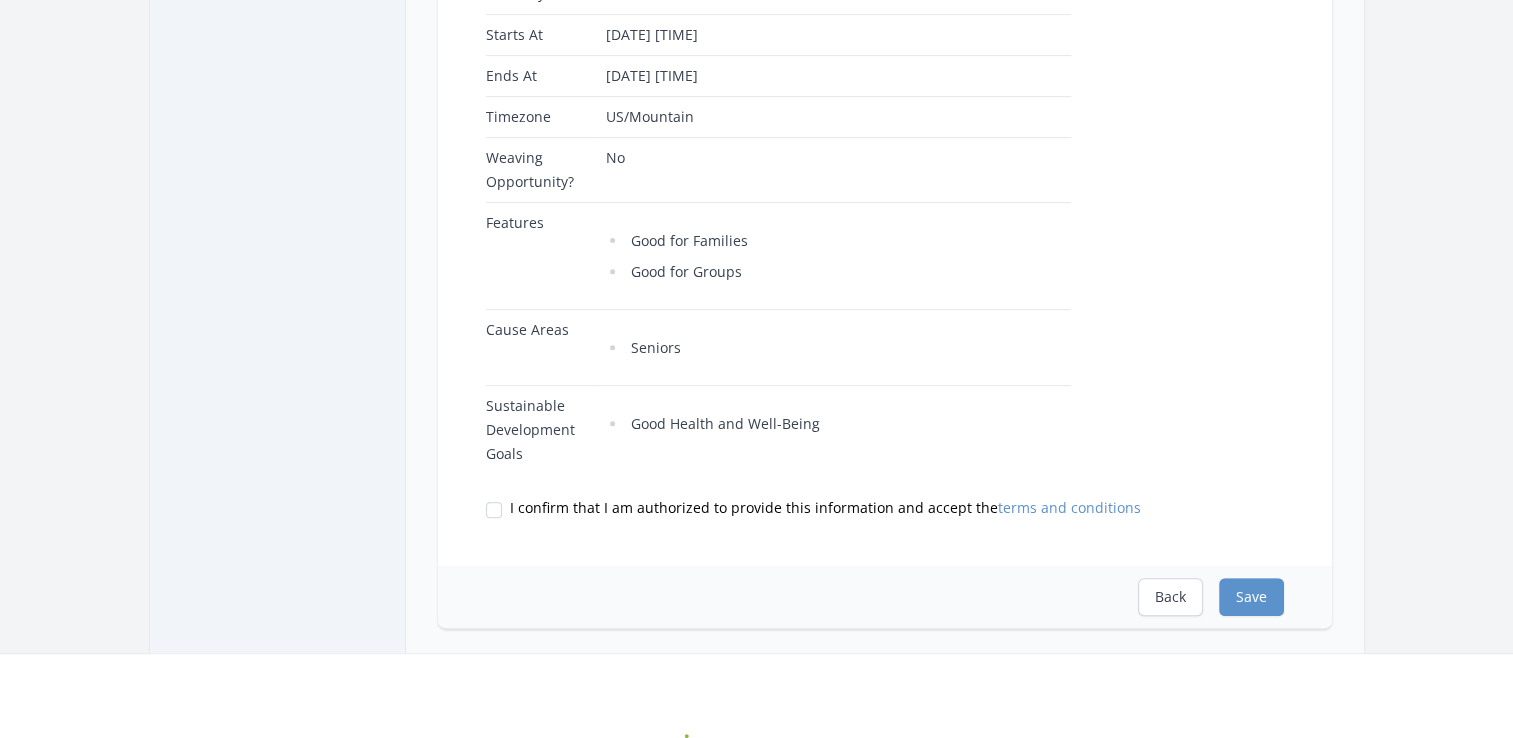 scroll, scrollTop: 800, scrollLeft: 0, axis: vertical 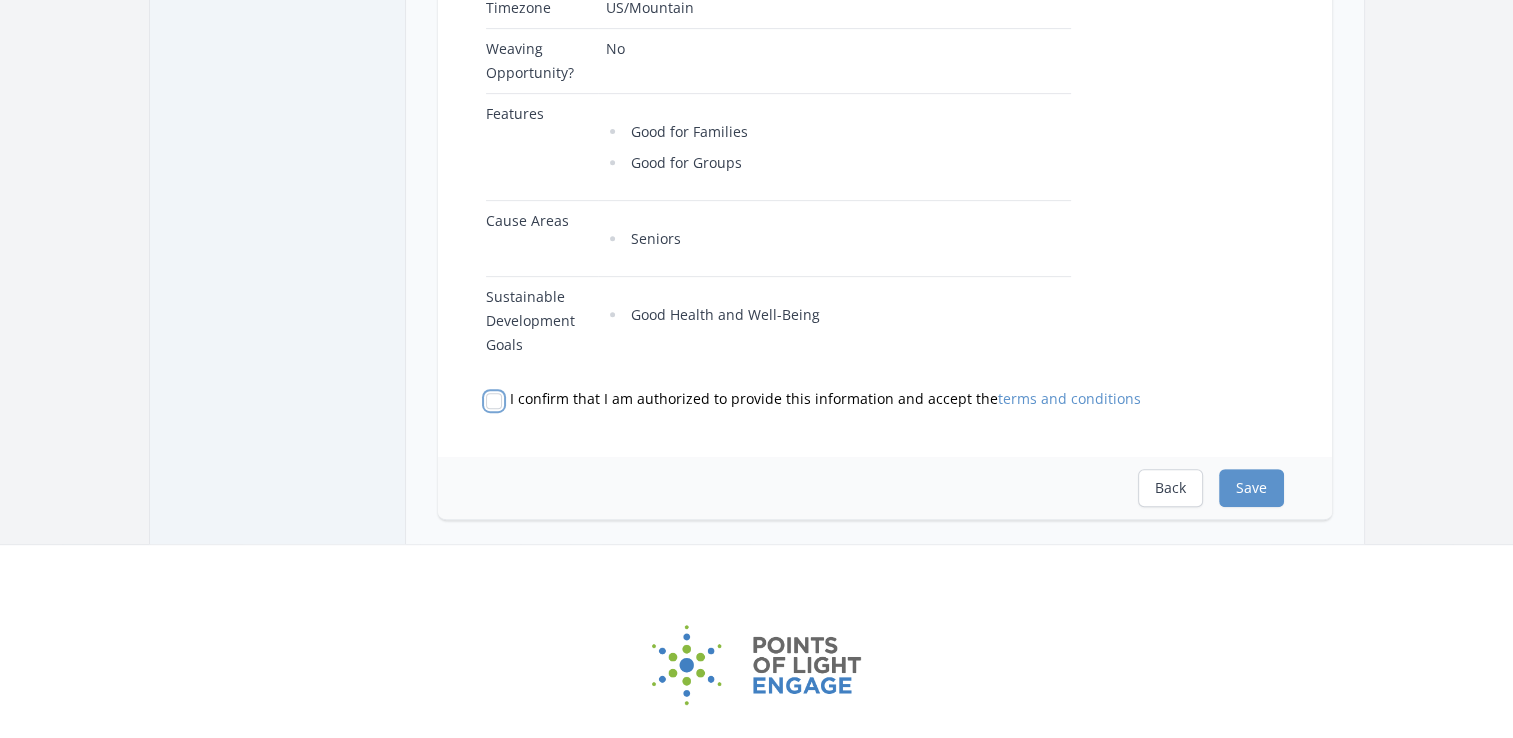 click on "I confirm that I am authorized to provide this information and accept the  terms and conditions" at bounding box center [494, 401] 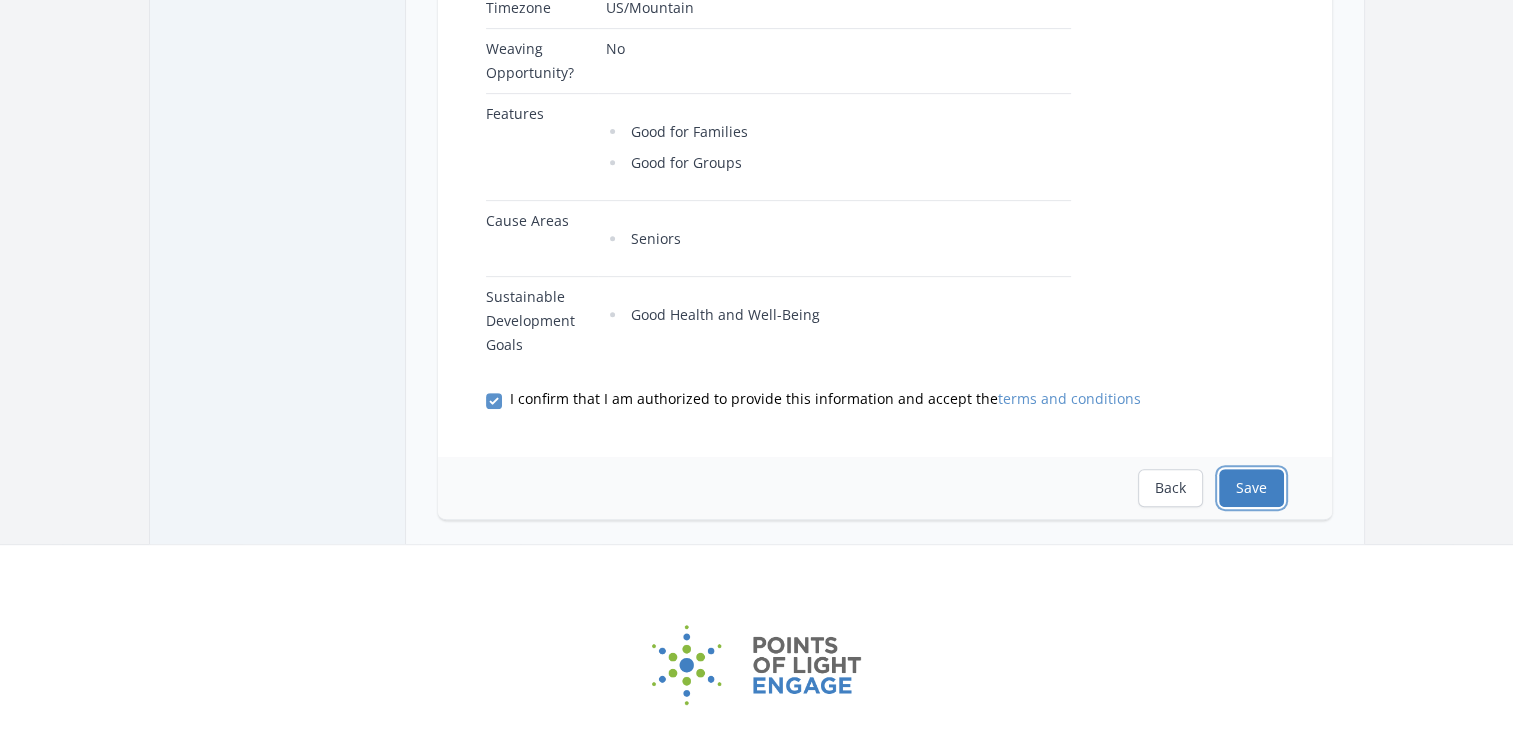 click on "Save" at bounding box center [1251, 488] 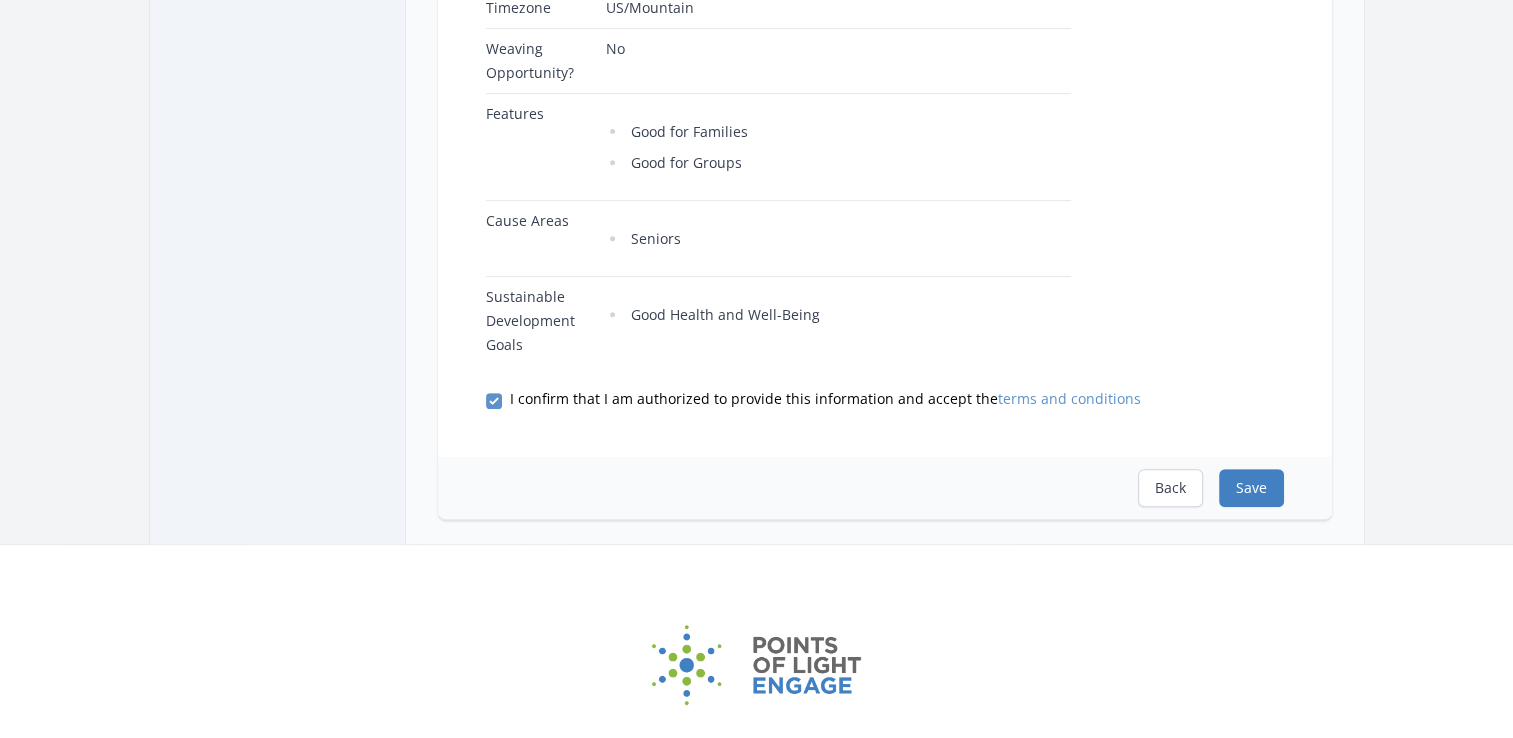 scroll, scrollTop: 0, scrollLeft: 0, axis: both 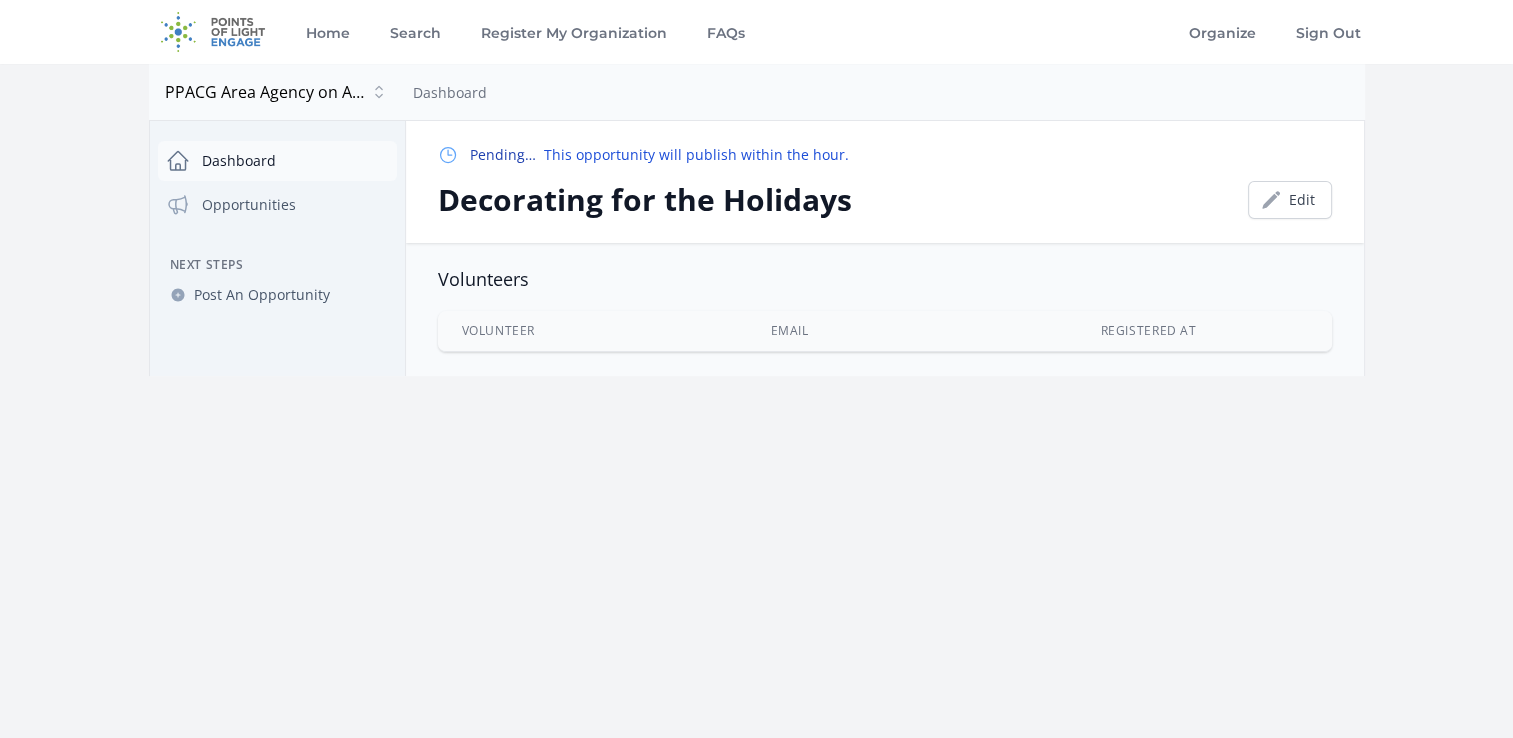 click on "Dashboard" at bounding box center [277, 161] 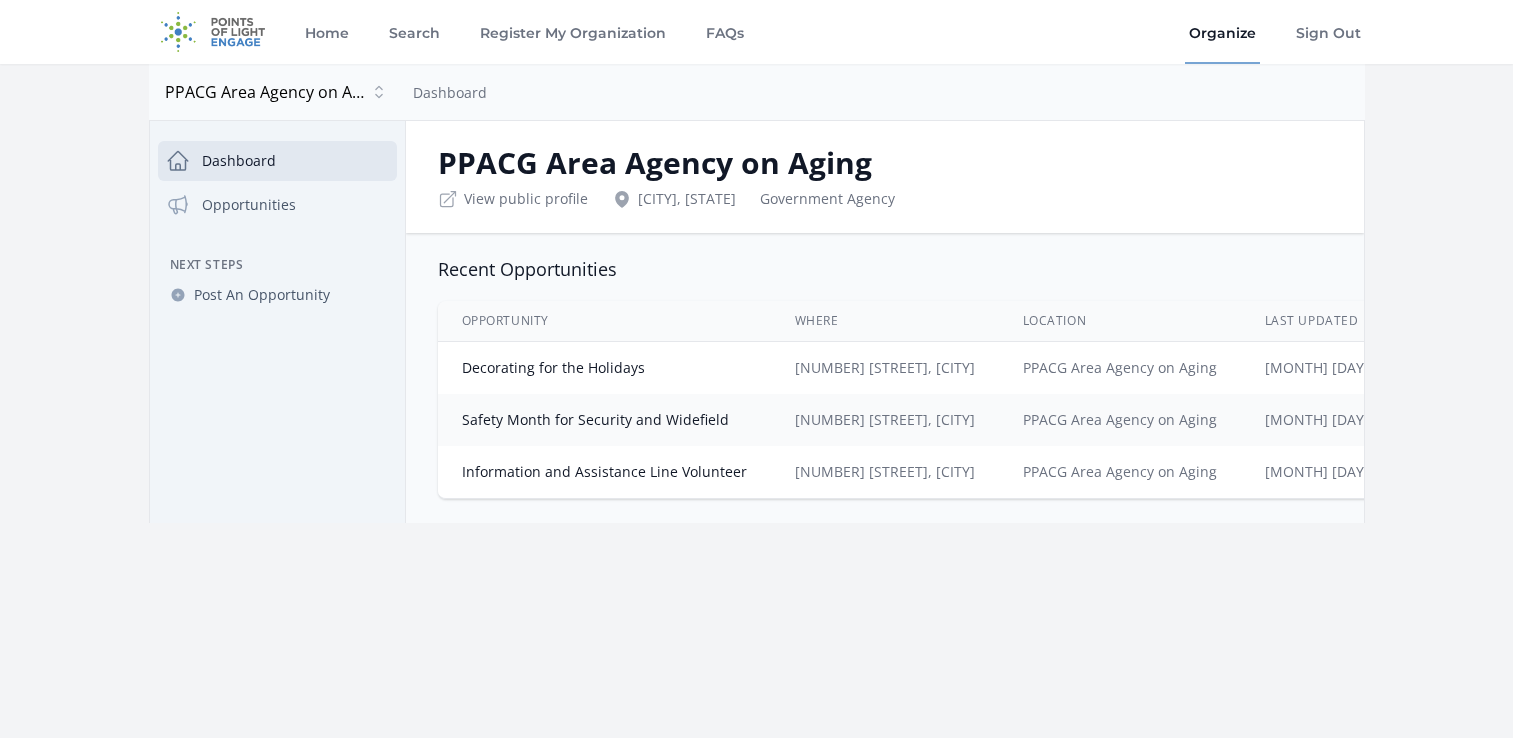 scroll, scrollTop: 0, scrollLeft: 0, axis: both 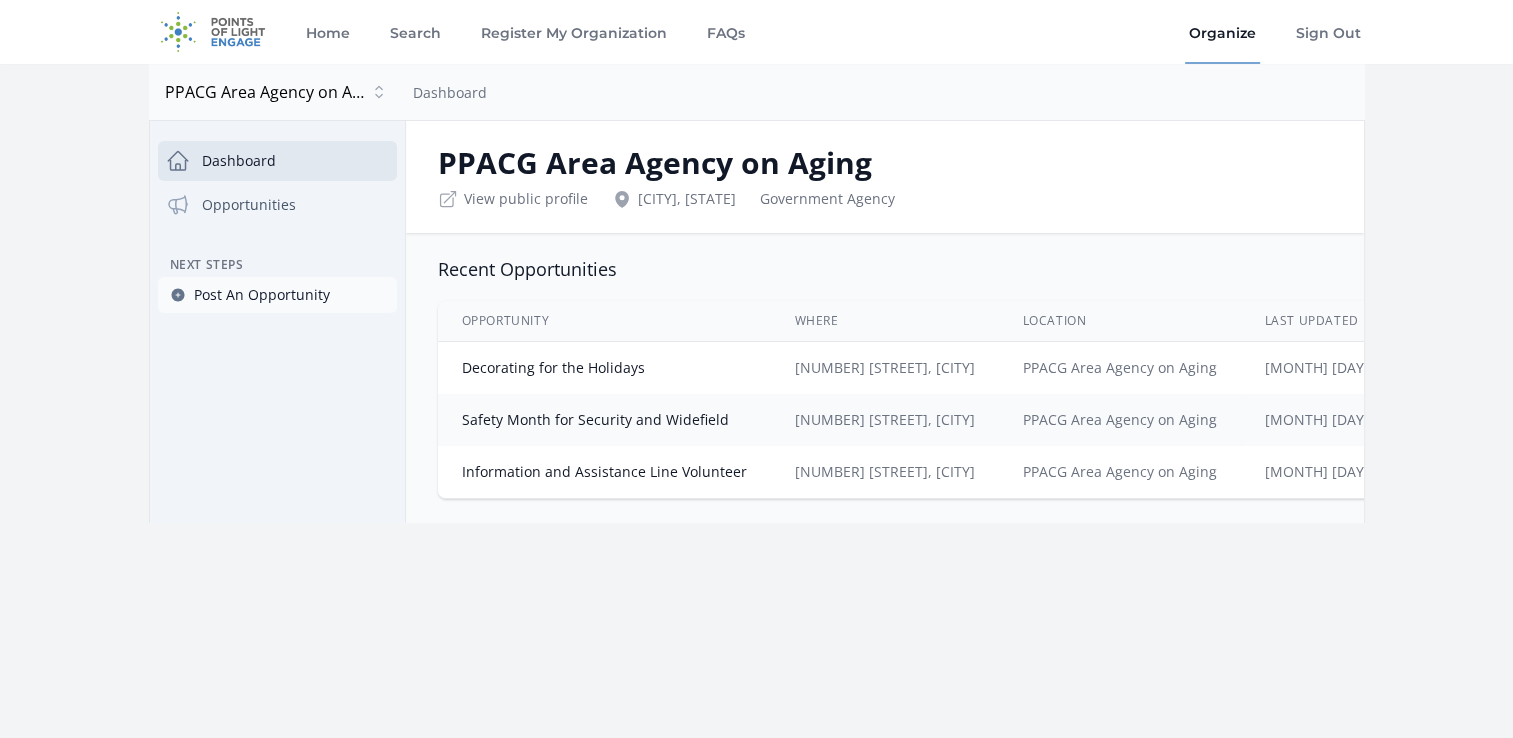click on "Post An Opportunity" at bounding box center [262, 295] 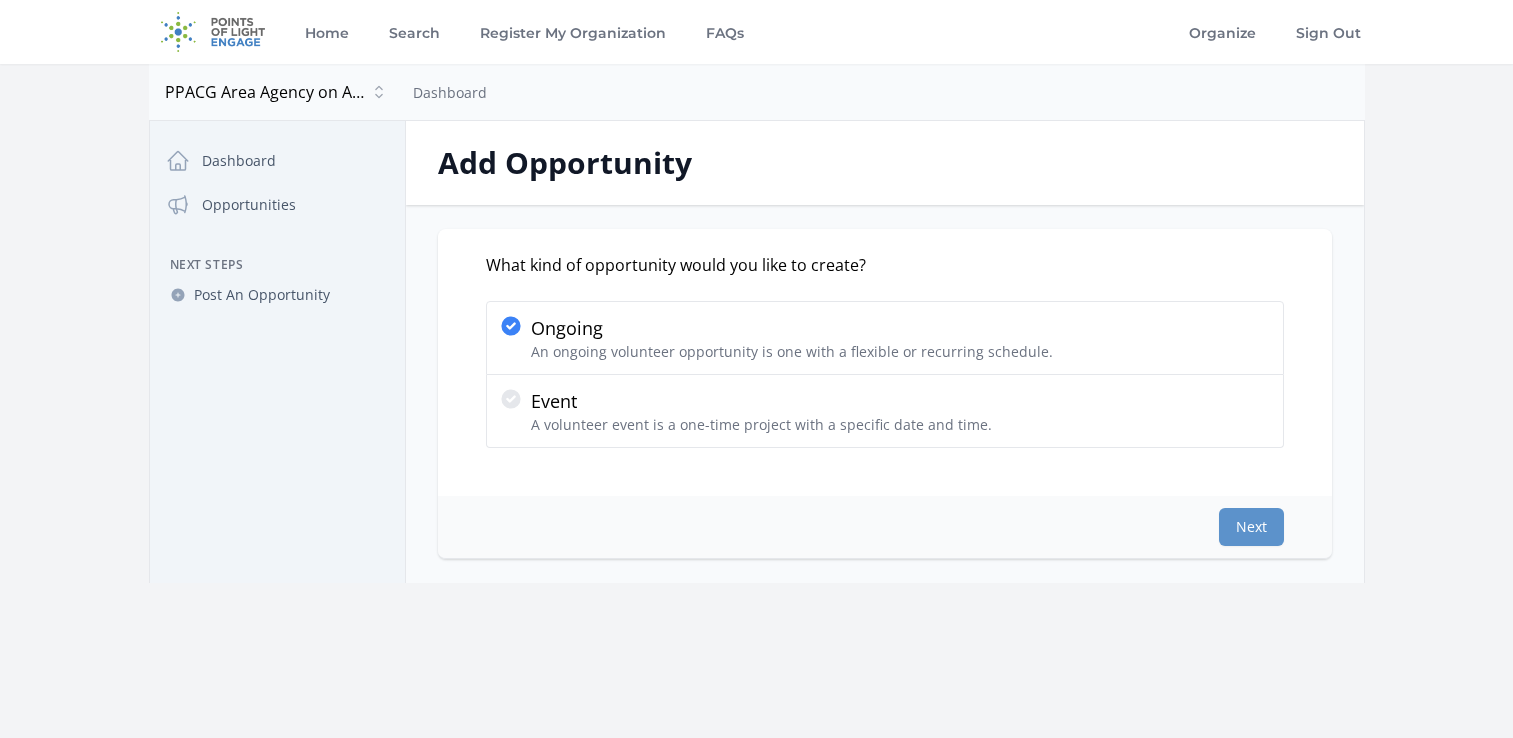 scroll, scrollTop: 0, scrollLeft: 0, axis: both 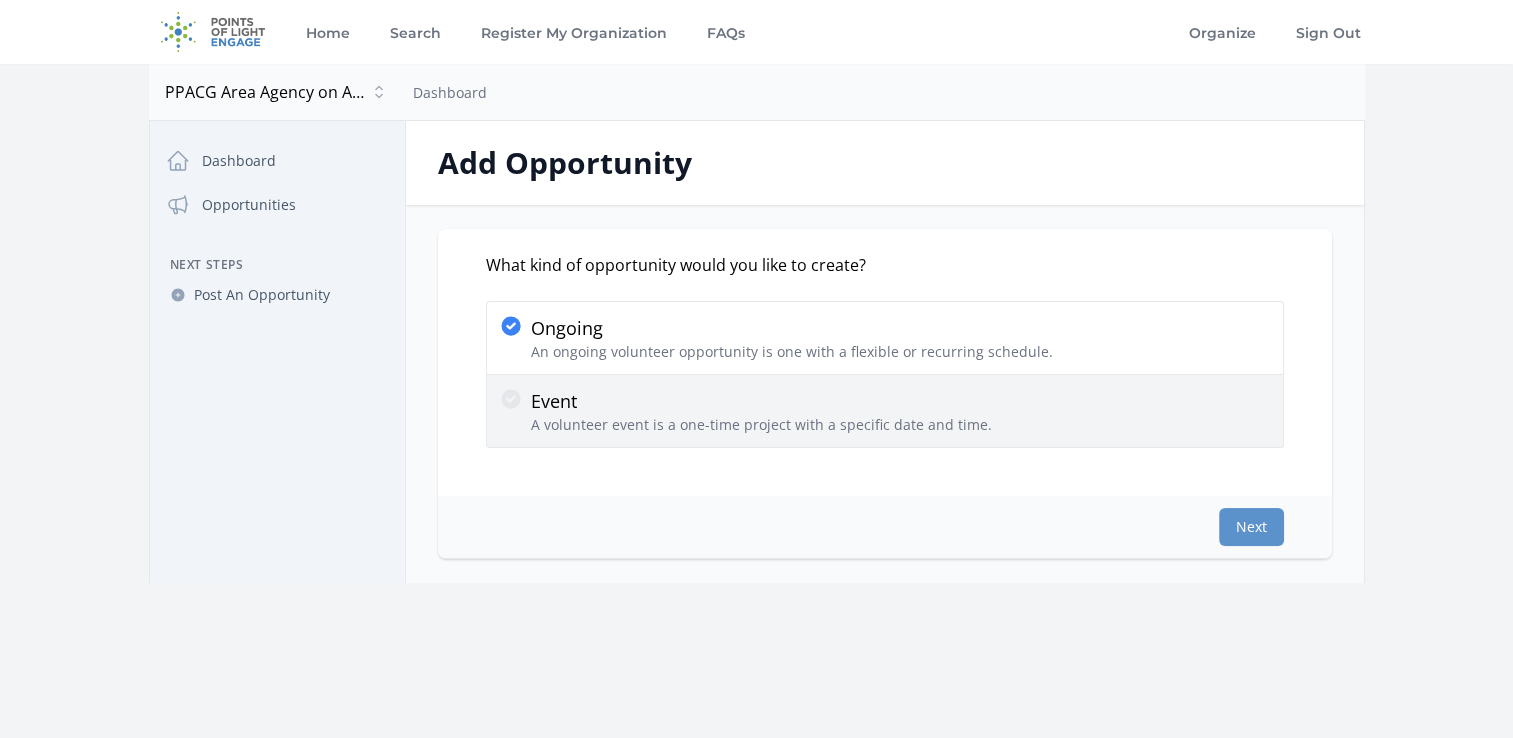 click on "Event" at bounding box center (761, 401) 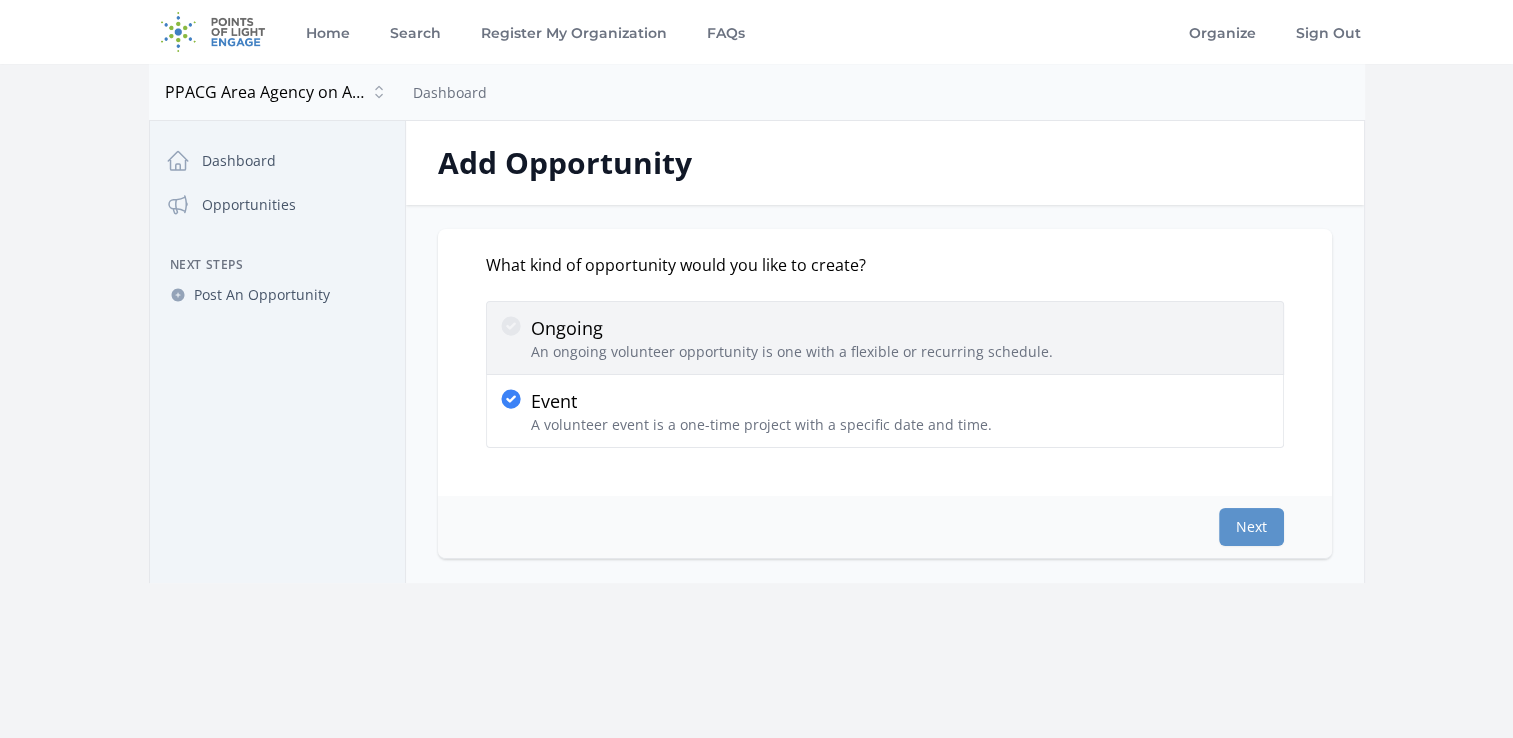 click on "Ongoing" at bounding box center [792, 328] 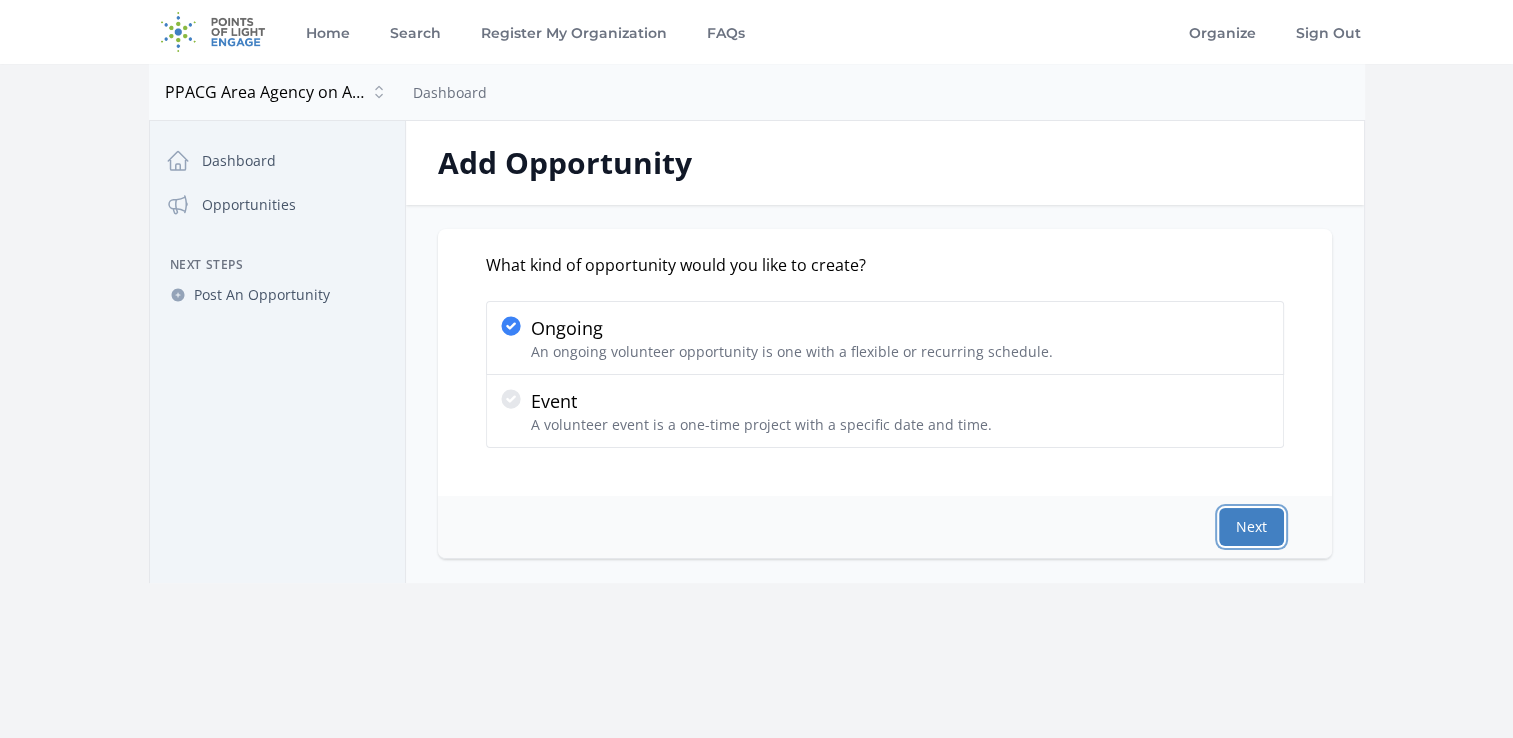 click on "Next" at bounding box center (1251, 527) 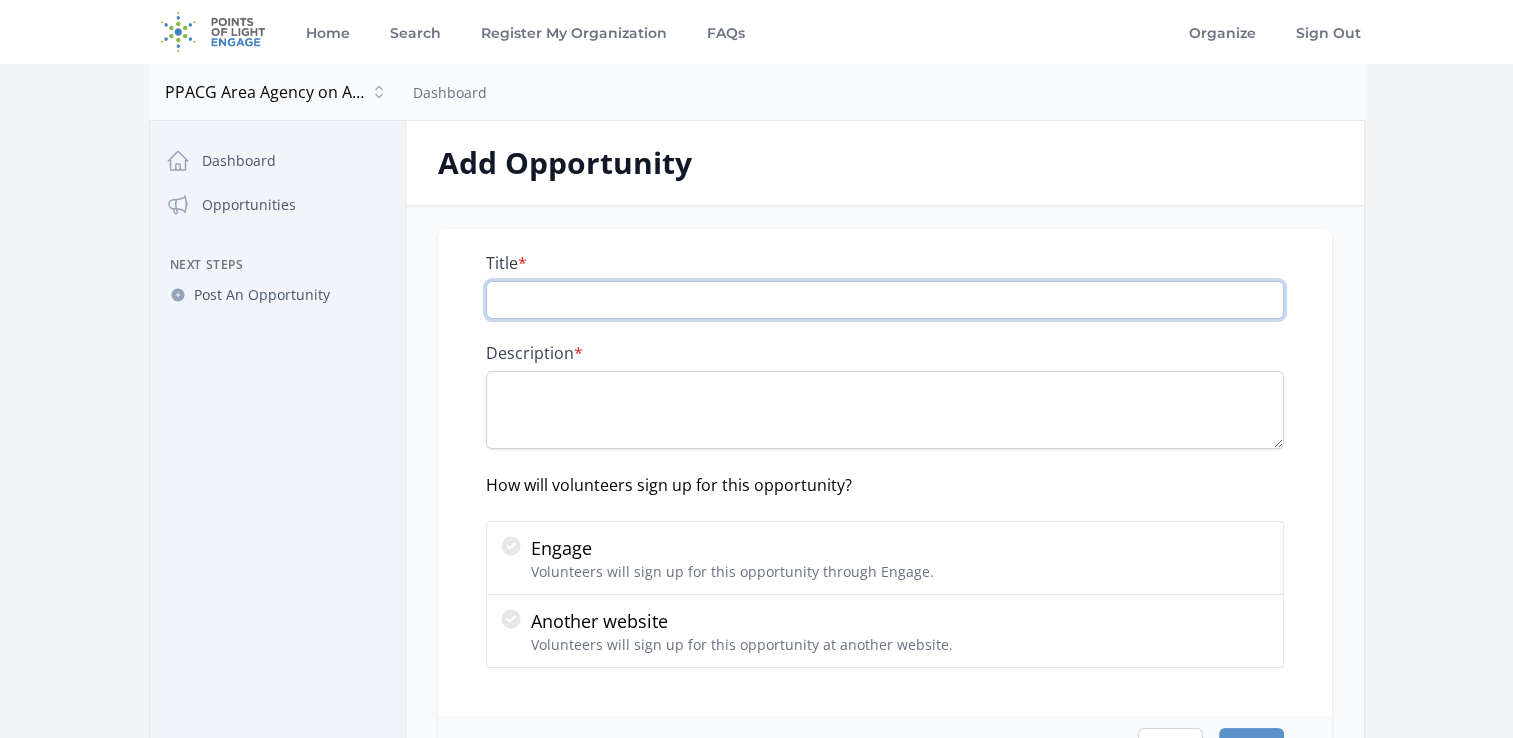 click on "Title  *" at bounding box center (885, 300) 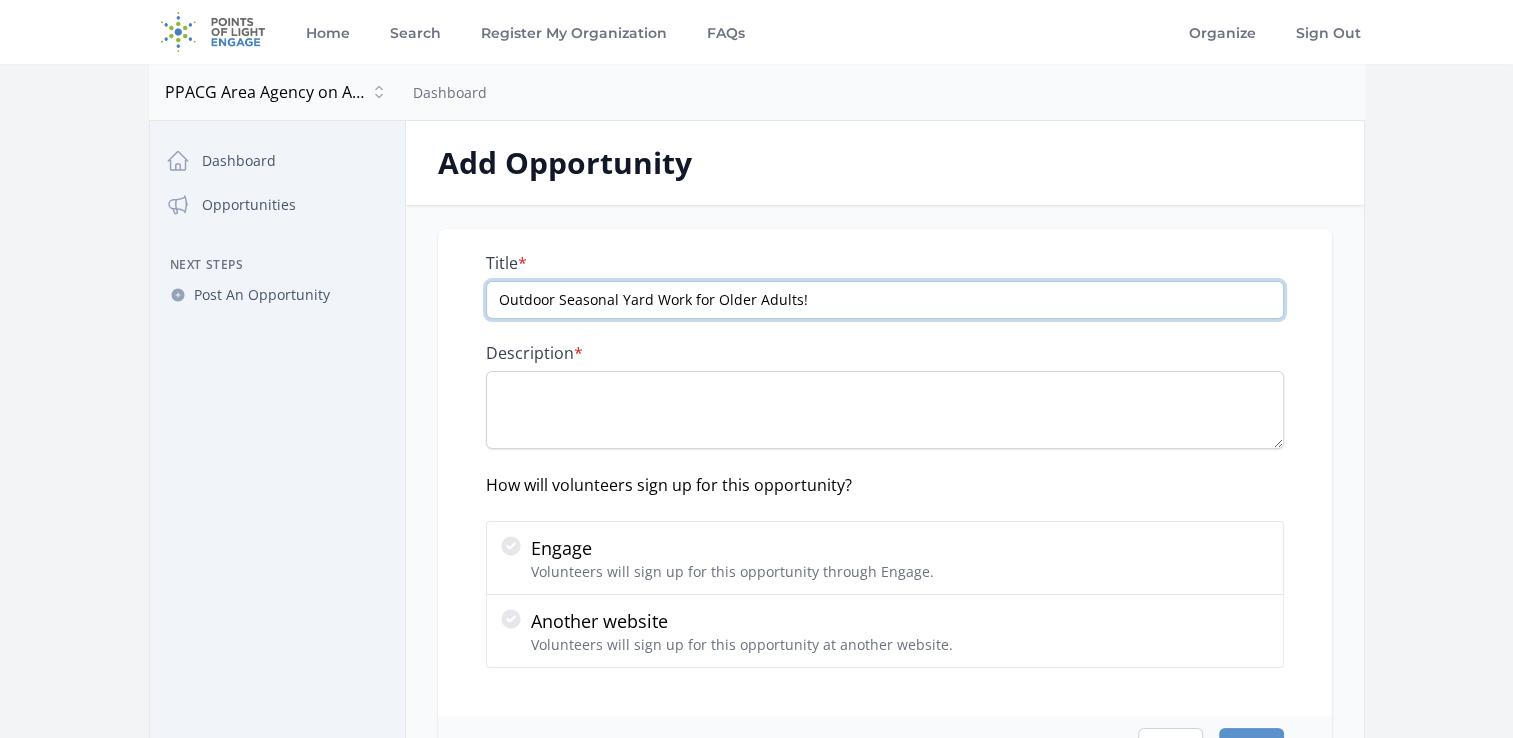 type on "Outdoor Seasonal Yard Work for Older Adults!" 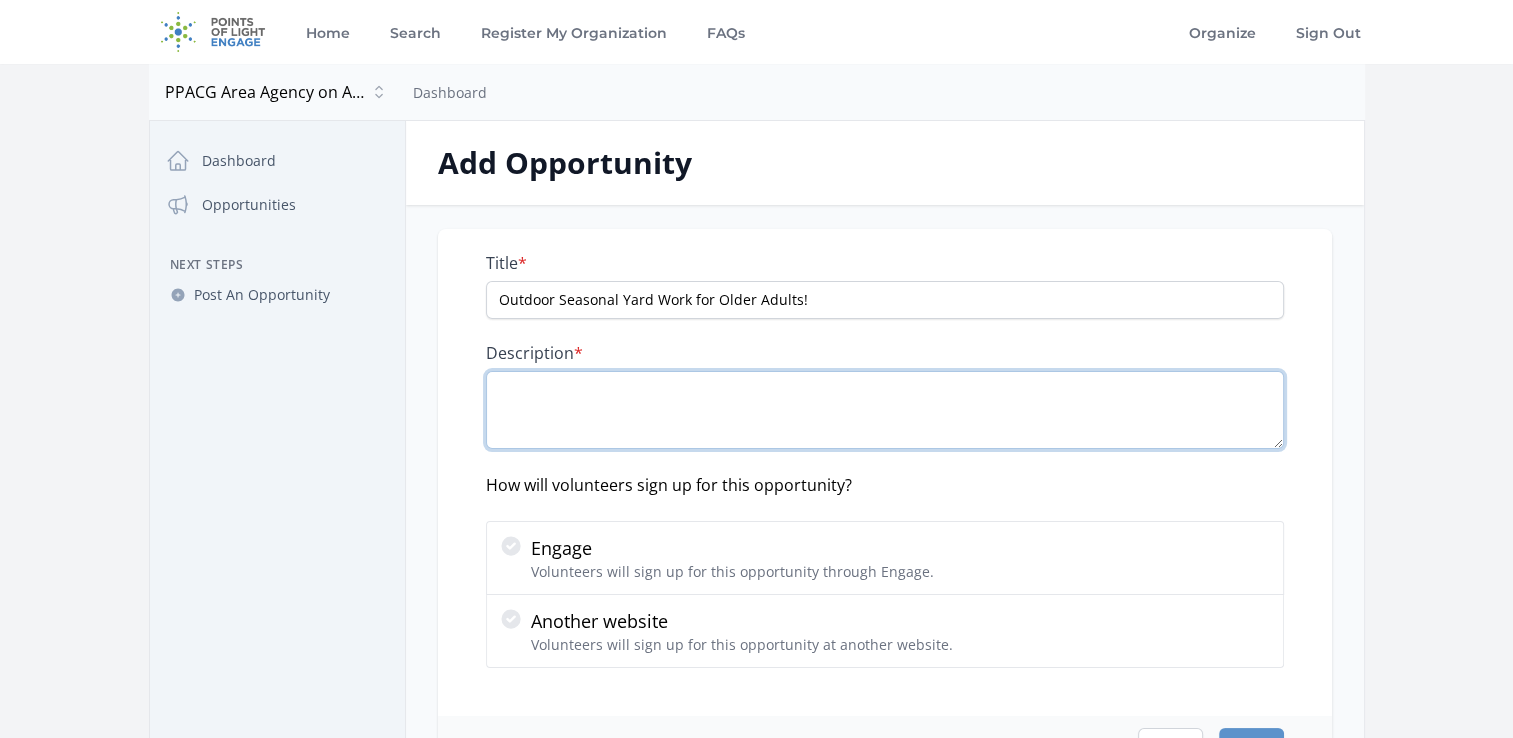 click on "Description  *" at bounding box center [885, 410] 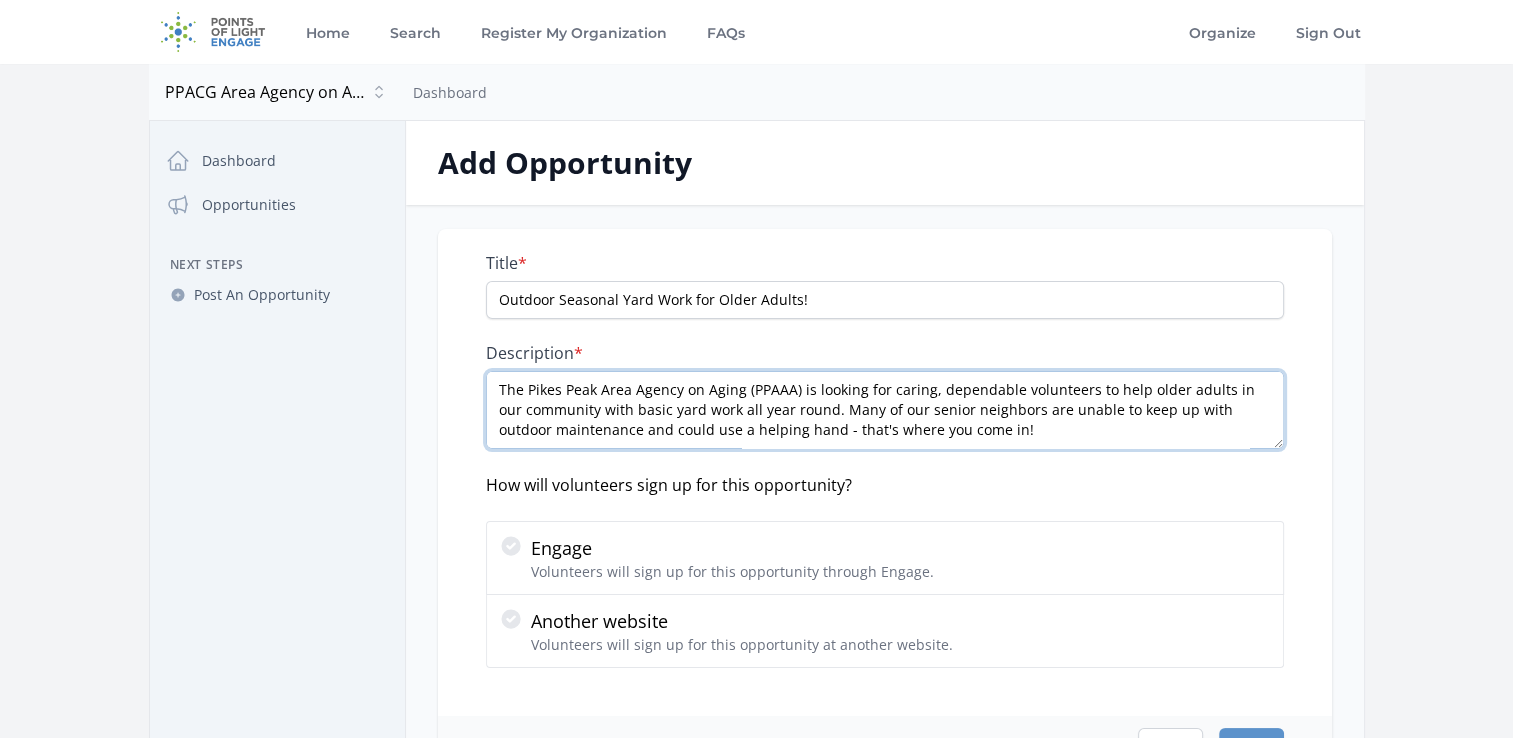 click on "The Pikes Peak Area Agency on Aging (PPAAA) is looking for caring, dependable volunteers to help older adults in our community with basic yard work all year round. Many of our senior neighbors are unable to keep up with outdoor maintenance and could use a helping hand - that's where you come in!
What You’ll Be Doing:
Raking leaves
Pulling weeds
Light trimming and pruning
General outdoor cleanup
Salt walkways
Snow shoveling" at bounding box center (885, 410) 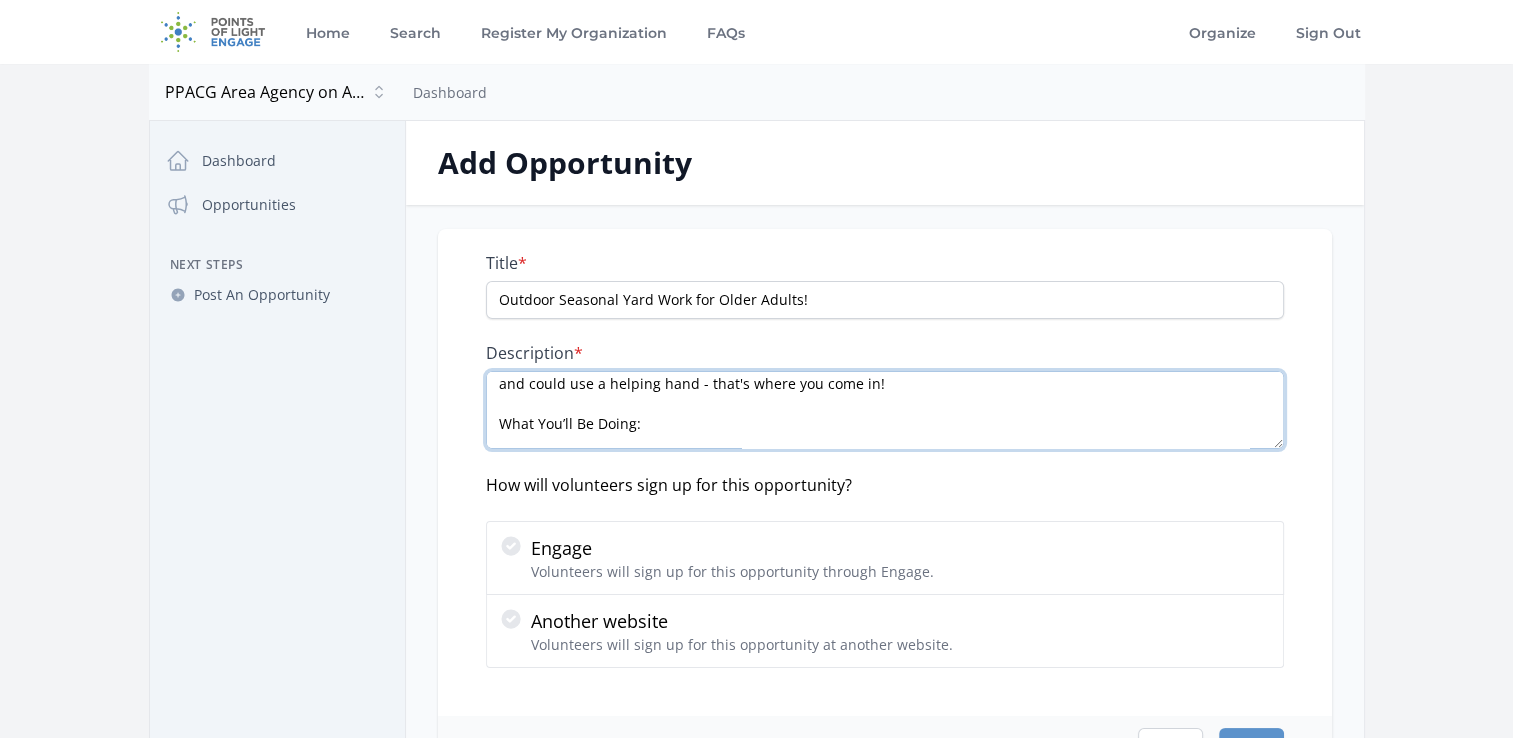 scroll, scrollTop: 0, scrollLeft: 0, axis: both 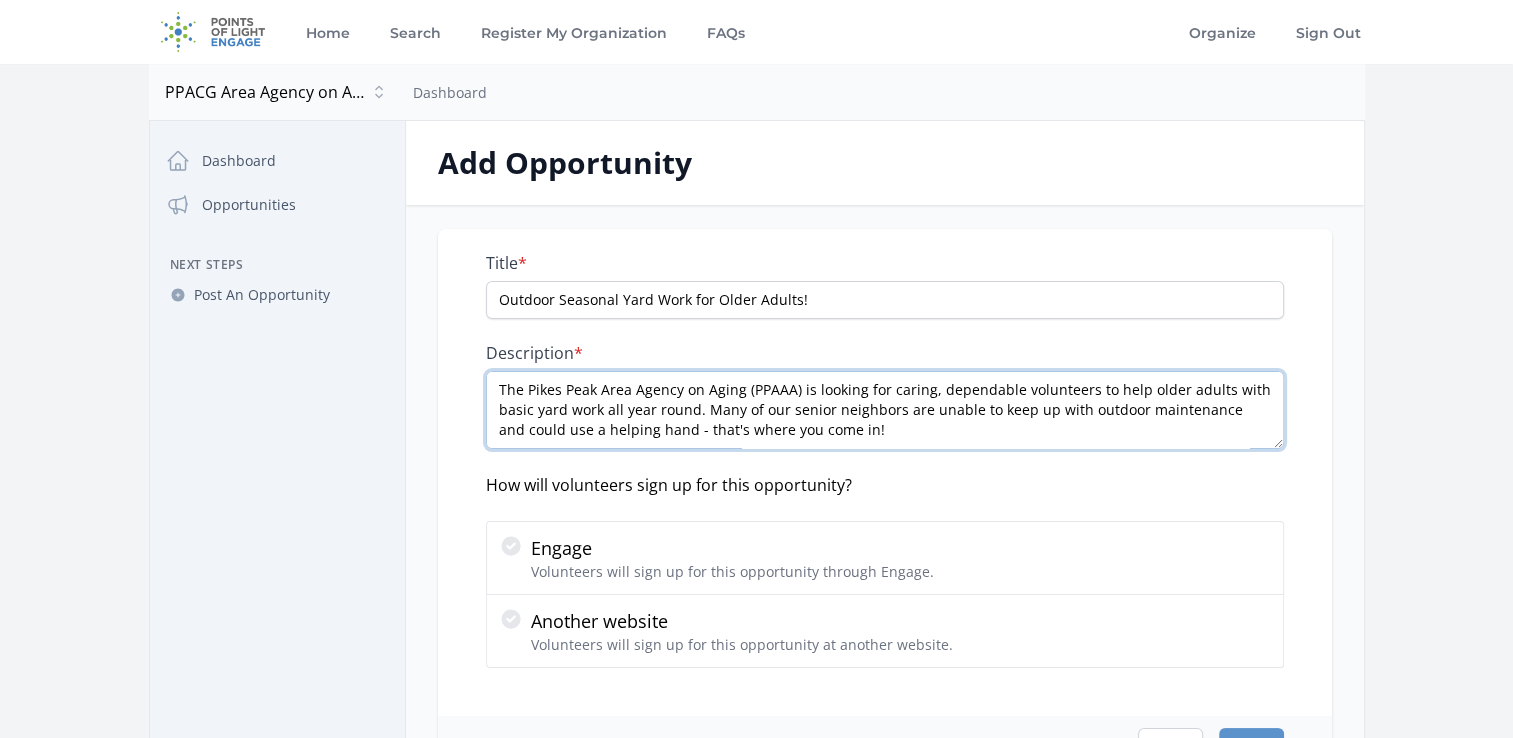 click on "The Pikes Peak Area Agency on Aging (PPAAA) is looking for caring, dependable volunteers to help older adults with basic yard work all year round. Many of our senior neighbors are unable to keep up with outdoor maintenance and could use a helping hand - that's where you come in!
What You’ll Be Doing:
Raking leaves
Pulling weeds
Light trimming and pruning
General outdoor cleanup
Salt walkways
Snow shoveling" at bounding box center [885, 410] 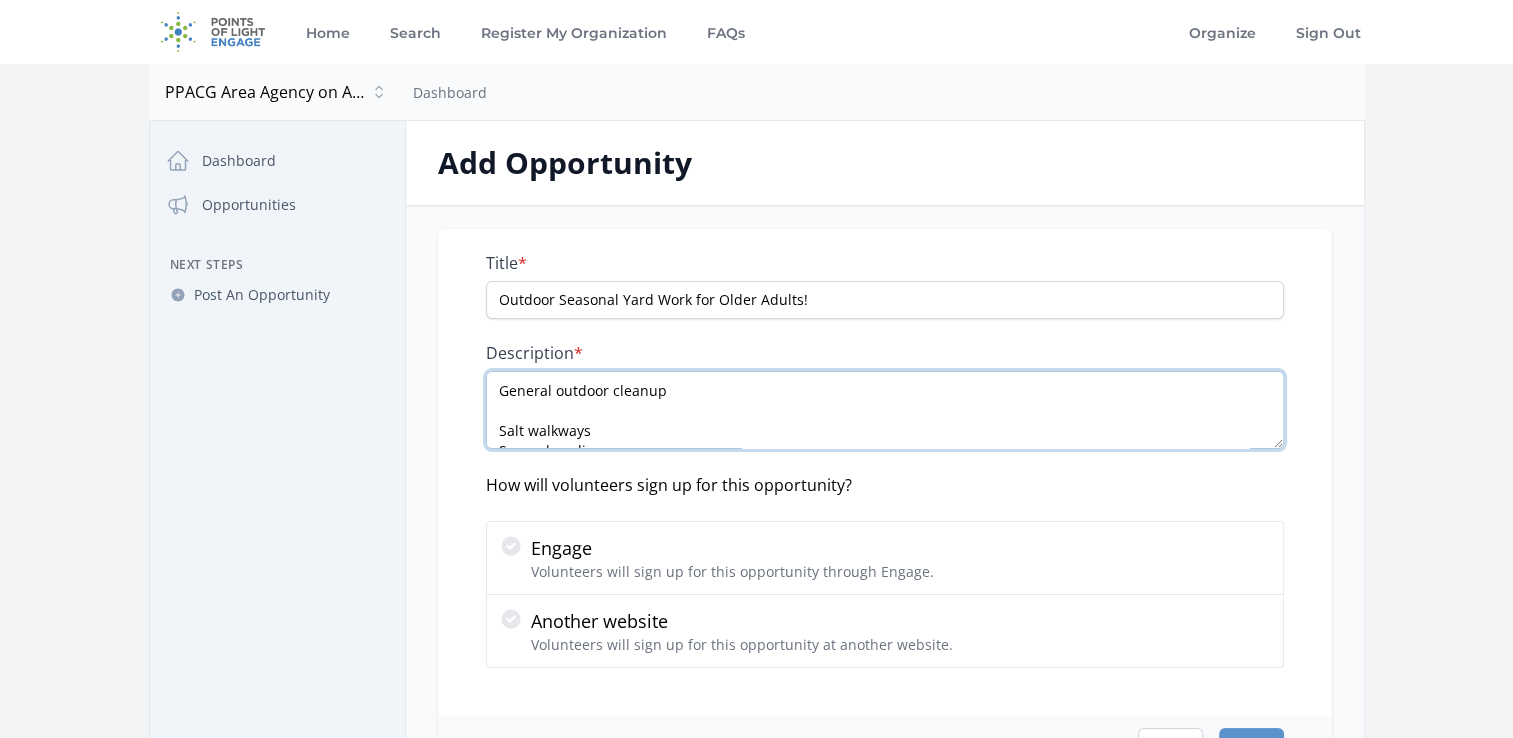 scroll, scrollTop: 260, scrollLeft: 0, axis: vertical 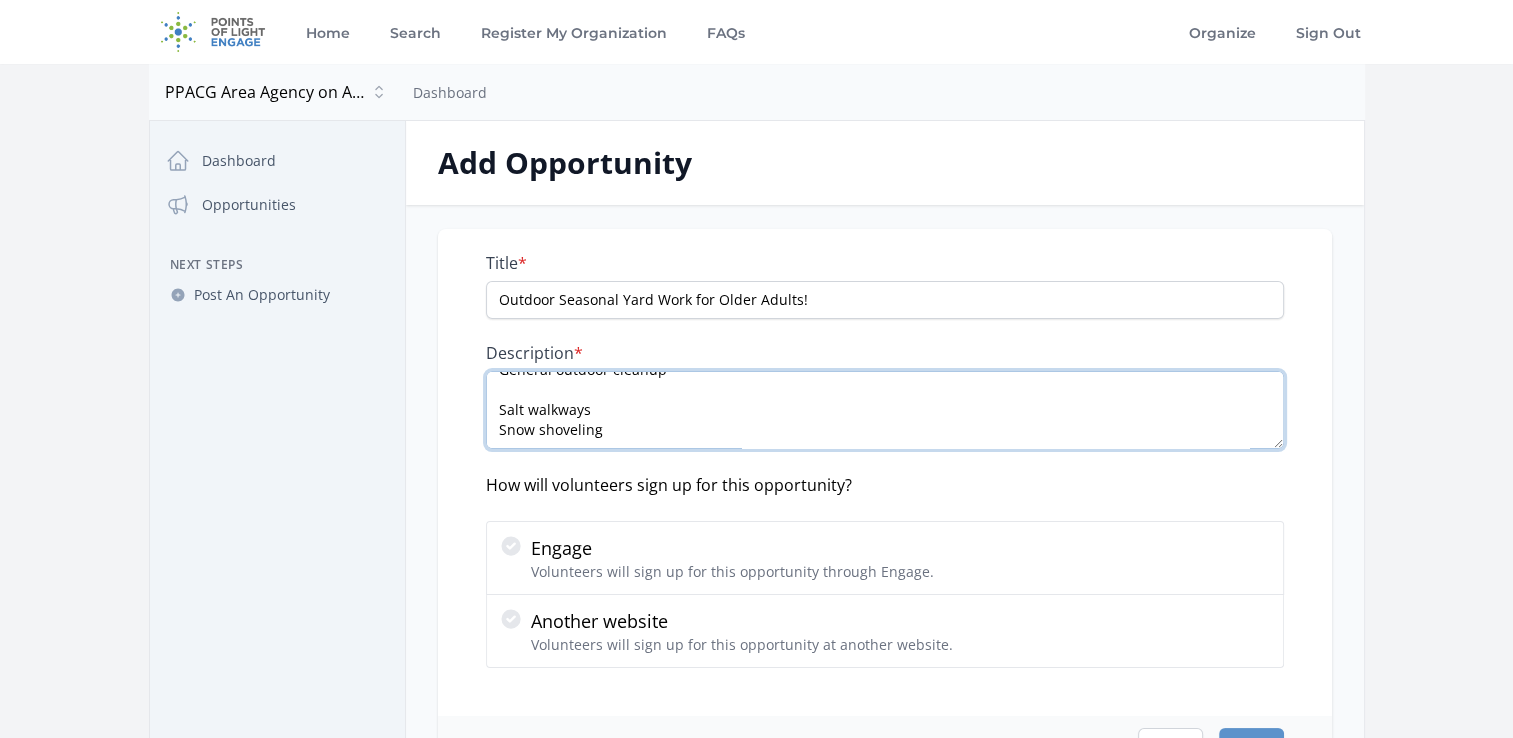 click on "The Pikes Peak Area Agency on Aging (PPAAA) is looking for caring, dependable volunteers to help older adults with basic yard work all year round. Many of our senior neighbors are unable to keep up with outdoor maintenance and could use a helping hand - that's where you come in!
What You’ll Be Doing:
Raking leaves
Pulling weeds
Light trimming and pruning
General outdoor cleanup
Salt walkways
Snow shoveling" at bounding box center [885, 410] 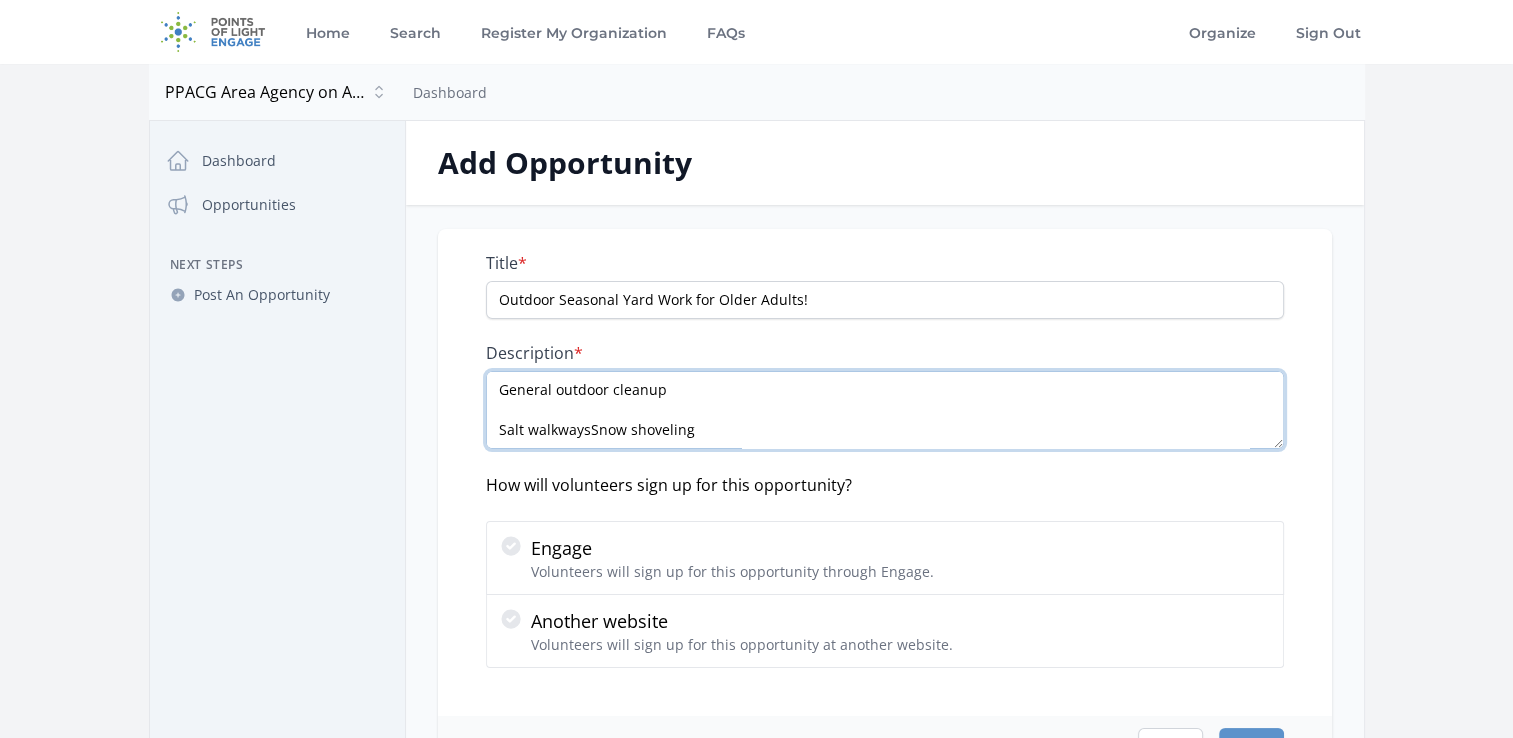 scroll, scrollTop: 240, scrollLeft: 0, axis: vertical 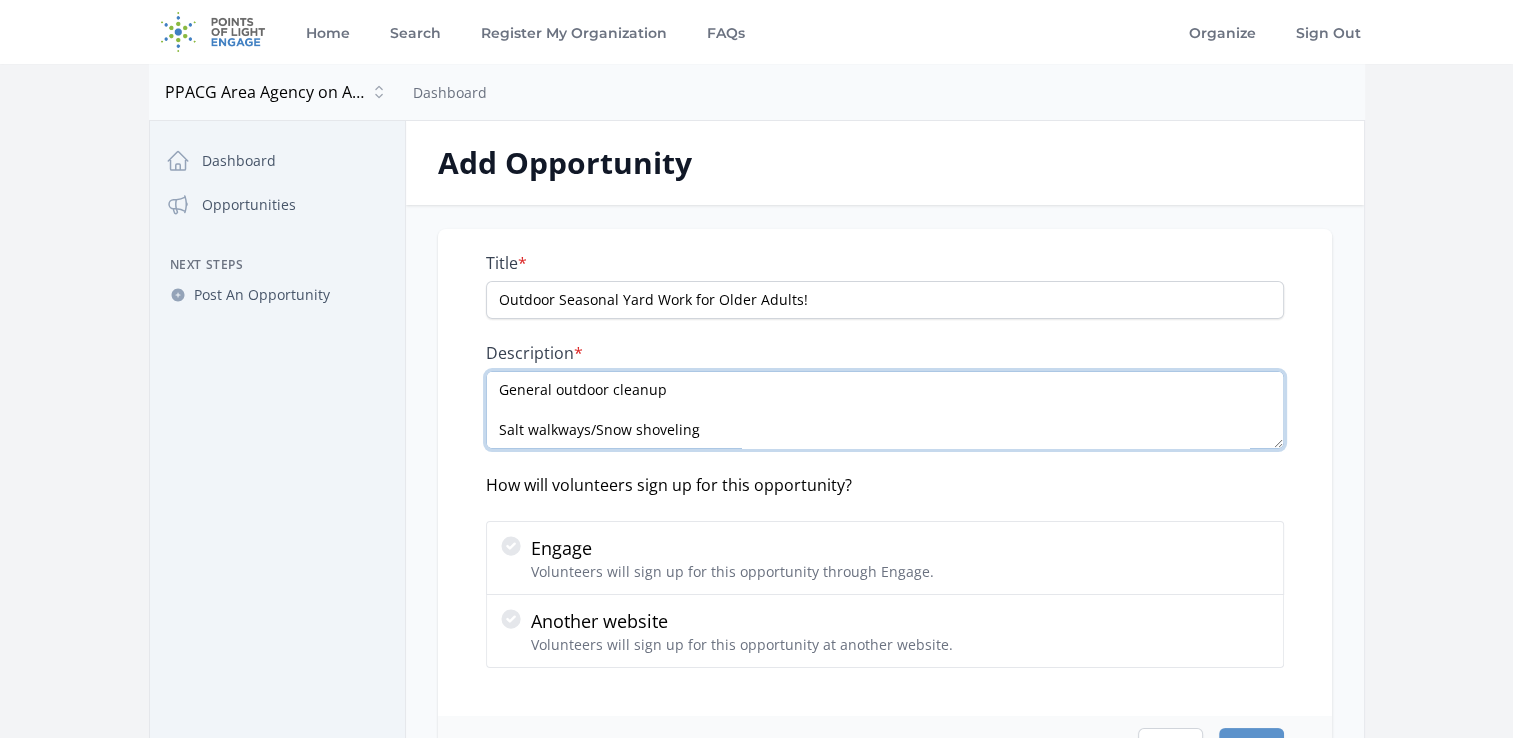 click on "The Pikes Peak Area Agency on Aging (PPAAA) is looking for caring, dependable volunteers to help older adults with basic yard work all year round. Many of our senior neighbors are unable to keep up with outdoor maintenance and could use a helping hand - that's where you come in!
What You’ll Be Doing:
Raking leaves
Pulling weeds
Light trimming and pruning
General outdoor cleanup
Salt walkways/Snow shoveling" at bounding box center [885, 410] 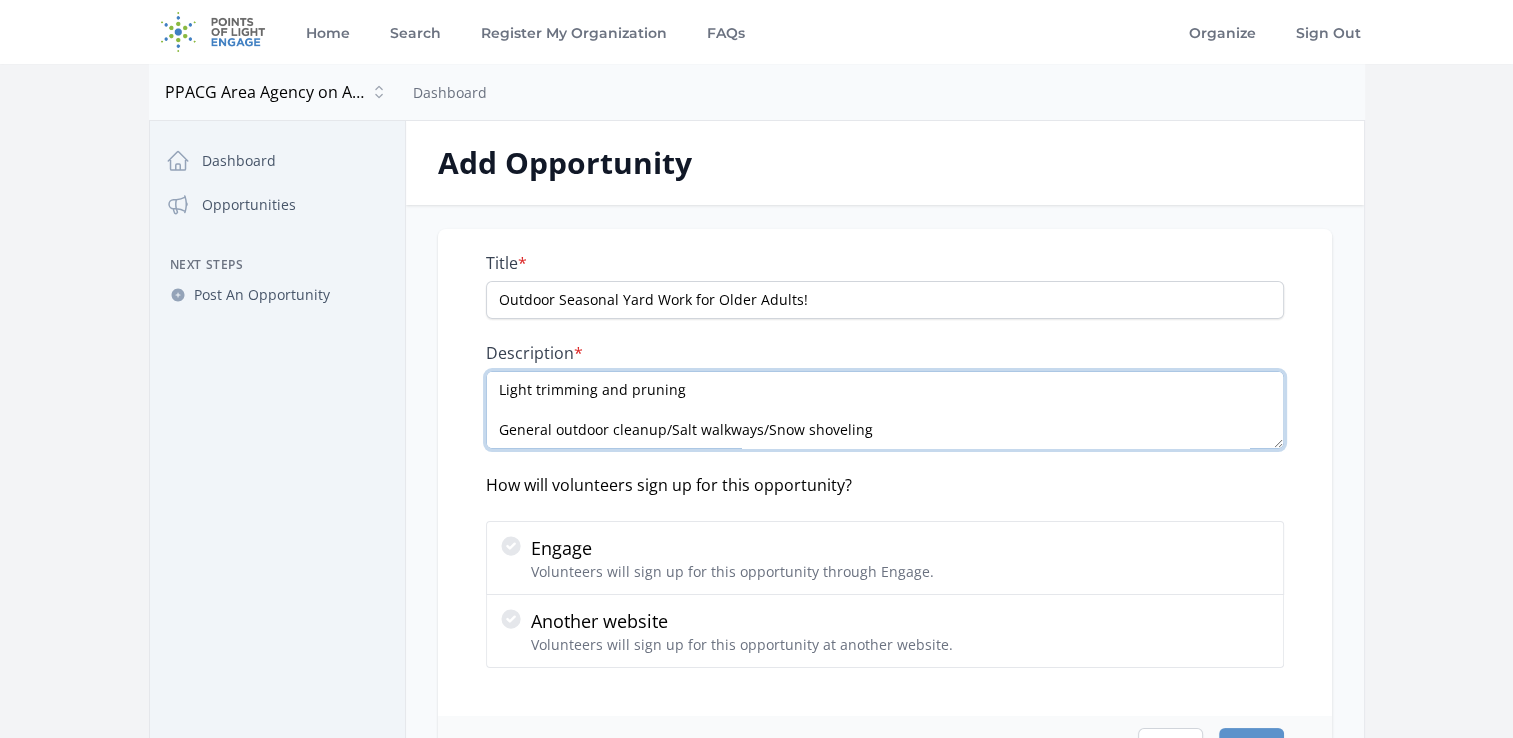 scroll, scrollTop: 200, scrollLeft: 0, axis: vertical 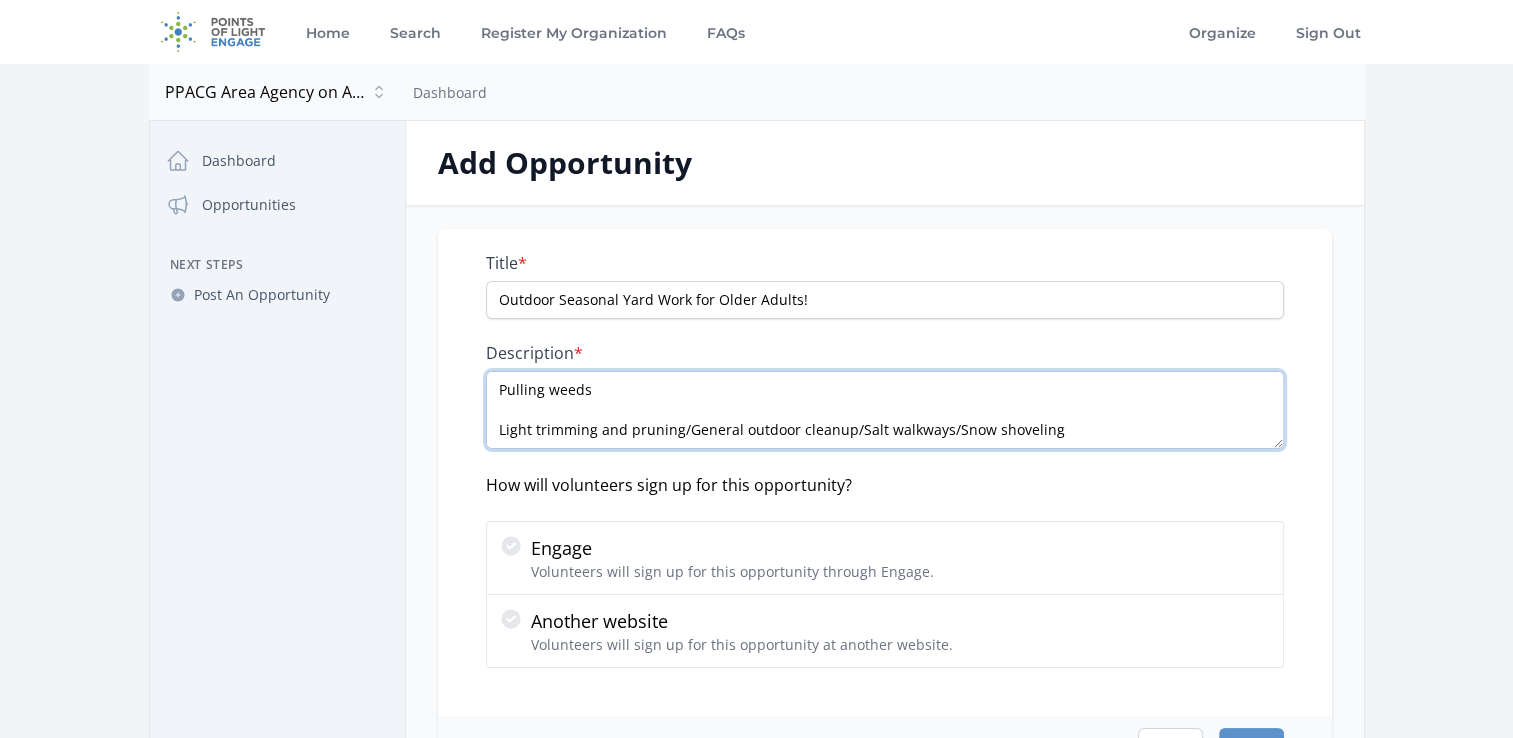 click on "The Pikes Peak Area Agency on Aging (PPAAA) is looking for caring, dependable volunteers to help older adults with basic yard work all year round. Many of our senior neighbors are unable to keep up with outdoor maintenance and could use a helping hand - that's where you come in!
What You’ll Be Doing:
Raking leaves
Pulling weeds
Light trimming and pruning/General outdoor cleanup/Salt walkways/Snow shoveling" at bounding box center [885, 410] 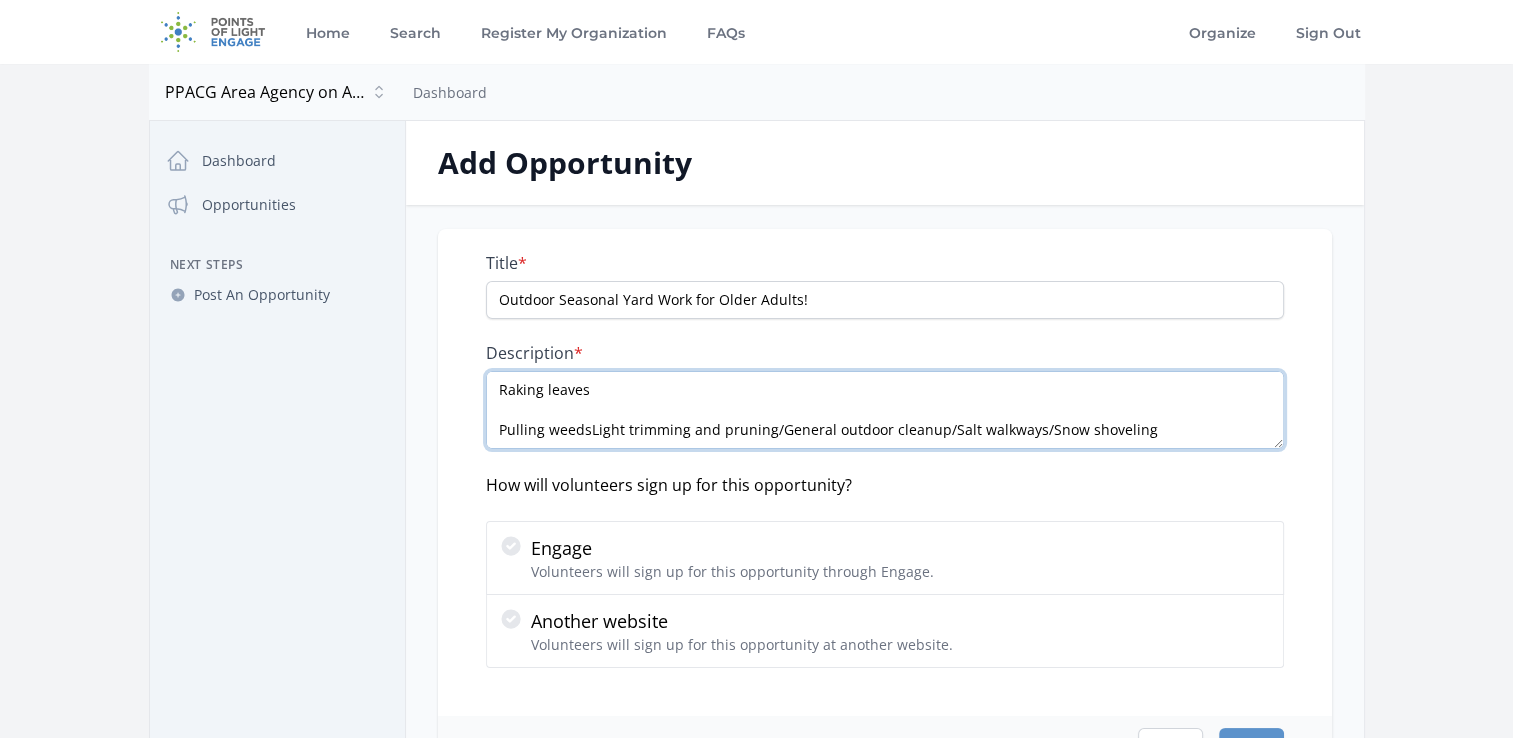 scroll, scrollTop: 120, scrollLeft: 0, axis: vertical 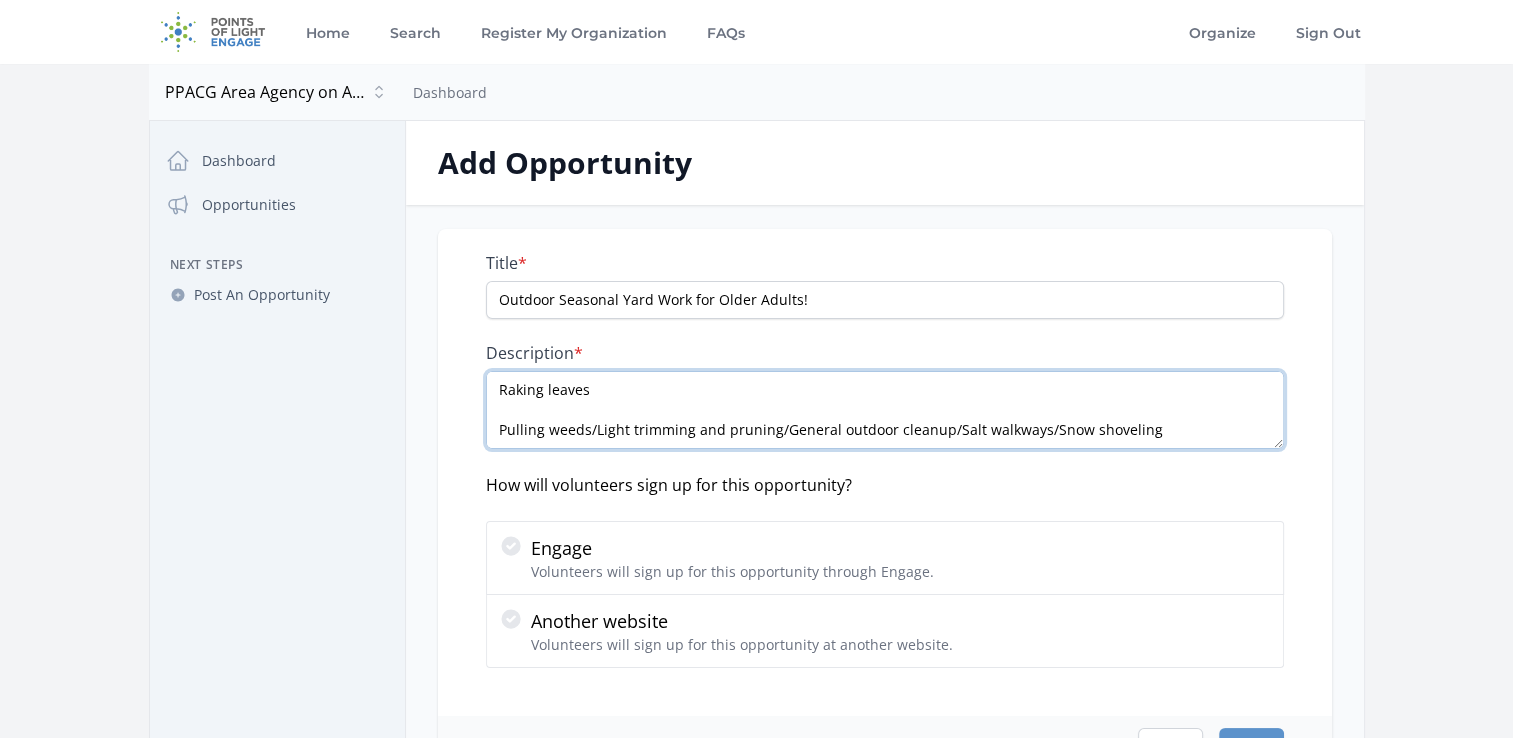 click on "The Pikes Peak Area Agency on Aging (PPAAA) is looking for caring, dependable volunteers to help older adults with basic yard work all year round. Many of our senior neighbors are unable to keep up with outdoor maintenance and could use a helping hand - that's where you come in!
What You’ll Be Doing:
Raking leaves
Pulling weeds/Light trimming and pruning/General outdoor cleanup/Salt walkways/Snow shoveling" at bounding box center (885, 410) 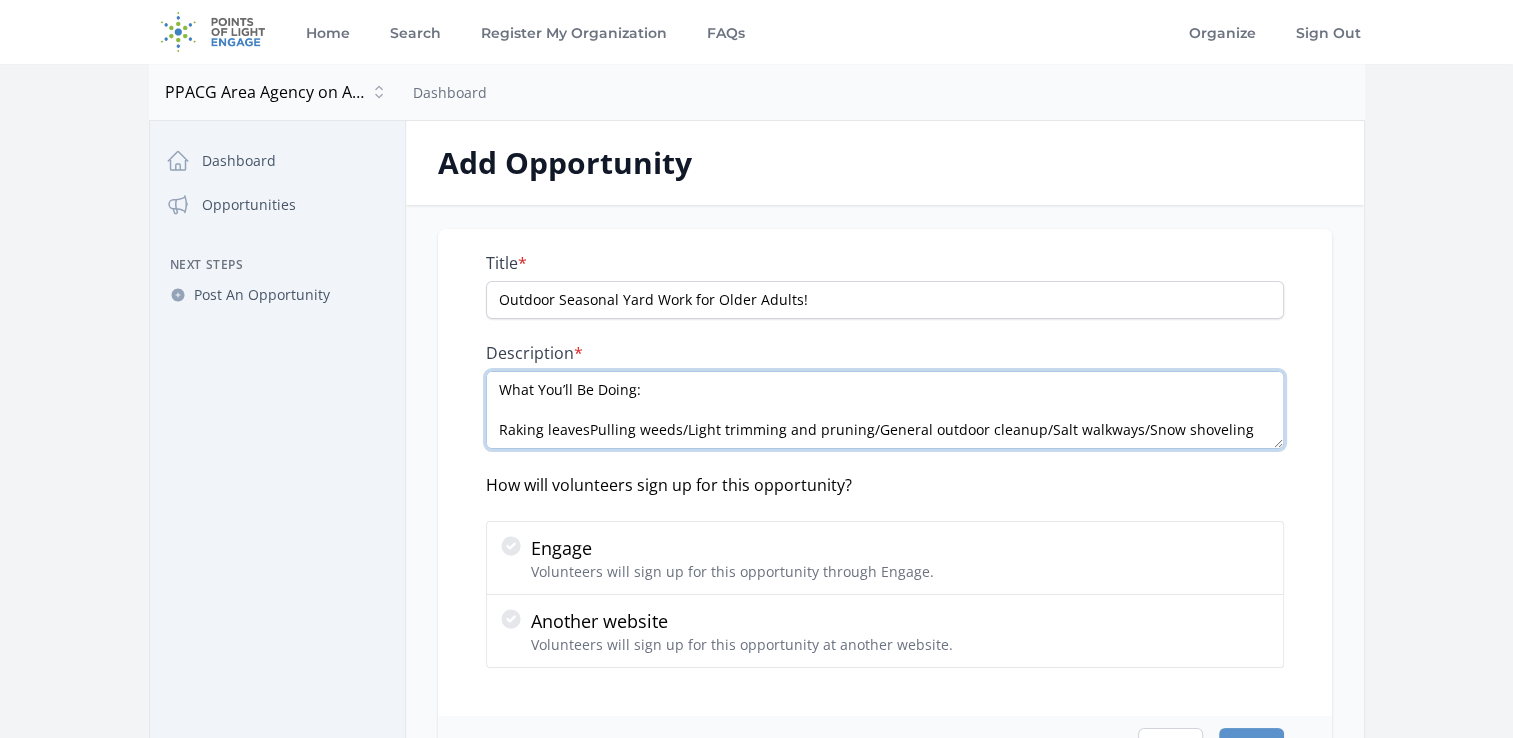 scroll, scrollTop: 80, scrollLeft: 0, axis: vertical 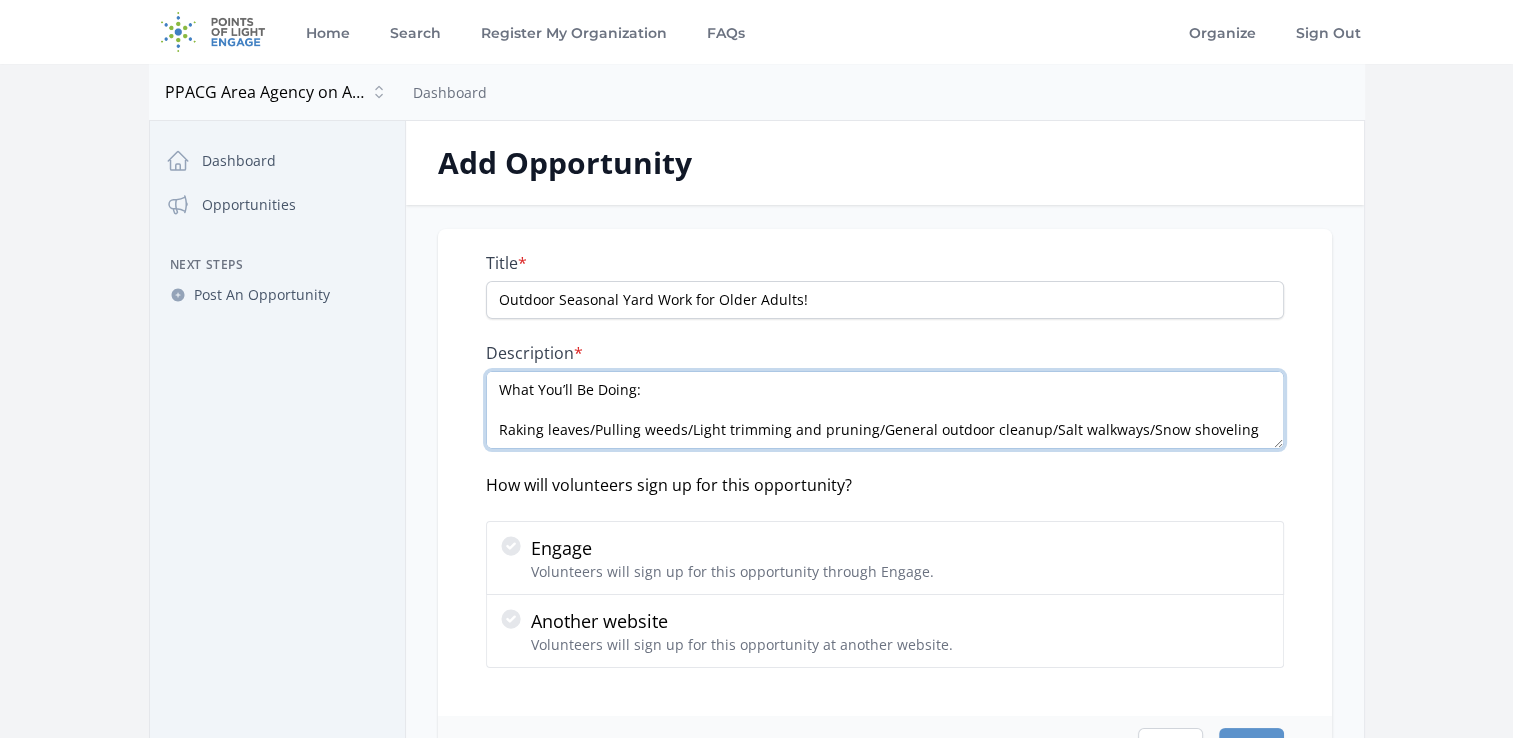 click on "The Pikes Peak Area Agency on Aging (PPAAA) is looking for caring, dependable volunteers to help older adults with basic yard work all year round. Many of our senior neighbors are unable to keep up with outdoor maintenance and could use a helping hand - that's where you come in!
What You’ll Be Doing:
Raking leaves/Pulling weeds/Light trimming and pruning/General outdoor cleanup/Salt walkways/Snow shoveling" at bounding box center [885, 410] 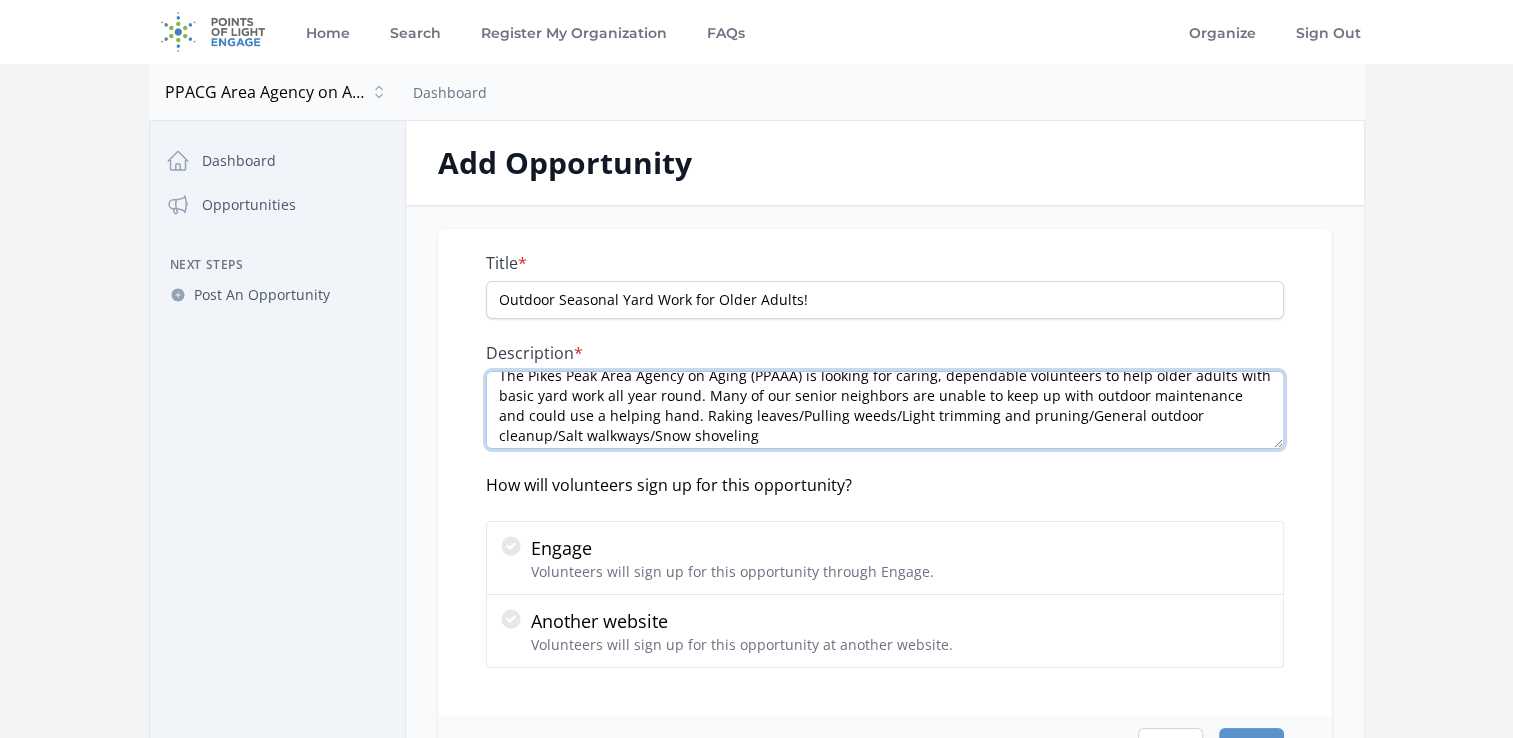 scroll, scrollTop: 20, scrollLeft: 0, axis: vertical 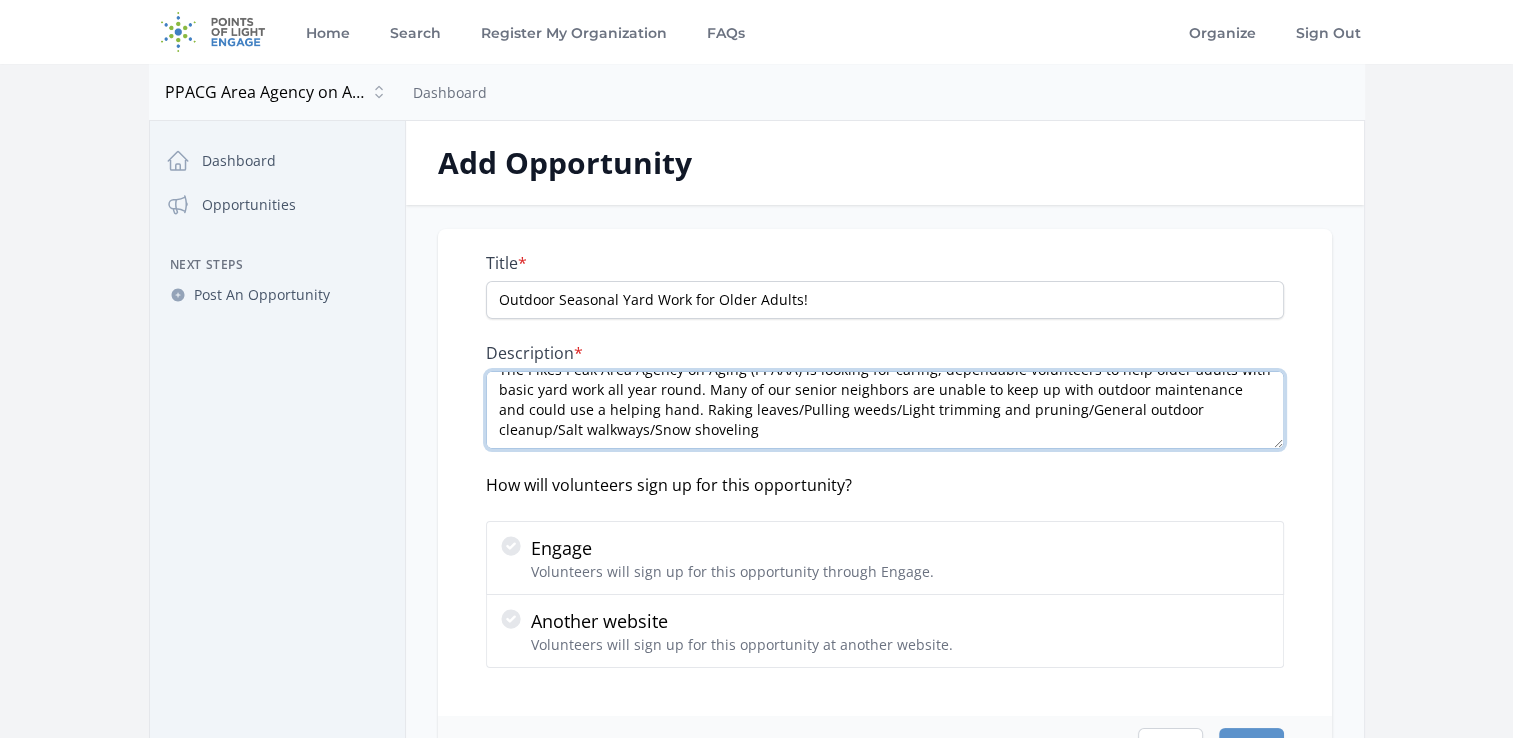 drag, startPoint x: 704, startPoint y: 437, endPoint x: 721, endPoint y: 430, distance: 18.384777 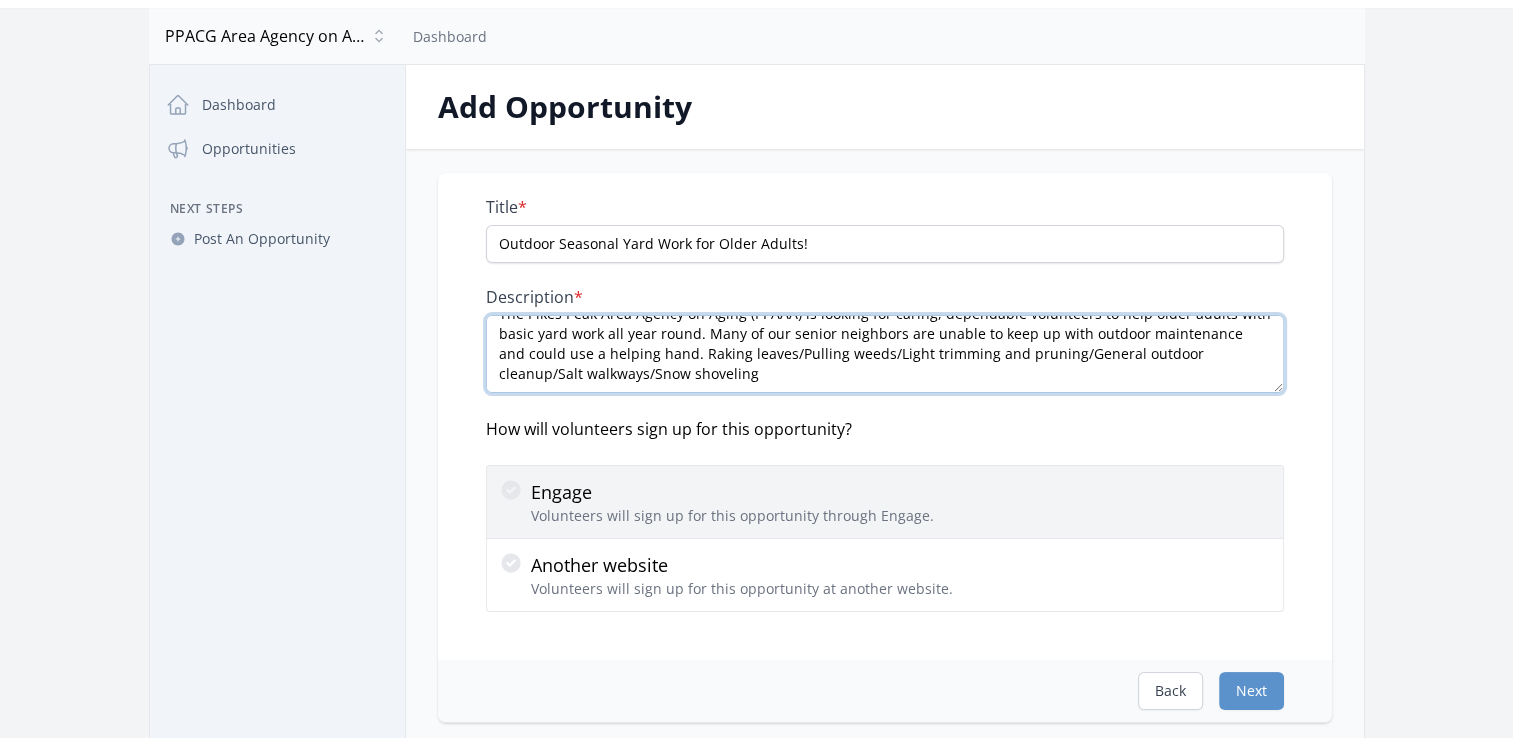 scroll, scrollTop: 200, scrollLeft: 0, axis: vertical 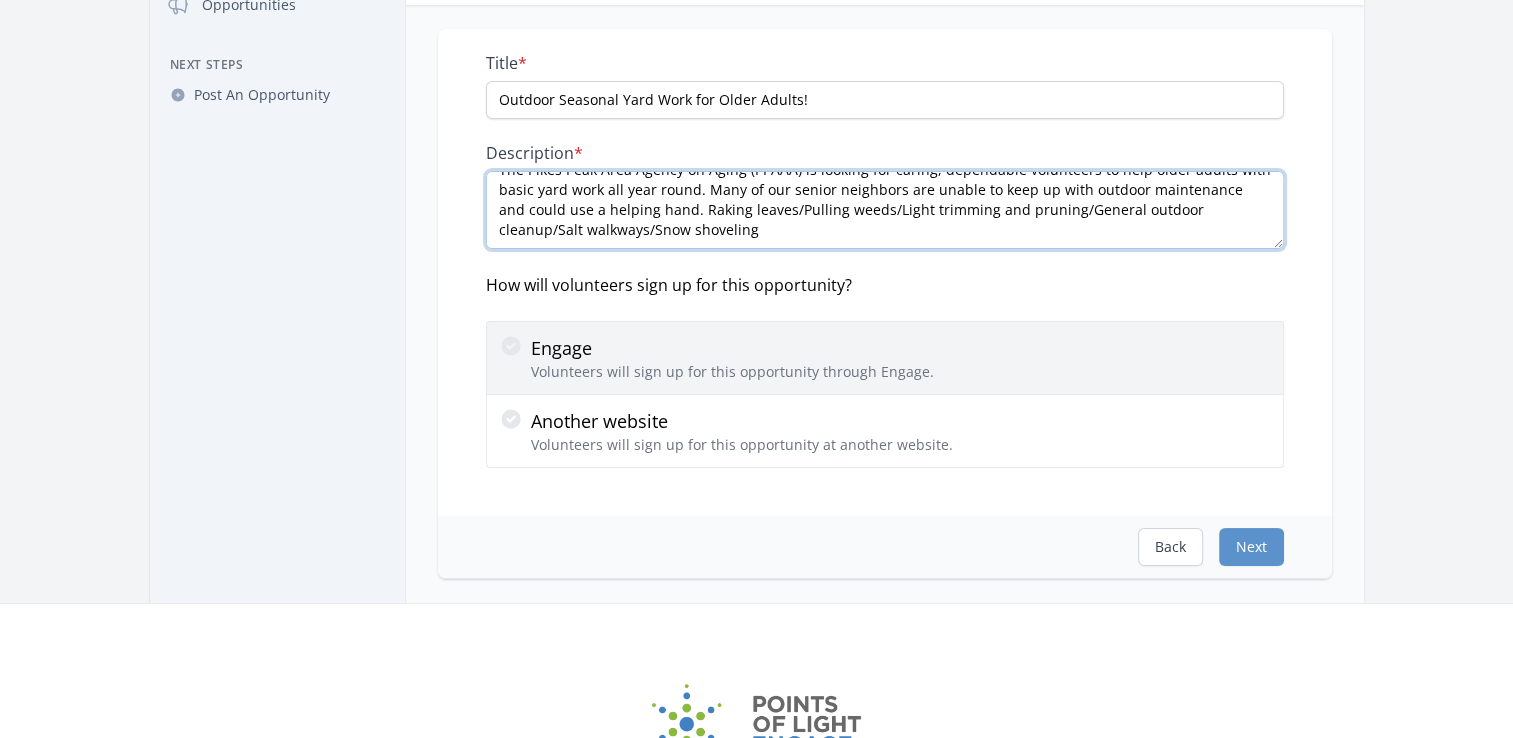 type on "The Pikes Peak Area Agency on Aging (PPAAA) is looking for caring, dependable volunteers to help older adults with basic yard work all year round. Many of our senior neighbors are unable to keep up with outdoor maintenance and could use a helping hand. Raking leaves/Pulling weeds/Light trimming and pruning/General outdoor cleanup/Salt walkways/Snow shoveling" 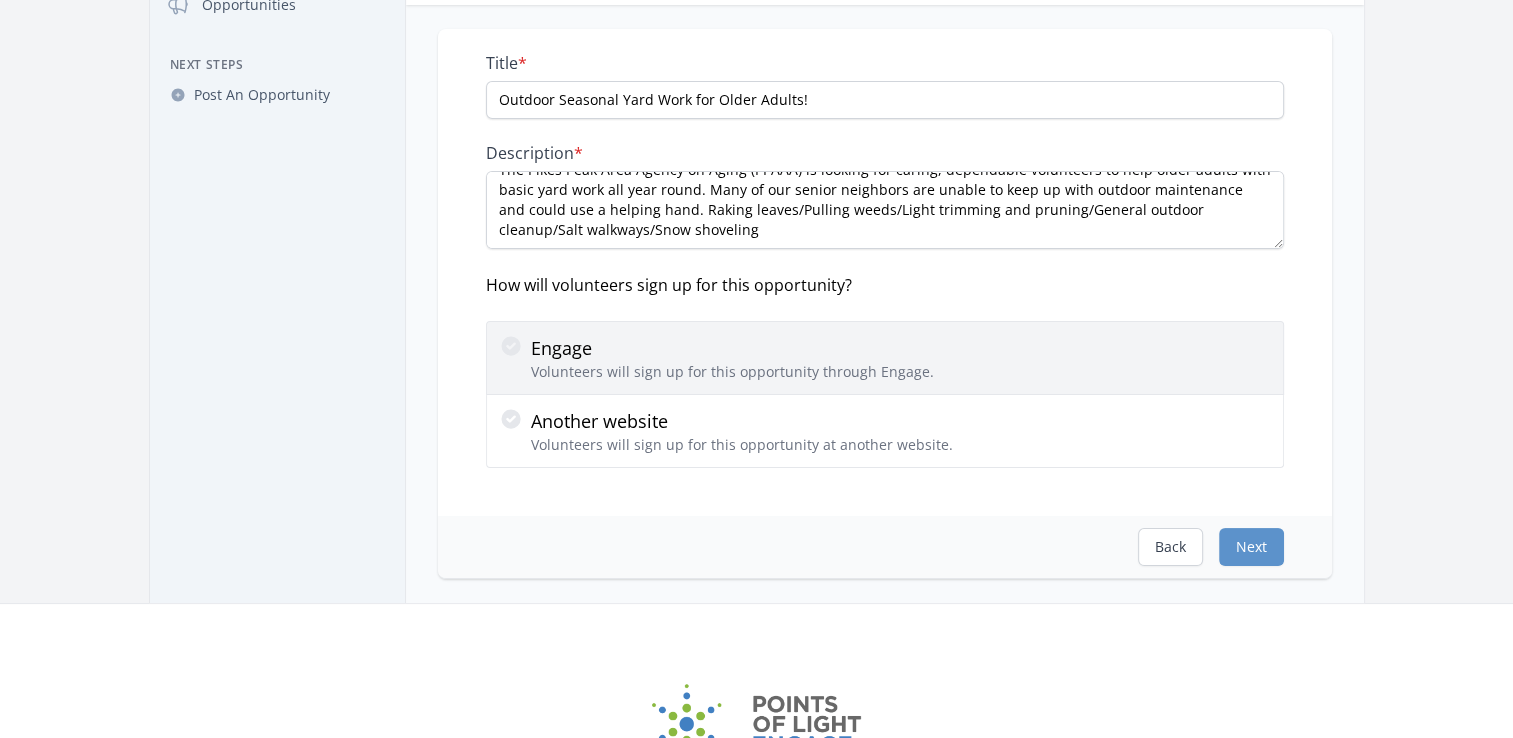 click on "Volunteers will sign up for this opportunity through Engage." at bounding box center (732, 372) 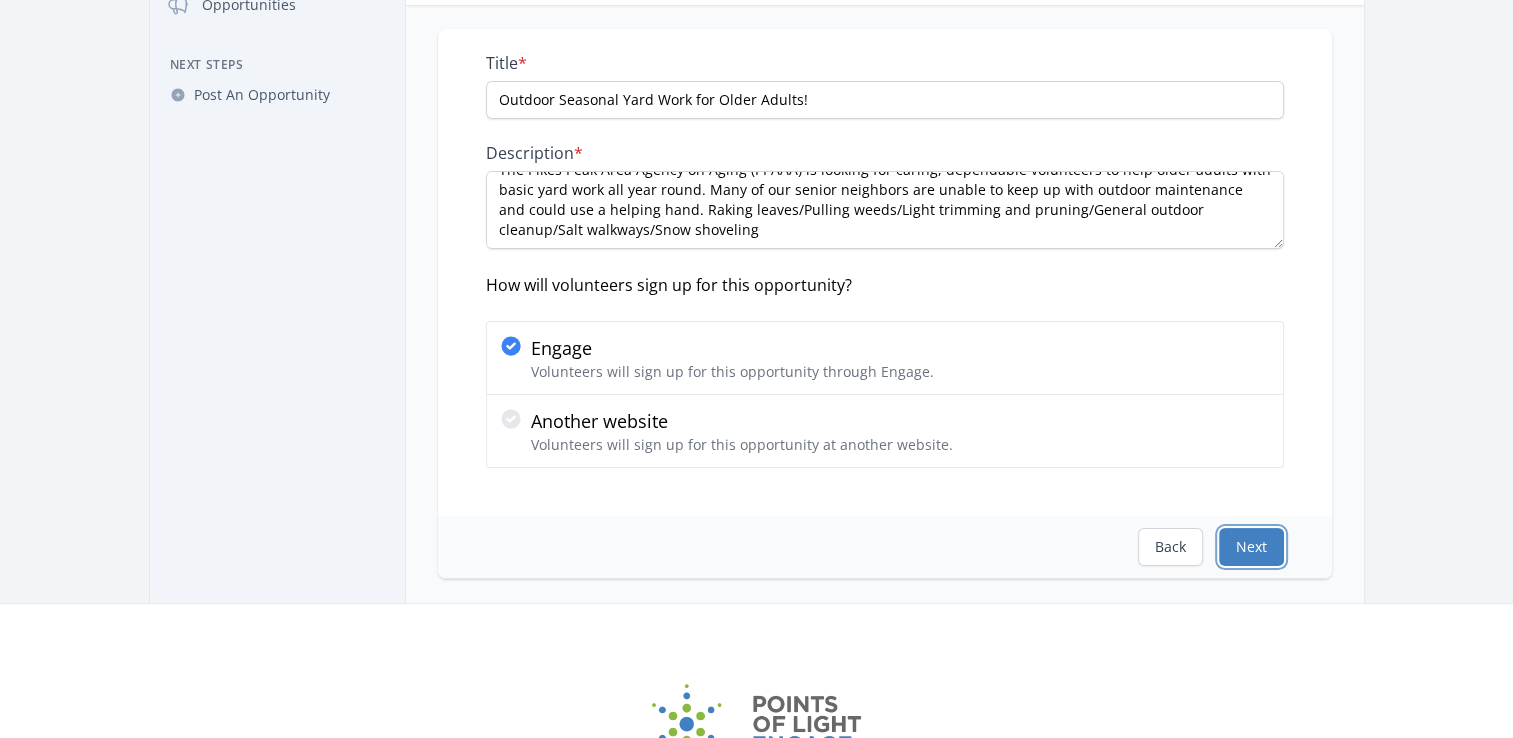 click on "Next" at bounding box center [1251, 547] 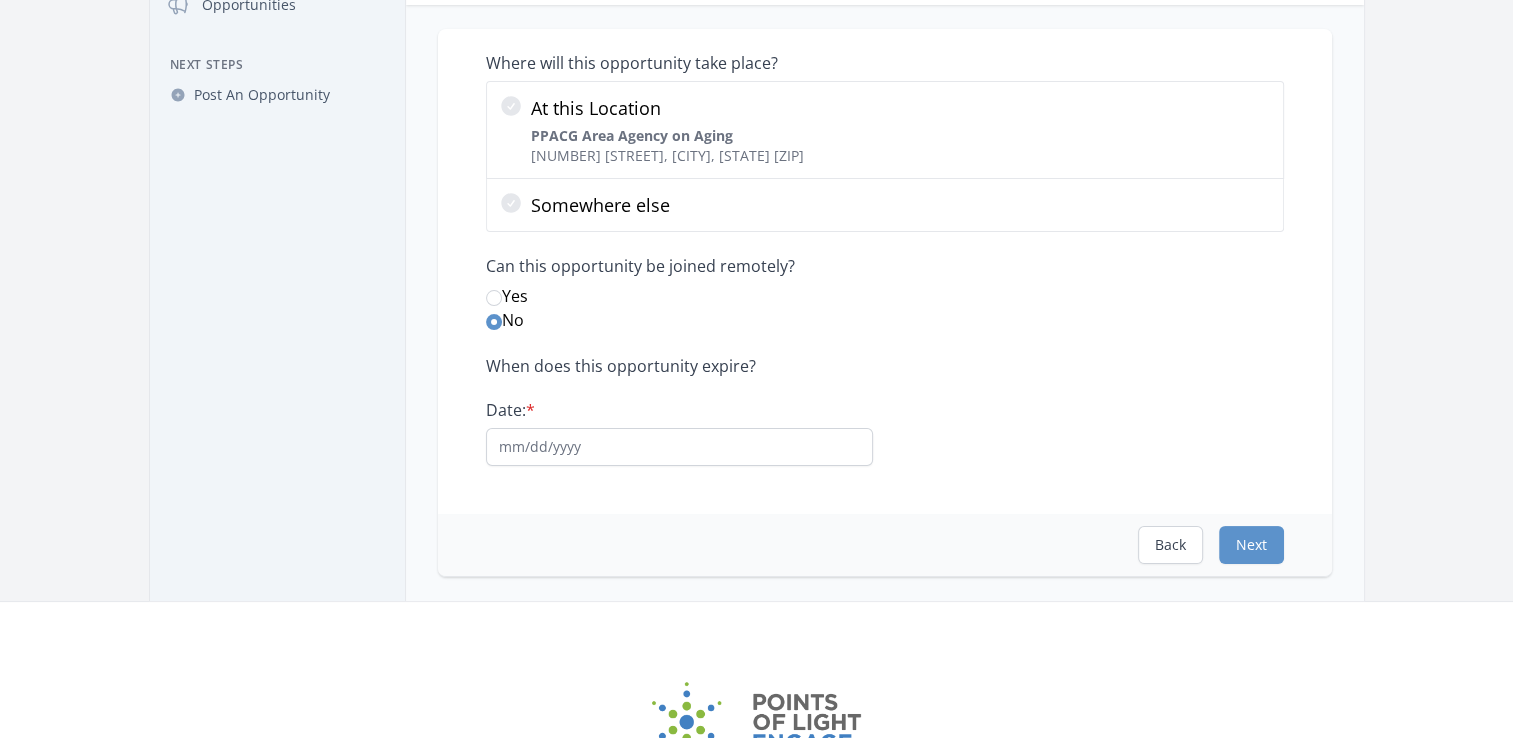 scroll, scrollTop: 0, scrollLeft: 0, axis: both 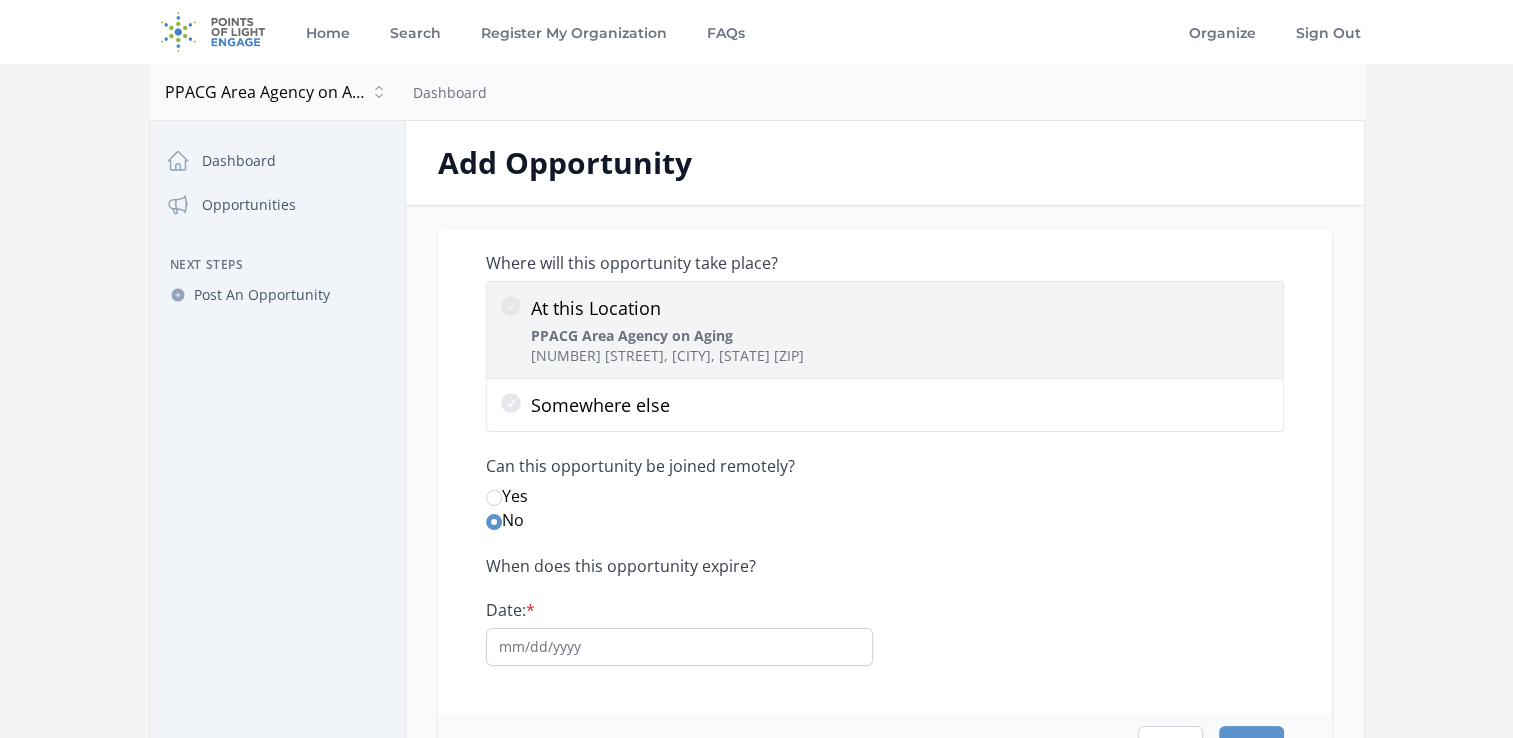 click on "At this Location" at bounding box center (667, 308) 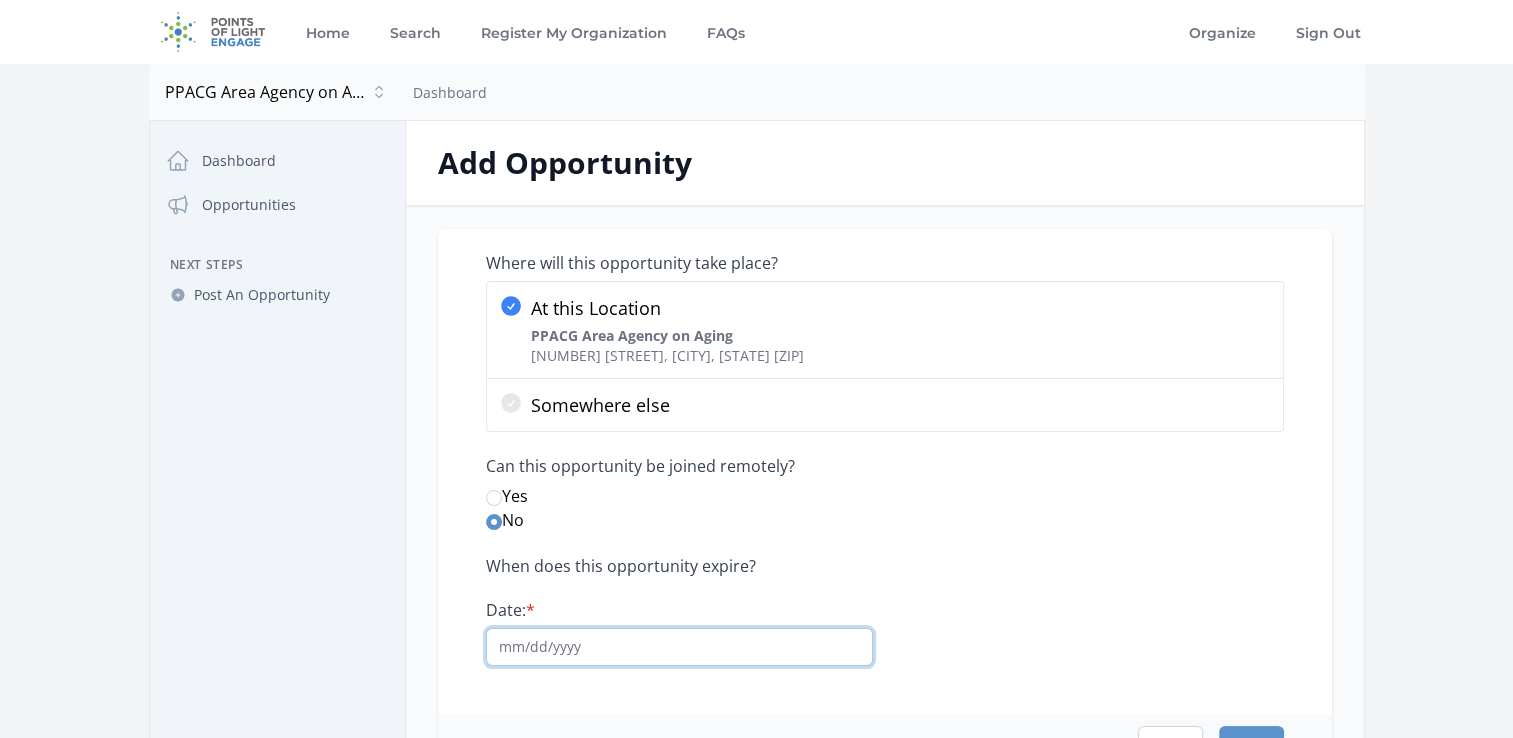 click on "Date:  *" at bounding box center (679, 647) 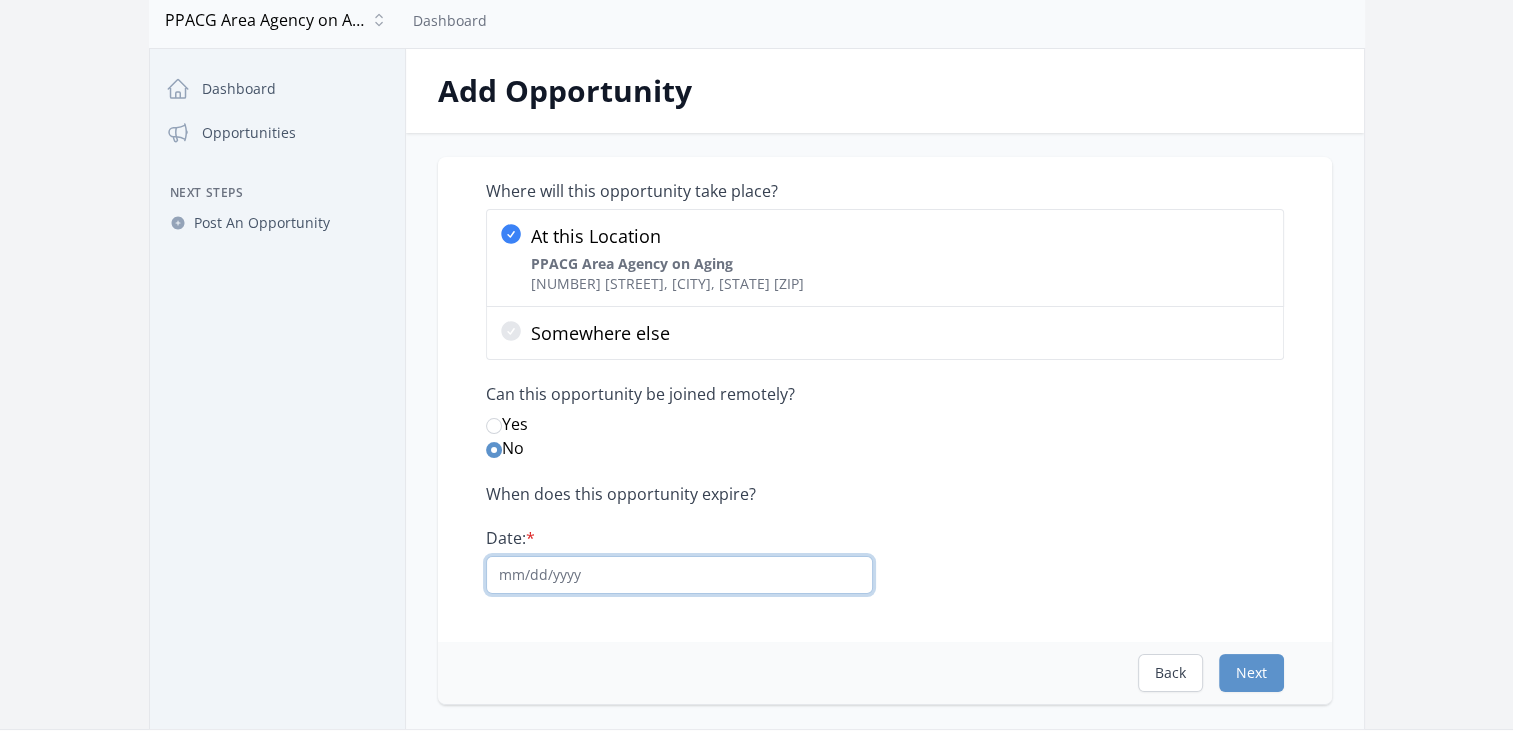 scroll, scrollTop: 100, scrollLeft: 0, axis: vertical 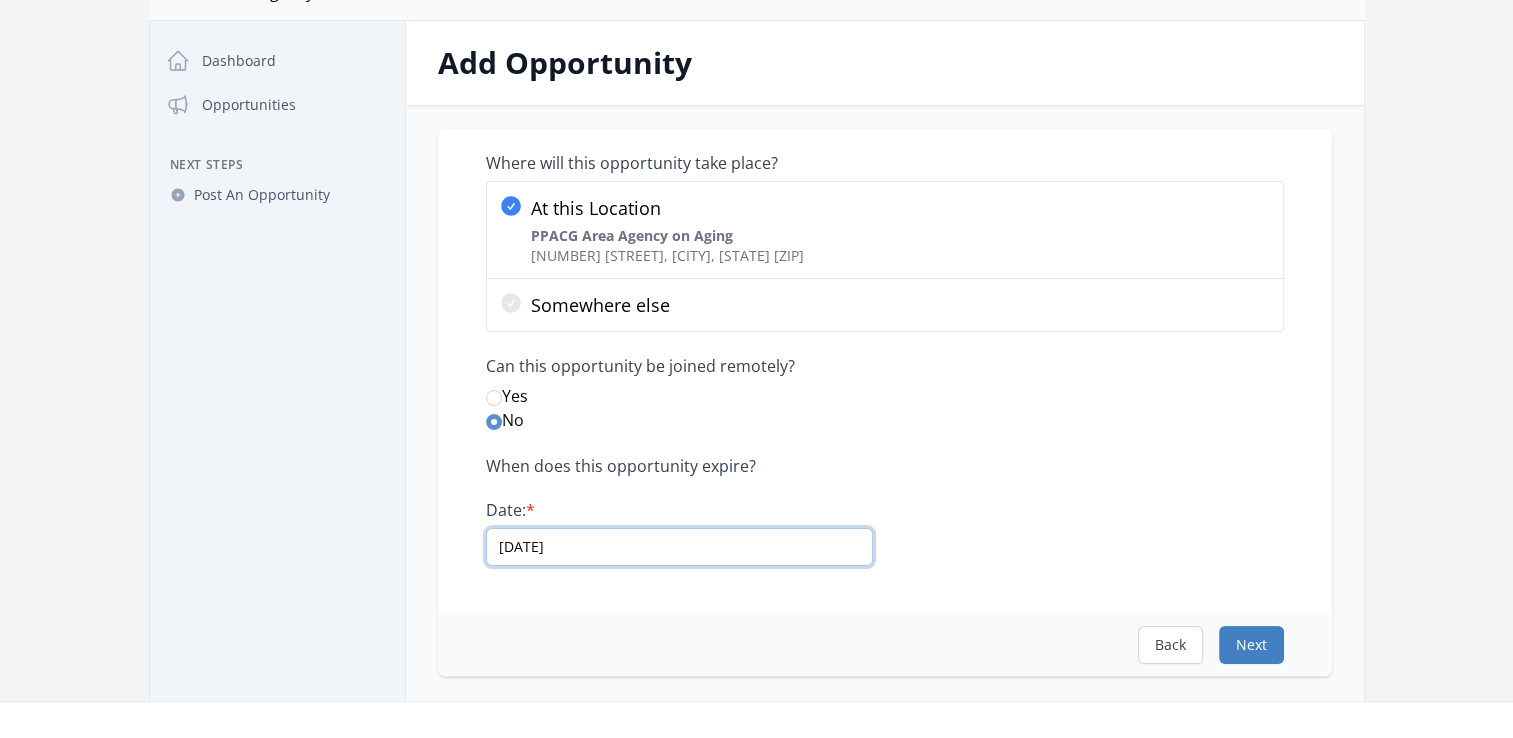 type on "12/31/2030" 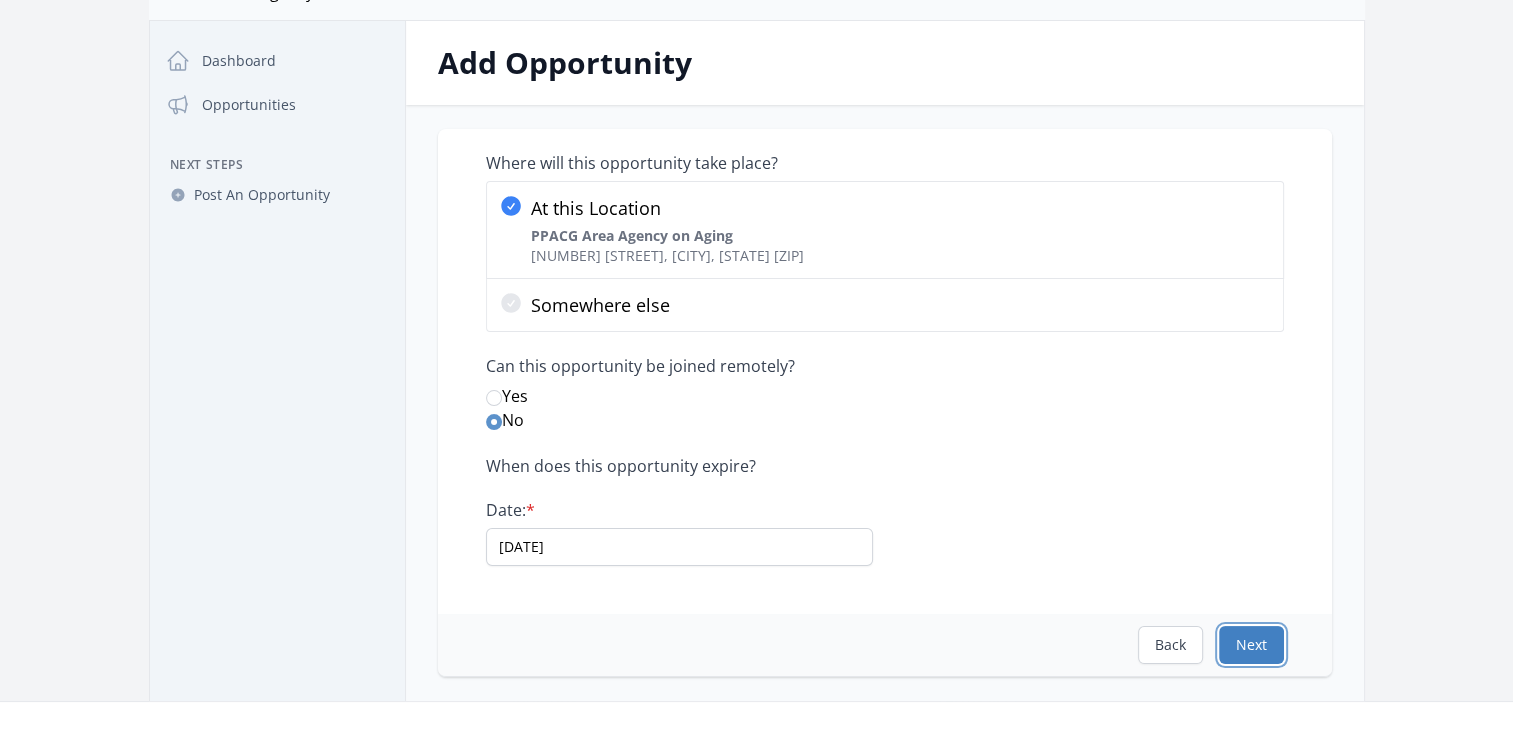 click on "Next" at bounding box center (1251, 645) 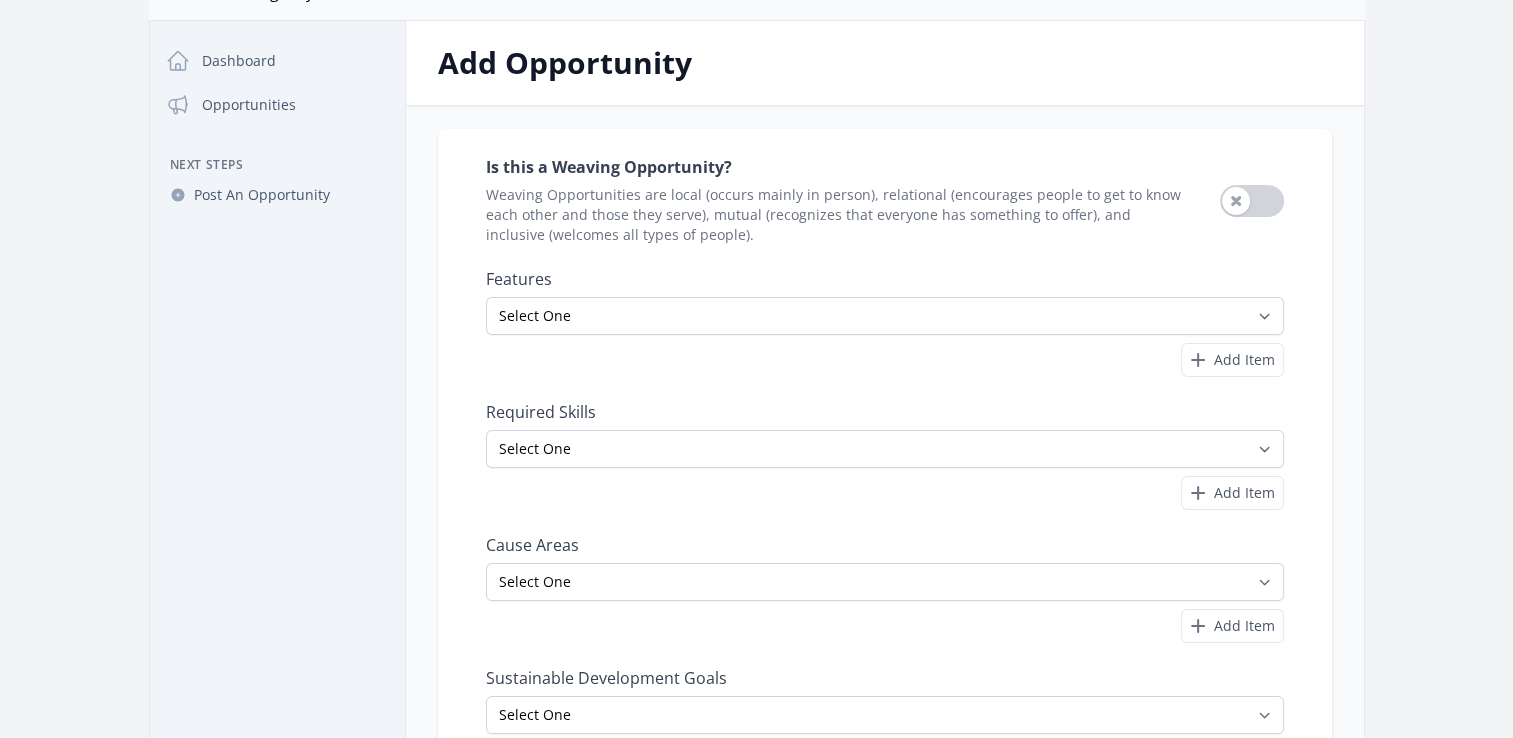 scroll, scrollTop: 0, scrollLeft: 0, axis: both 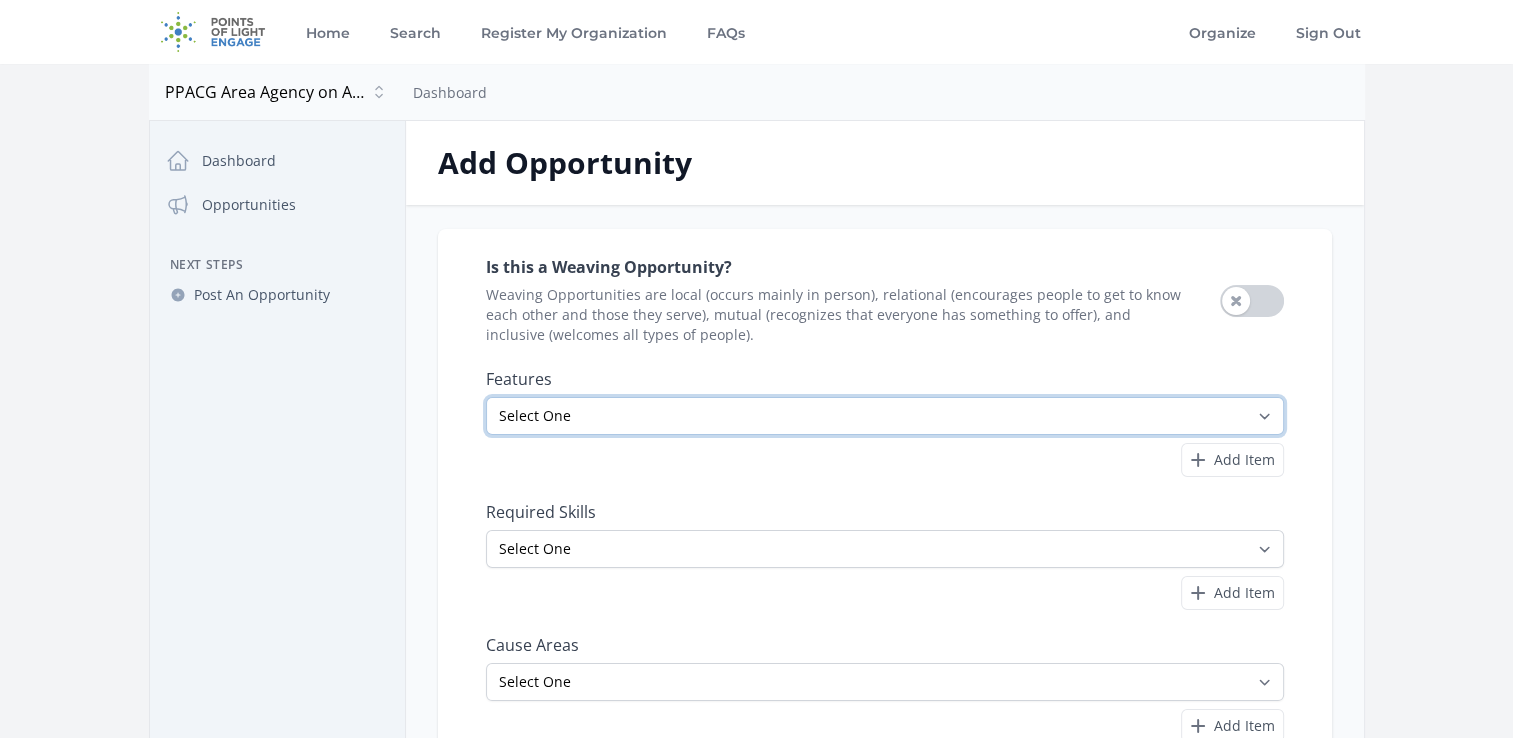 click on "Select One
All Ages
Court-Ordered Eligible
Good for Families
Good for Groups
Good for Kids
Good for Seniors
Good for Teens
Handicap Accessible
Indoor Activity
Involves Physical Labor
Minimum Age 18
Minimum Age 21
Outdoor Activity
Volunteer Abroad" at bounding box center [885, 416] 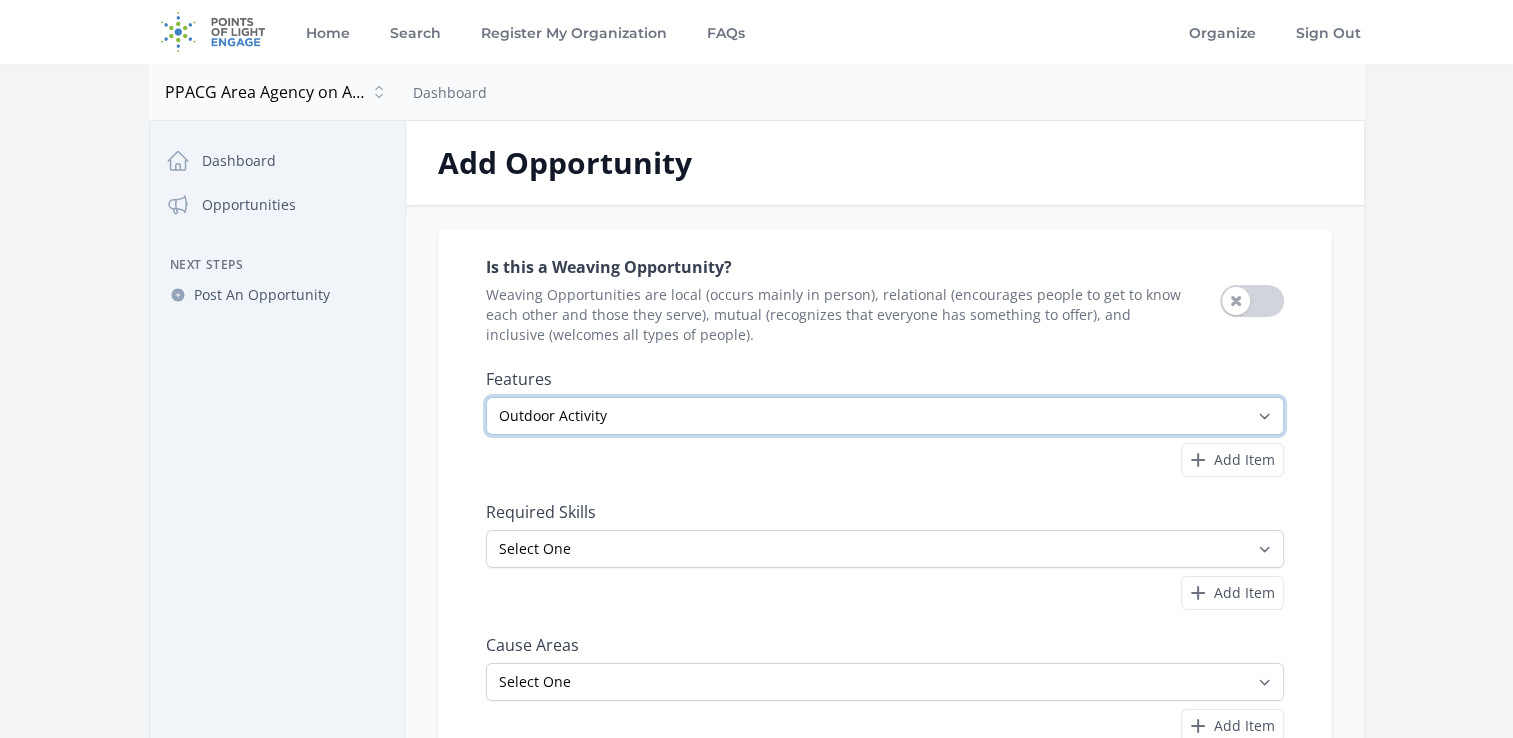 click on "Select One
All Ages
Court-Ordered Eligible
Good for Families
Good for Groups
Good for Kids
Good for Seniors
Good for Teens
Handicap Accessible
Indoor Activity
Involves Physical Labor
Minimum Age 18
Minimum Age 21
Outdoor Activity
Volunteer Abroad" at bounding box center [885, 416] 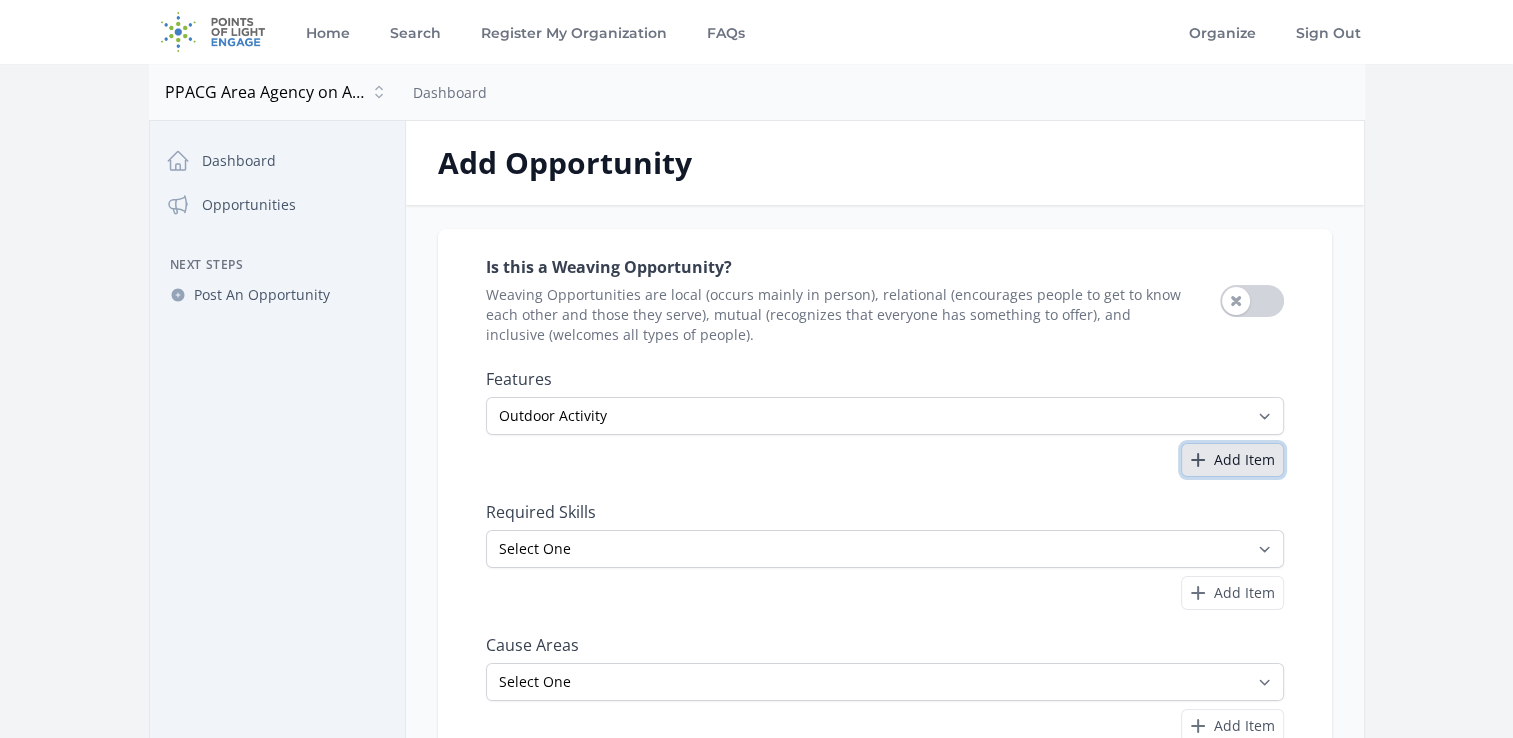 click on "Add Item" at bounding box center [1232, 460] 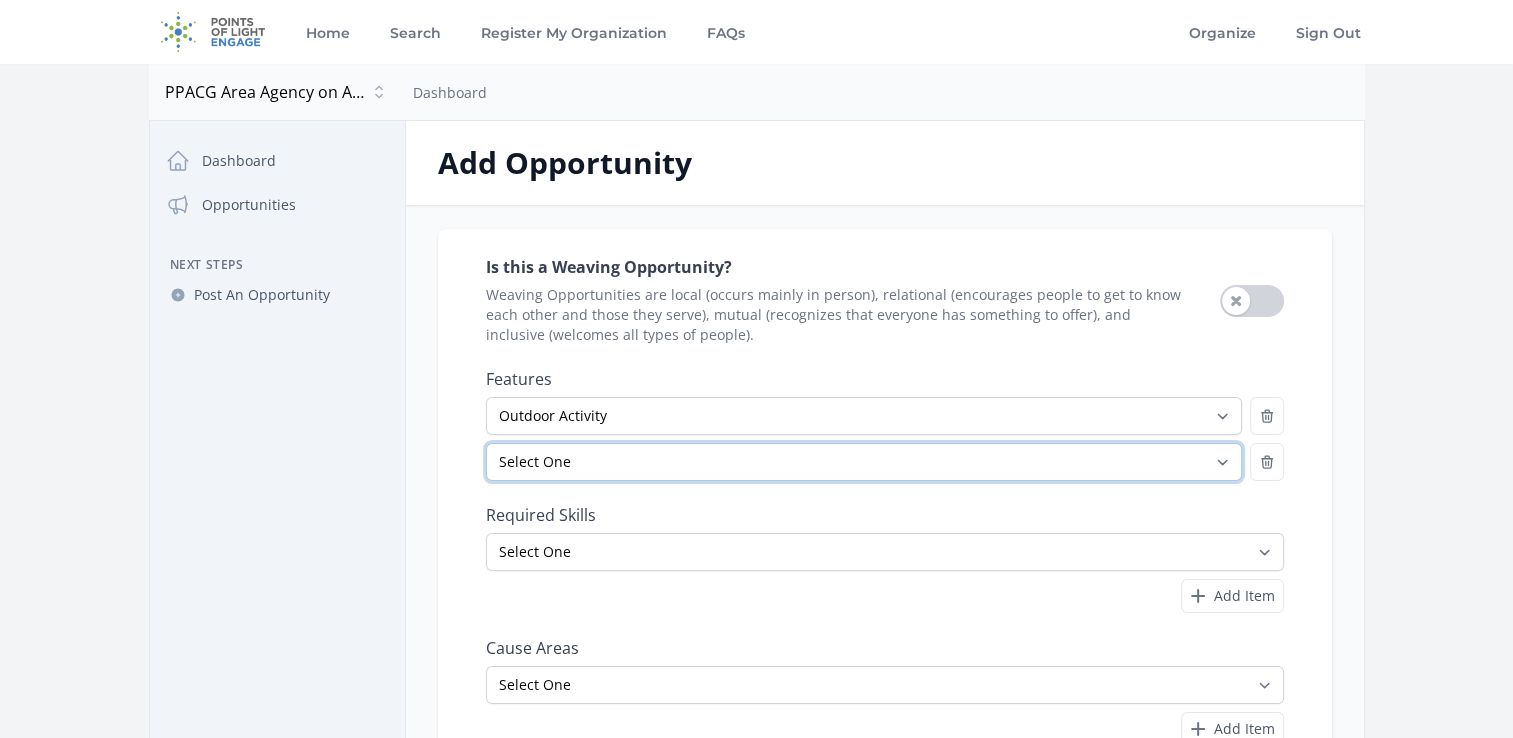 click on "Select One
All Ages
Court-Ordered Eligible
Good for Families
Good for Groups
Good for Kids
Good for Seniors
Good for Teens
Handicap Accessible
Indoor Activity
Involves Physical Labor
Minimum Age 18
Minimum Age 21
Outdoor Activity
Volunteer Abroad" at bounding box center (864, 462) 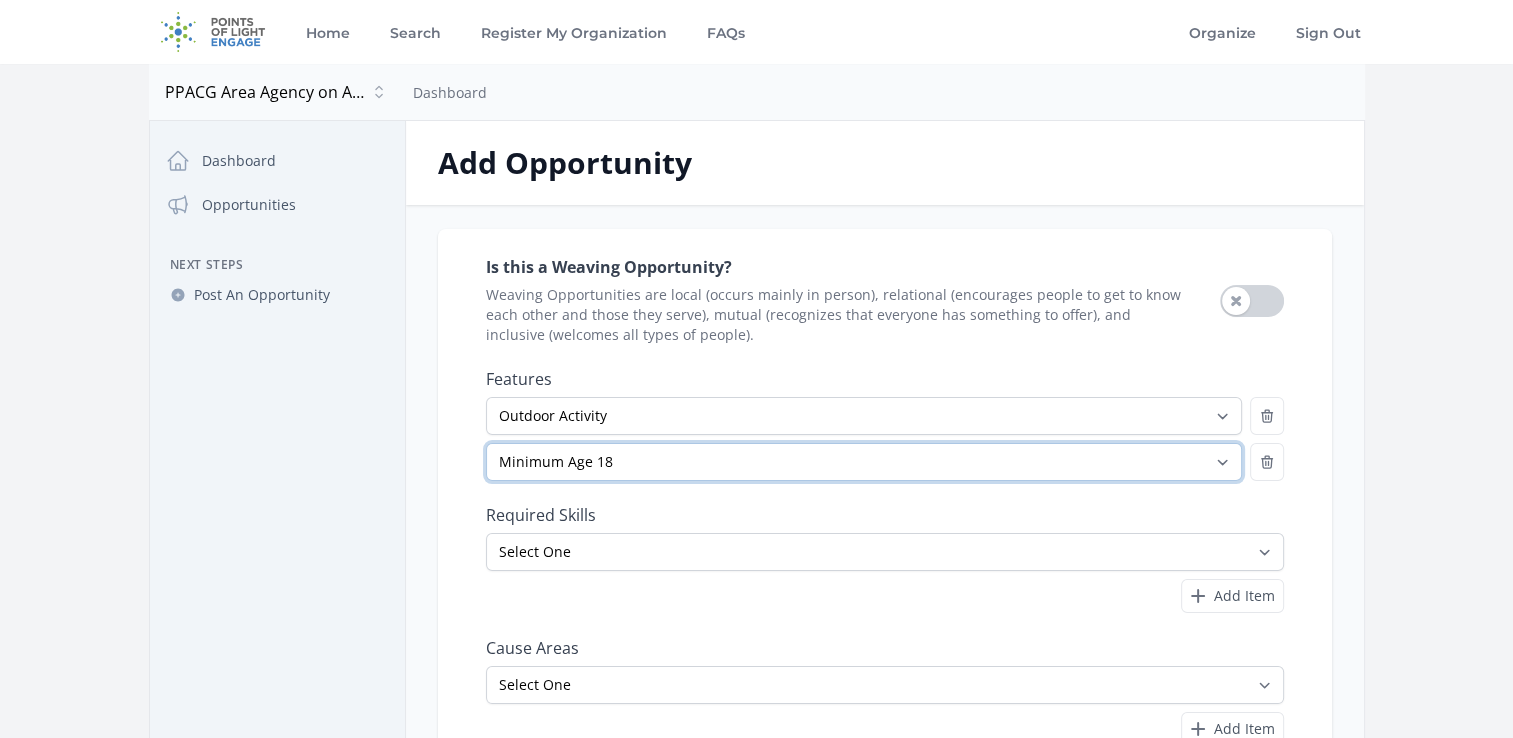 click on "Select One
All Ages
Court-Ordered Eligible
Good for Families
Good for Groups
Good for Kids
Good for Seniors
Good for Teens
Handicap Accessible
Indoor Activity
Involves Physical Labor
Minimum Age 18
Minimum Age 21
Outdoor Activity
Volunteer Abroad" at bounding box center (864, 462) 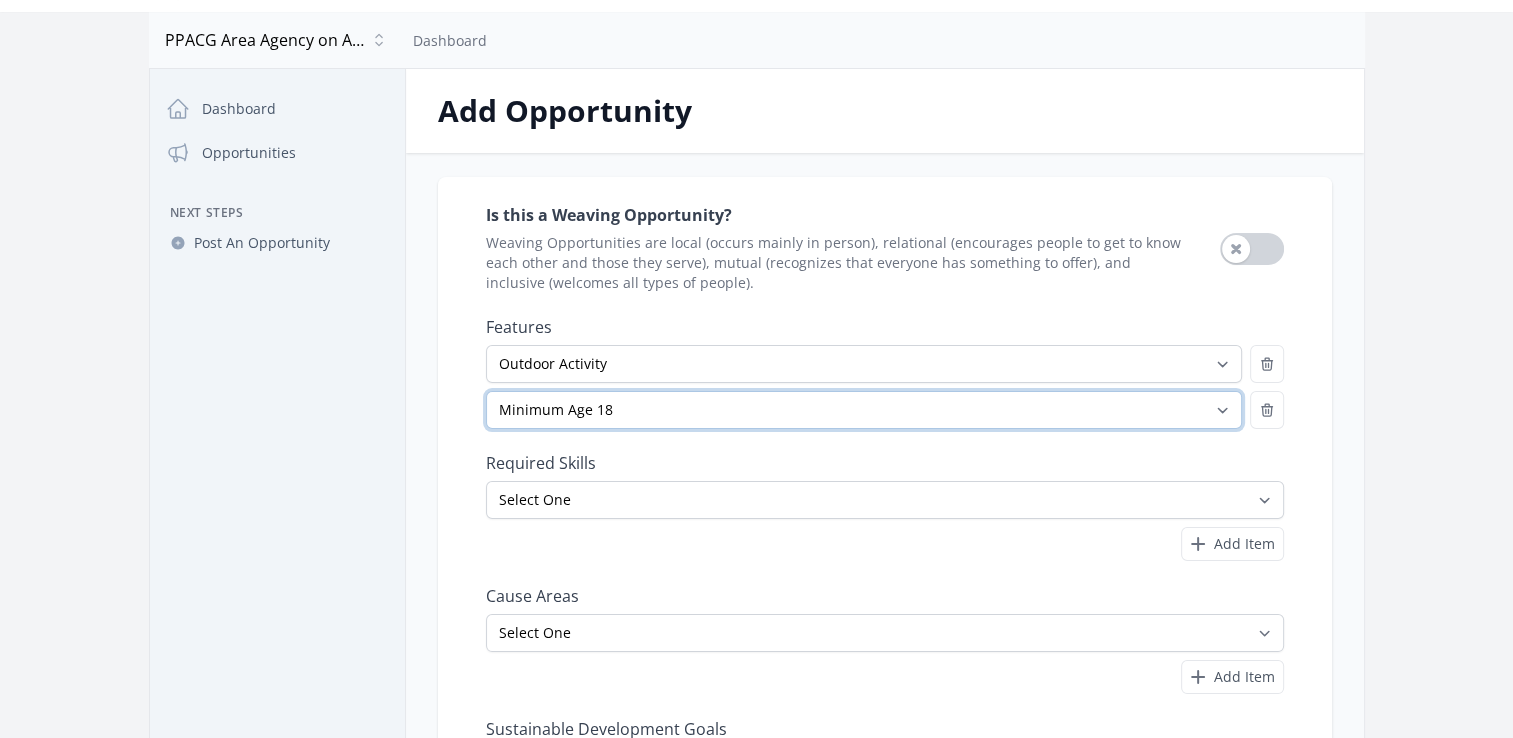 scroll, scrollTop: 100, scrollLeft: 0, axis: vertical 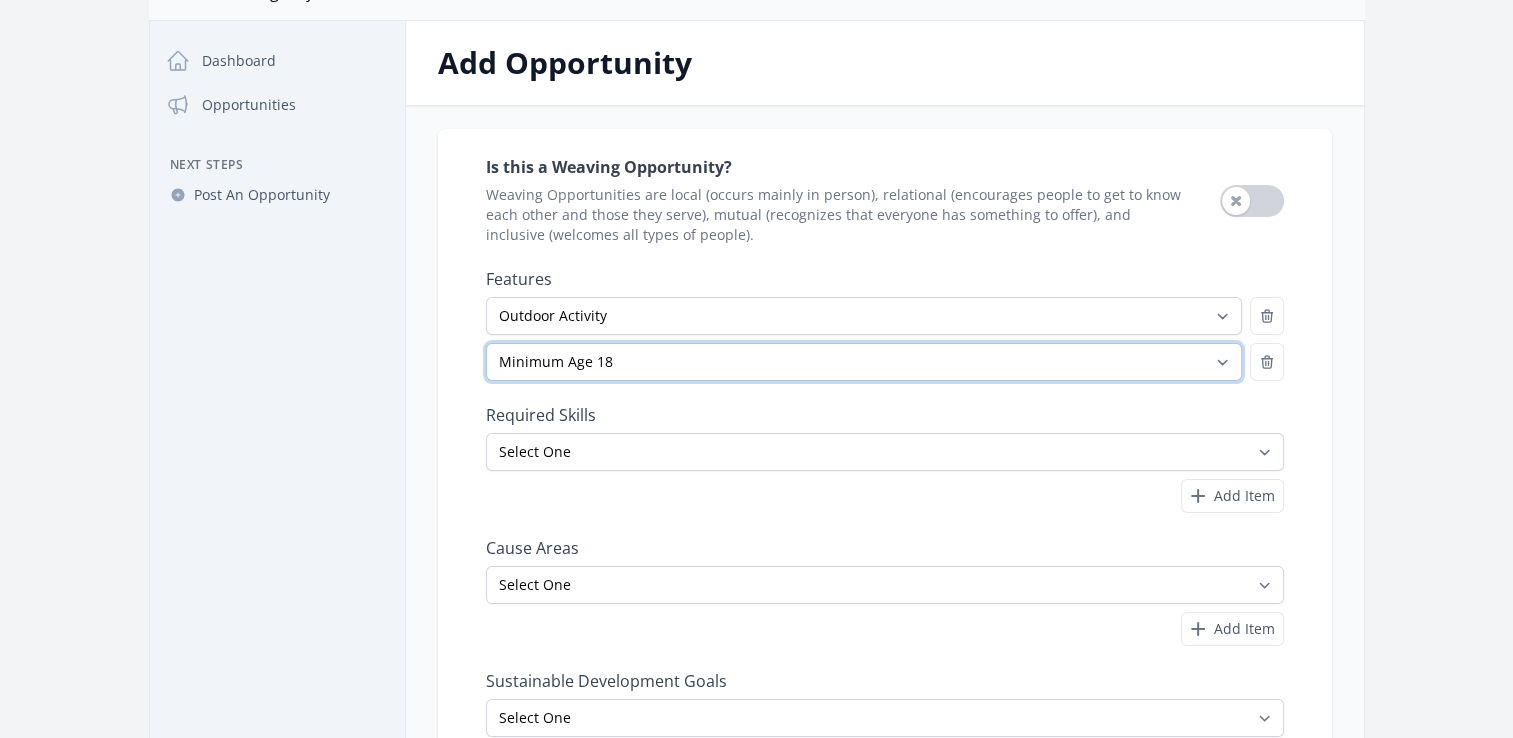 click on "Select One
All Ages
Court-Ordered Eligible
Good for Families
Good for Groups
Good for Kids
Good for Seniors
Good for Teens
Handicap Accessible
Indoor Activity
Involves Physical Labor
Minimum Age 18
Minimum Age 21
Outdoor Activity
Volunteer Abroad" at bounding box center [864, 362] 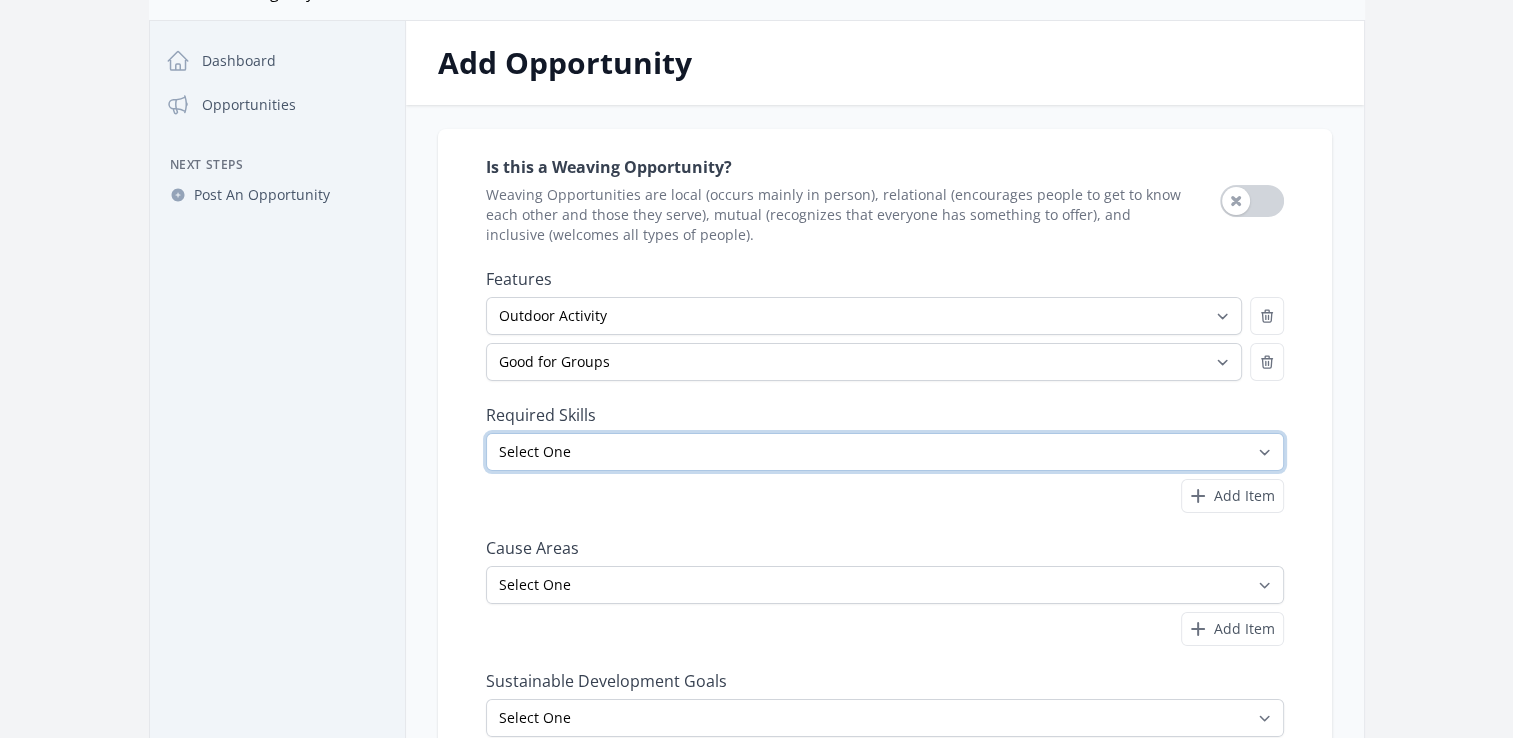 click on "Select One
Accounting
Advocacy
Administrative
Arts
Board Service
Business Skills
Caregiving
Coaching
Communications
Community Outreach
Data Science
Design
Driving
EMT
Event Support
Facilitation
Finance Firefighter Legal" at bounding box center (885, 452) 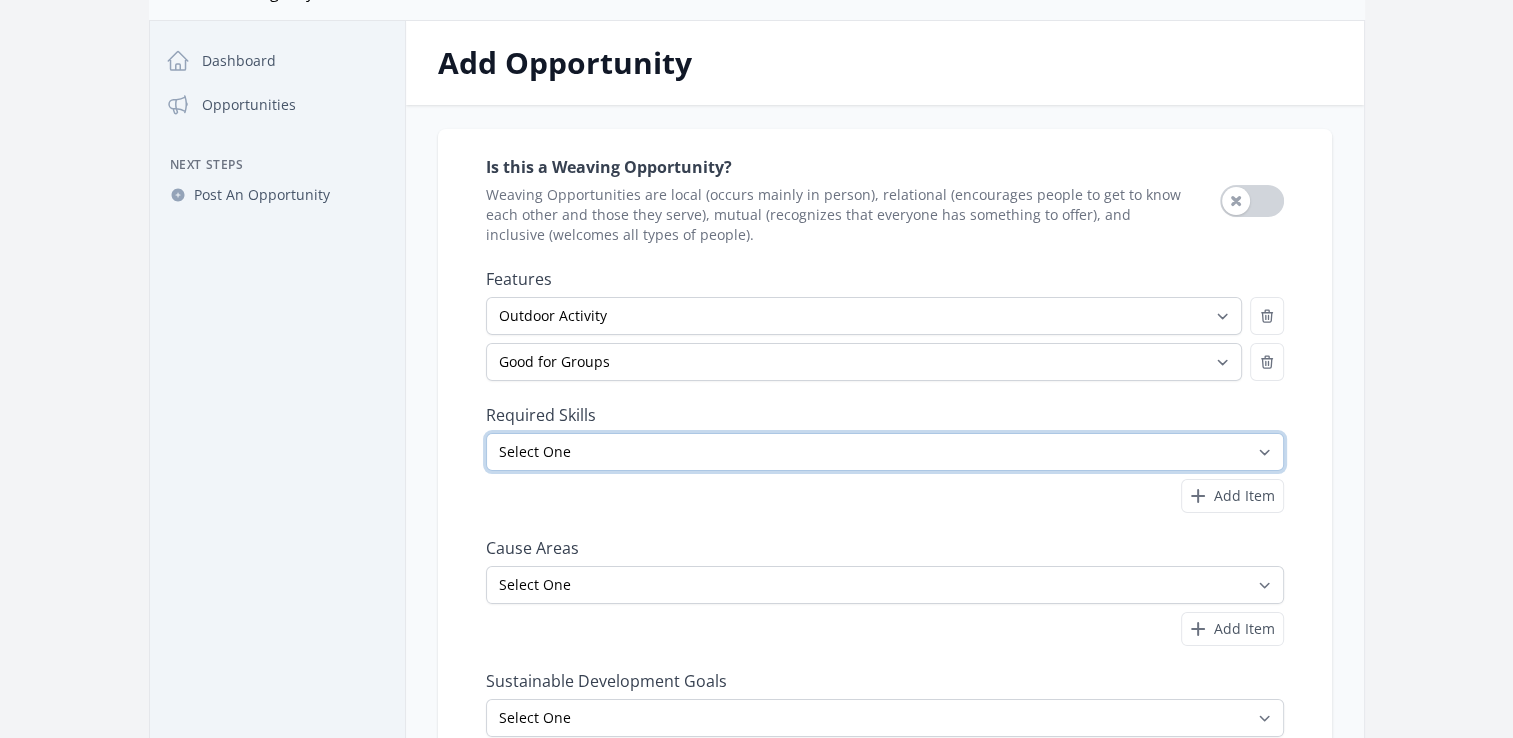 select on "Physical Labor" 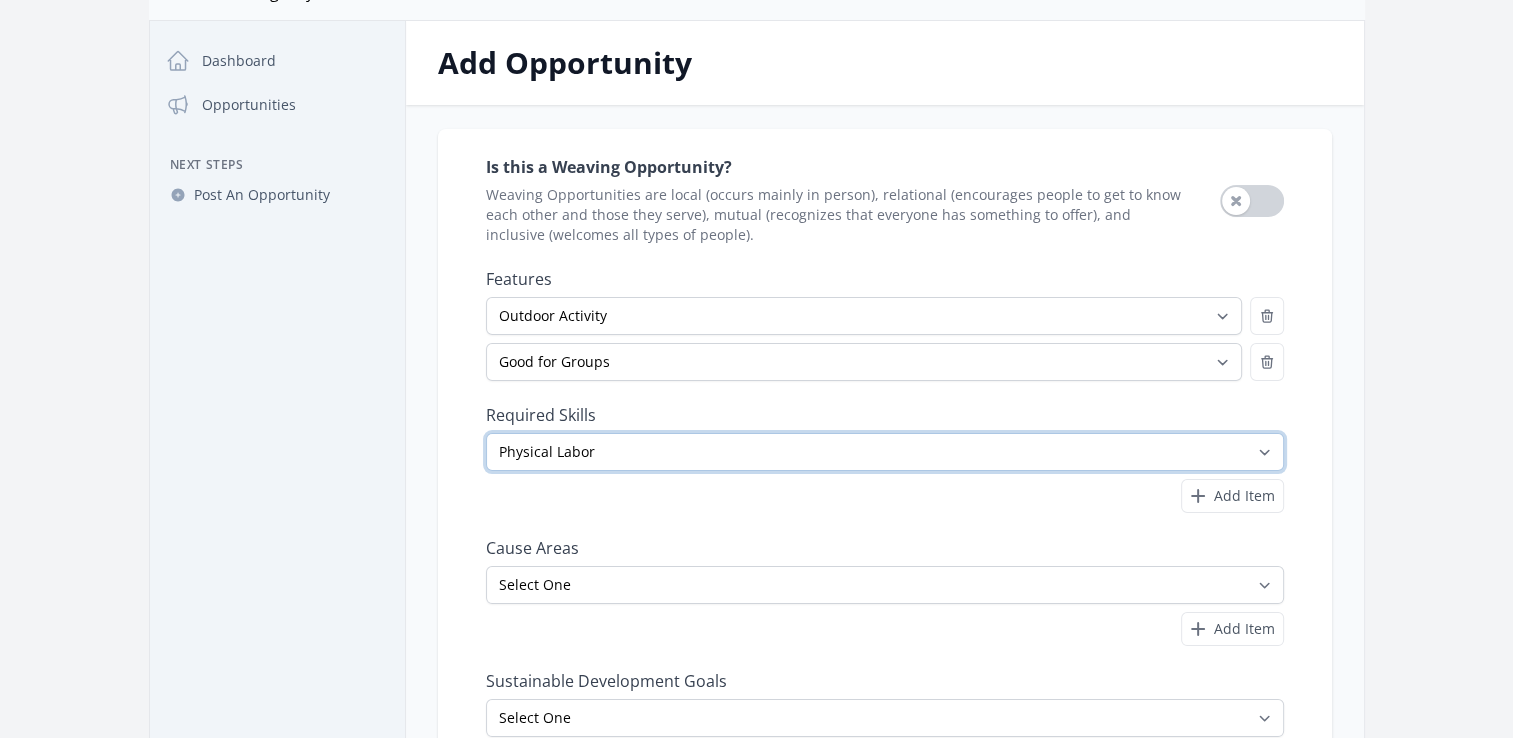 click on "Select One
Accounting
Advocacy
Administrative
Arts
Board Service
Business Skills
Caregiving
Coaching
Communications
Community Outreach
Data Science
Design
Driving
EMT
Event Support
Facilitation
Finance Firefighter Legal" at bounding box center [885, 452] 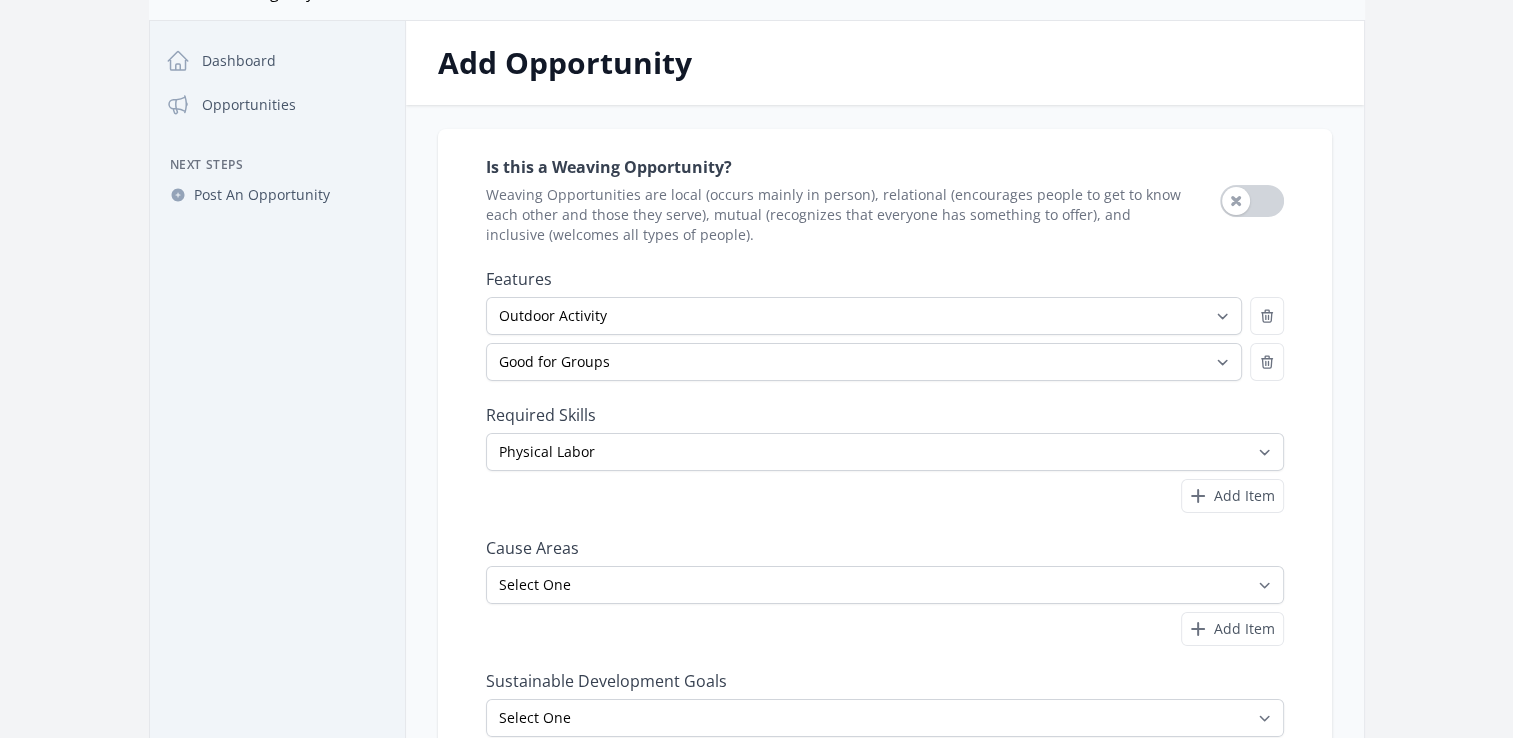 click on "Add Item" at bounding box center [885, 496] 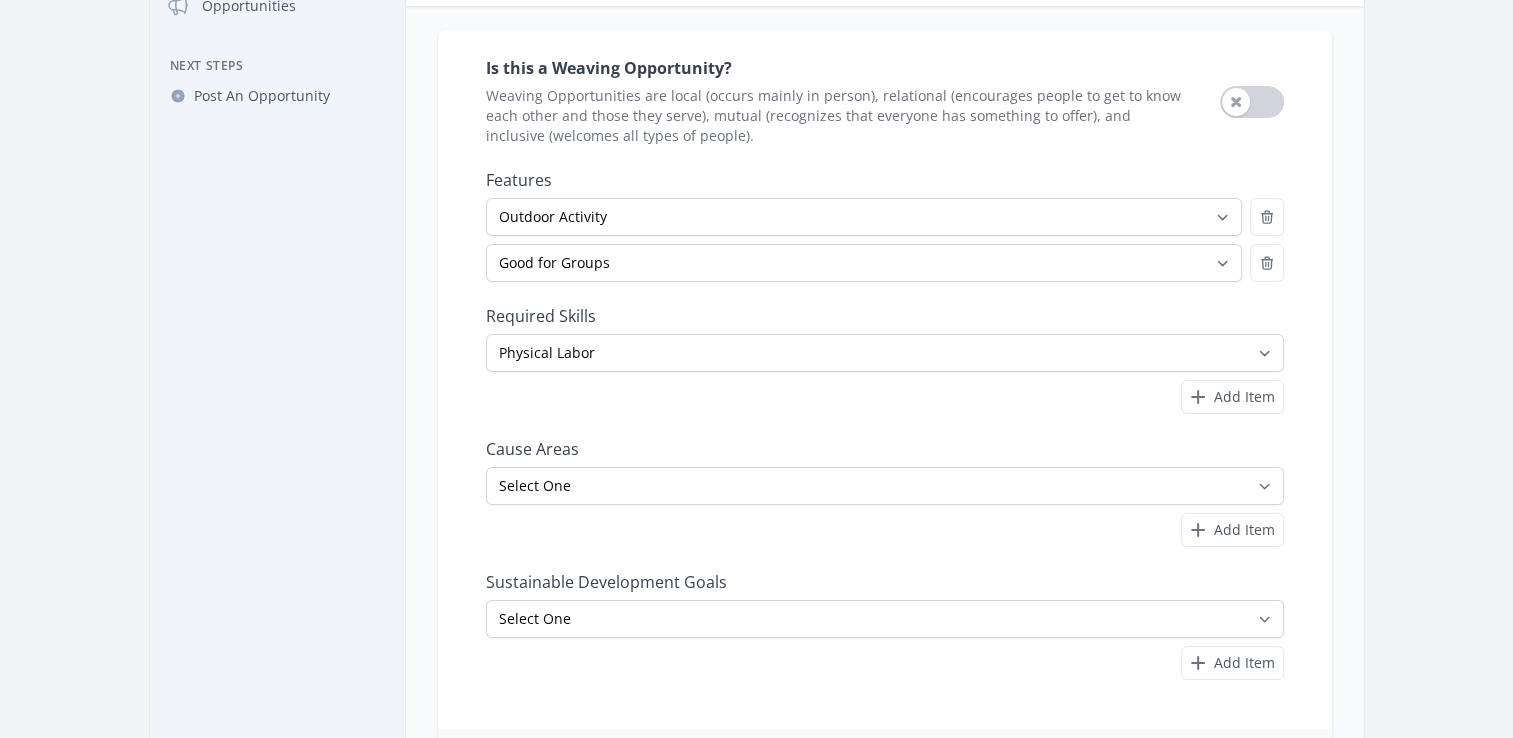 scroll, scrollTop: 200, scrollLeft: 0, axis: vertical 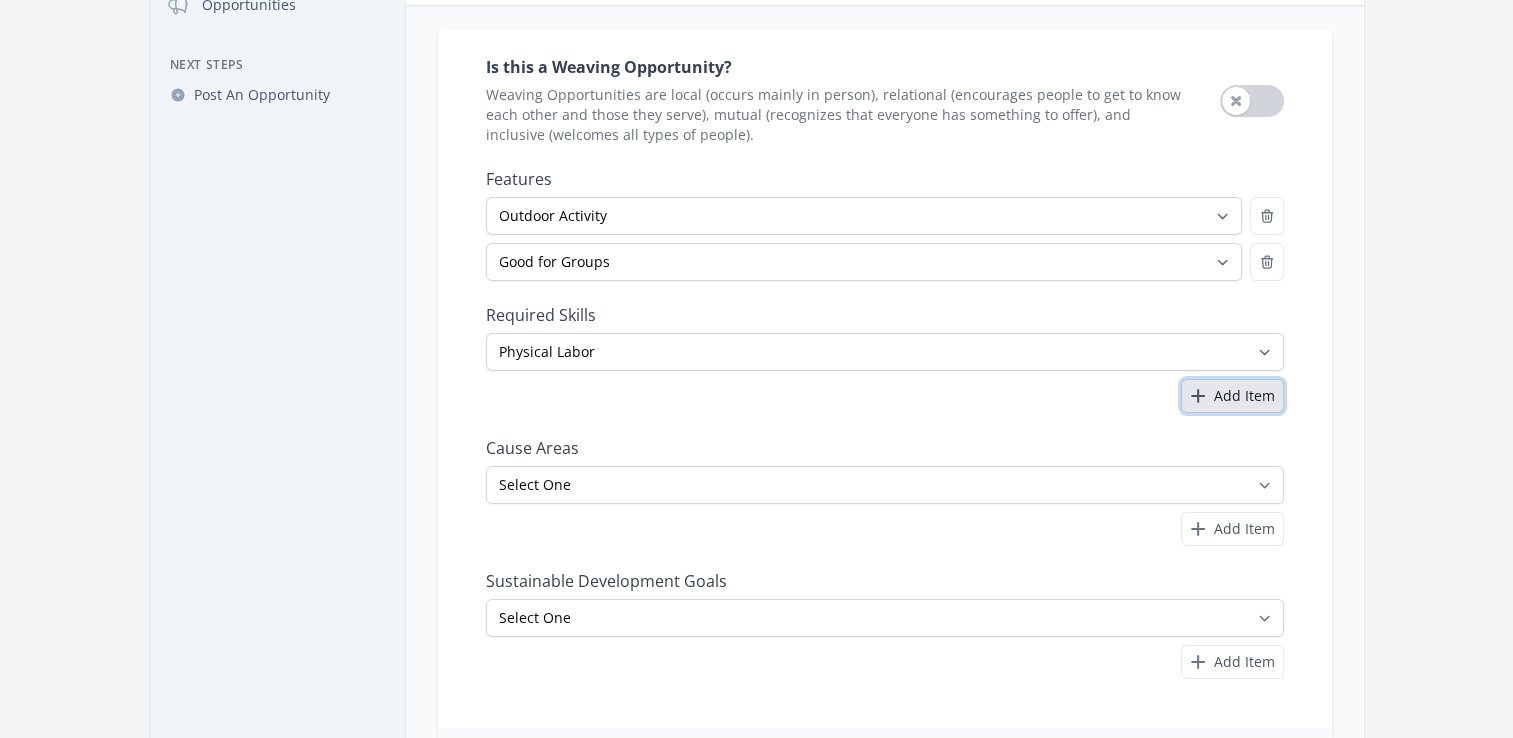 click 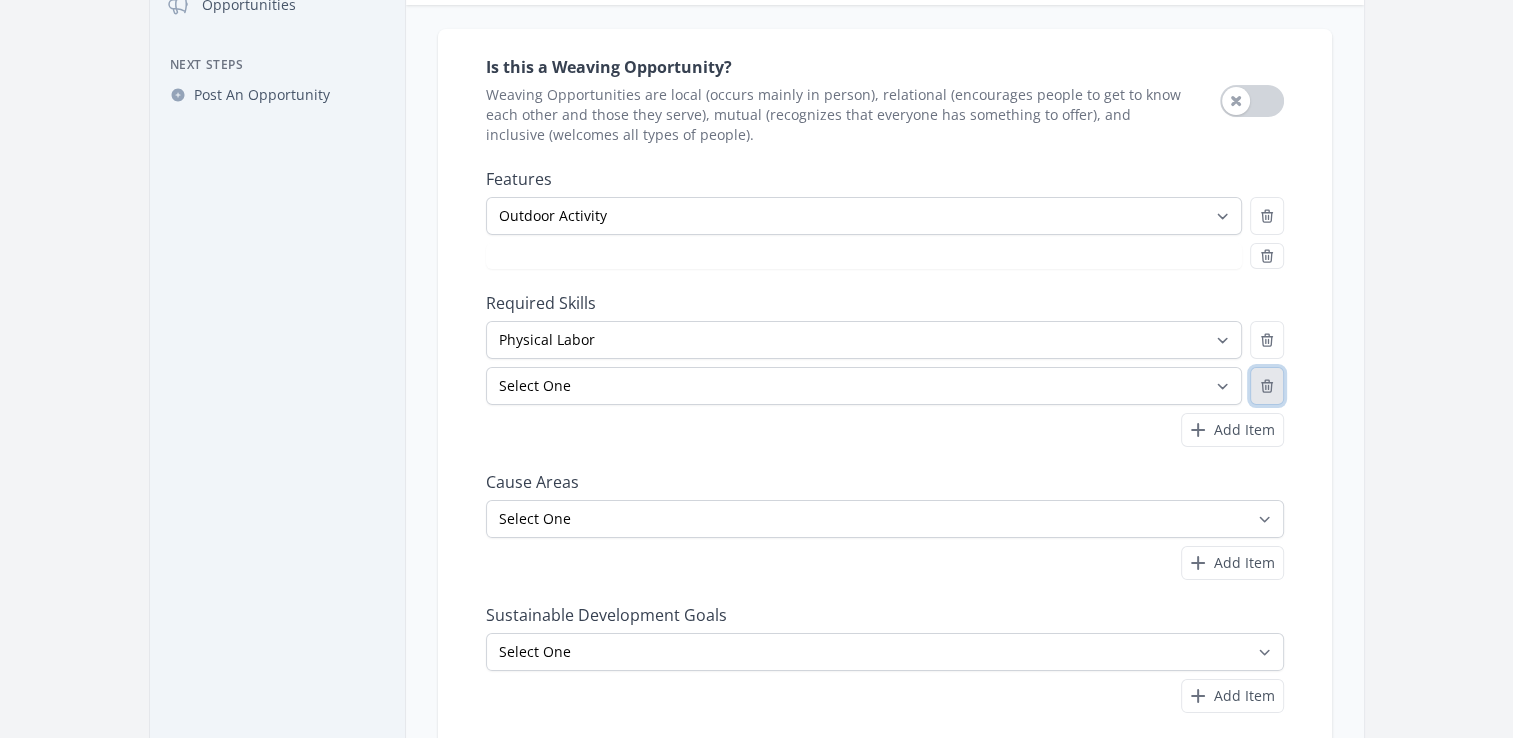 click 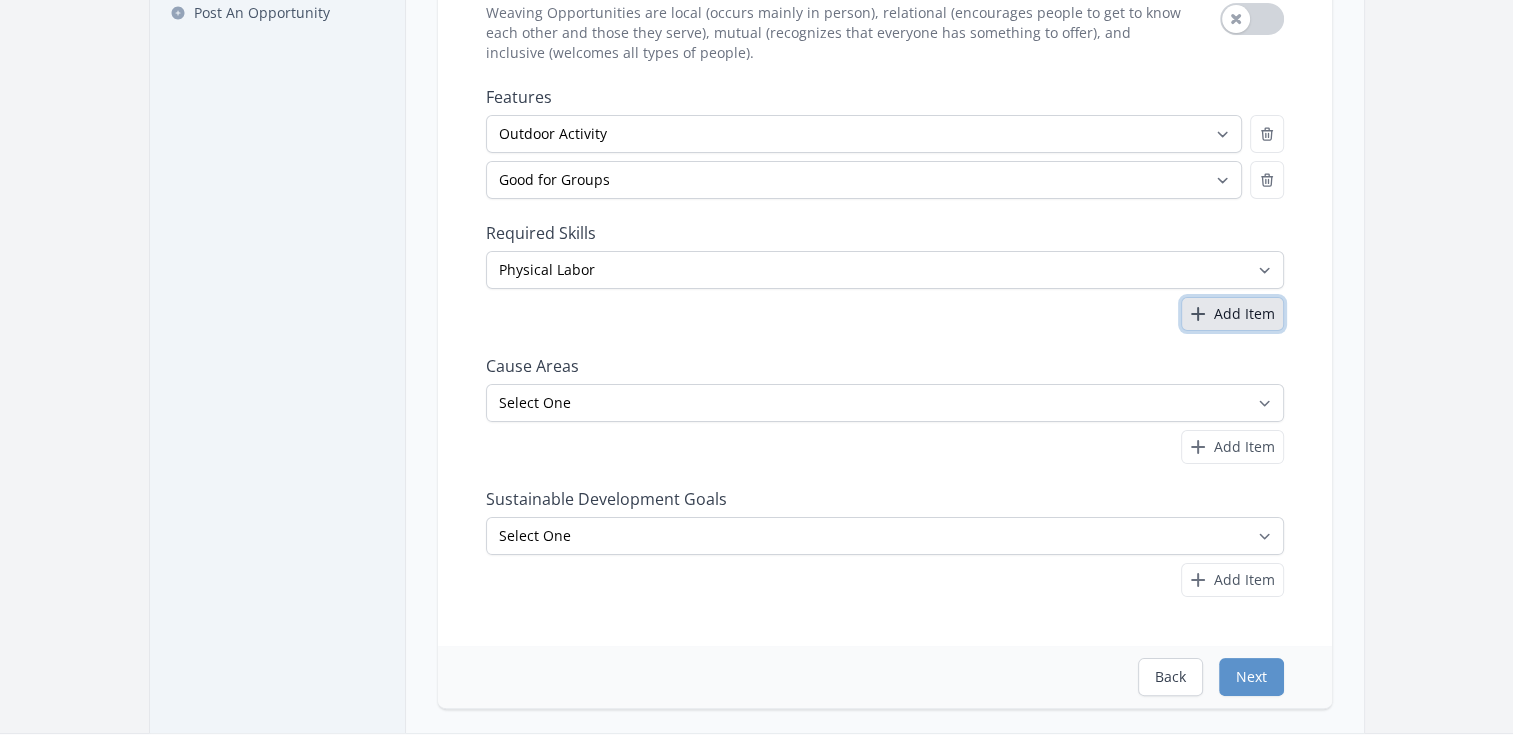 scroll, scrollTop: 400, scrollLeft: 0, axis: vertical 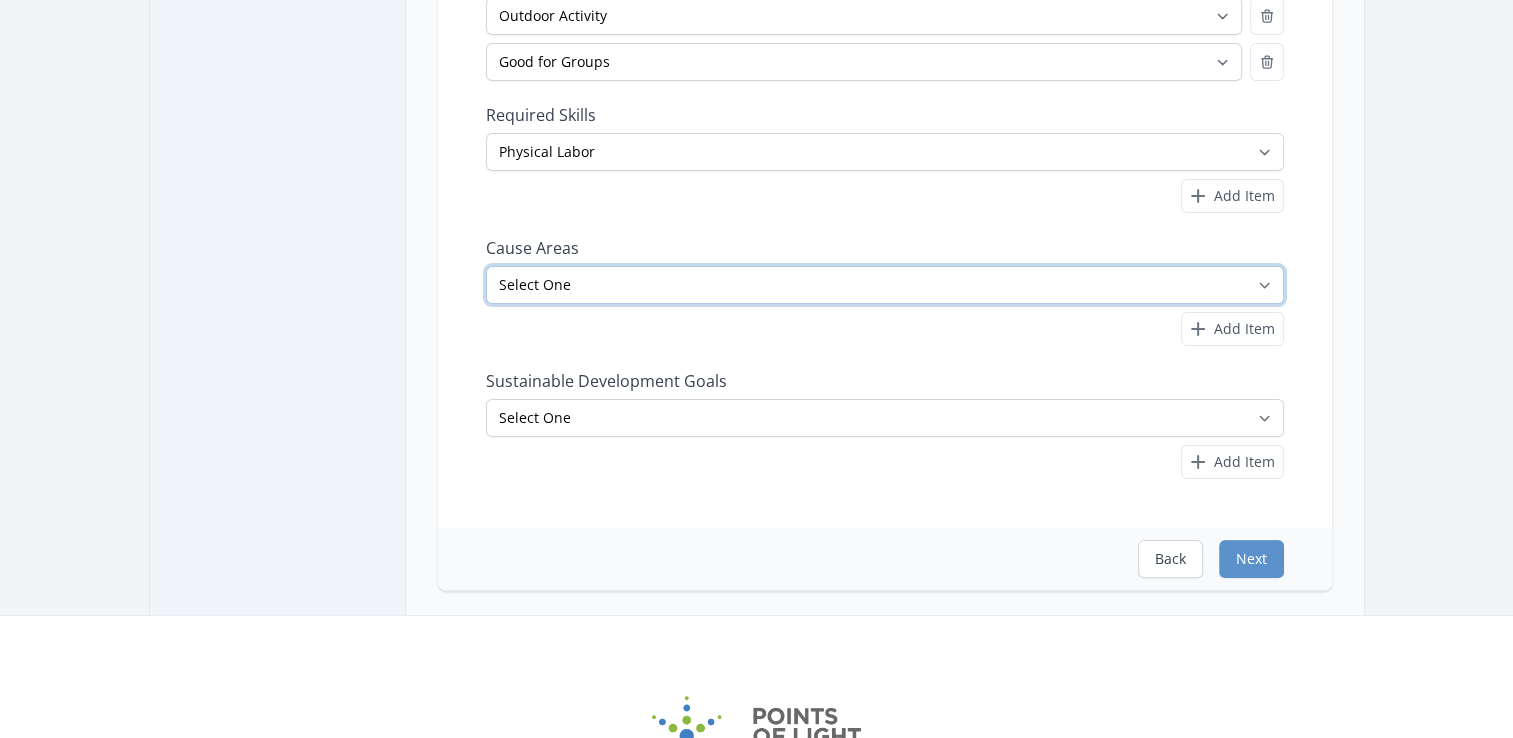click on "Select One
Adult Education
Animals
Arts & Culture
Children & Youth
Civil Rights
Community Strengthening
COVID-19
Digital Divide
Disabilities
Disaster Response & Recovery
Education
Environment
Family Services
Food Insecurity
Health & Wellness
Homelessness Hunger STEM" at bounding box center [885, 285] 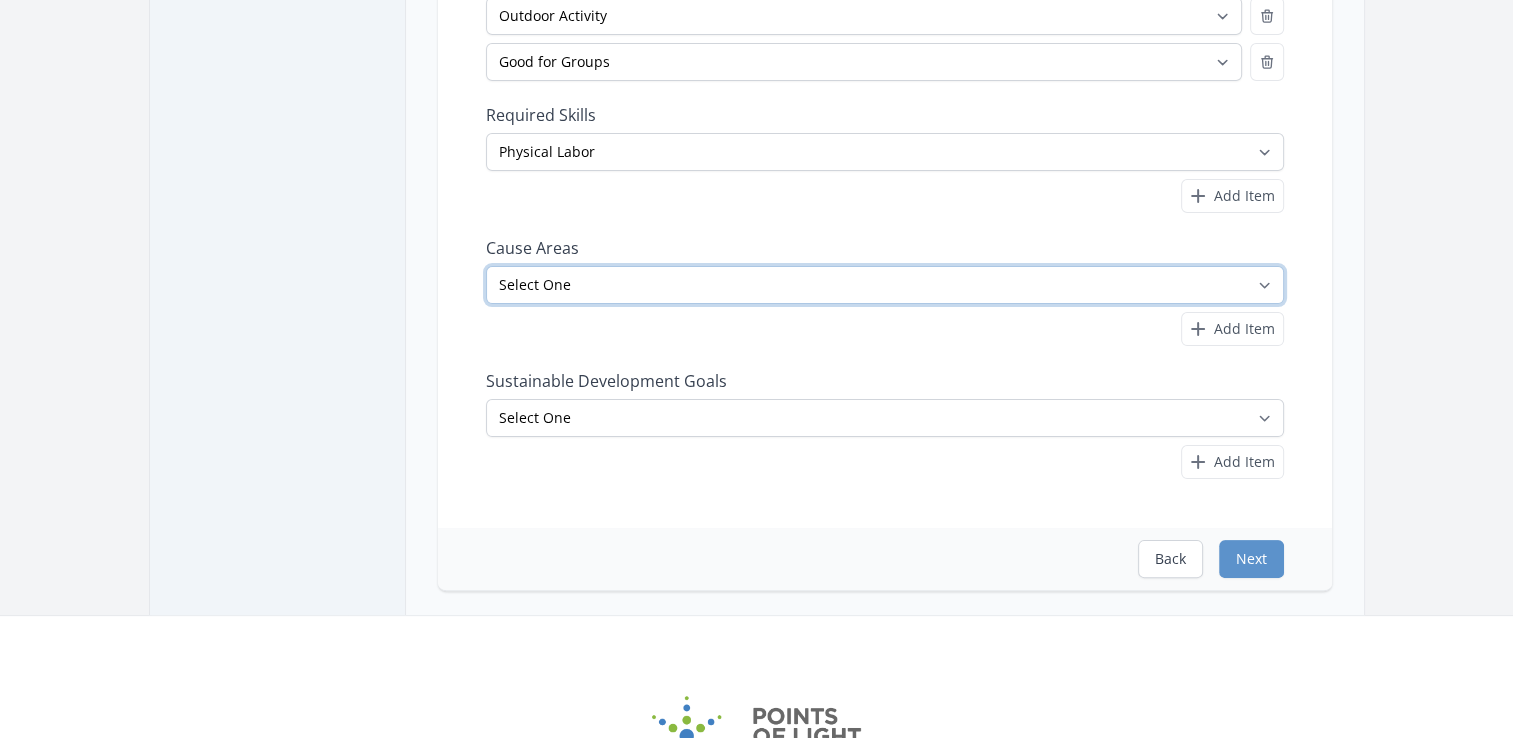 select on "Seniors" 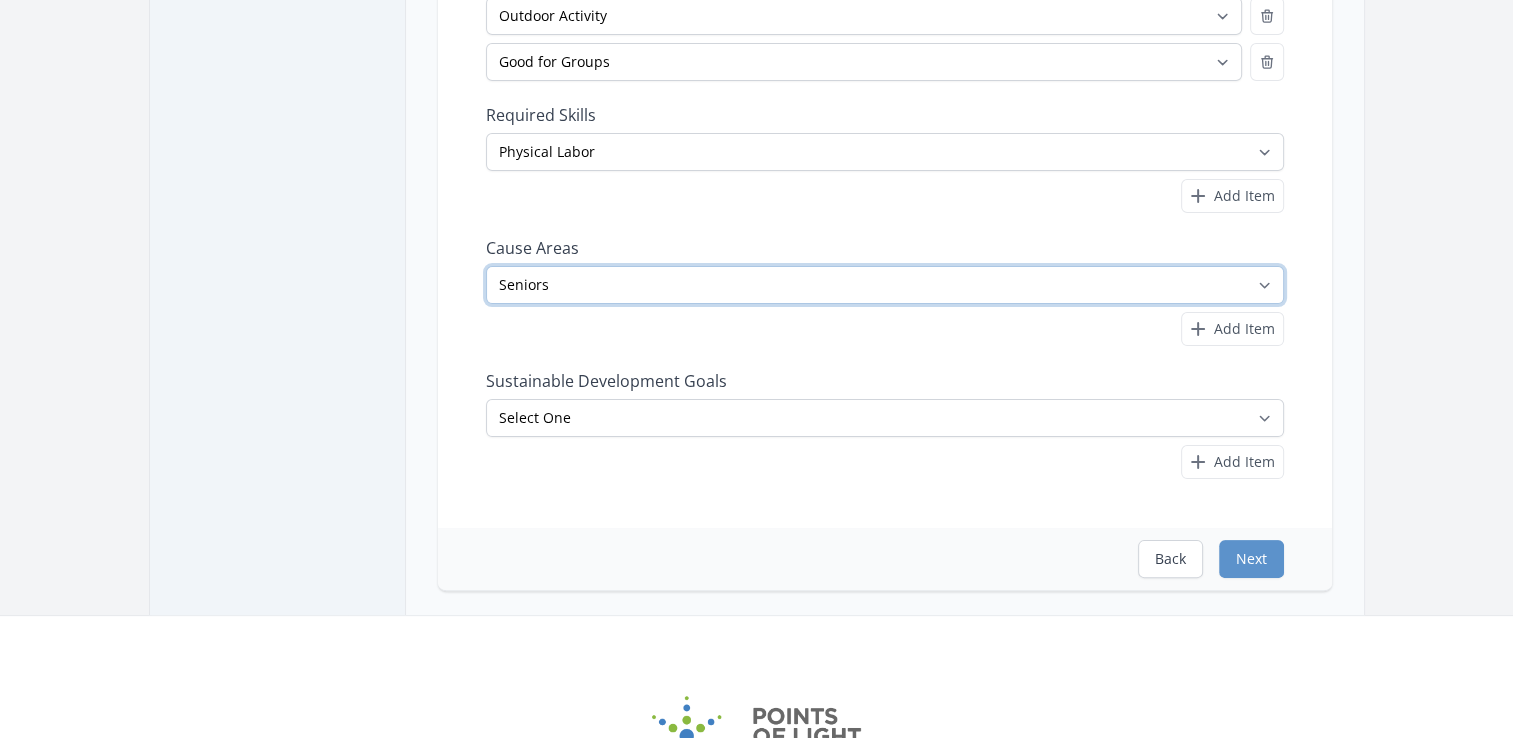 click on "Select One
Adult Education
Animals
Arts & Culture
Children & Youth
Civil Rights
Community Strengthening
COVID-19
Digital Divide
Disabilities
Disaster Response & Recovery
Education
Environment
Family Services
Food Insecurity
Health & Wellness
Homelessness Hunger STEM" at bounding box center [885, 285] 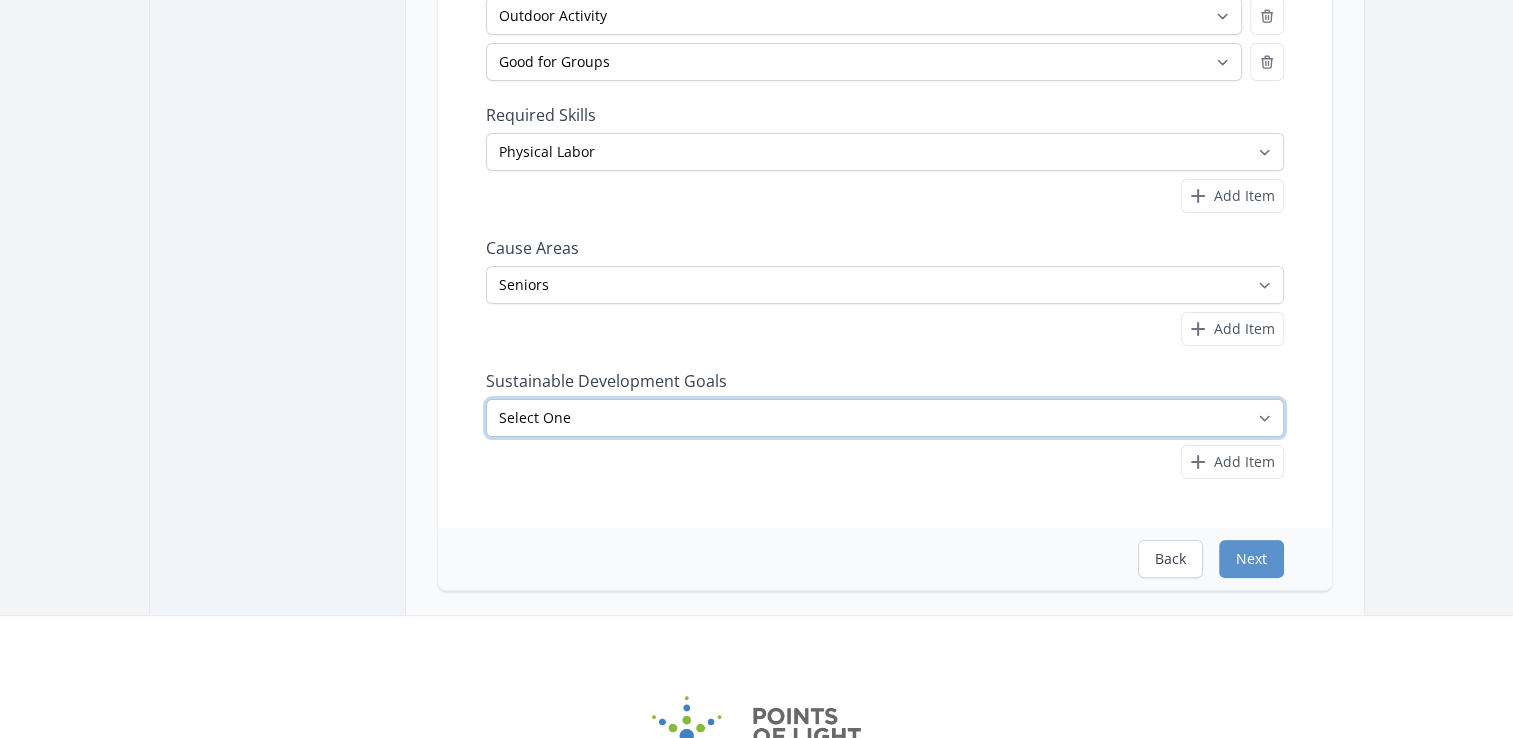 click on "Select One
No Poverty
Zero Hunger
Good Health and Well-Being
Quality Education
Gender Equality
Clean Water and Sanitation
Affordable and Clean Energy
Decent Work and Economic Growth
Industry, Innovation and Infrastructure
Reduced Inequalities
Sustainable Cities and Communities
Responsible Consumption and Production
Climate Action
Life Below Water" at bounding box center [885, 418] 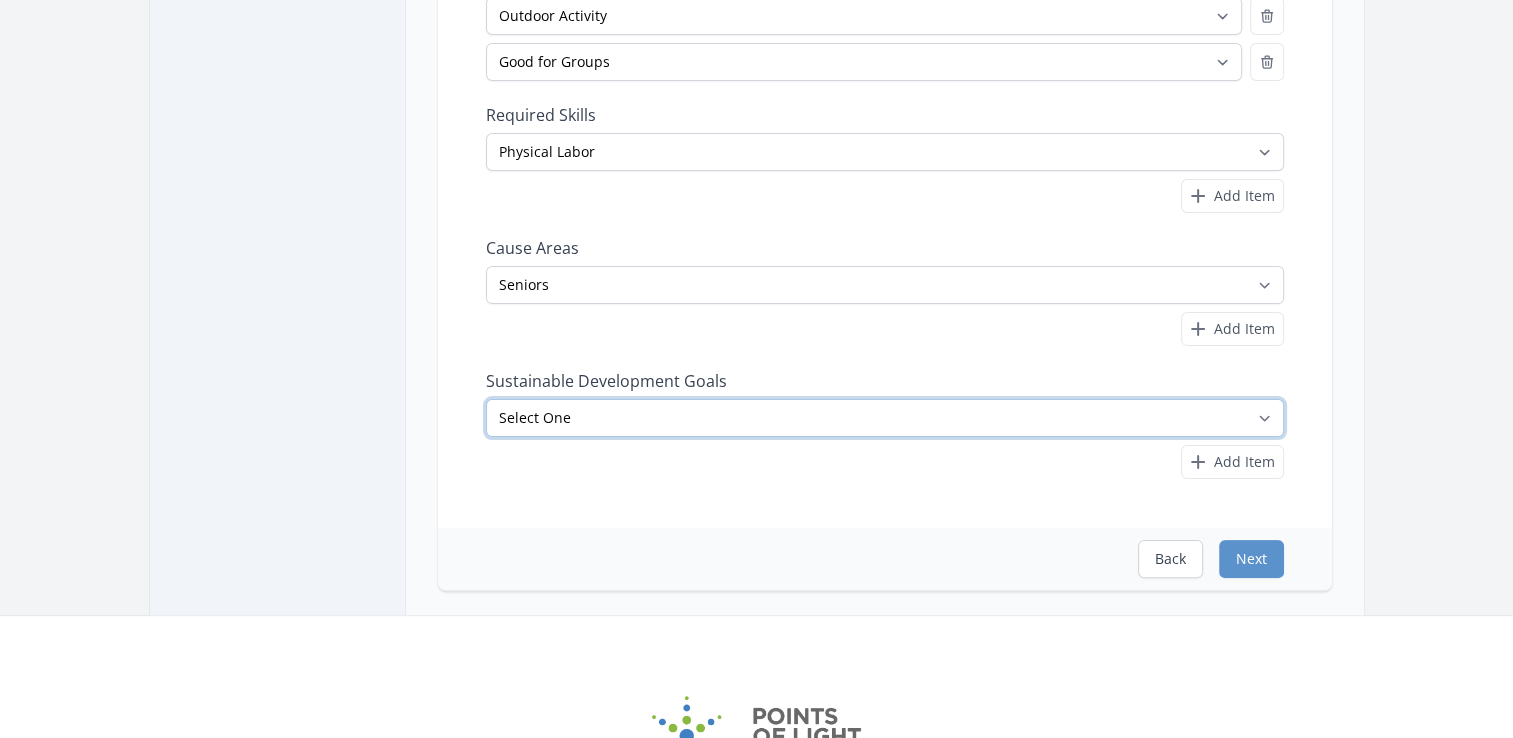 select on "Partnerships" 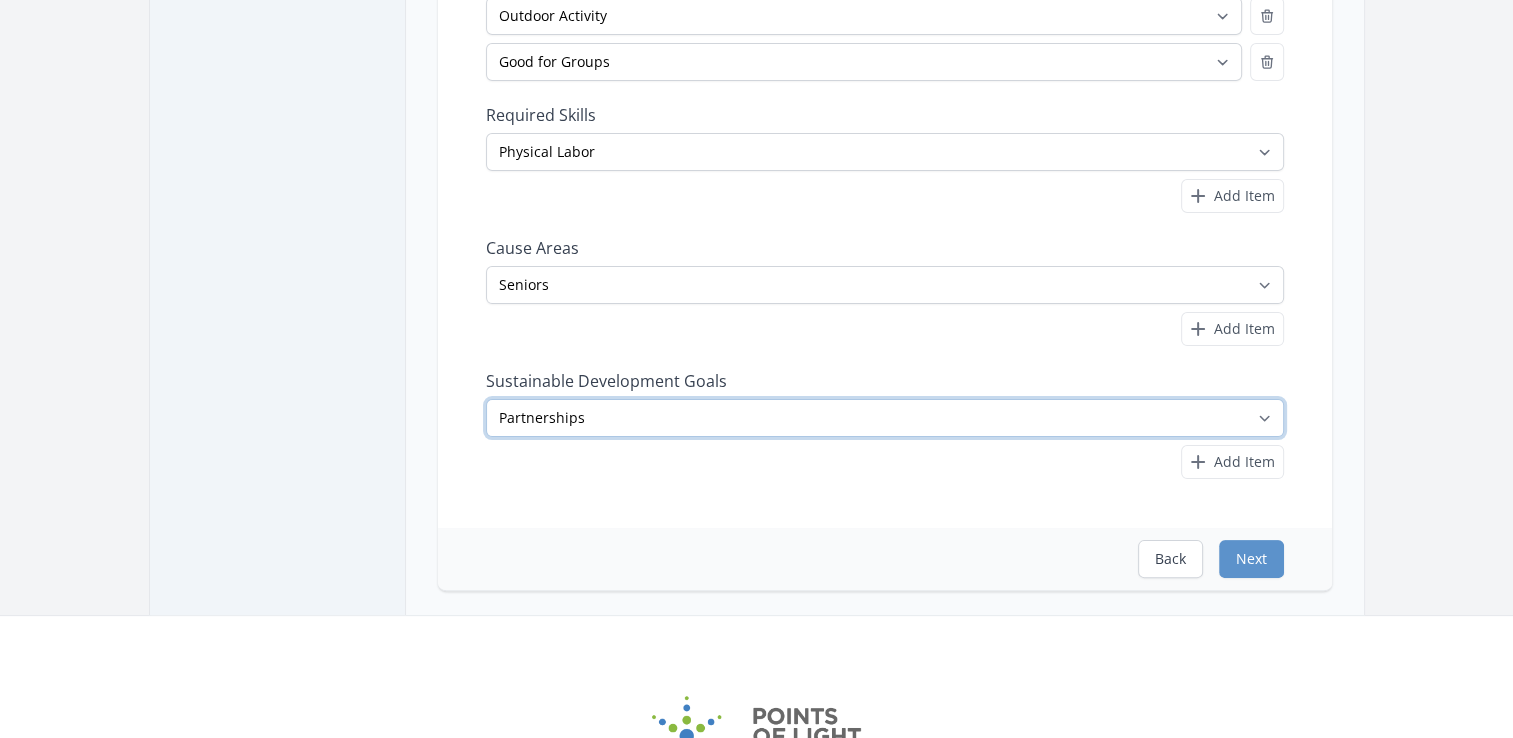 click on "Select One
No Poverty
Zero Hunger
Good Health and Well-Being
Quality Education
Gender Equality
Clean Water and Sanitation
Affordable and Clean Energy
Decent Work and Economic Growth
Industry, Innovation and Infrastructure
Reduced Inequalities
Sustainable Cities and Communities
Responsible Consumption and Production
Climate Action
Life Below Water" at bounding box center [885, 418] 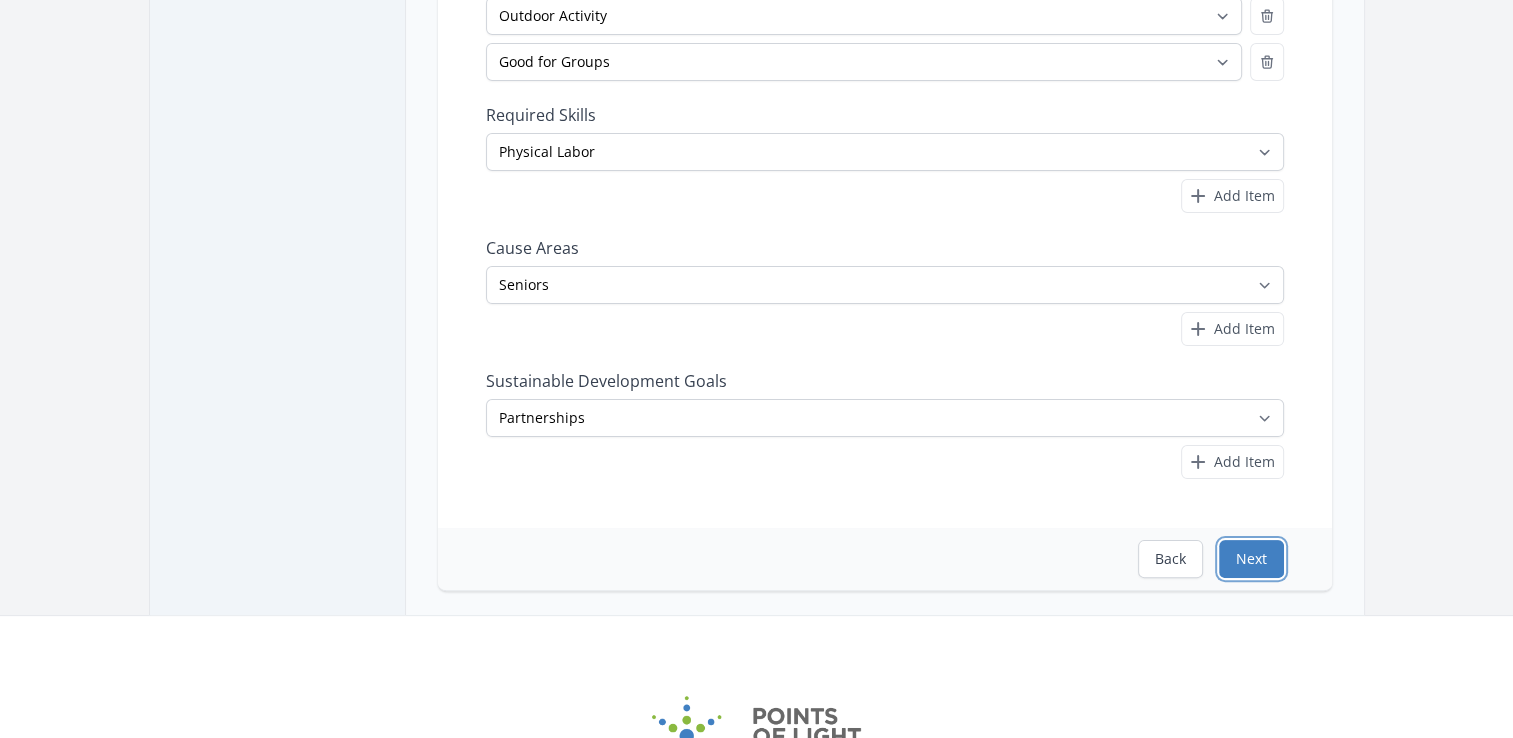 click on "Next" at bounding box center (1251, 559) 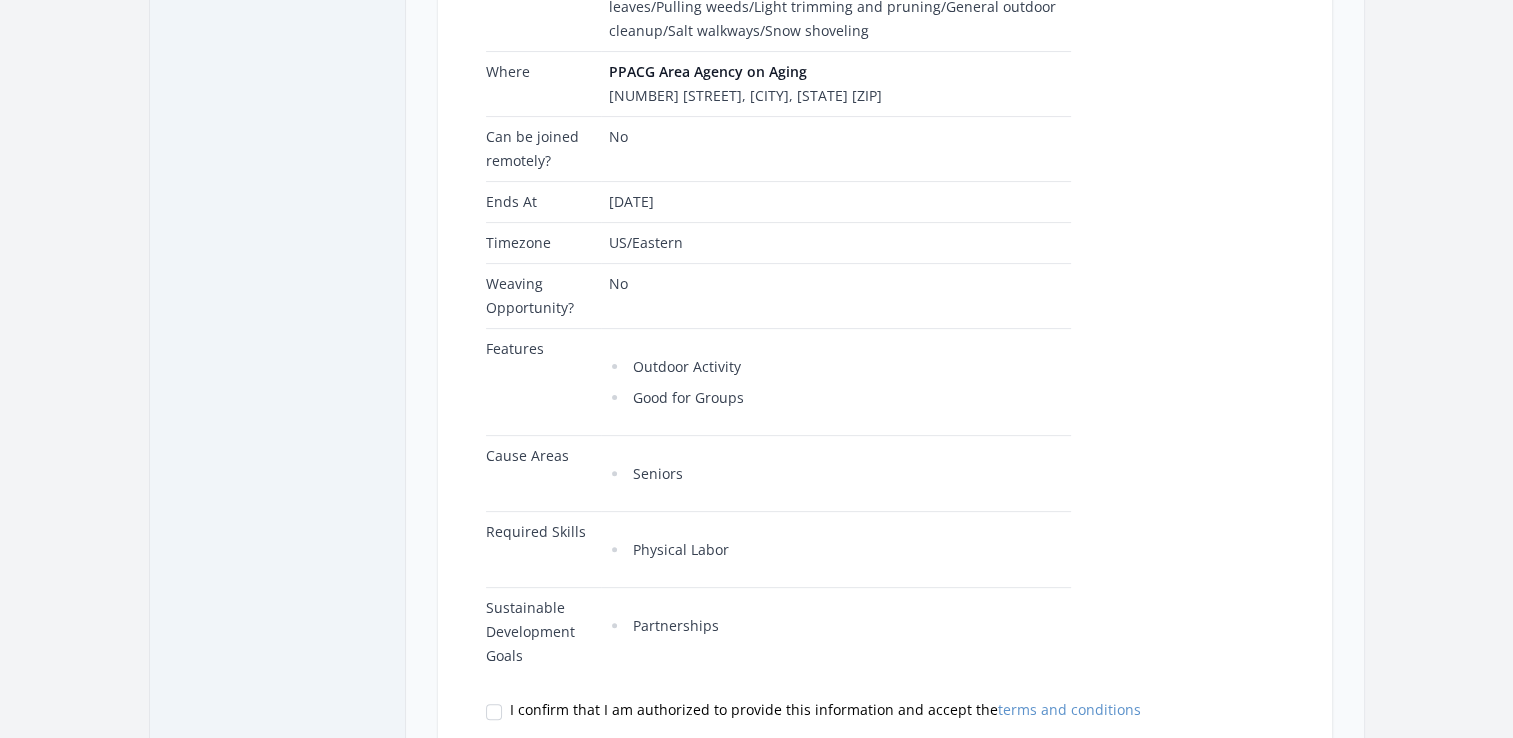 scroll, scrollTop: 958, scrollLeft: 0, axis: vertical 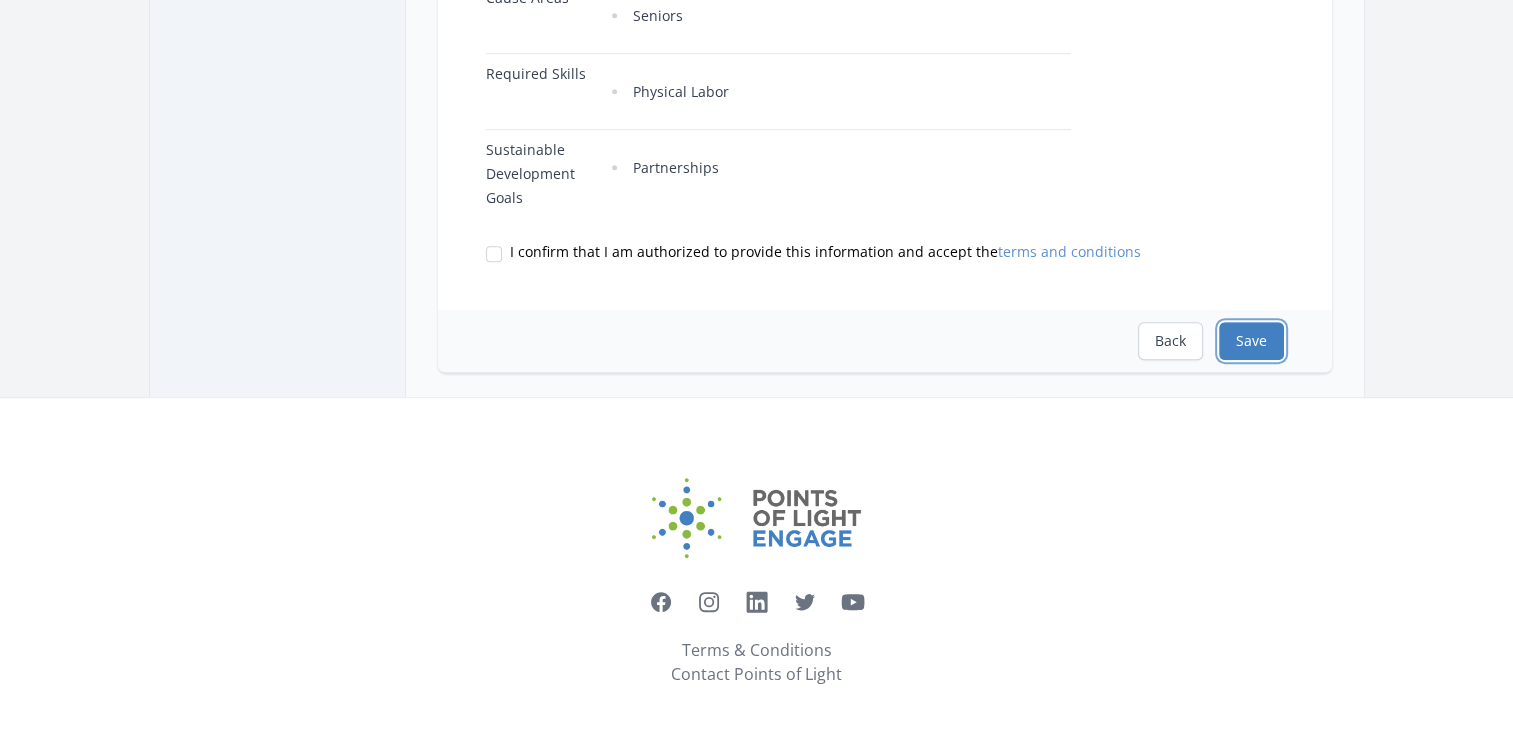 click on "Save" at bounding box center (1251, 341) 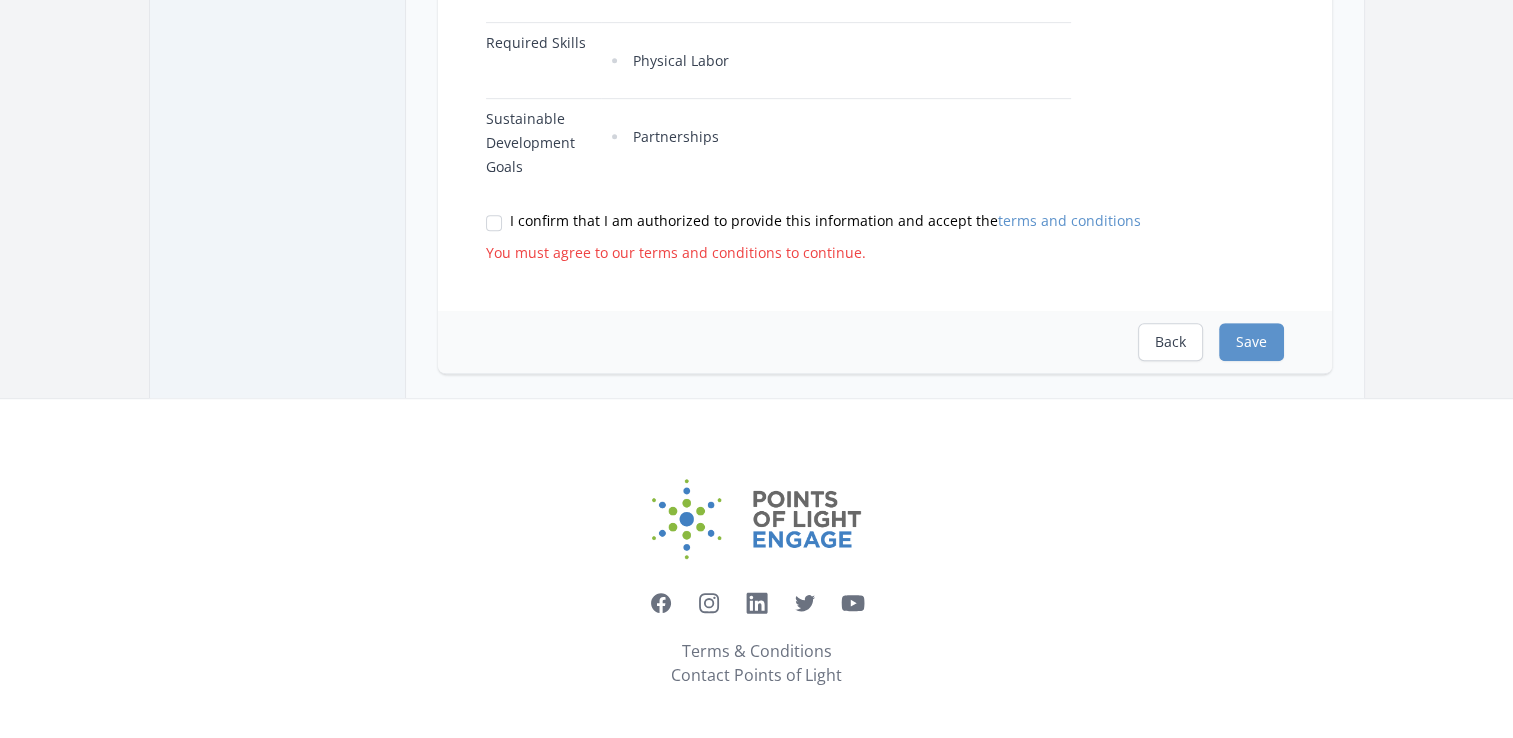 scroll, scrollTop: 990, scrollLeft: 0, axis: vertical 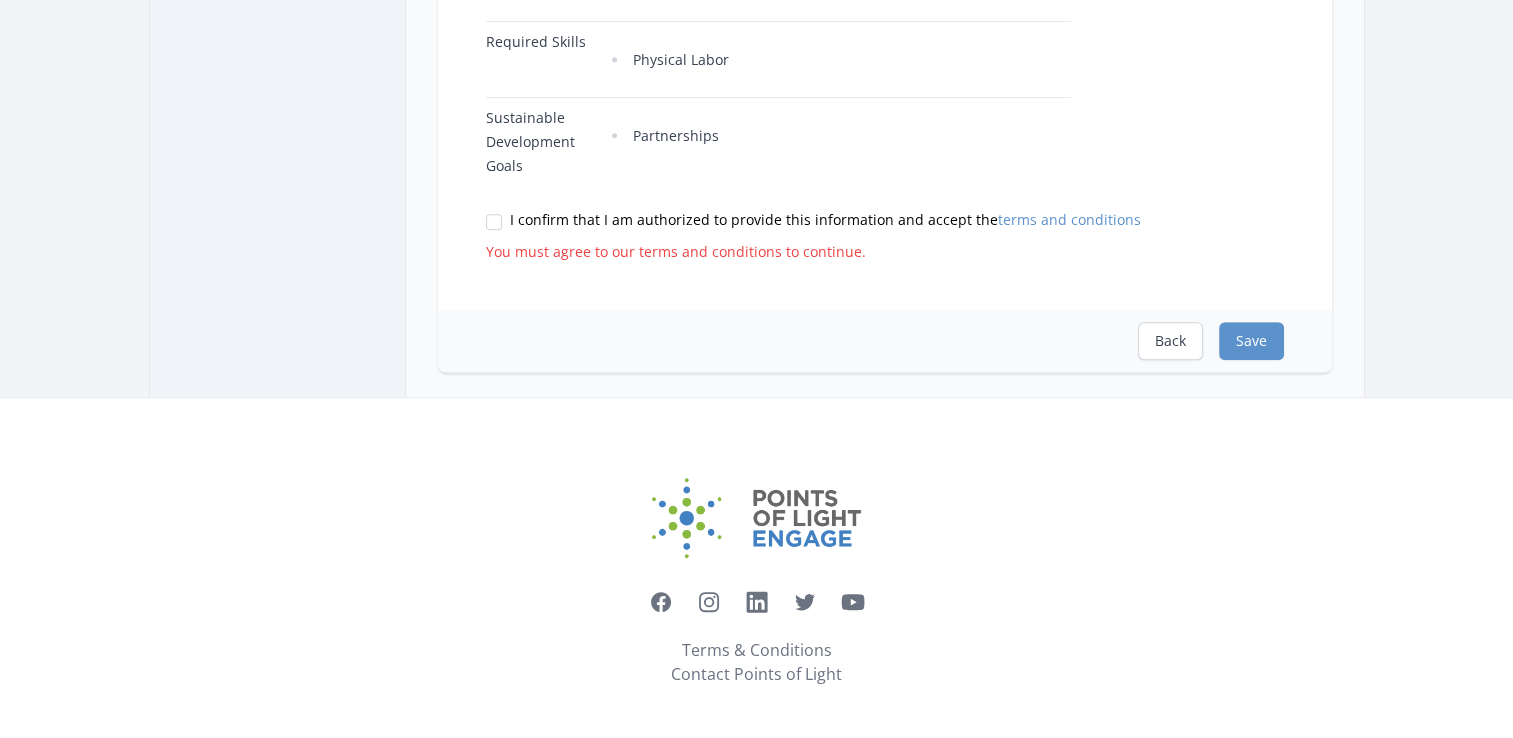 click on "I confirm that I am authorized to provide this information and accept the  terms and conditions
You must agree to our terms and conditions to continue." at bounding box center (885, 236) 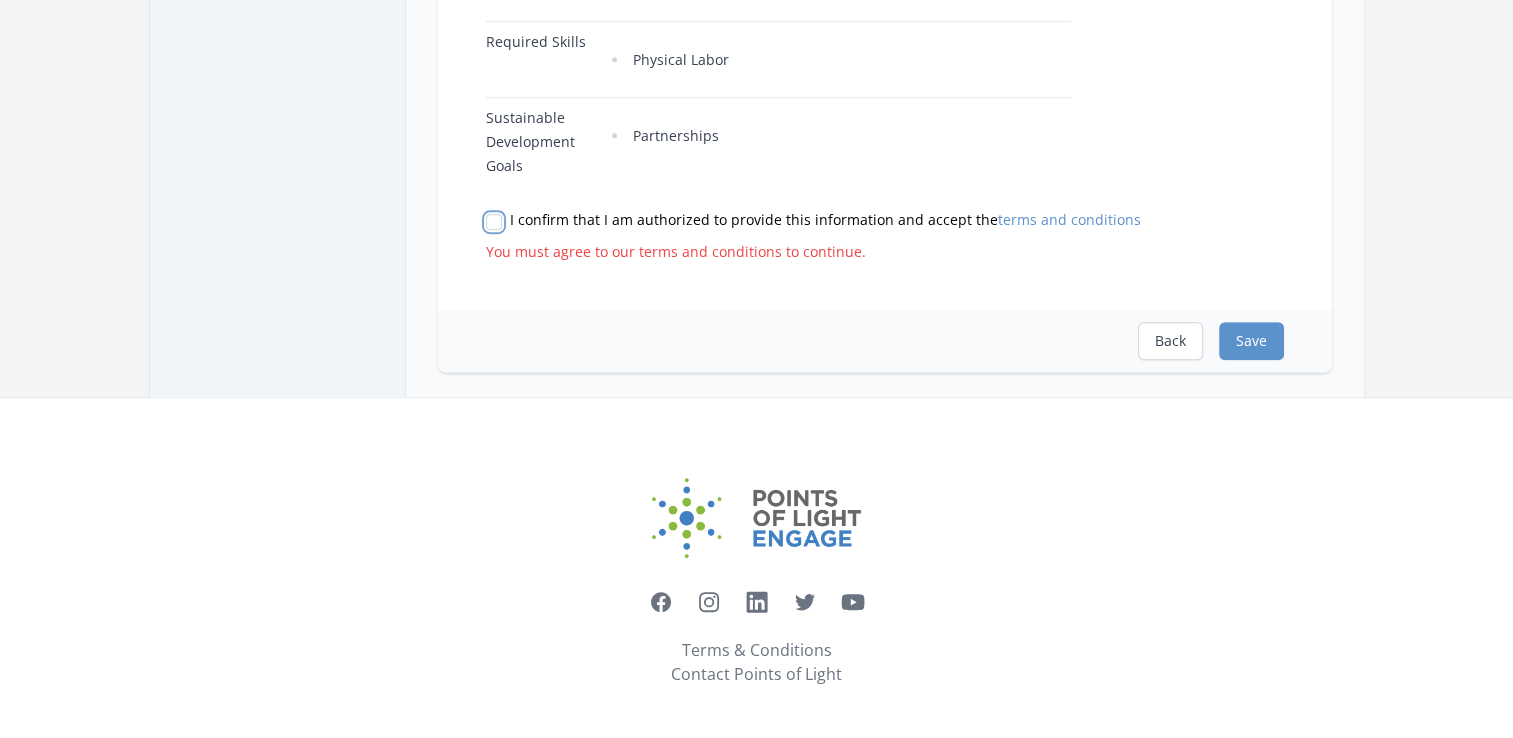 drag, startPoint x: 496, startPoint y: 222, endPoint x: 515, endPoint y: 223, distance: 19.026299 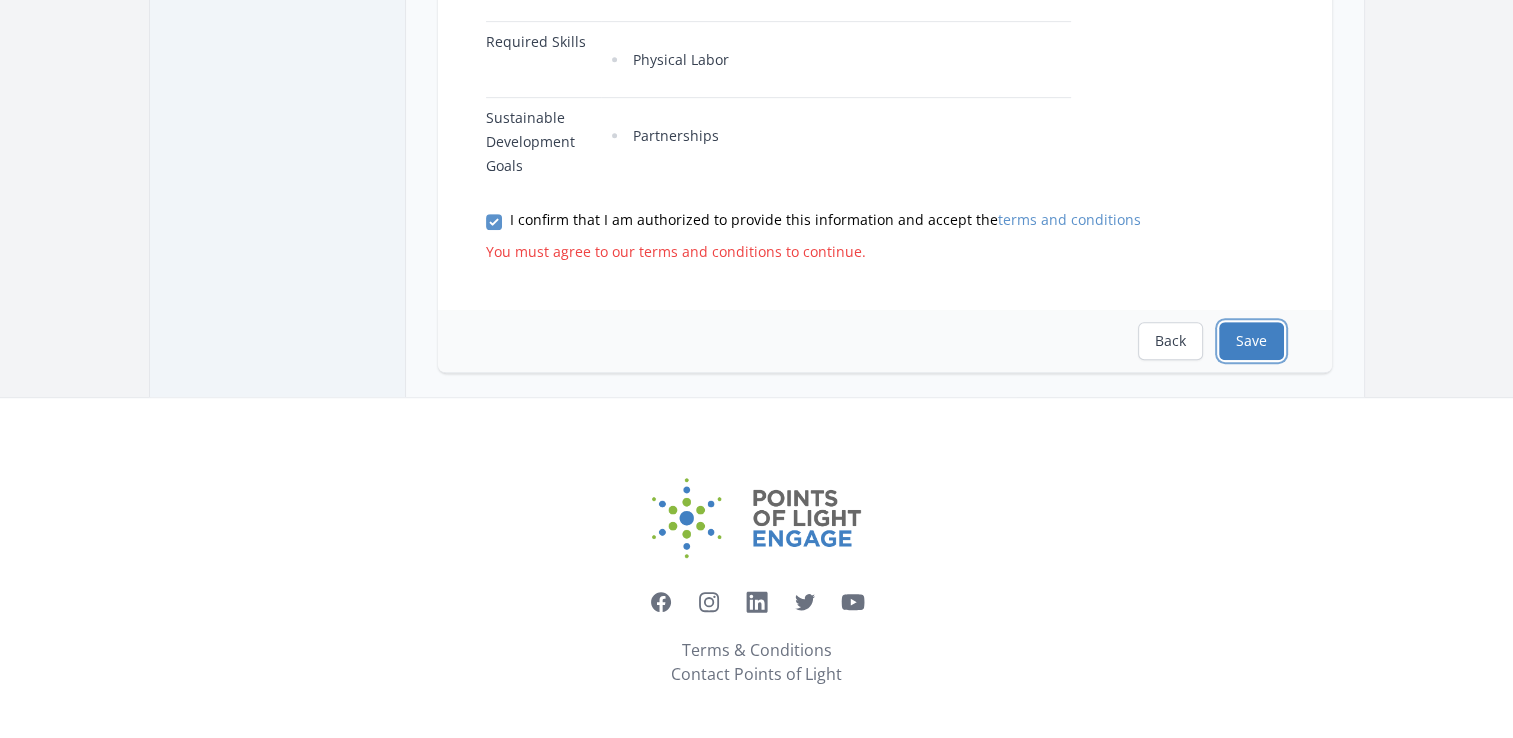 click on "Save" at bounding box center [1251, 341] 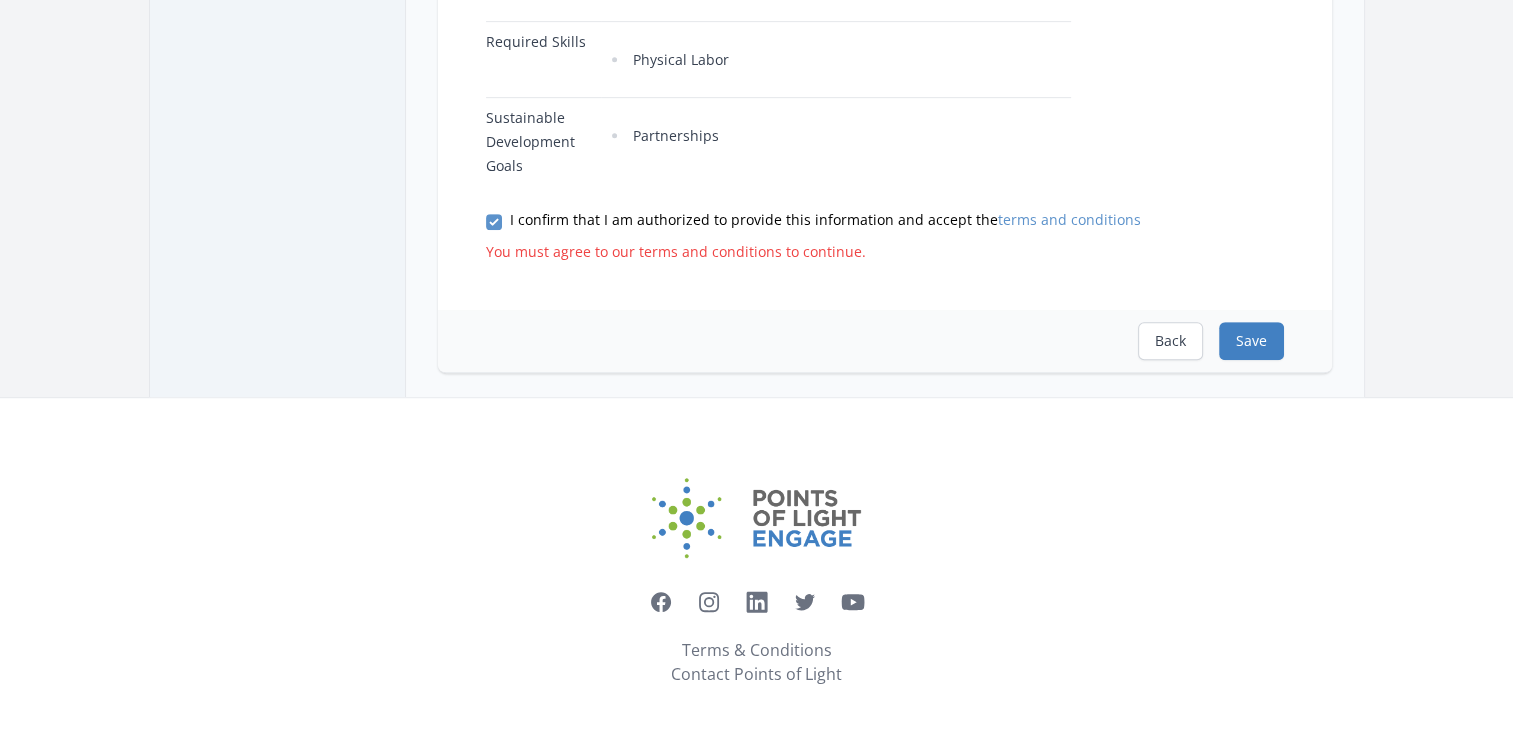scroll, scrollTop: 0, scrollLeft: 0, axis: both 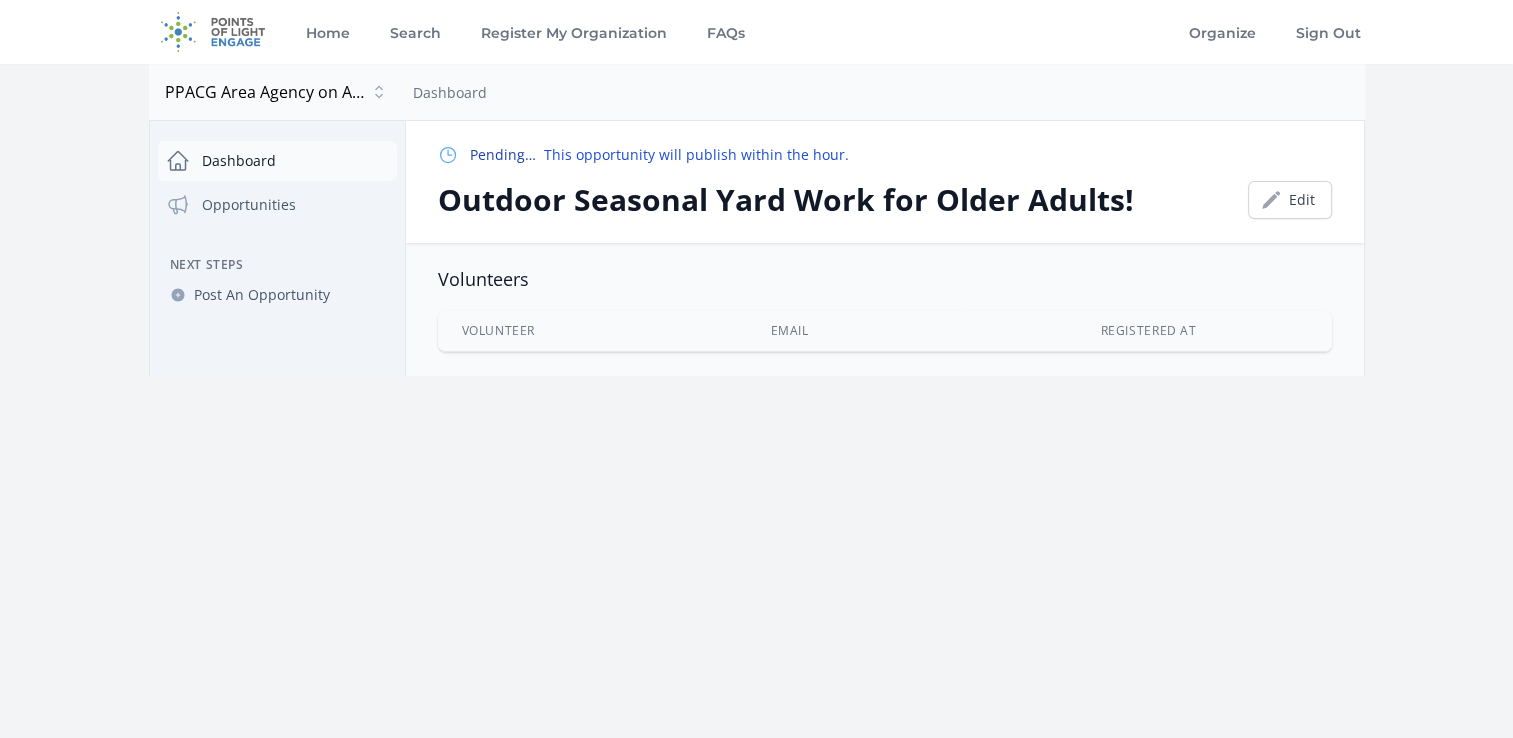 click on "Dashboard" at bounding box center (277, 161) 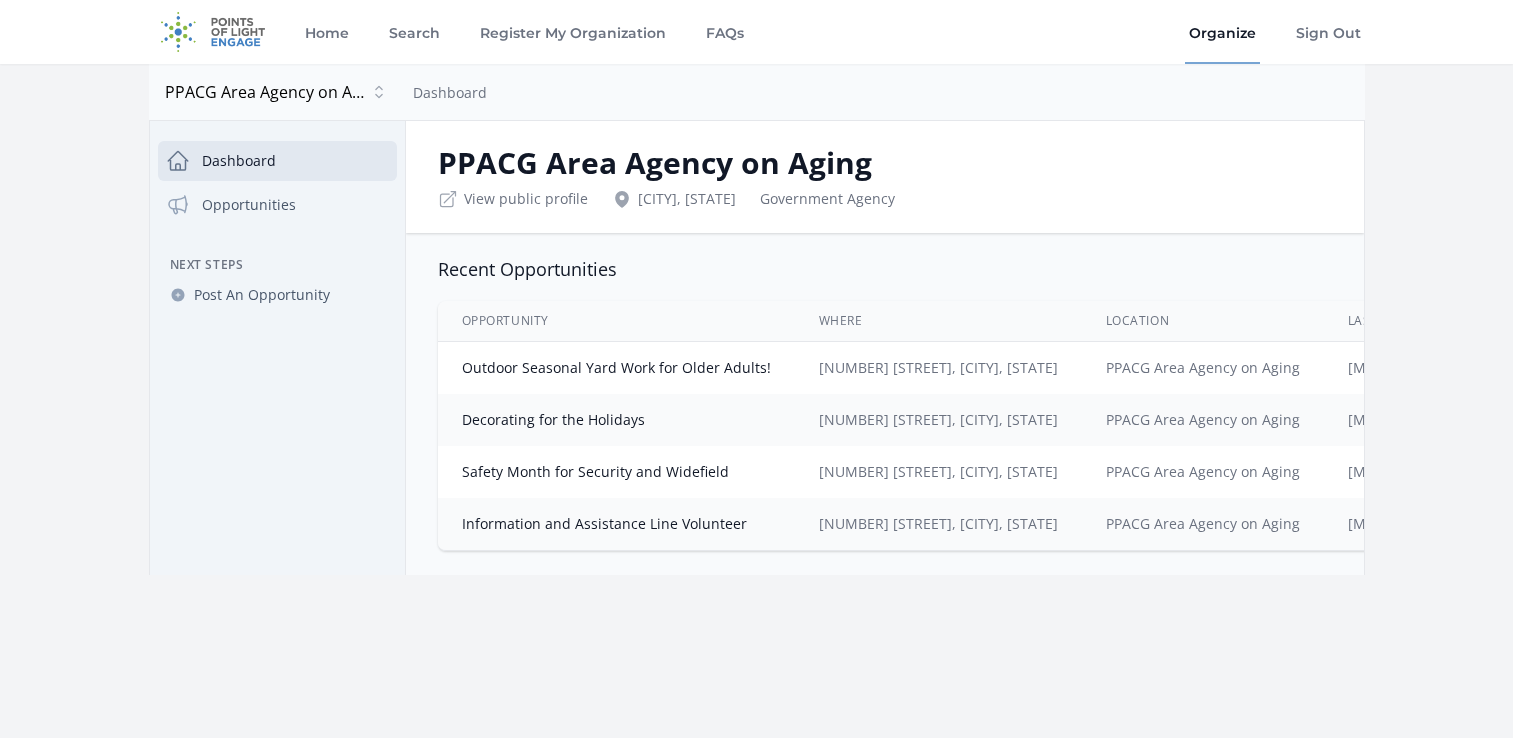 scroll, scrollTop: 0, scrollLeft: 0, axis: both 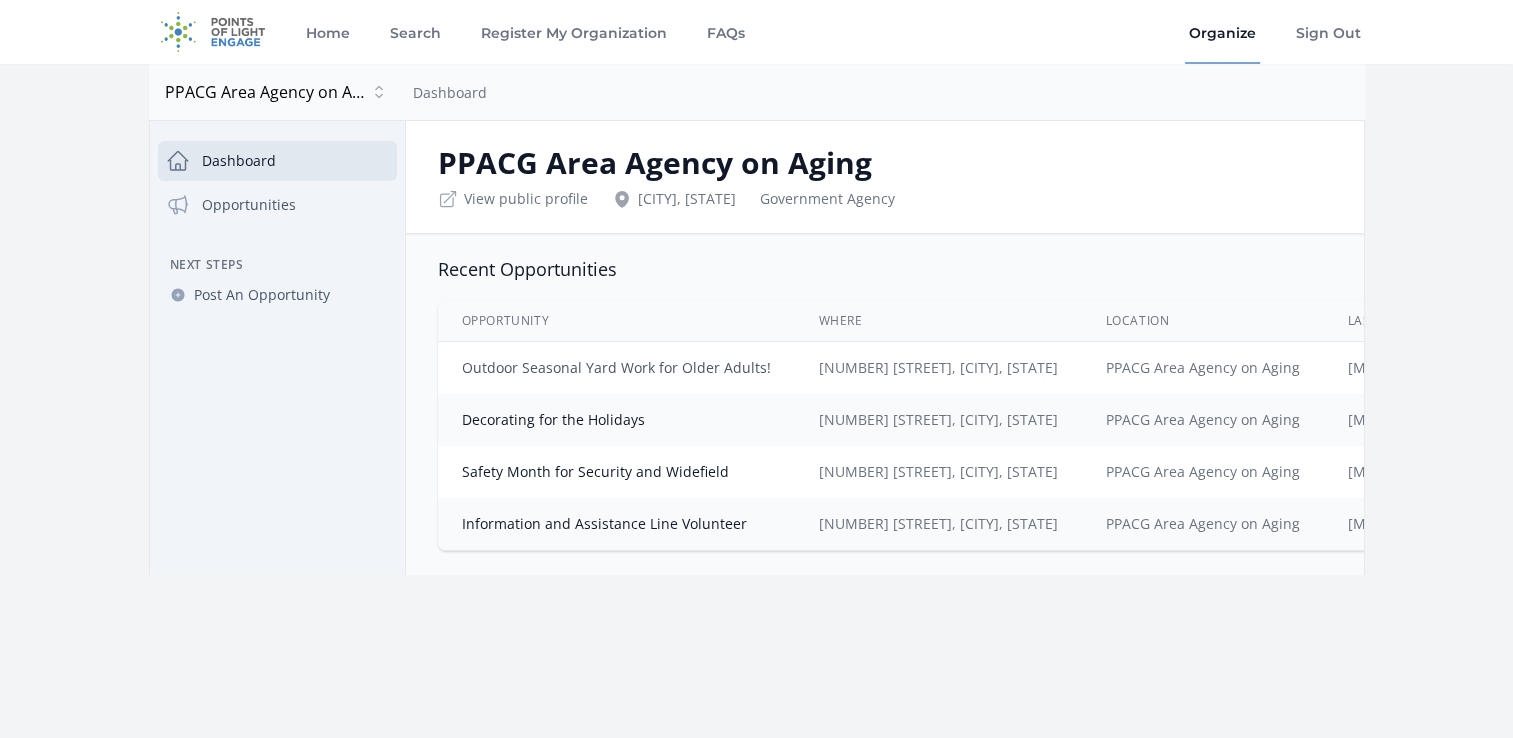 click on "Outdoor Seasonal Yard Work for Older Adults!" at bounding box center (616, 367) 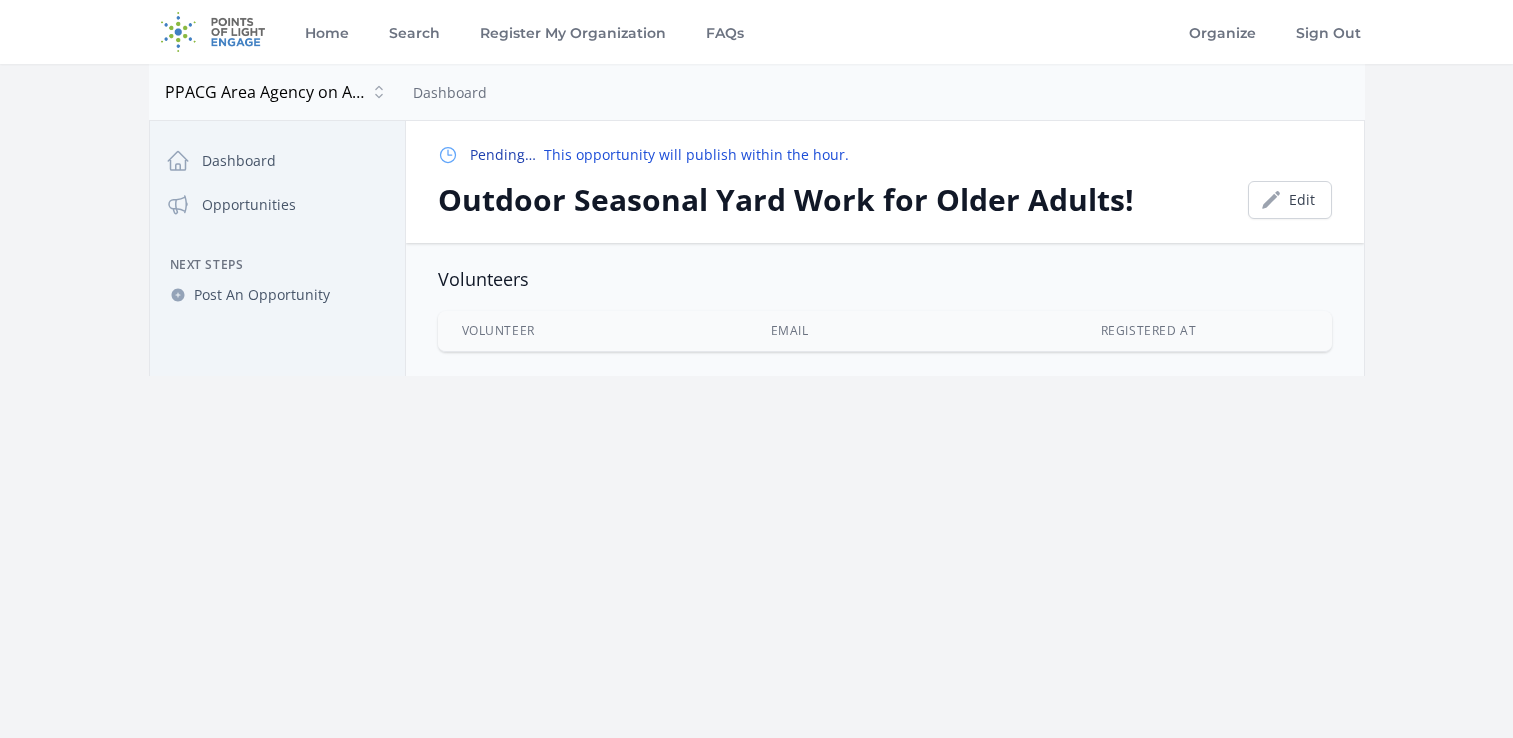 scroll, scrollTop: 0, scrollLeft: 0, axis: both 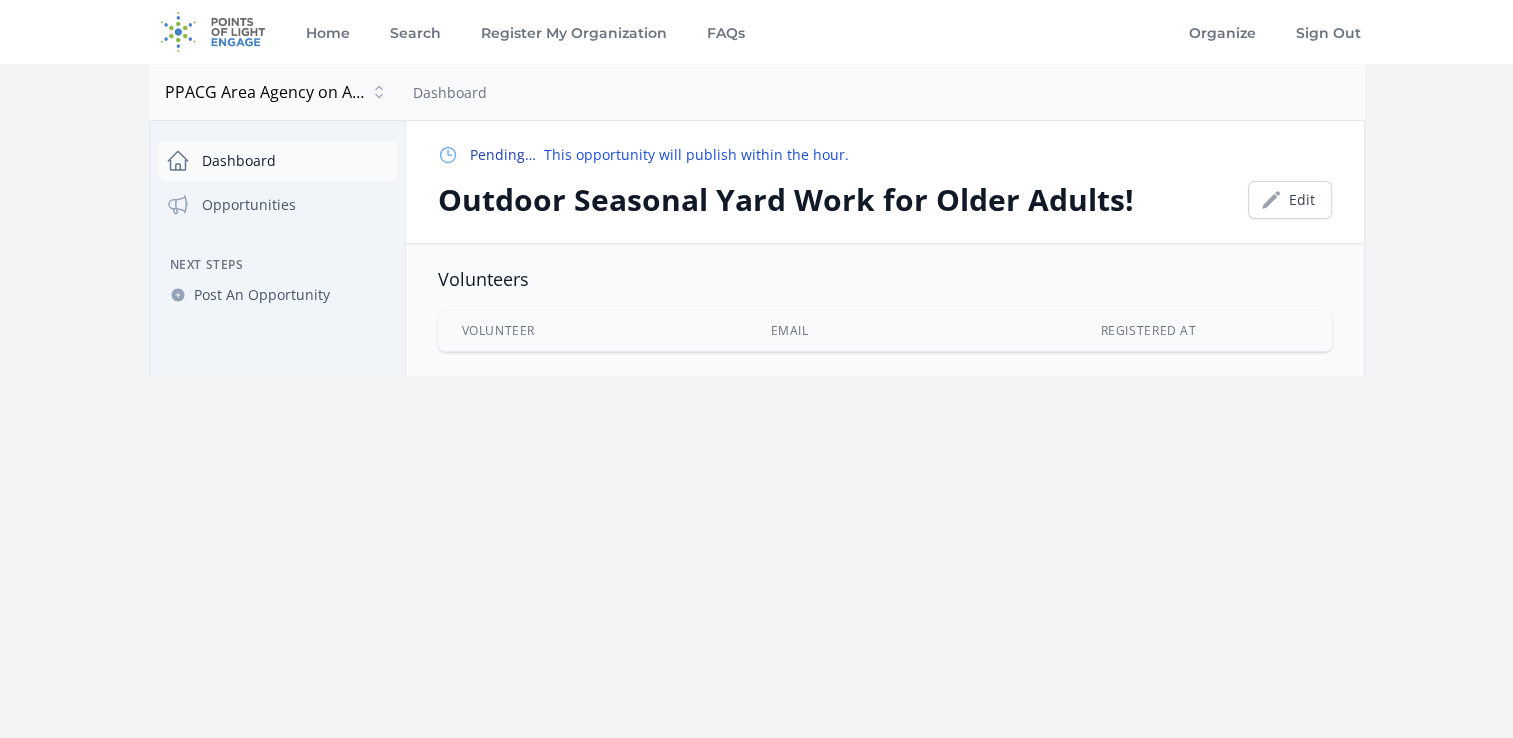 click on "Dashboard" at bounding box center (277, 161) 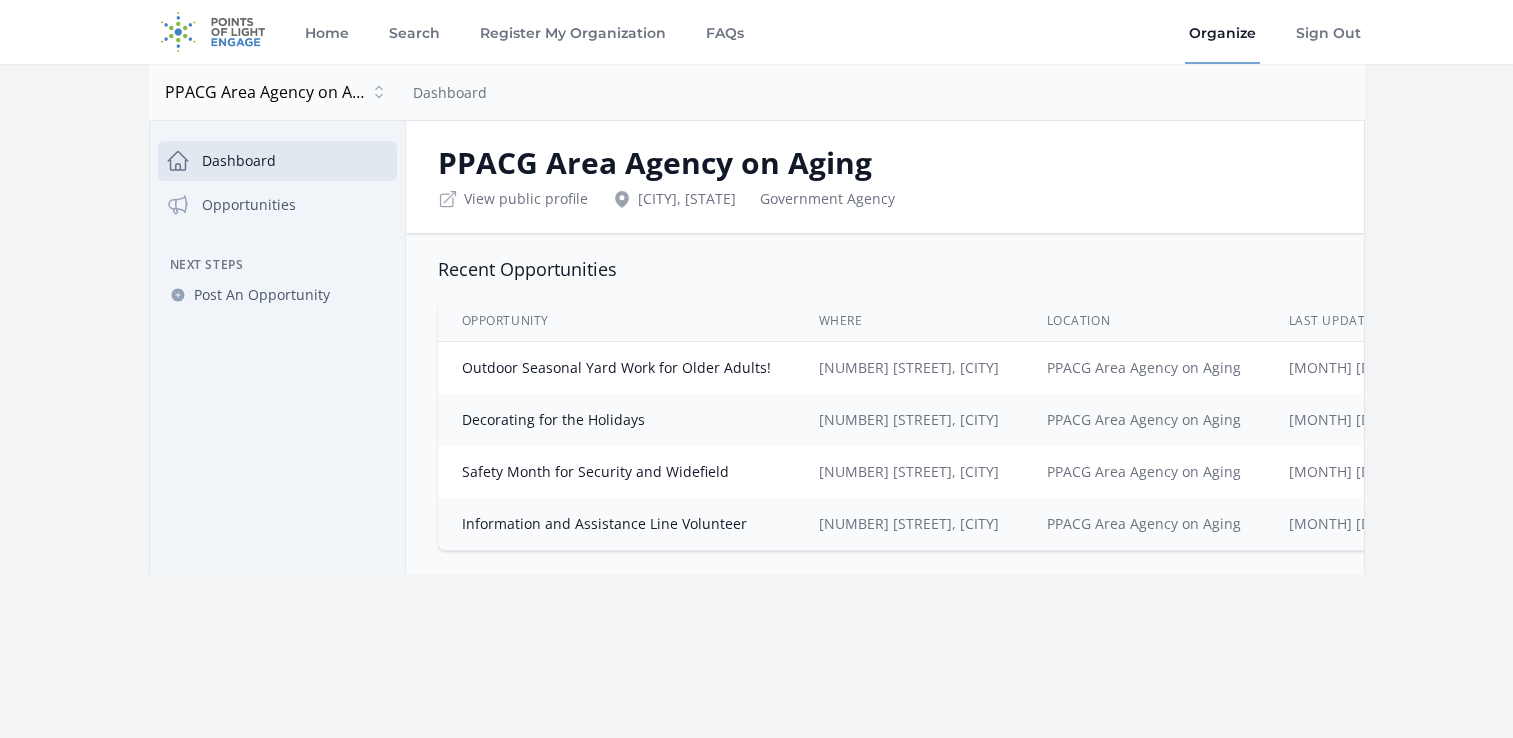 scroll, scrollTop: 0, scrollLeft: 0, axis: both 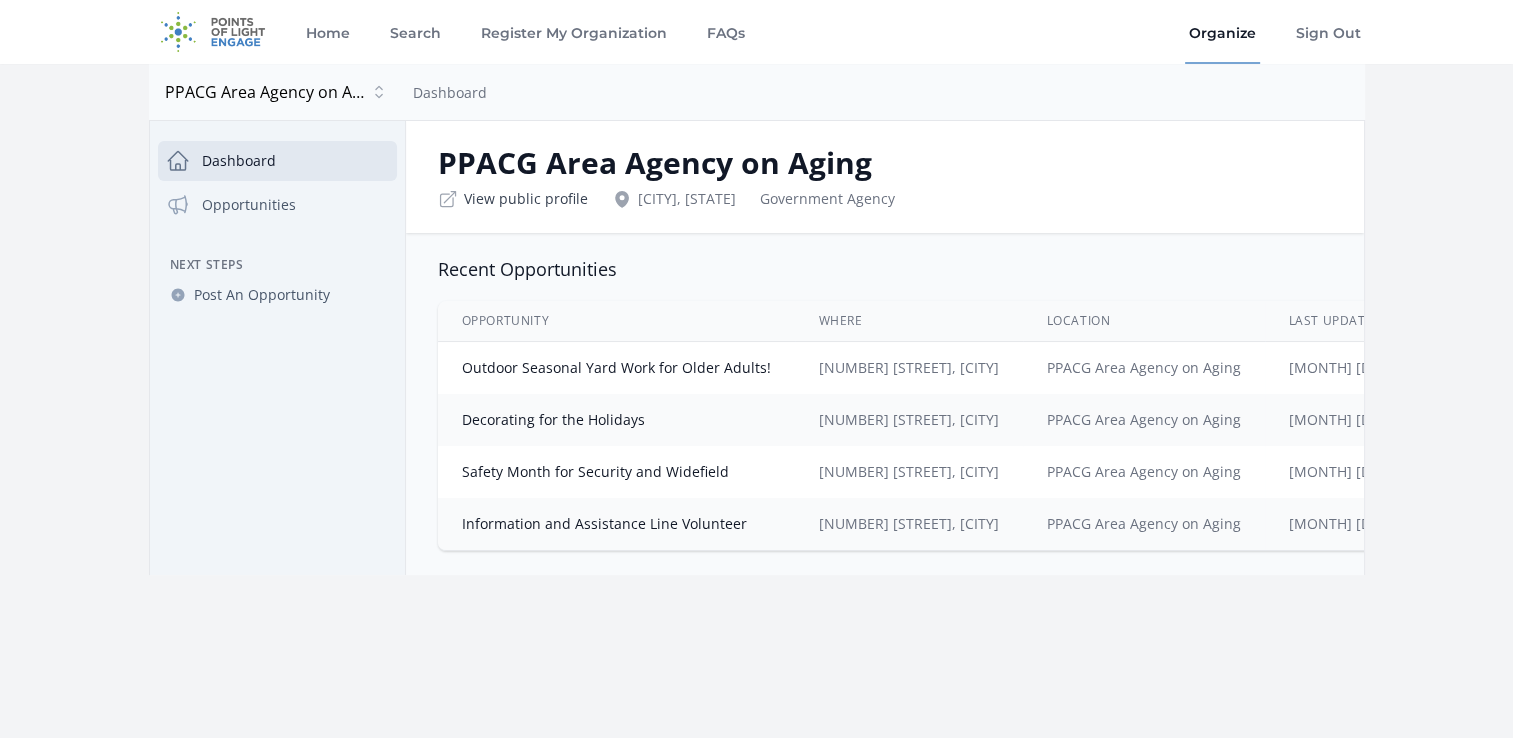click on "View public profile" at bounding box center [526, 199] 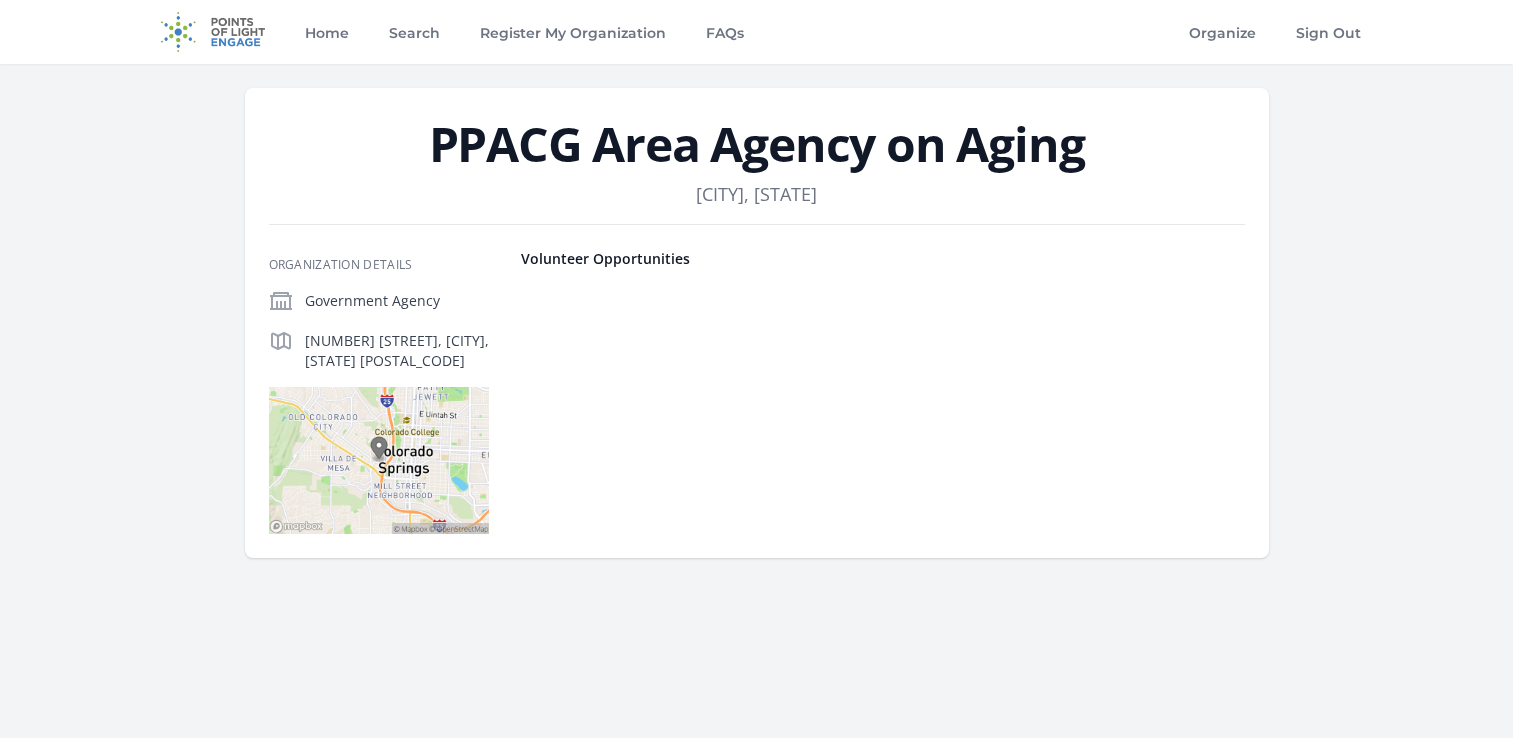 scroll, scrollTop: 0, scrollLeft: 0, axis: both 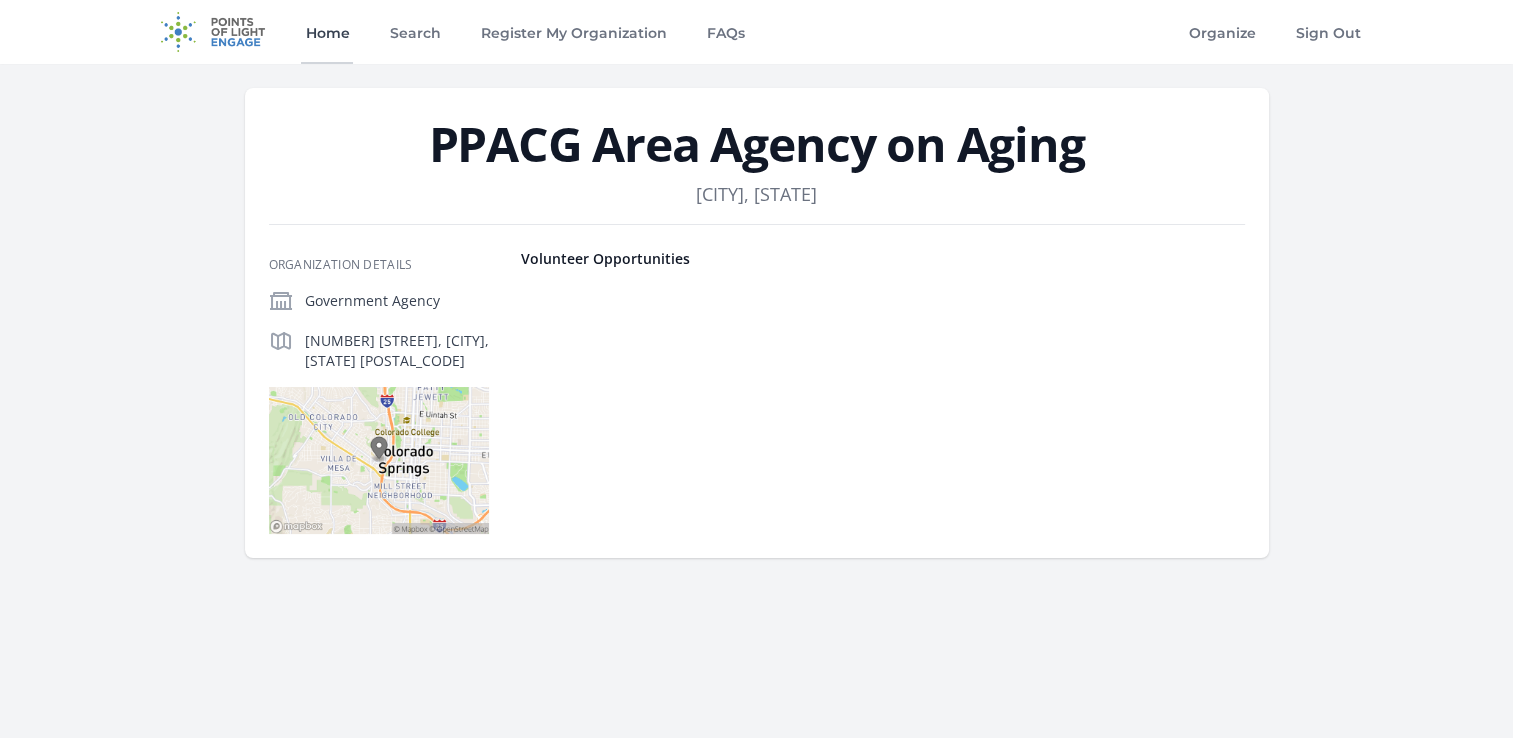 click on "Home" at bounding box center [327, 32] 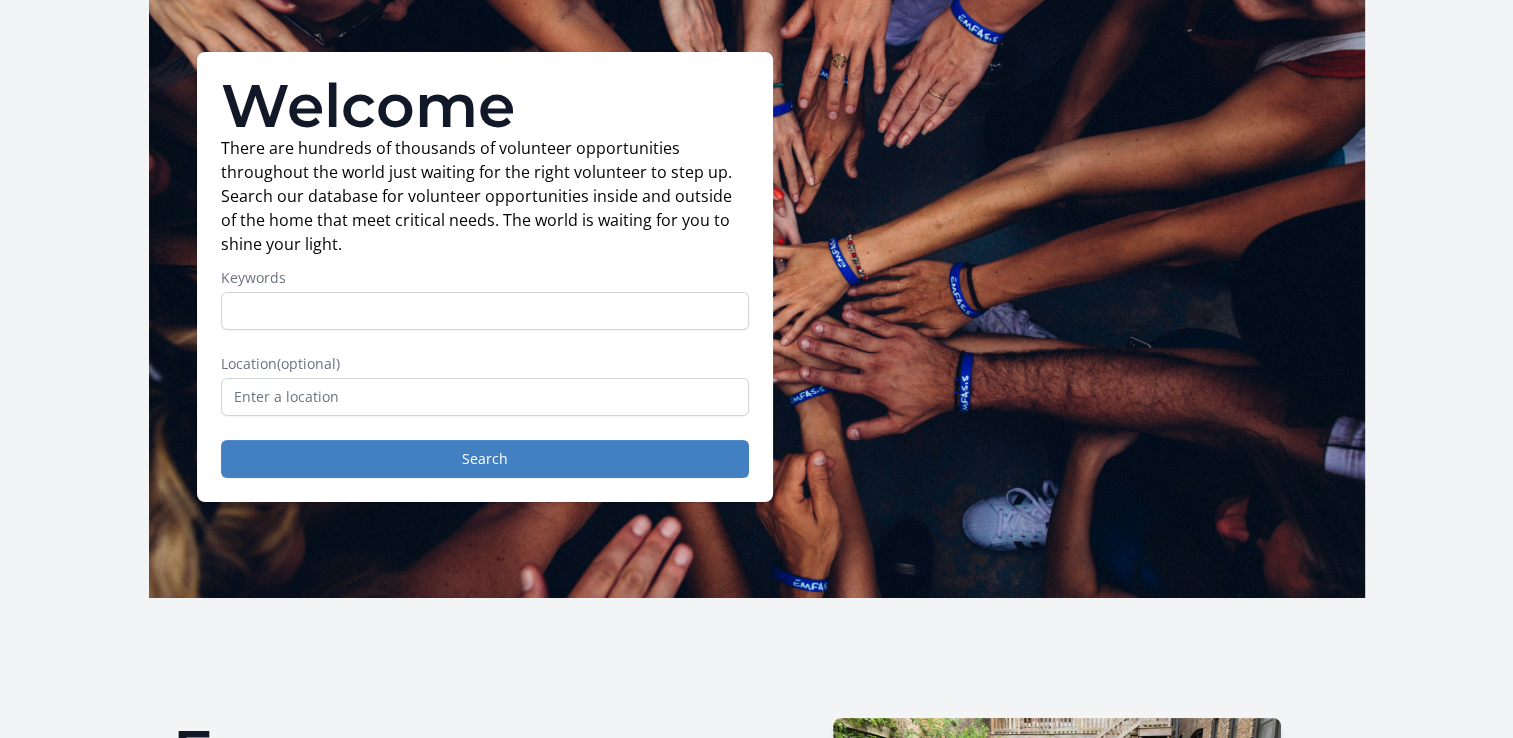 scroll, scrollTop: 0, scrollLeft: 0, axis: both 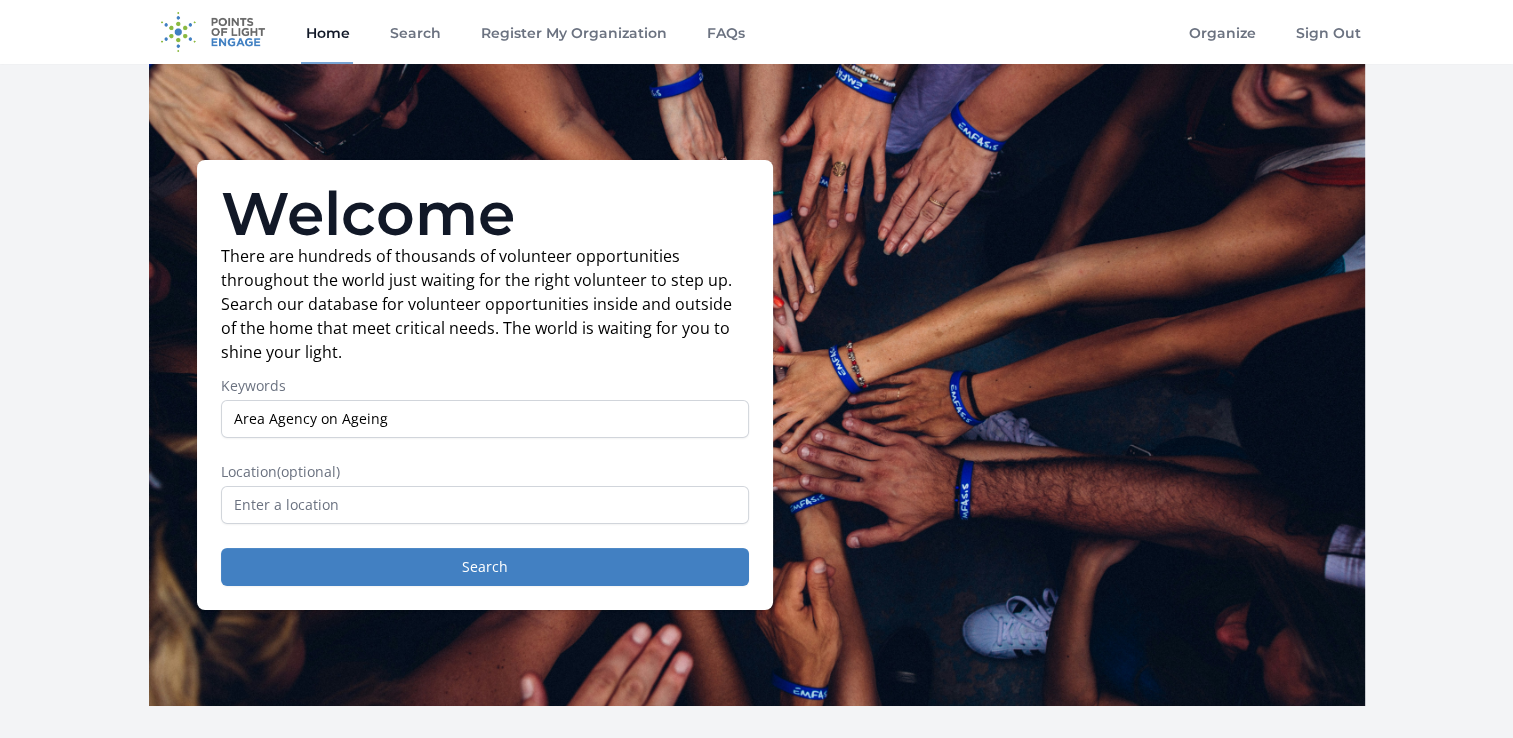 type on "Area Agency on Ageing" 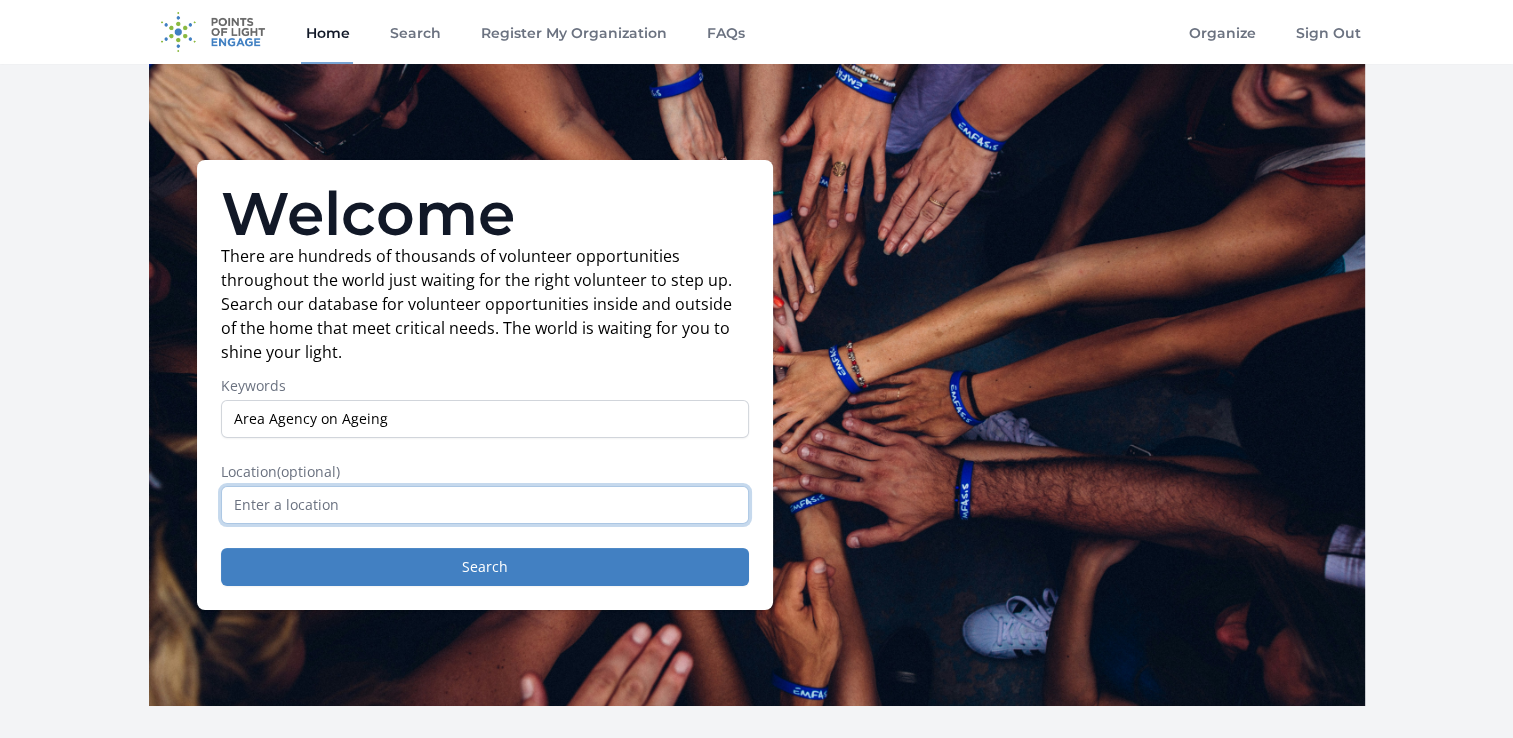 click at bounding box center (485, 505) 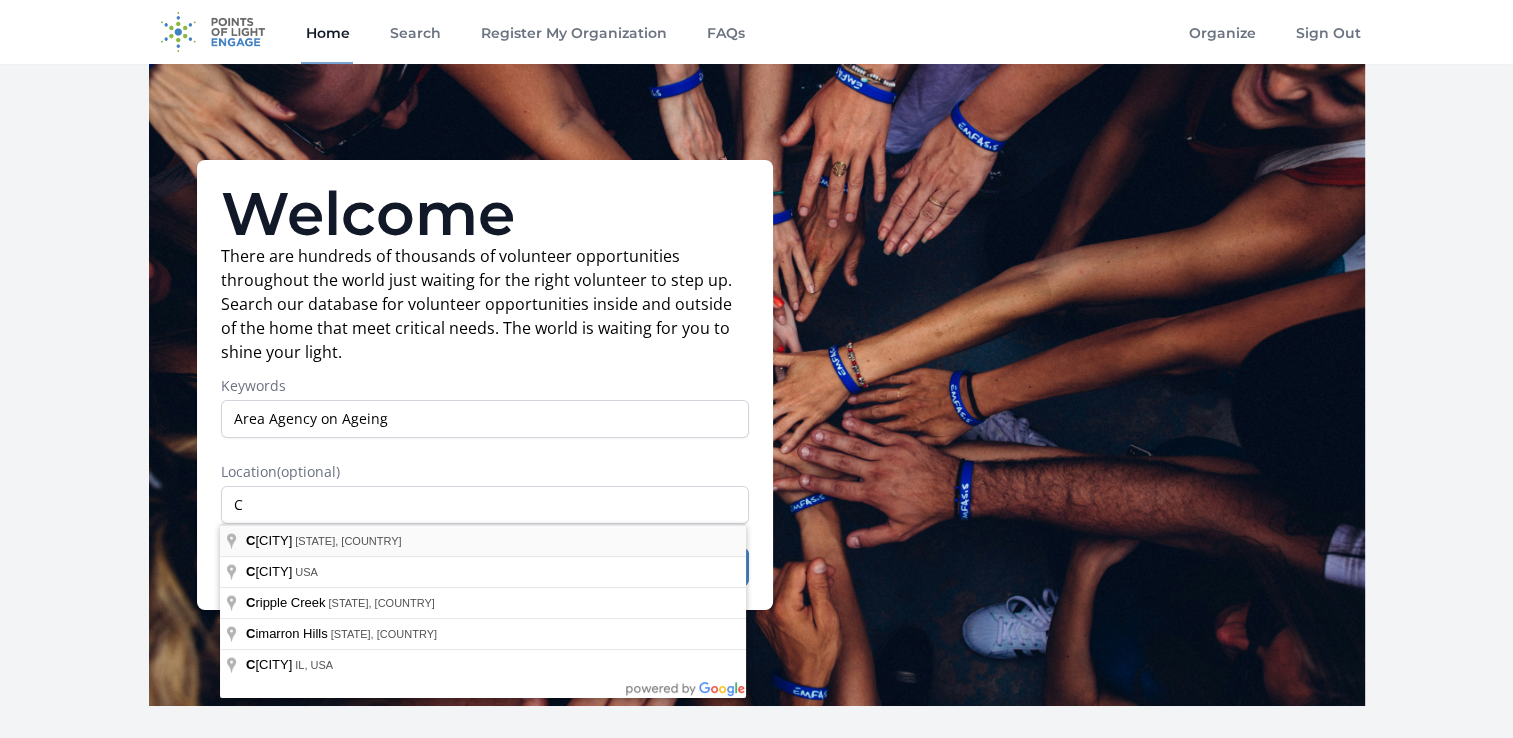 type on "[CITY], [STATE], [COUNTRY]" 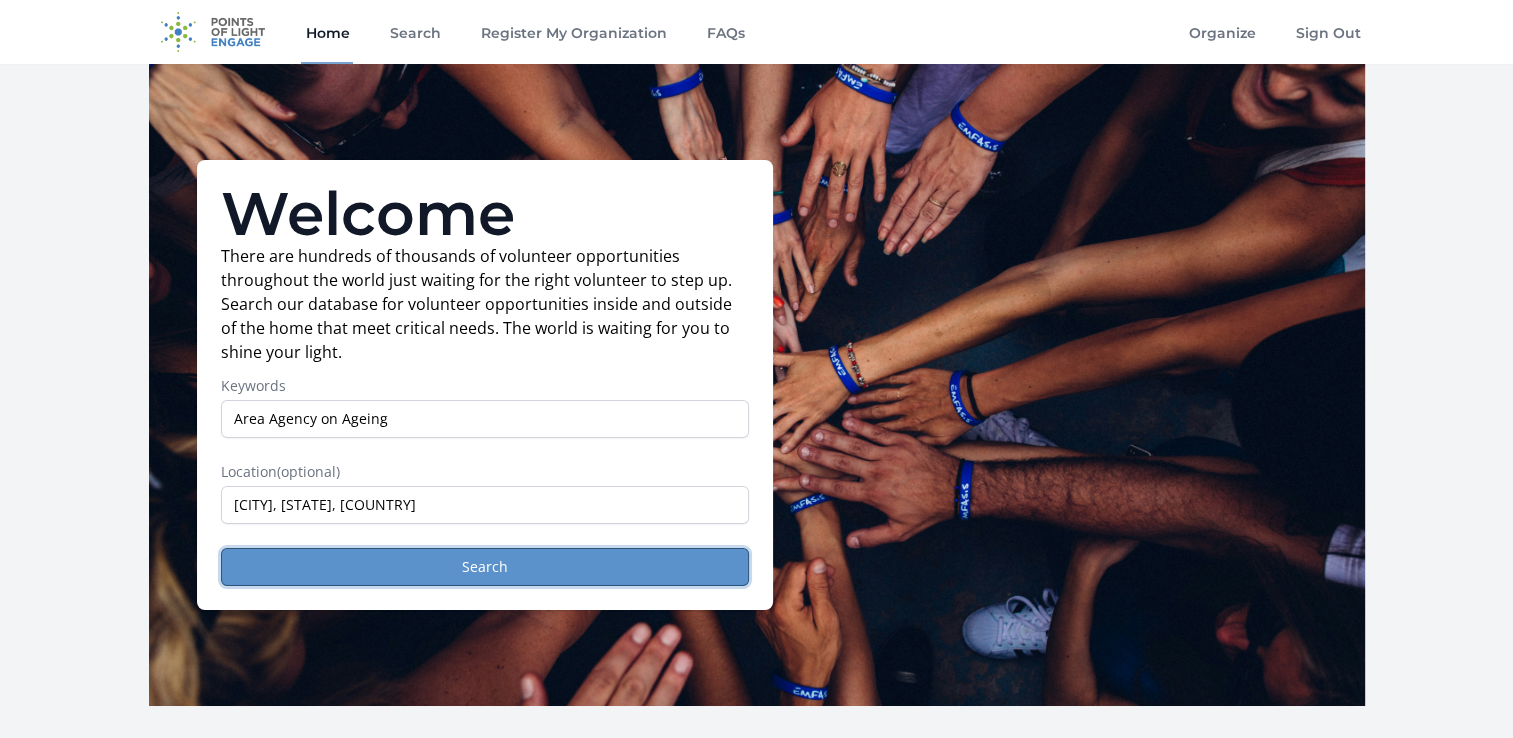 click on "Search" at bounding box center (485, 567) 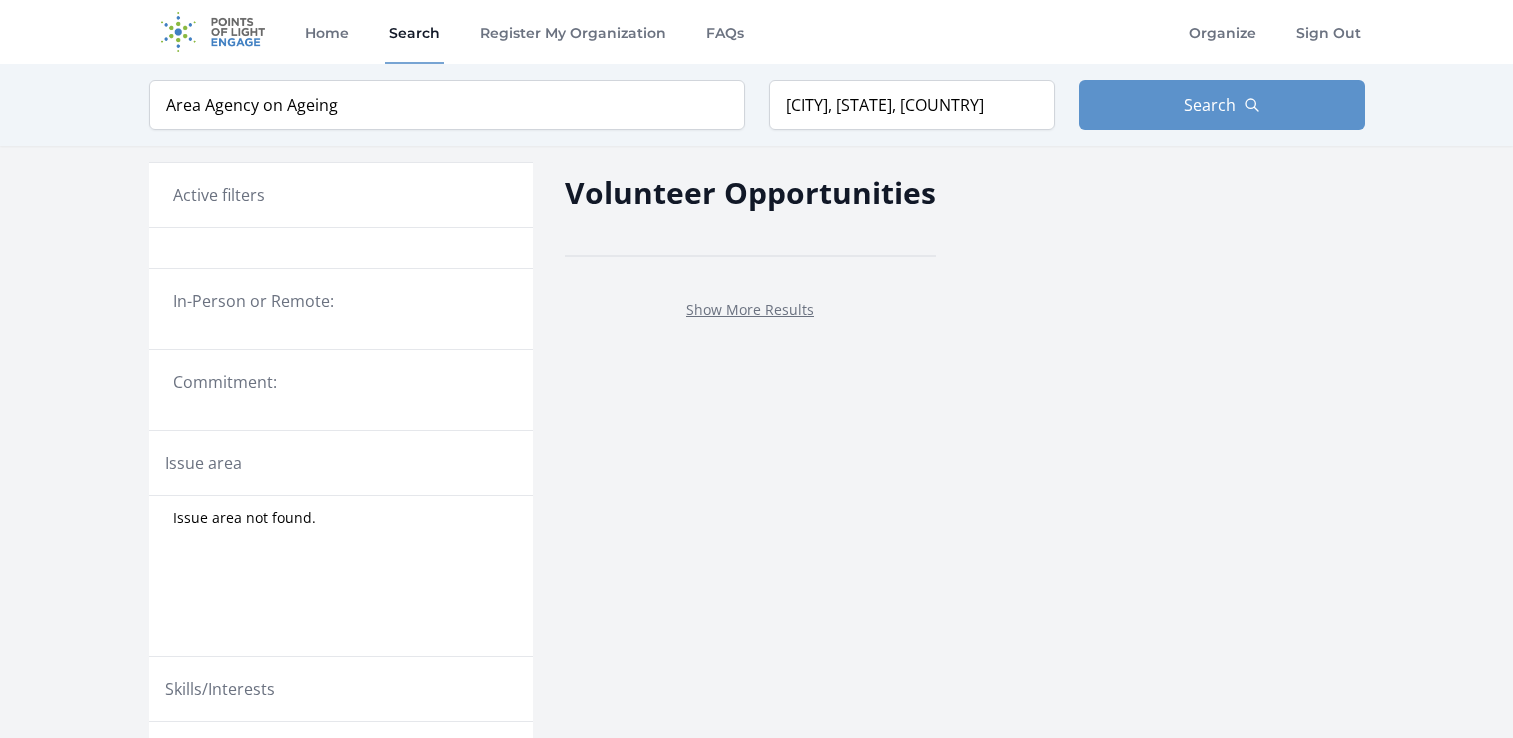 scroll, scrollTop: 0, scrollLeft: 0, axis: both 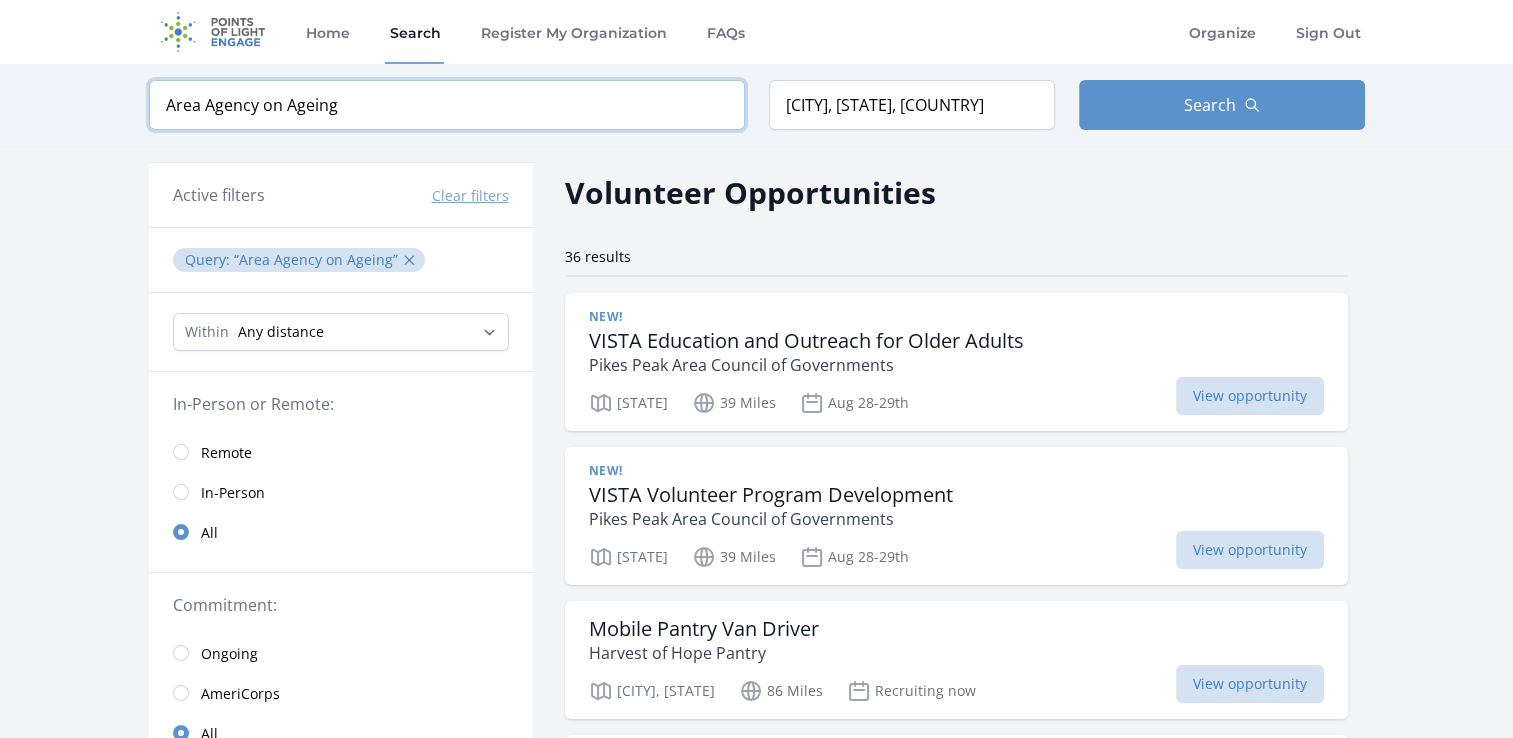 drag, startPoint x: 500, startPoint y: 94, endPoint x: 154, endPoint y: 114, distance: 346.57755 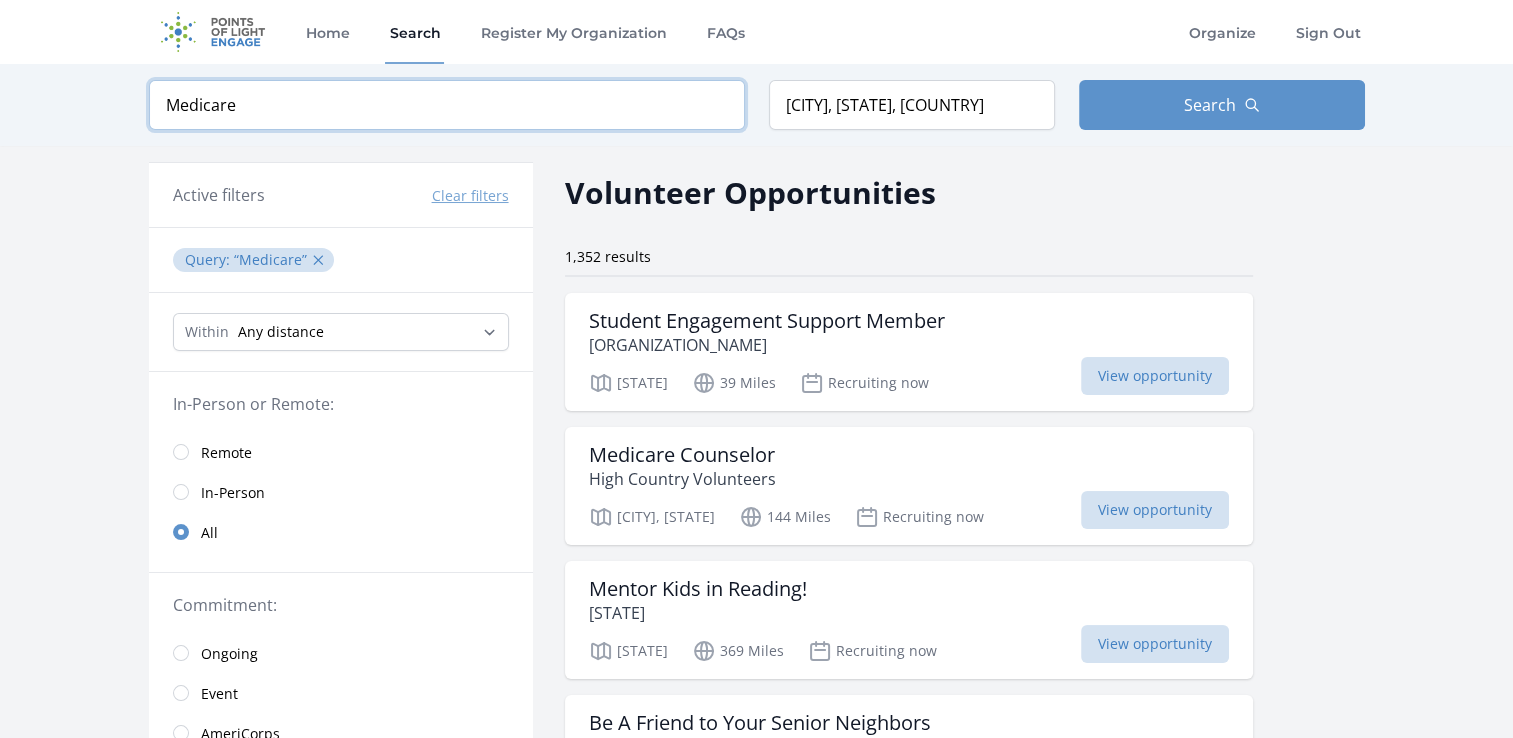 type on "Medicare" 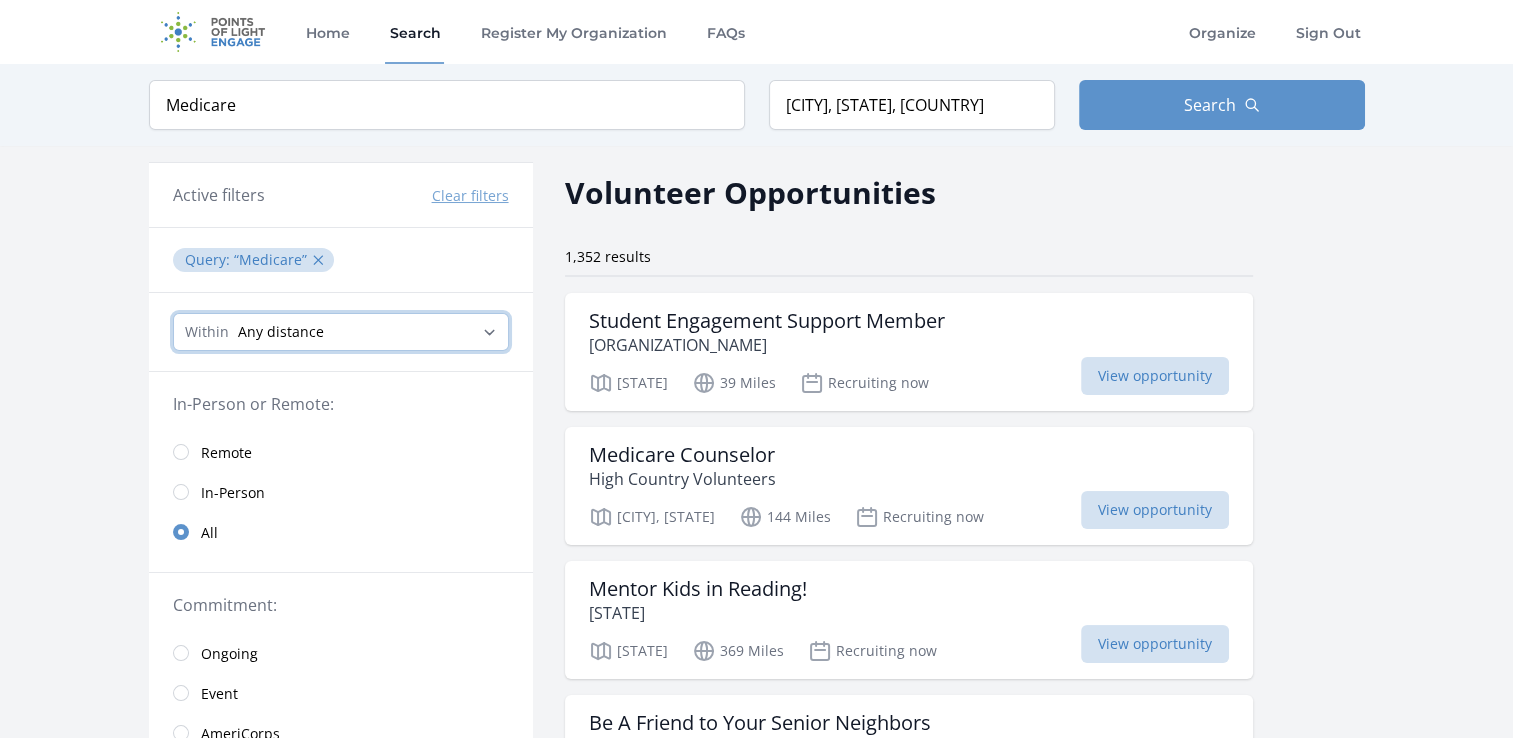 click on "Any distance , 5 Miles , 20 Miles , 50 Miles , 100 Miles" at bounding box center (341, 332) 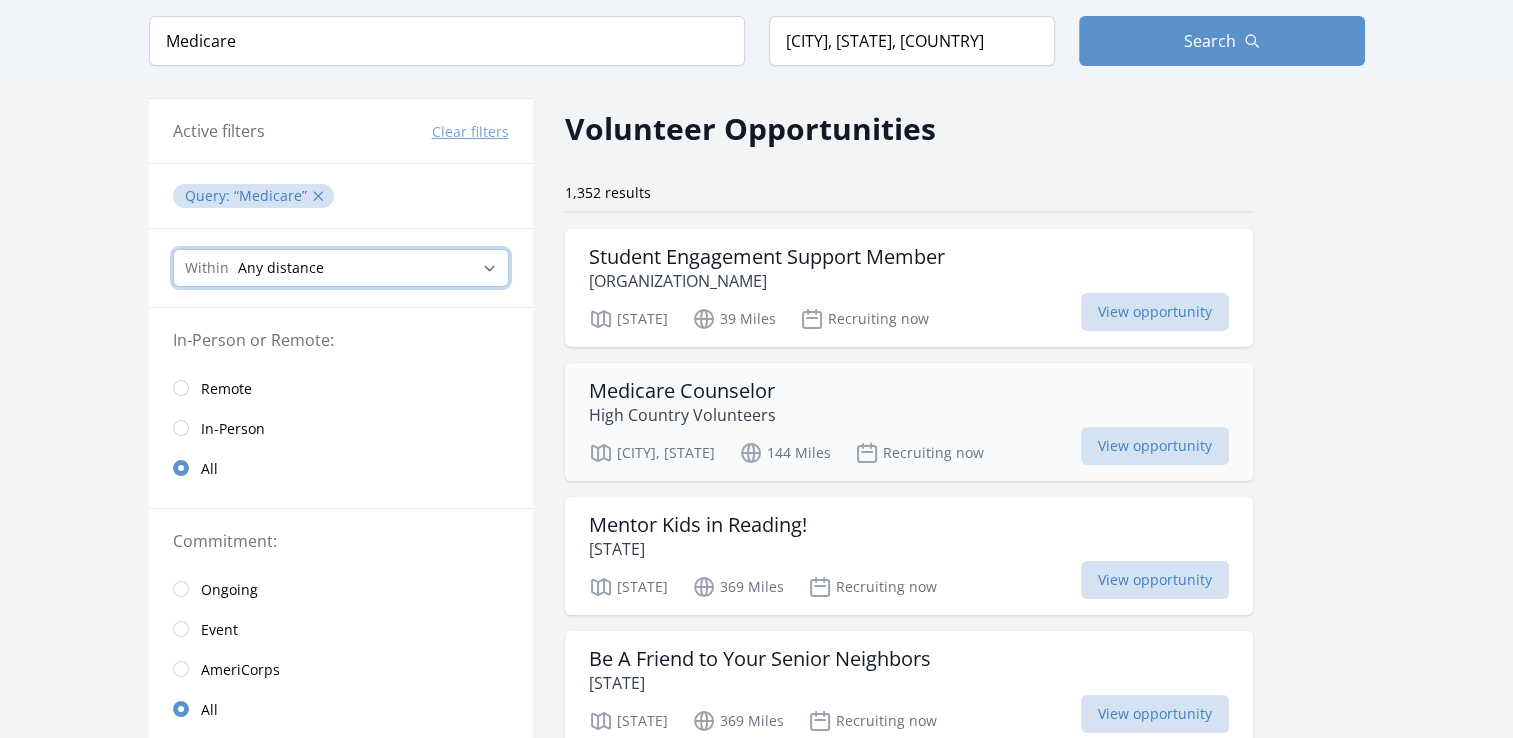 scroll, scrollTop: 0, scrollLeft: 0, axis: both 